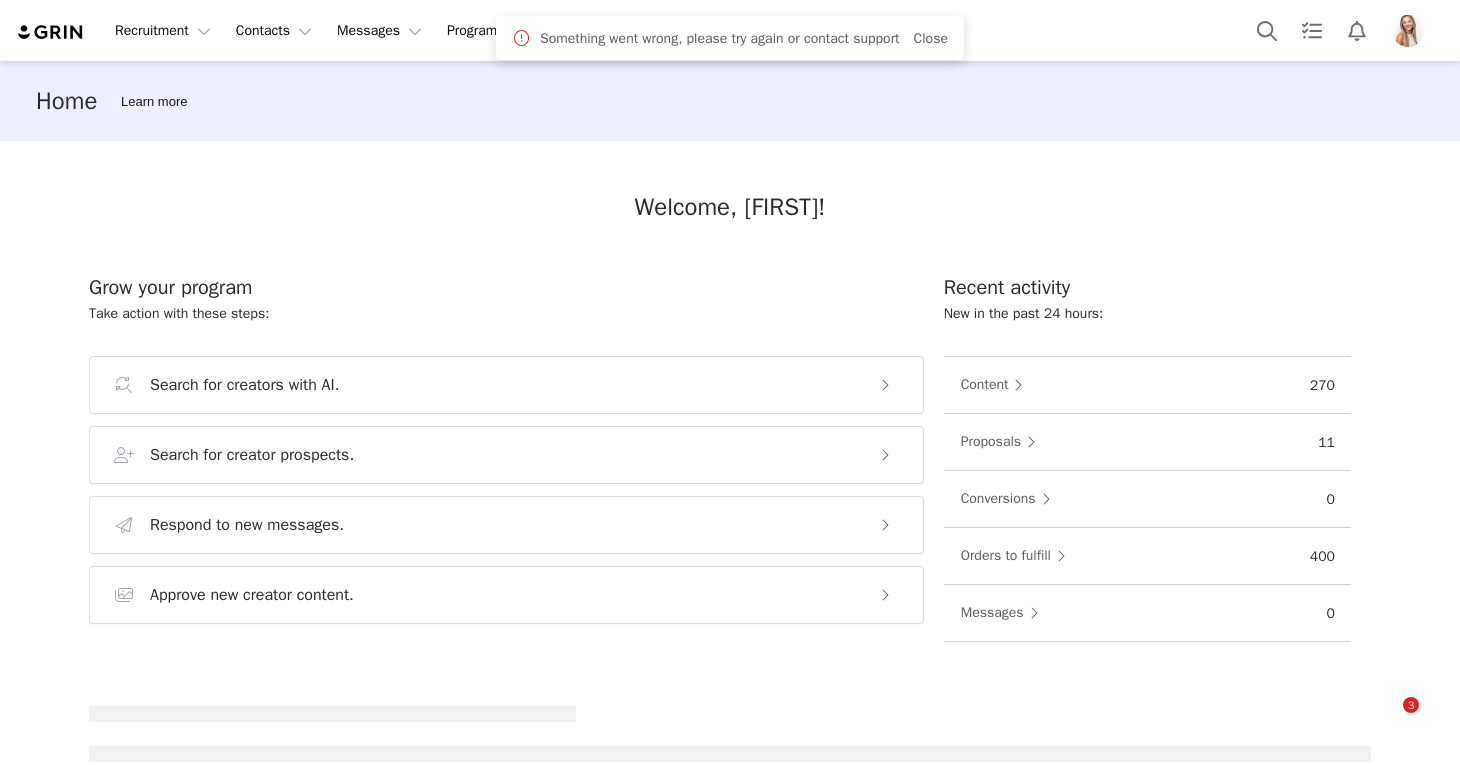 scroll, scrollTop: 0, scrollLeft: 0, axis: both 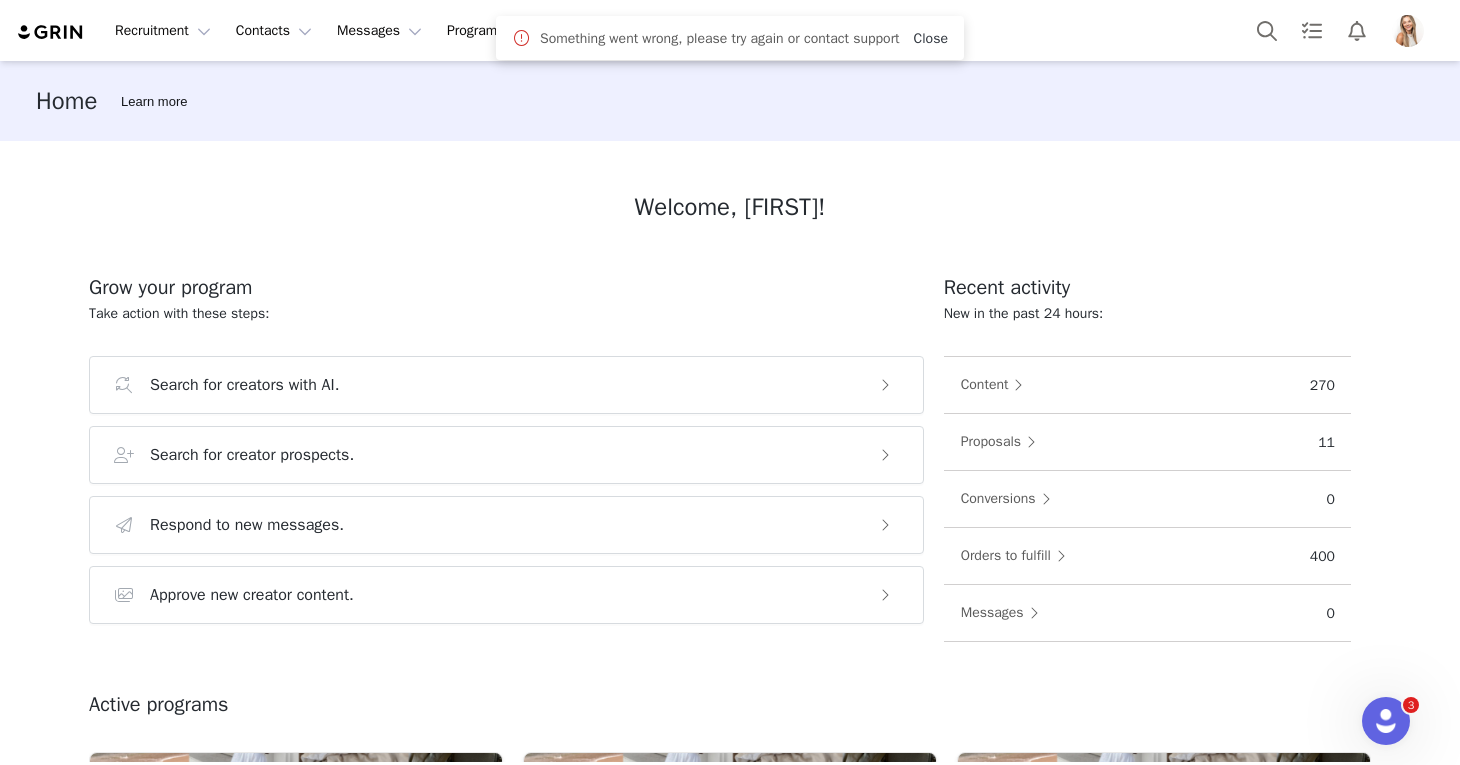click on "Close" at bounding box center (931, 38) 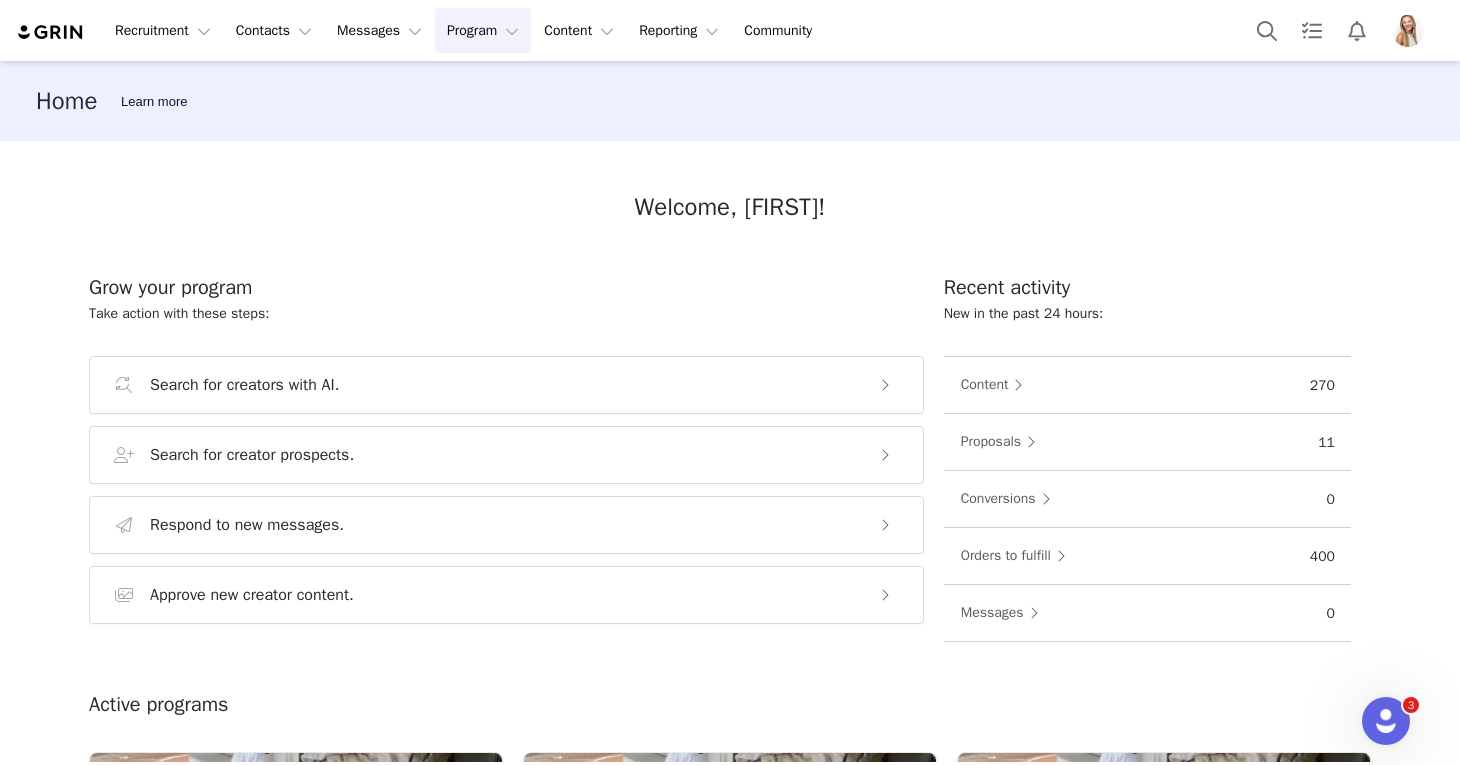click on "Program Program" at bounding box center [483, 30] 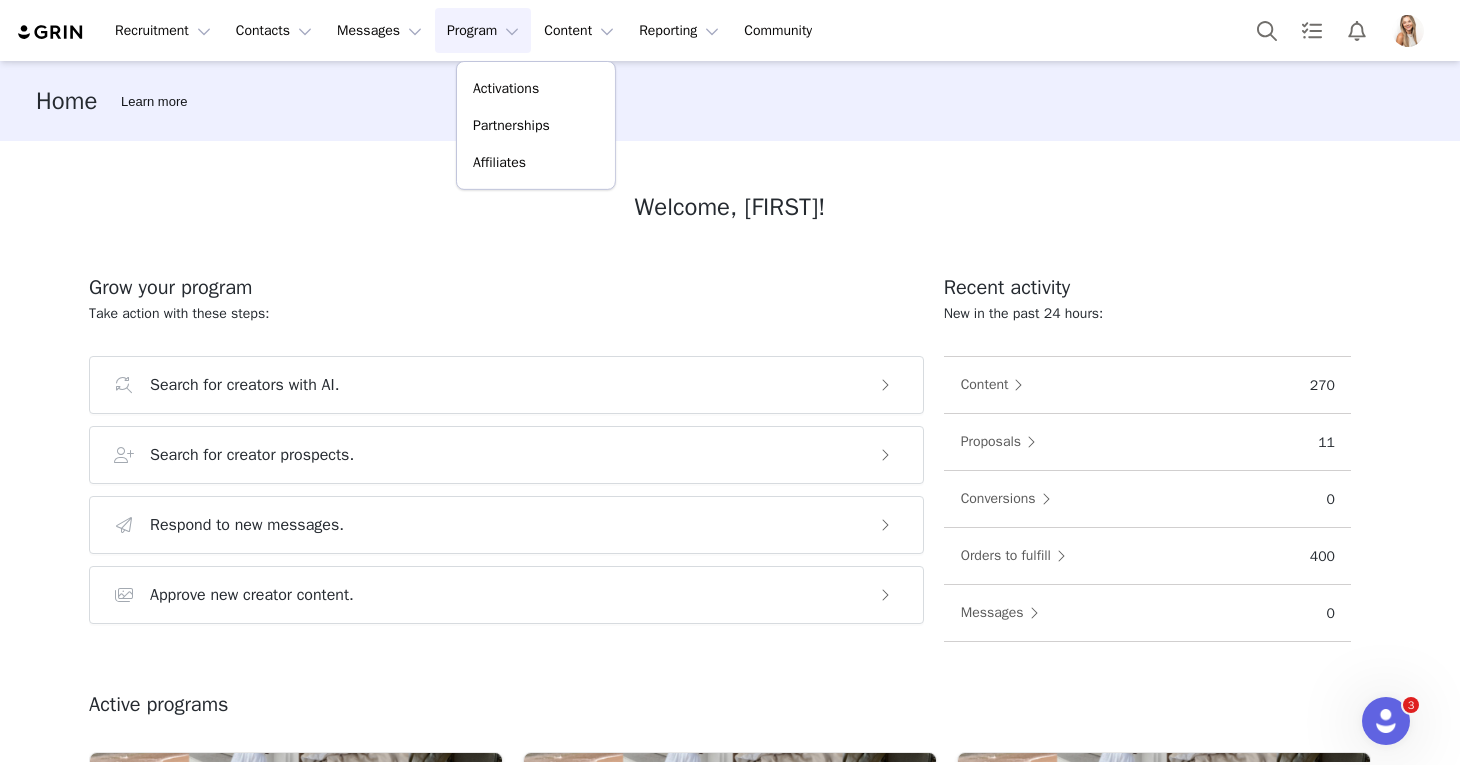 click on "Program Program" at bounding box center [483, 30] 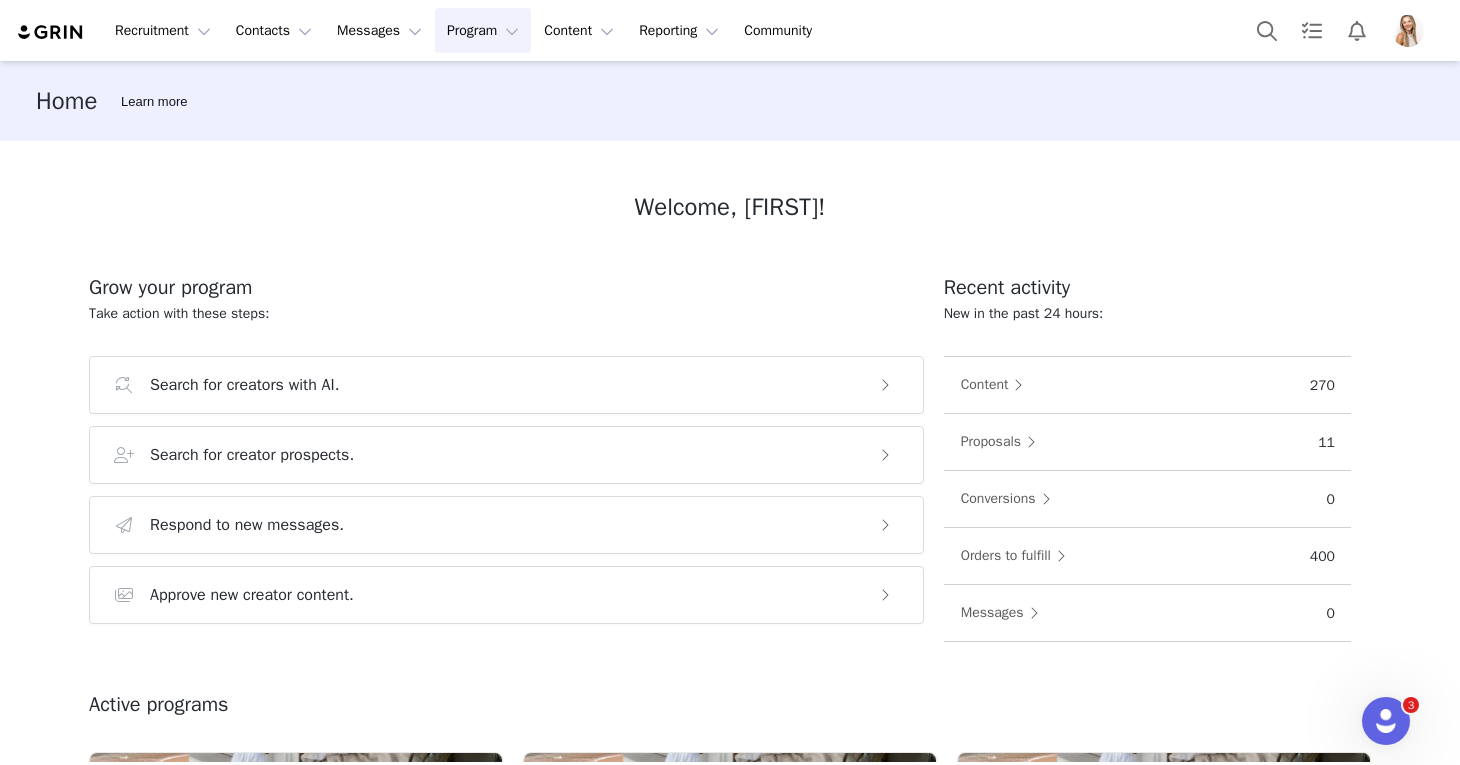 click on "Program Program" at bounding box center (483, 30) 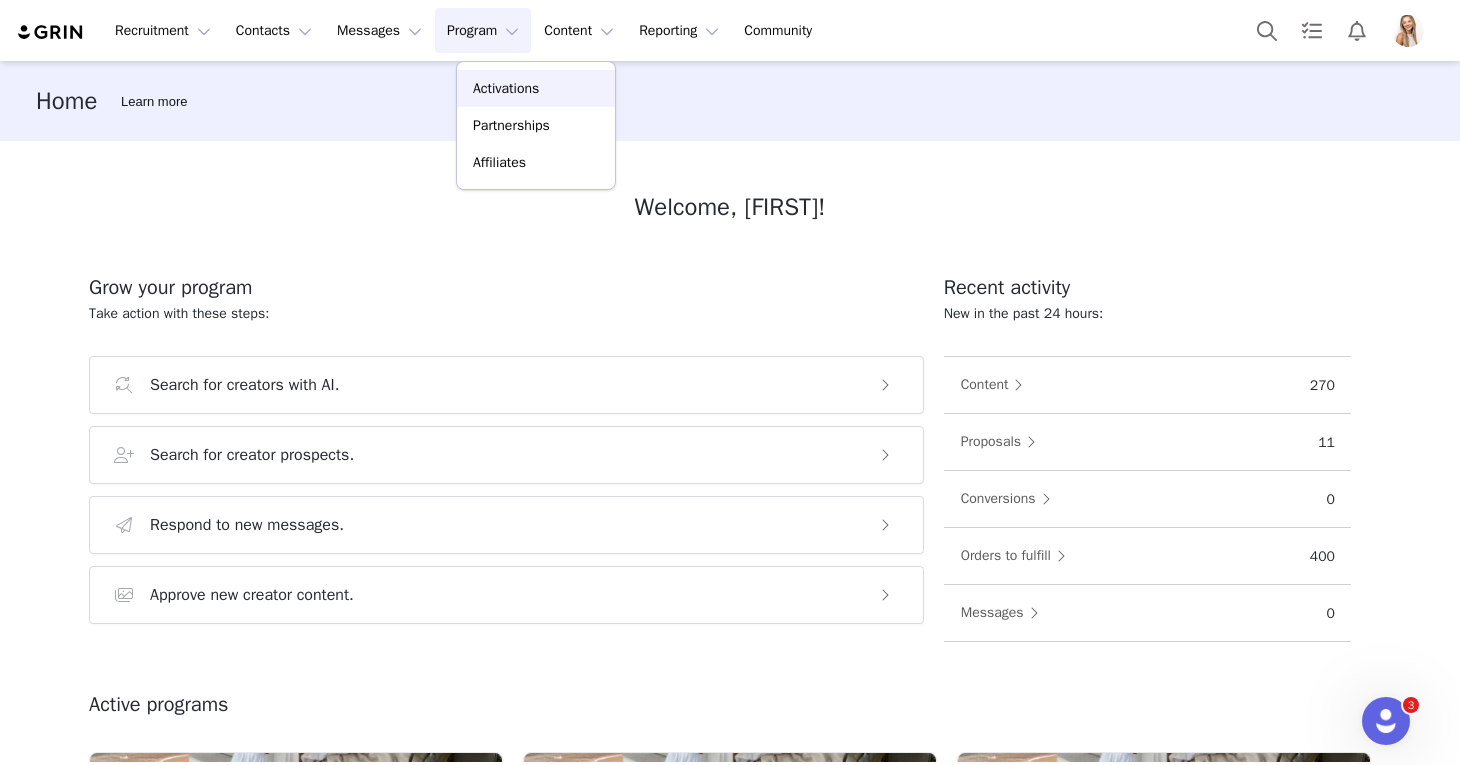 click on "Activations" at bounding box center [536, 88] 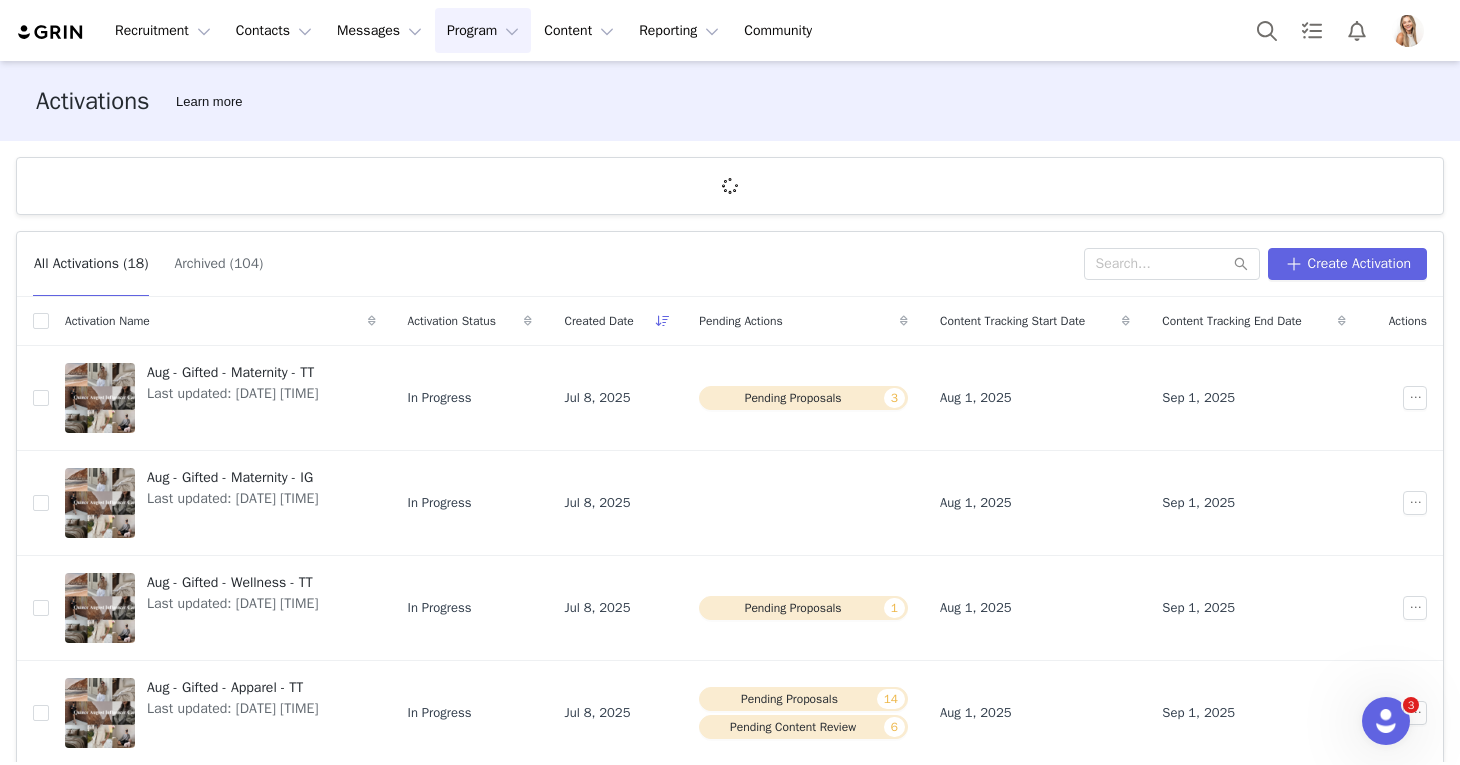 click on "All Activations (18) Archived (104)     Create Activation" at bounding box center [730, 264] 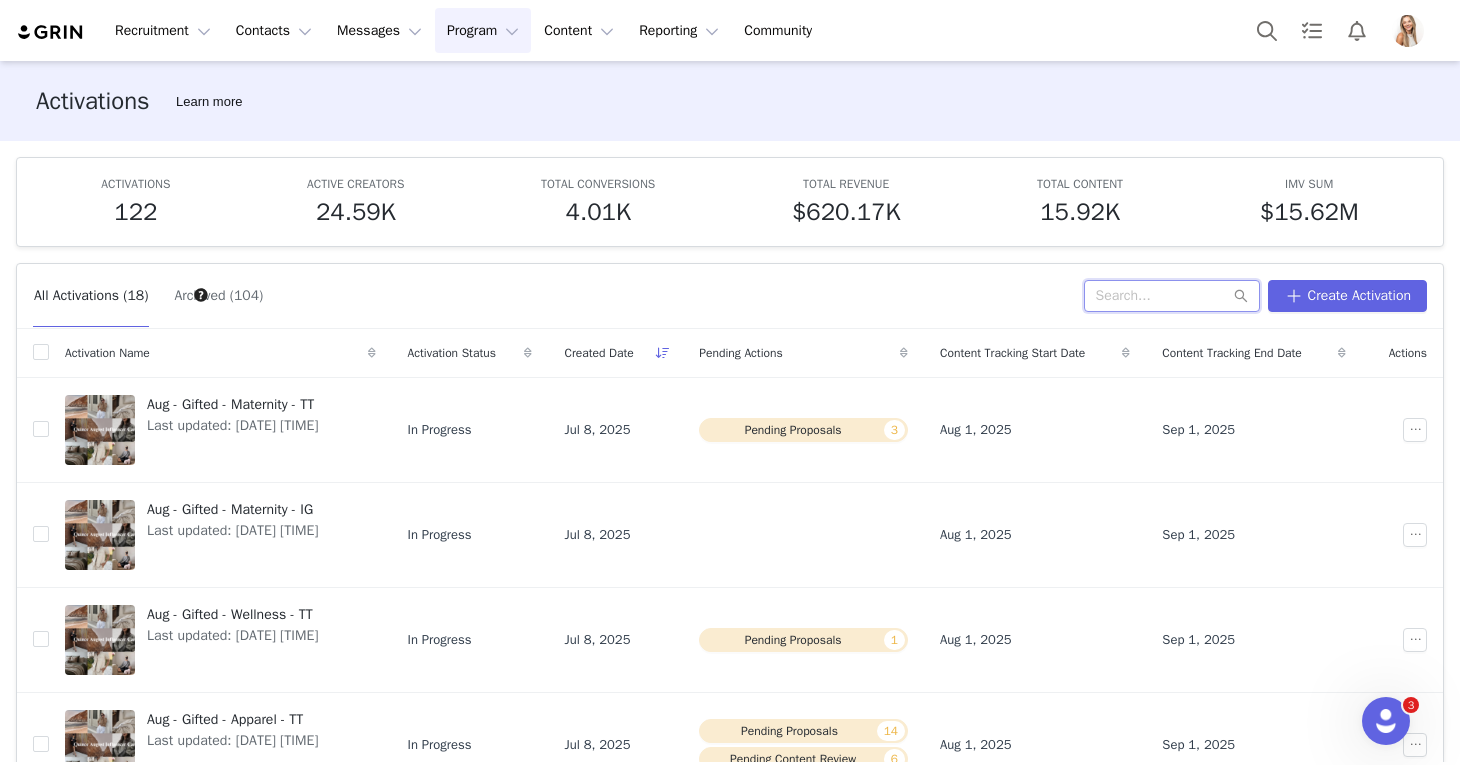 click at bounding box center [1172, 296] 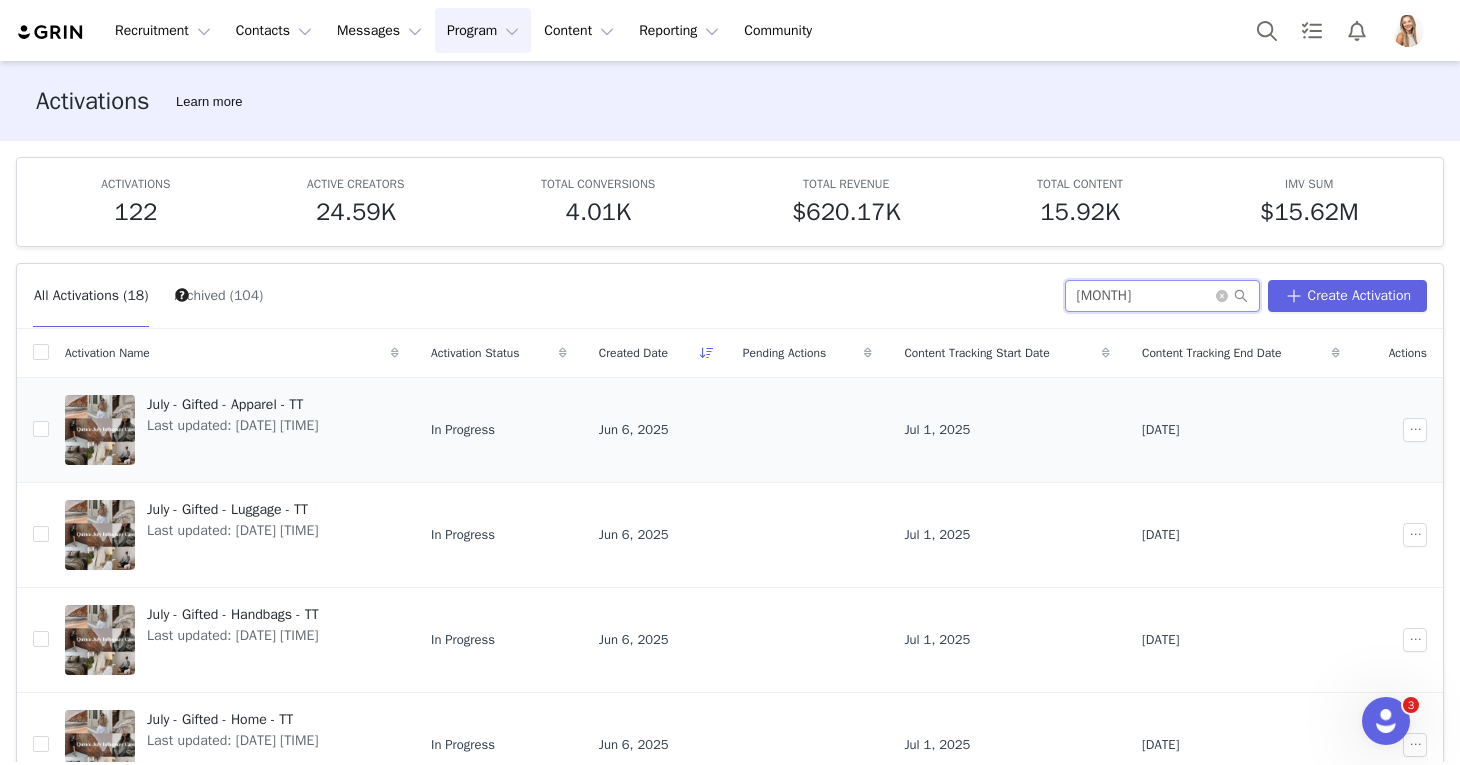 type on "[MONTH]" 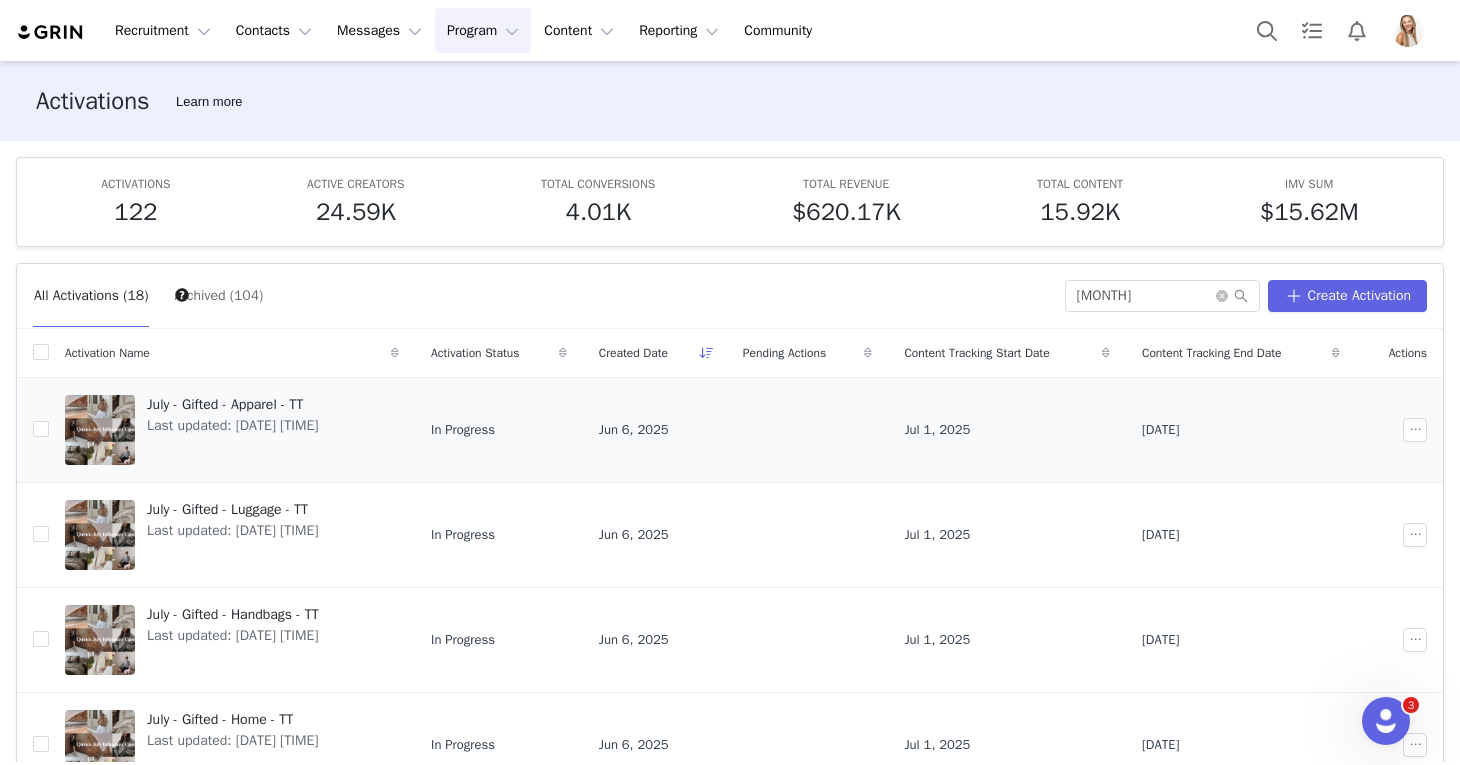 click on "July - Gifted - Apparel - TT" at bounding box center [232, 404] 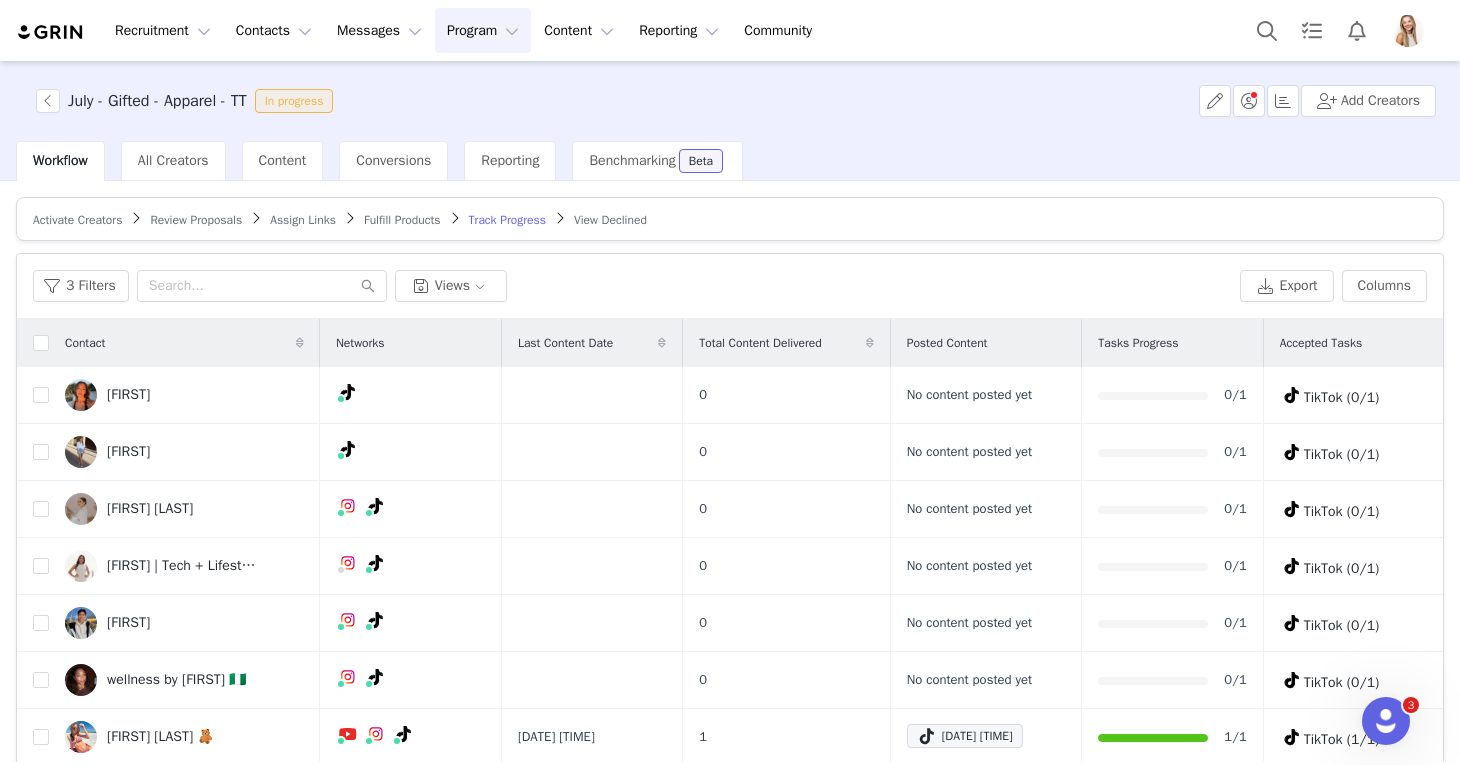 click on "Activate Creators" at bounding box center (77, 220) 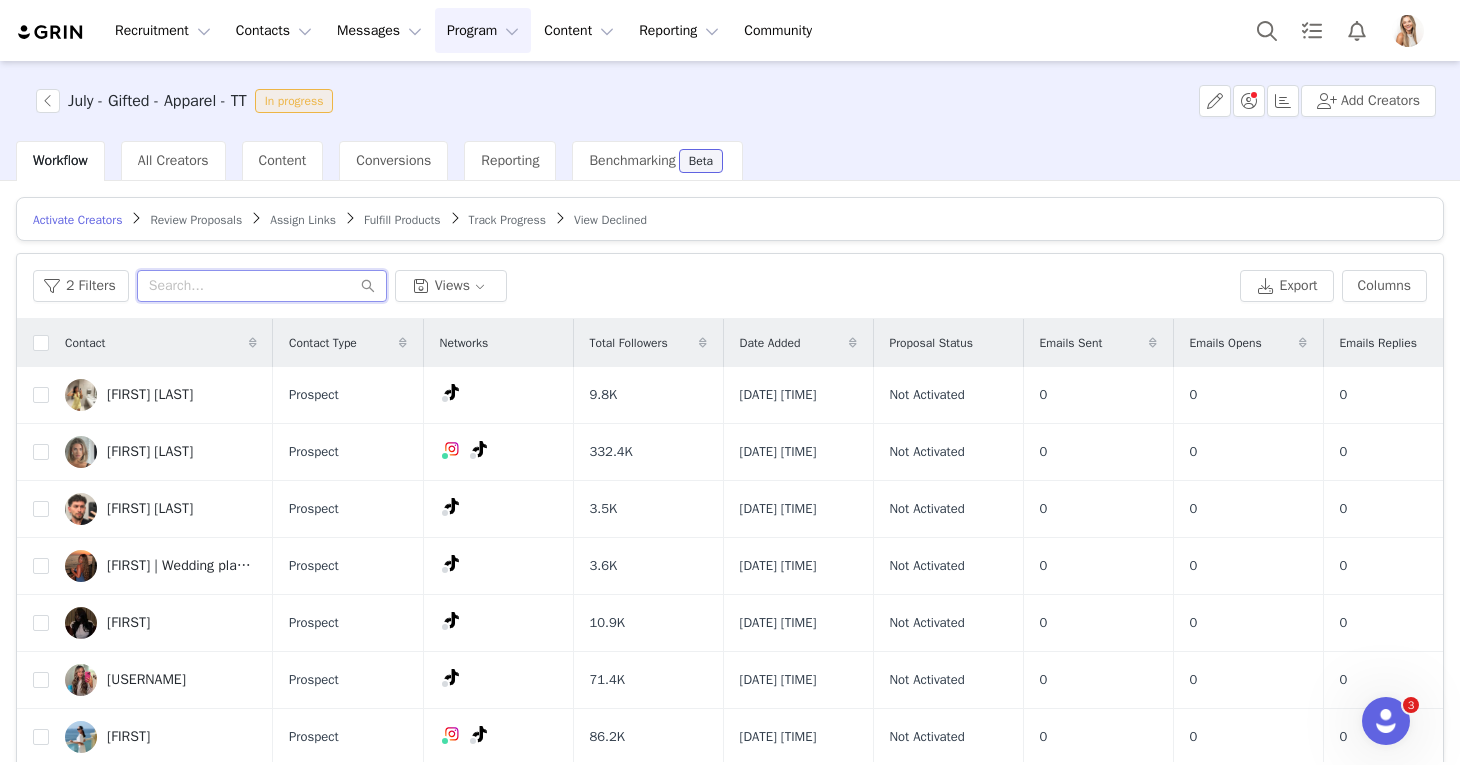 click at bounding box center [262, 286] 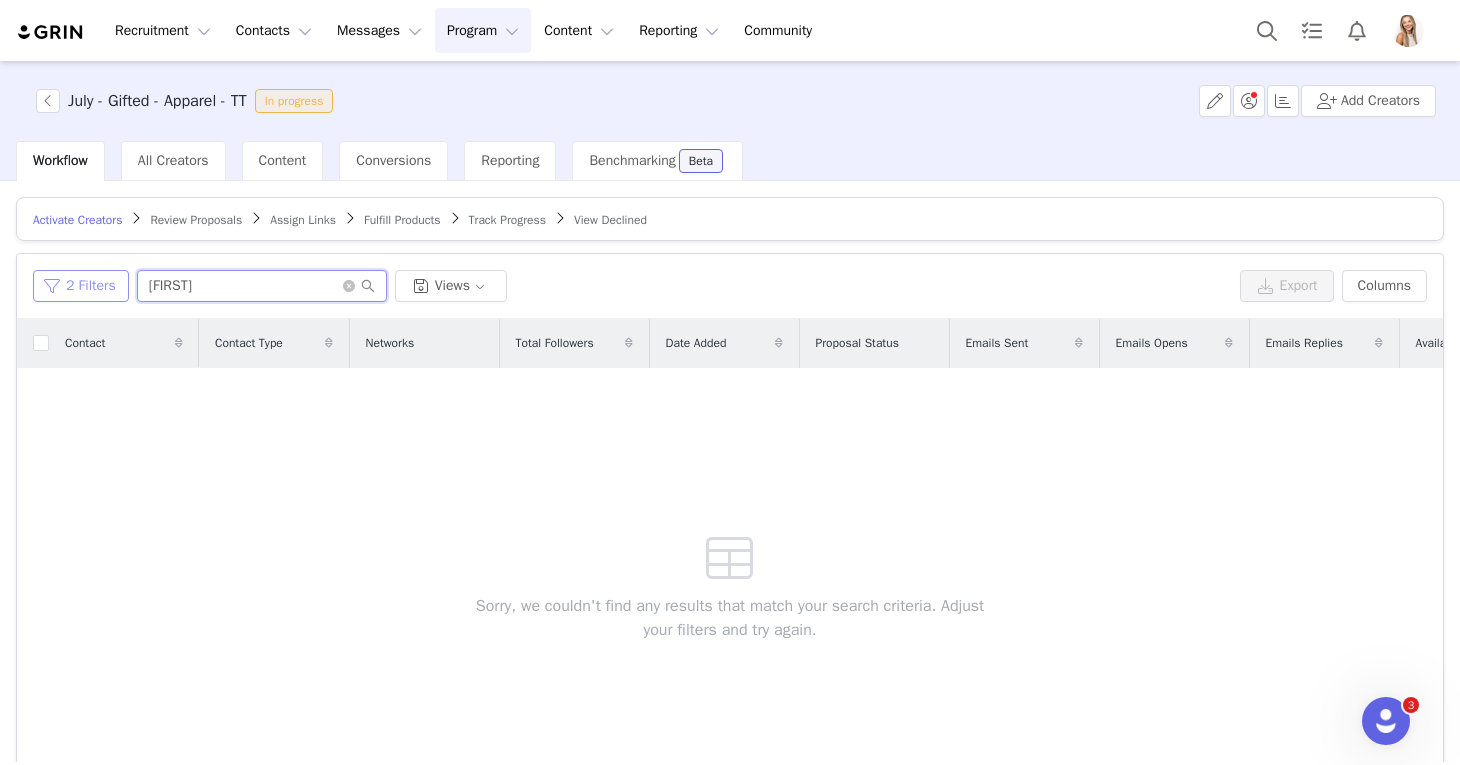 type on "Amtul" 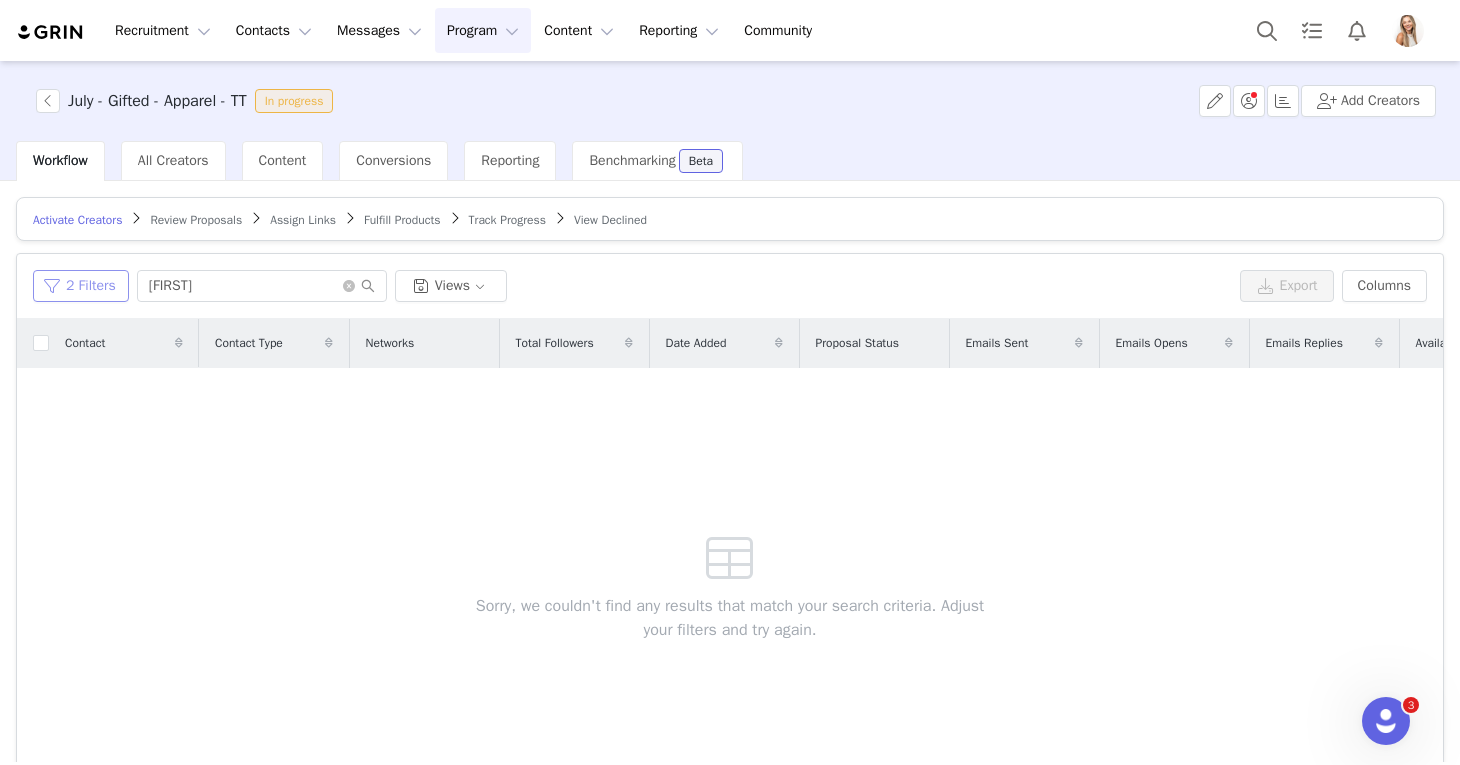click on "2 Filters" at bounding box center (81, 286) 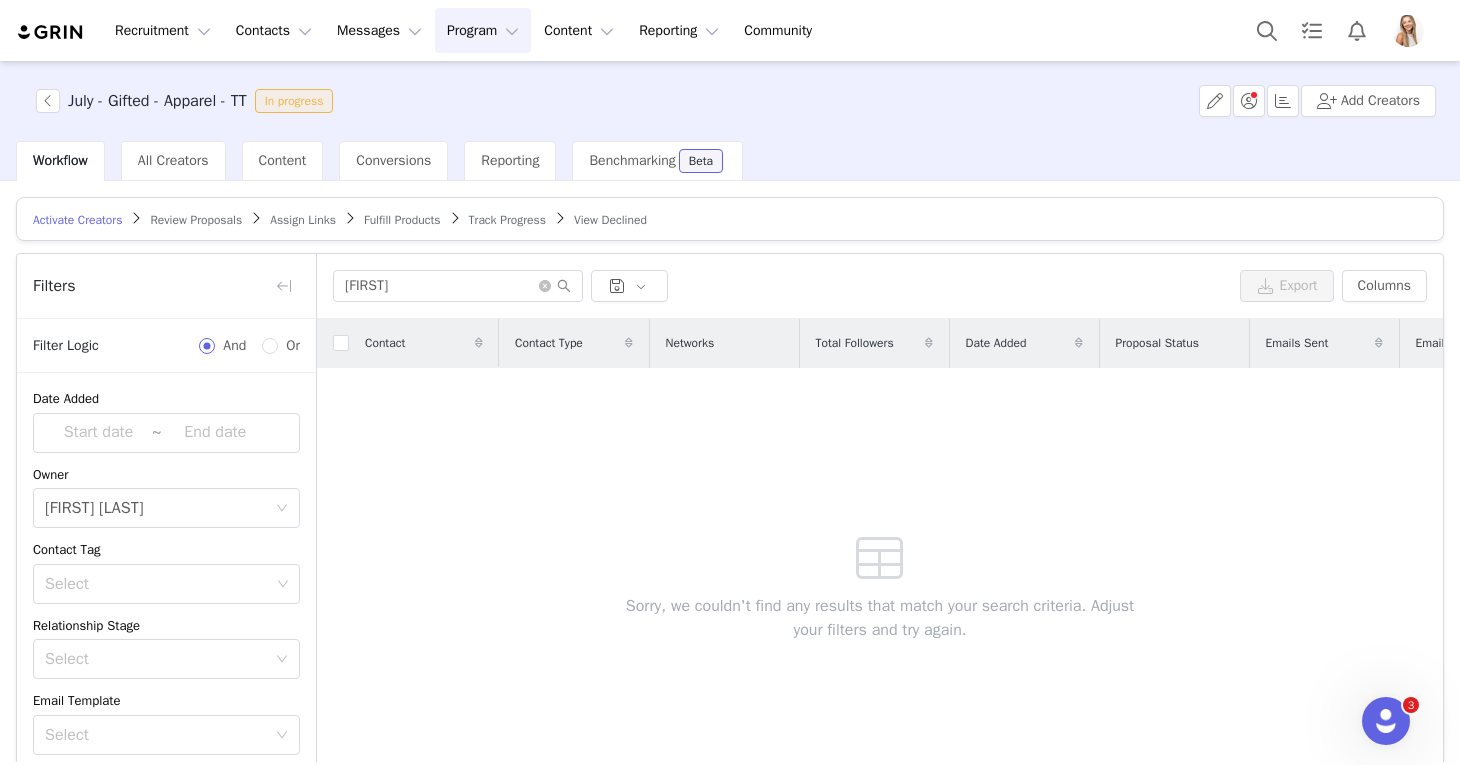 scroll, scrollTop: 132, scrollLeft: 0, axis: vertical 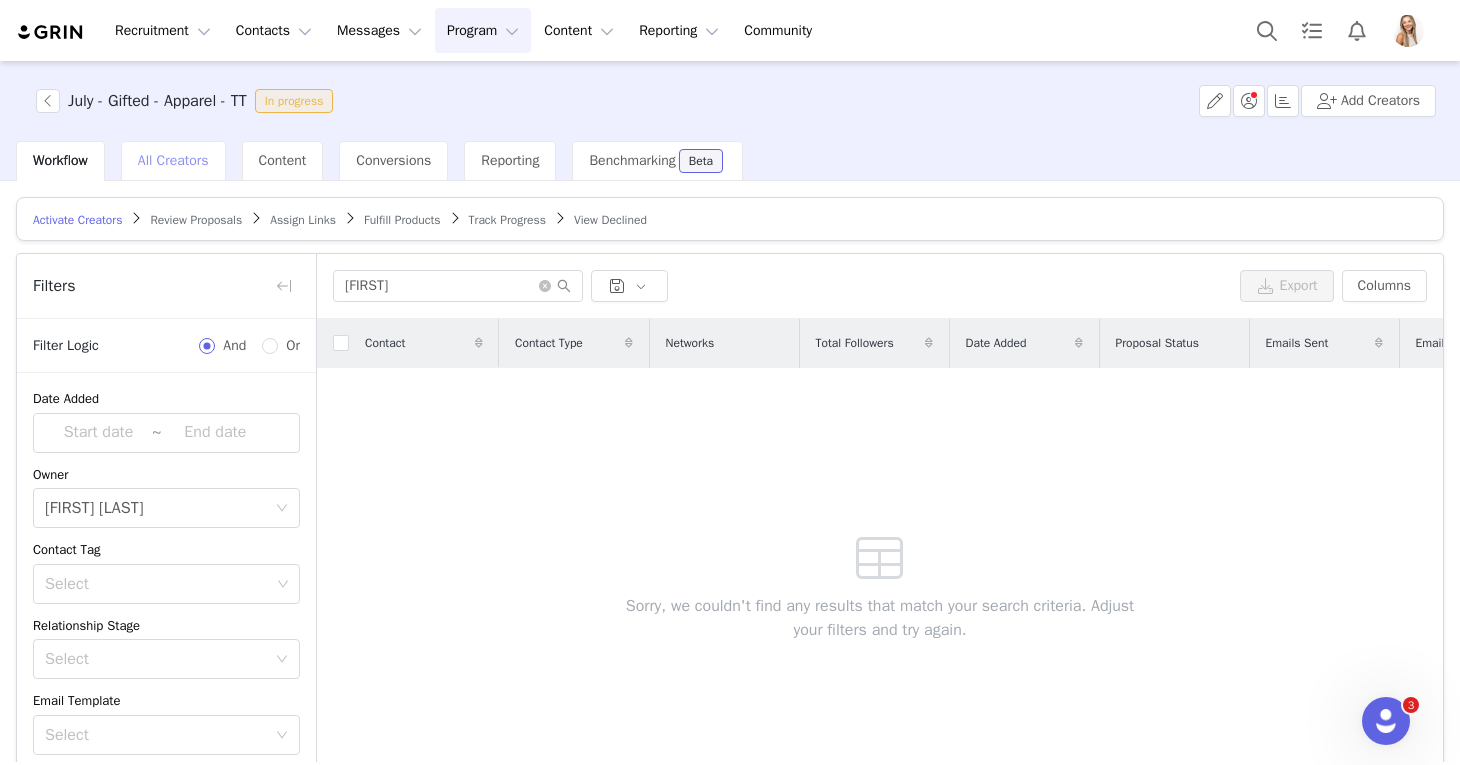 click on "All Creators" at bounding box center [173, 160] 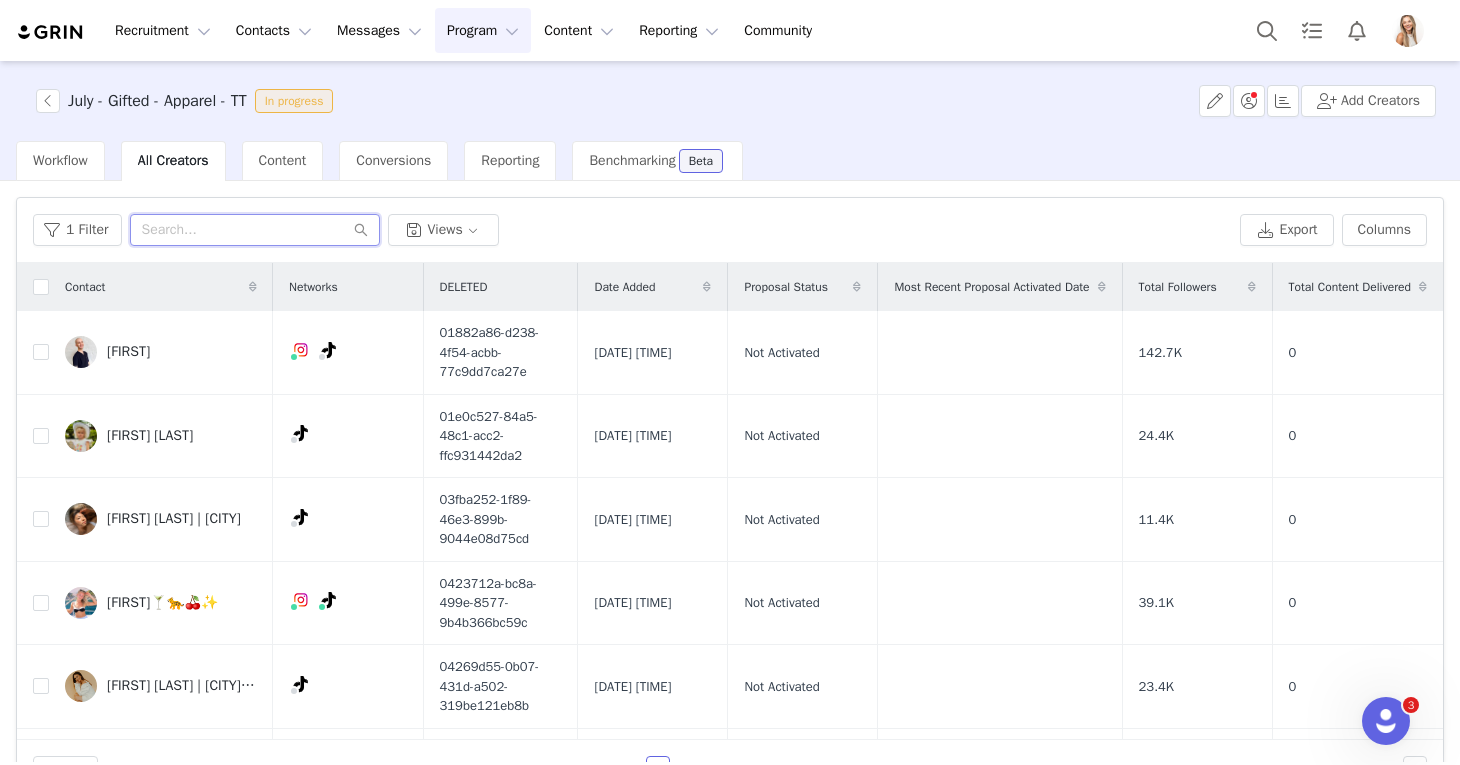 click at bounding box center (255, 230) 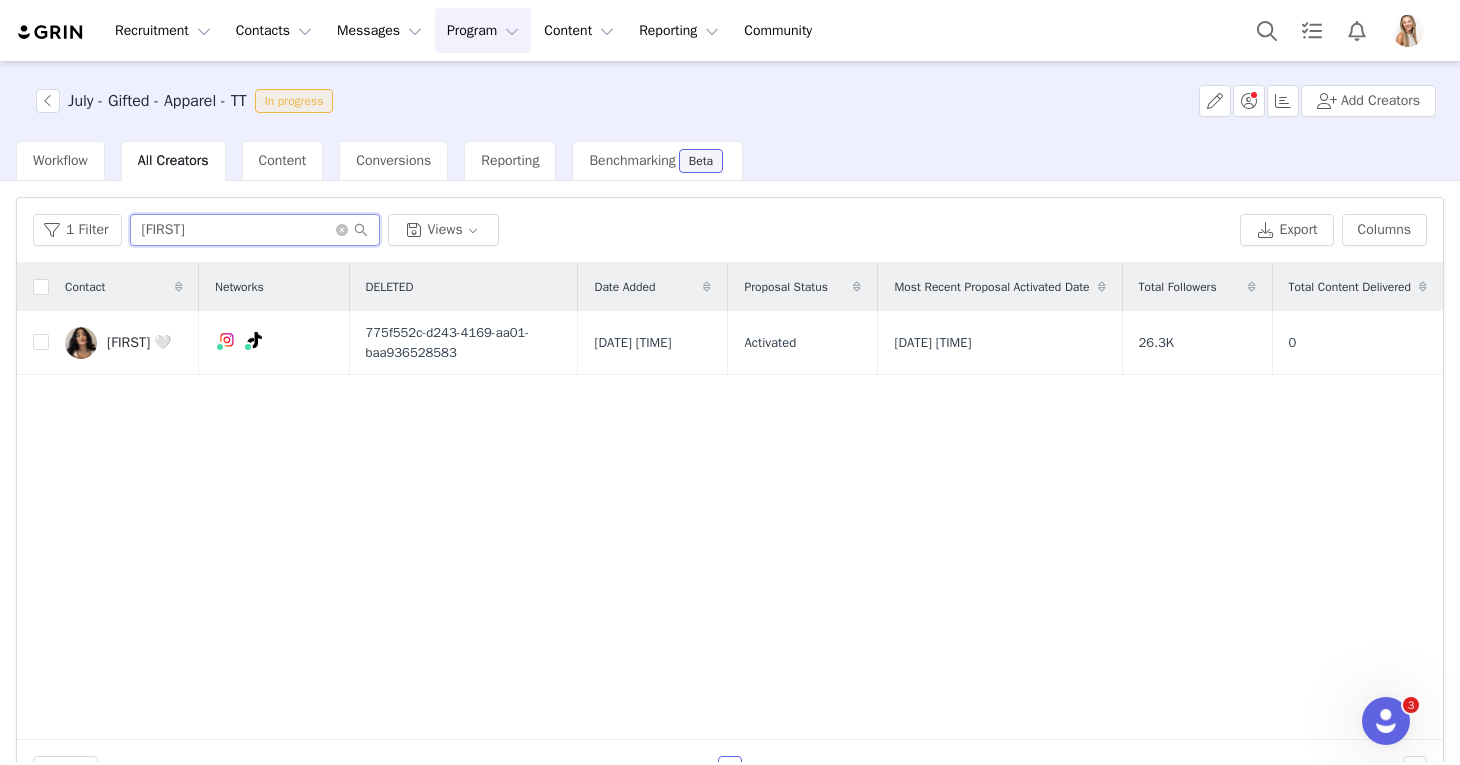 type on "Amtul" 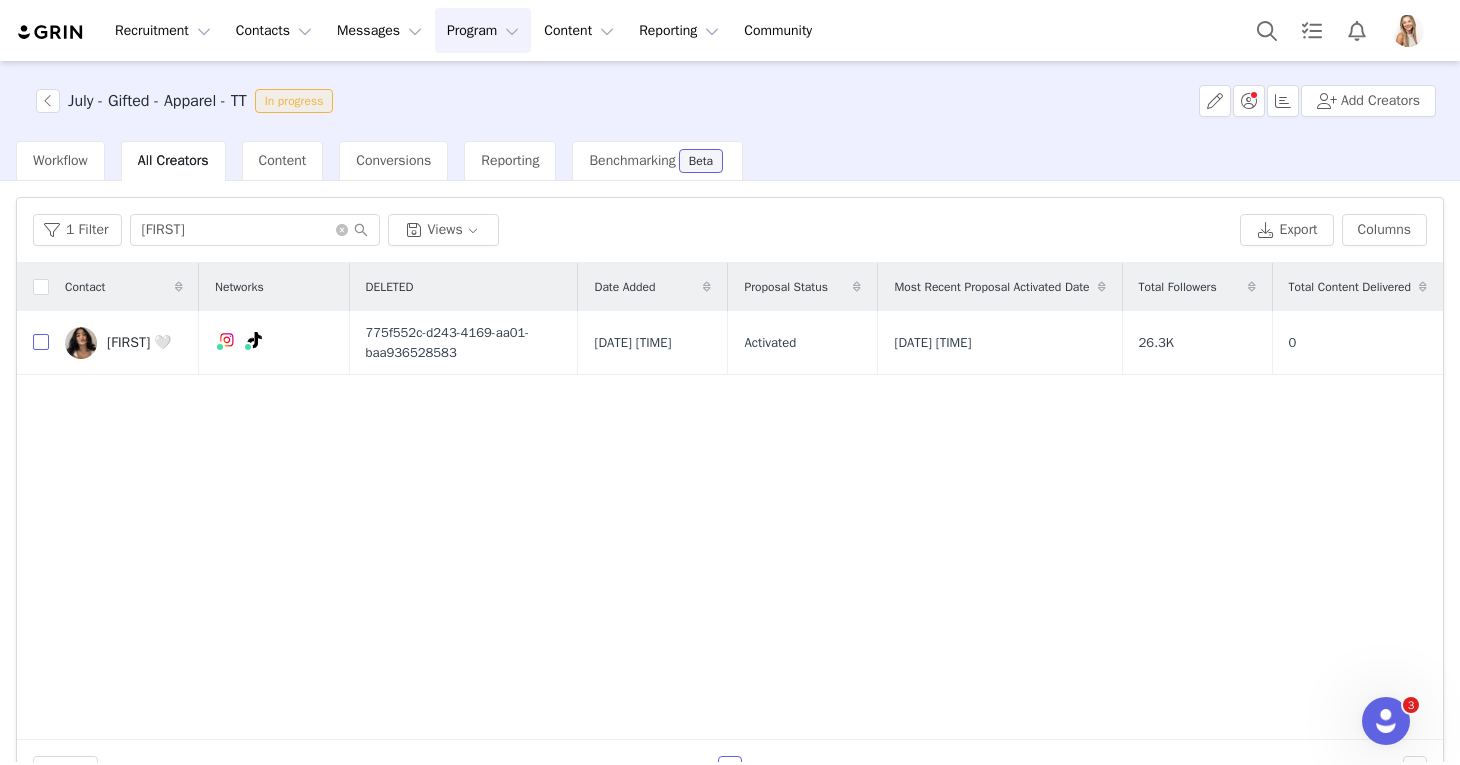 click at bounding box center [41, 342] 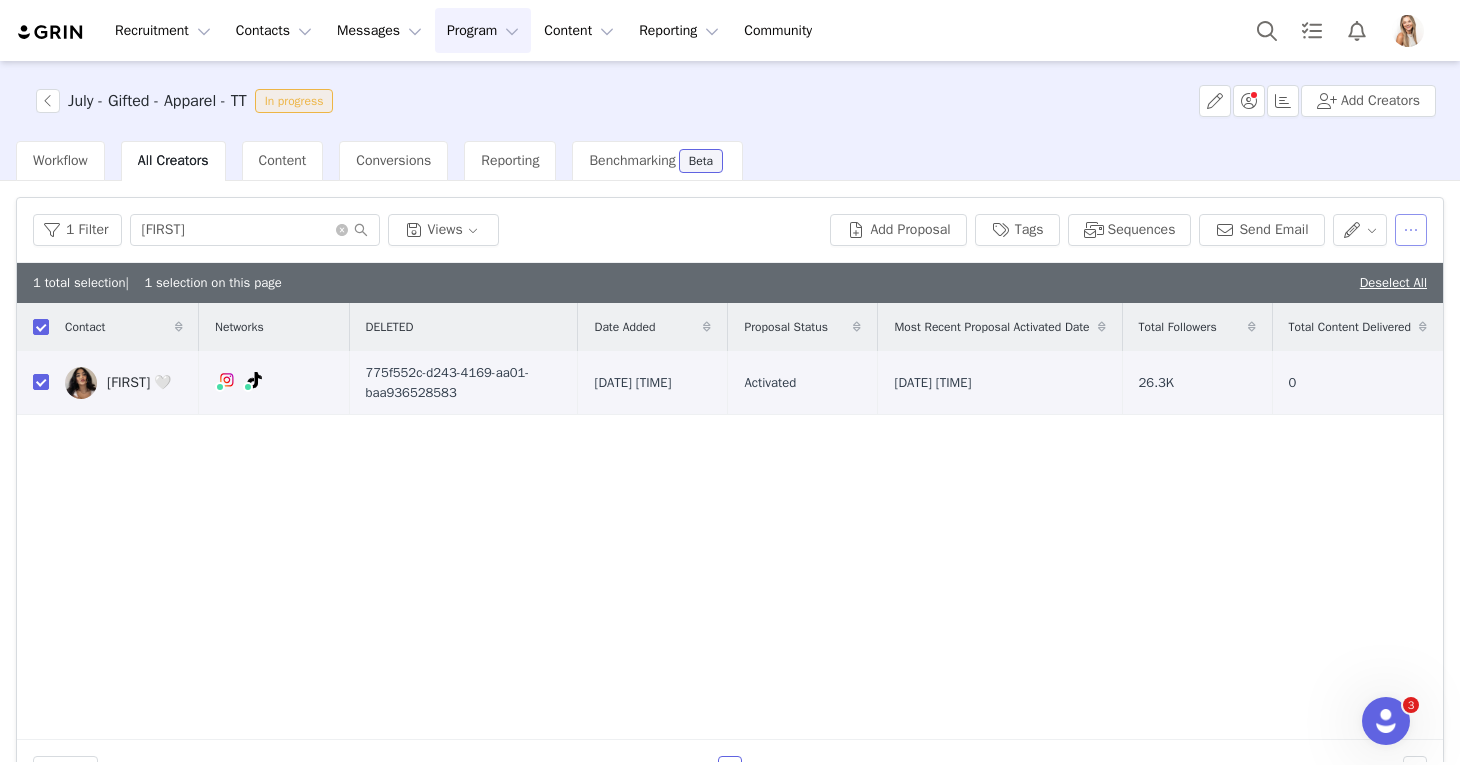 click at bounding box center (1411, 230) 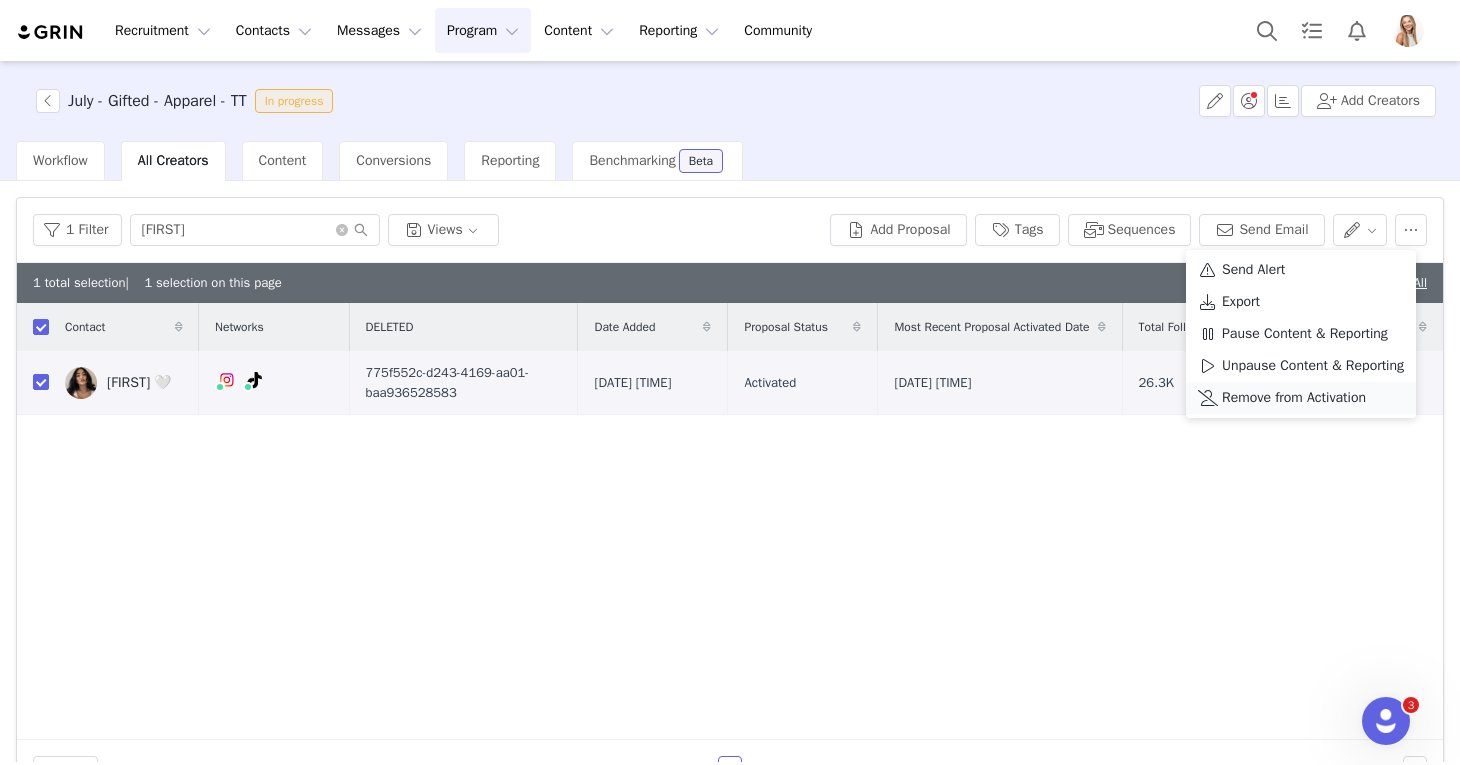 click on "Remove from Activation" at bounding box center [1294, 398] 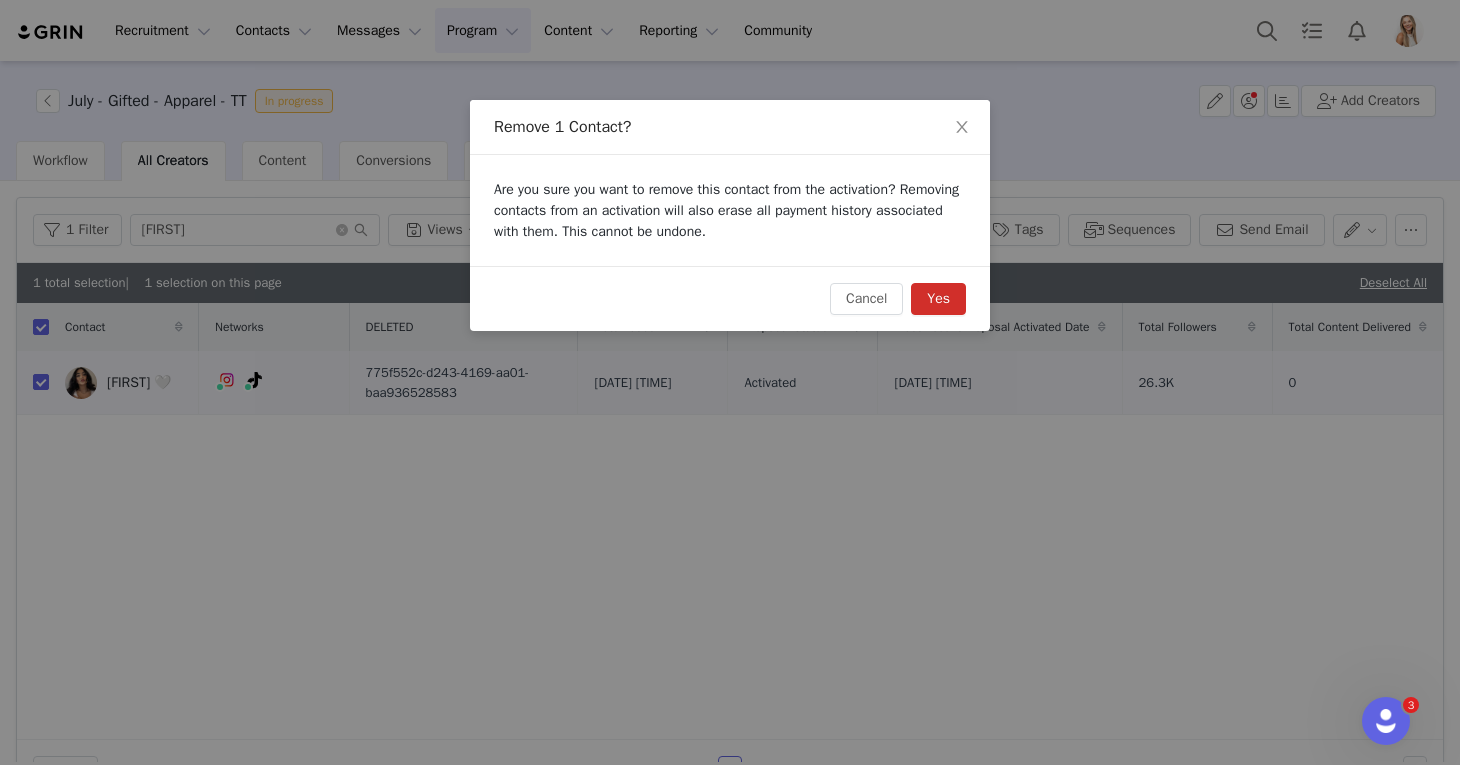 click on "Yes" at bounding box center (938, 299) 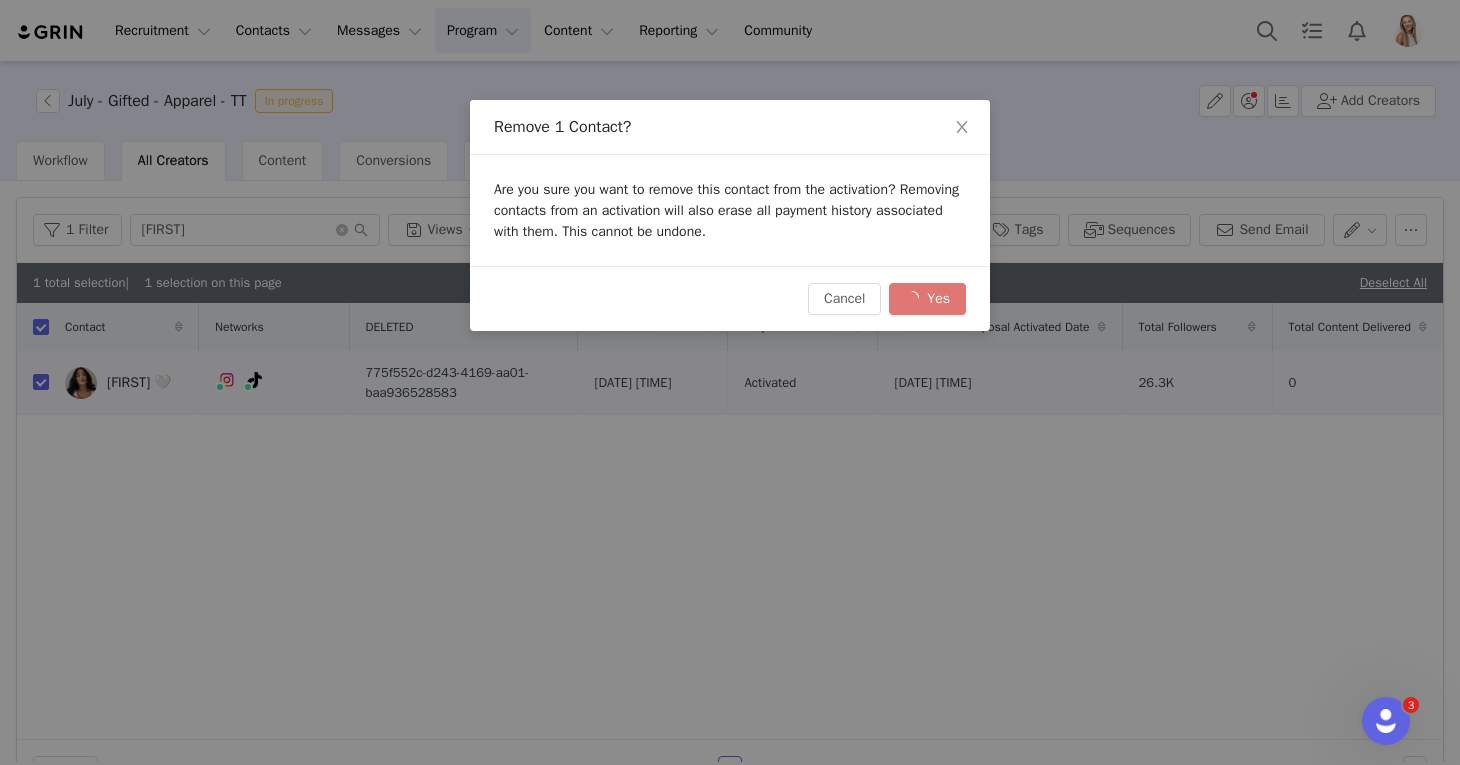 checkbox on "false" 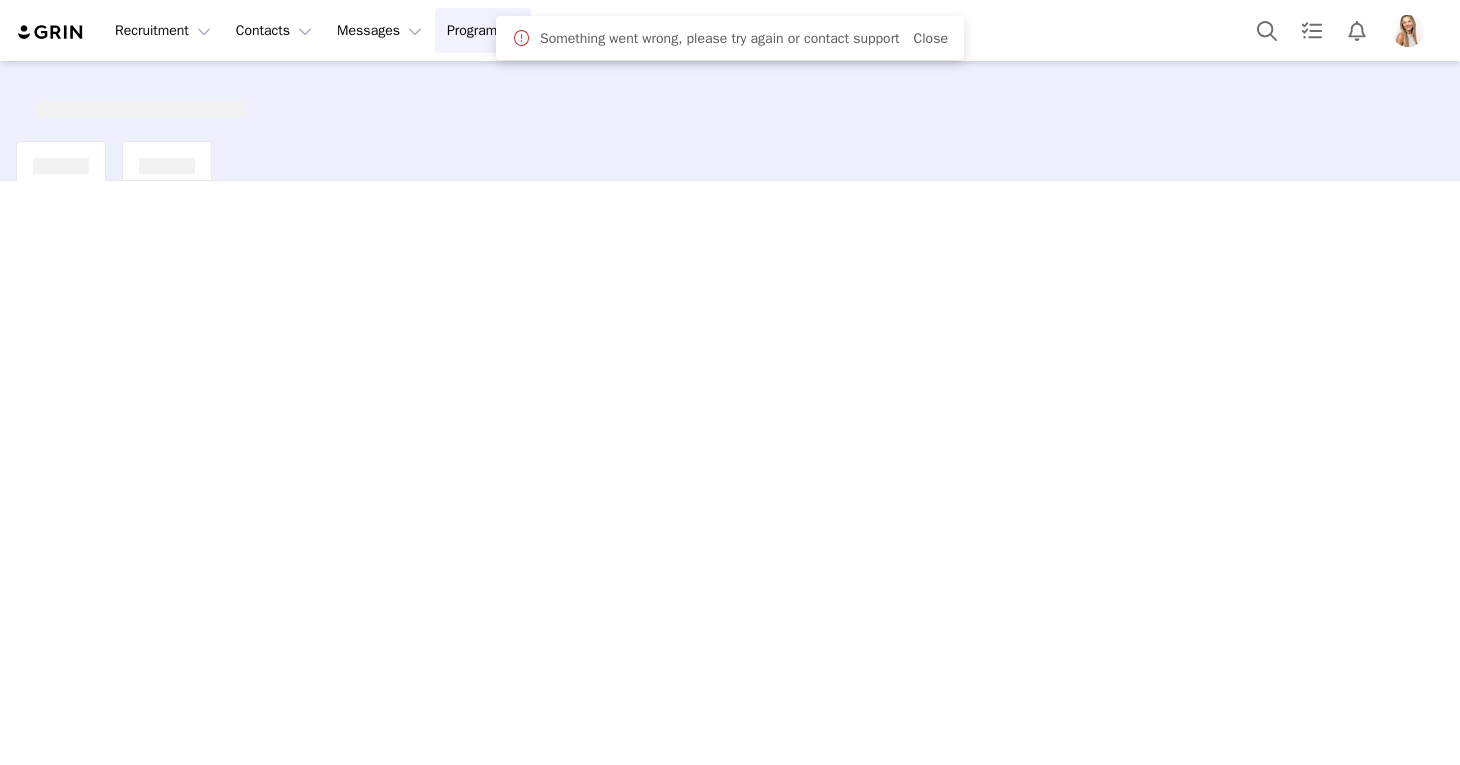 scroll, scrollTop: 0, scrollLeft: 0, axis: both 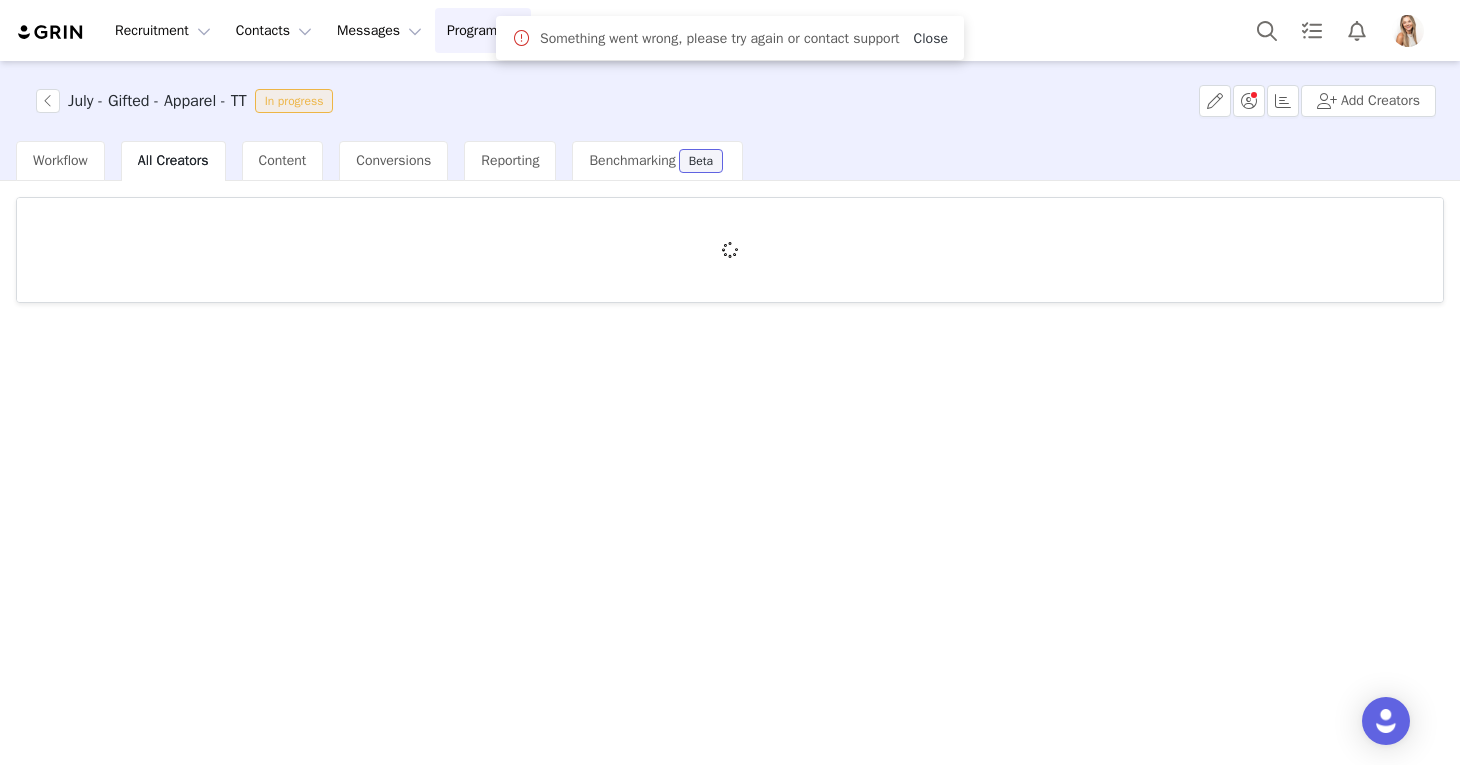 click on "Close" at bounding box center [931, 38] 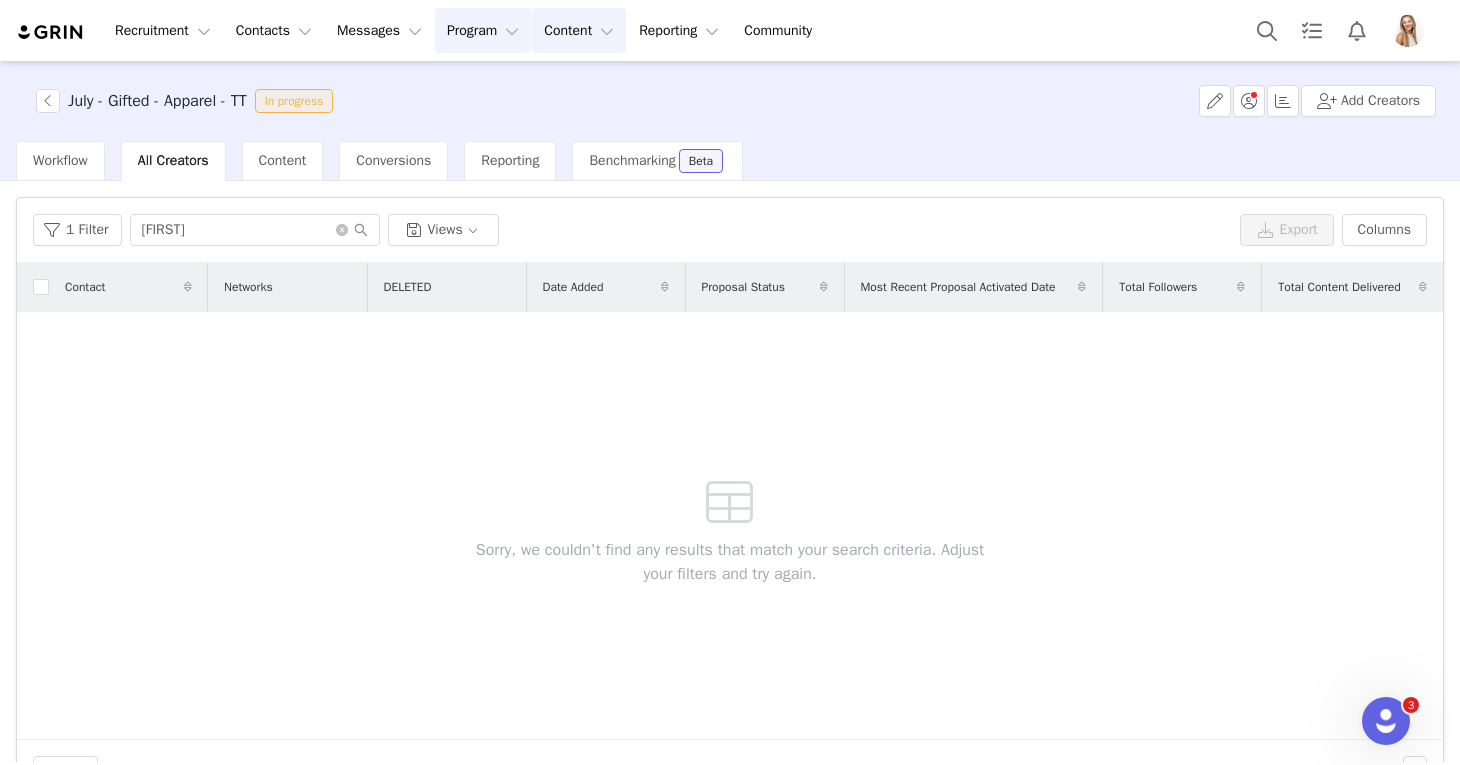 scroll, scrollTop: 0, scrollLeft: 0, axis: both 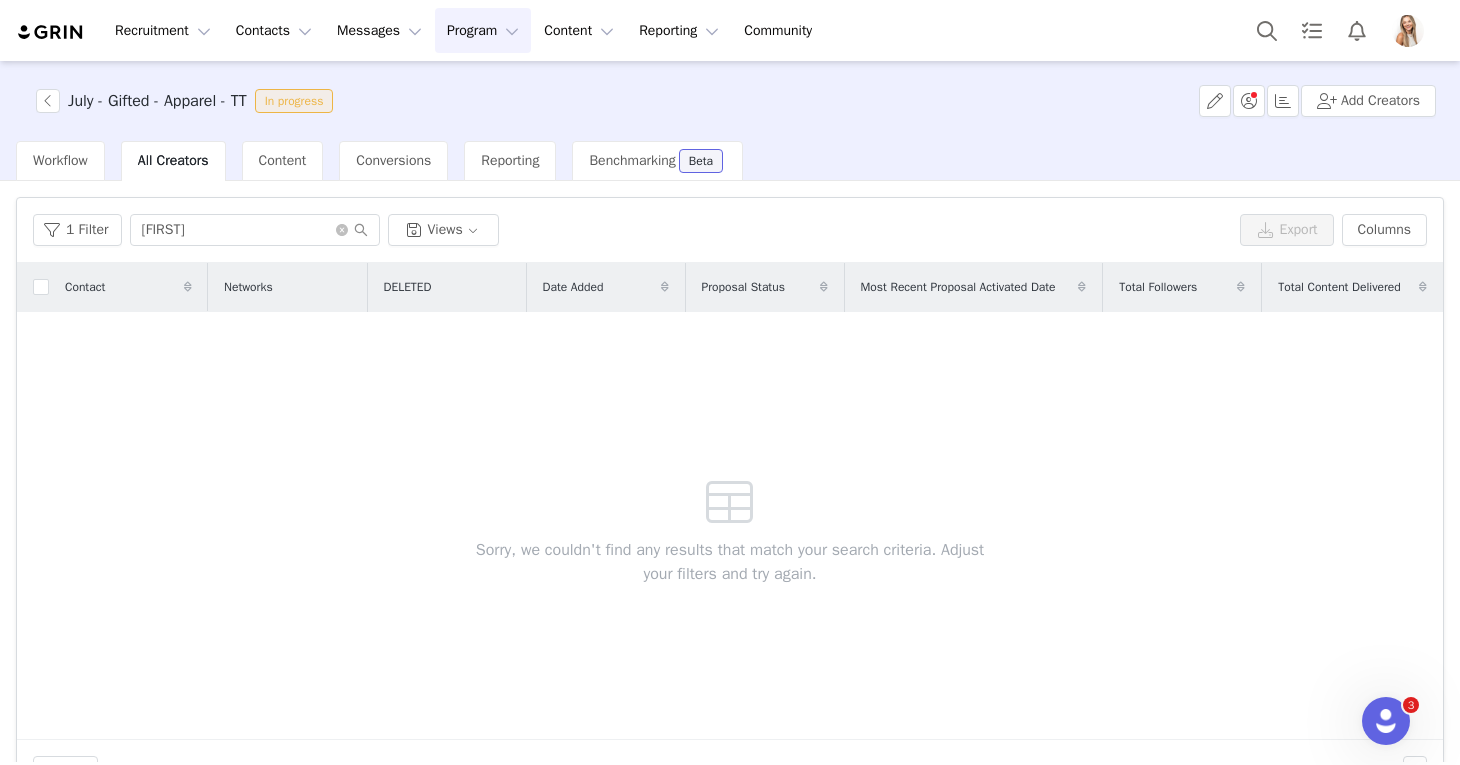 click on "Program Program" at bounding box center (483, 30) 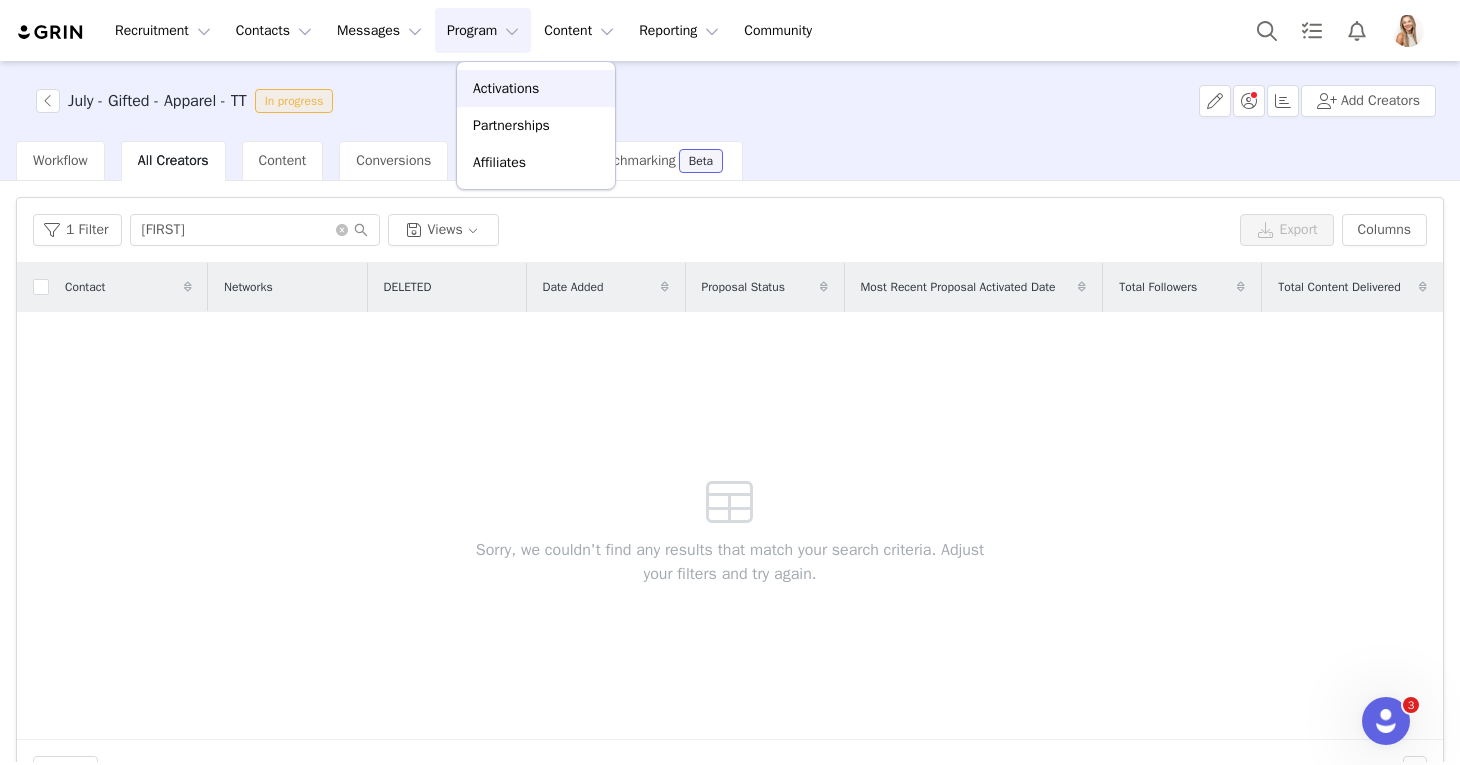 click on "Activations" at bounding box center (506, 88) 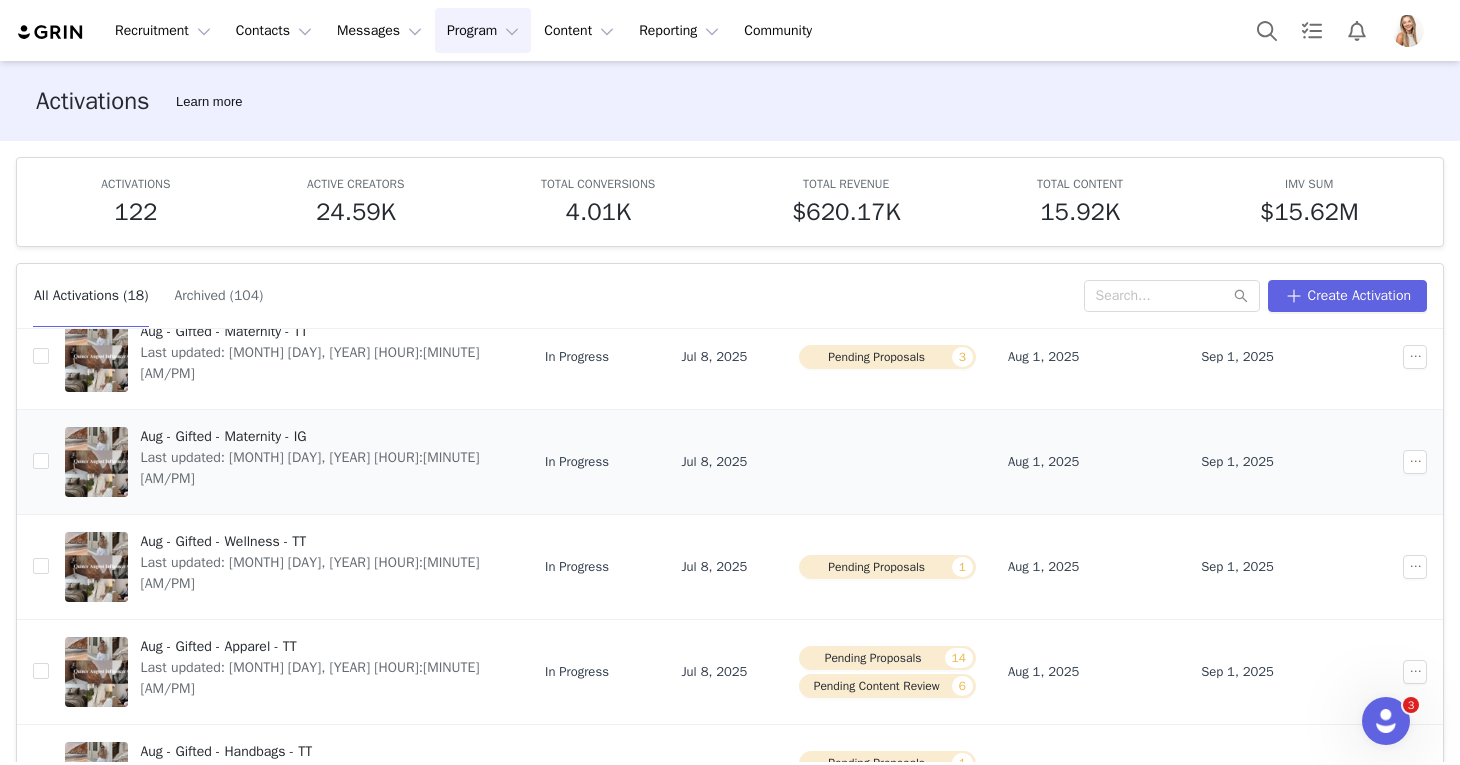 scroll, scrollTop: 173, scrollLeft: 0, axis: vertical 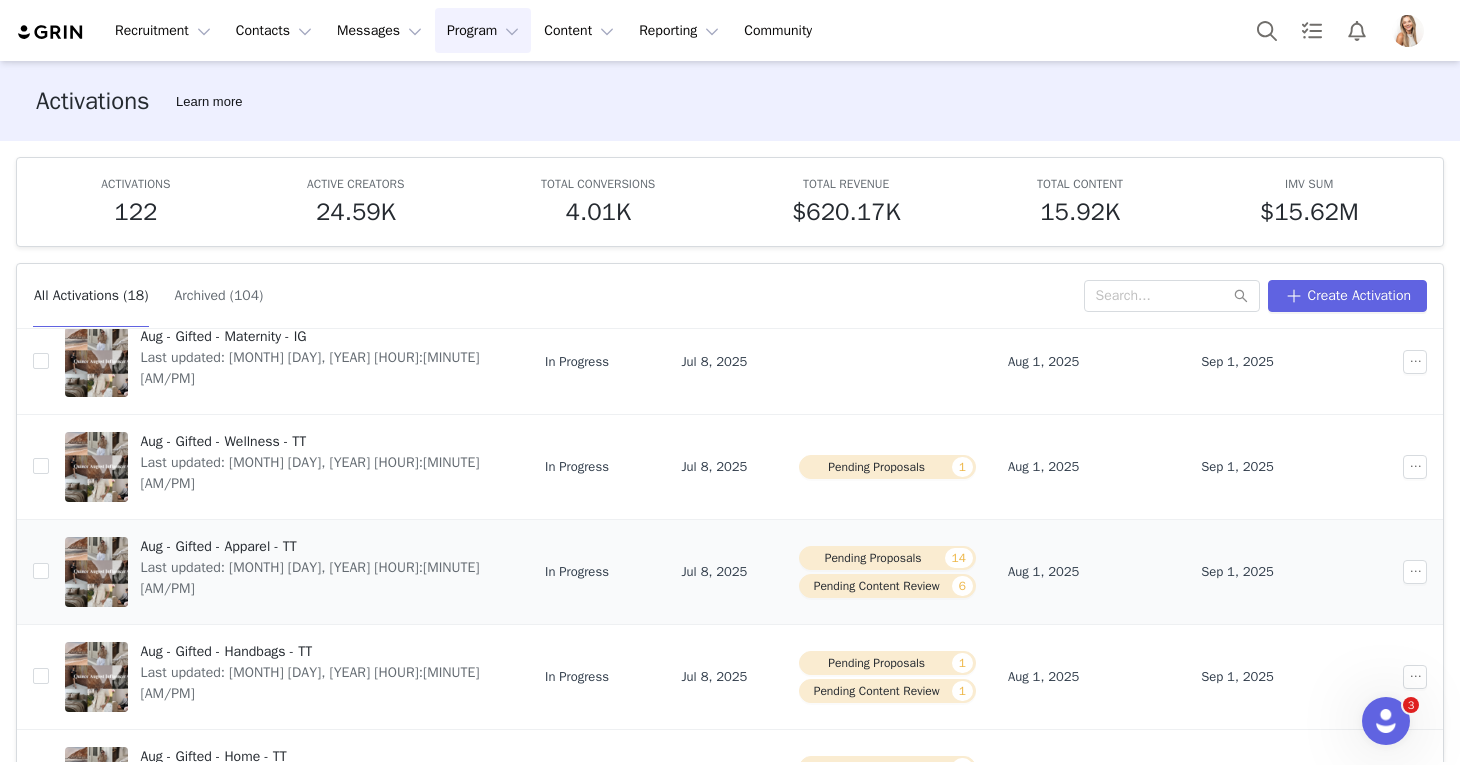 click on "Aug - Gifted - Apparel - TT" at bounding box center (320, 546) 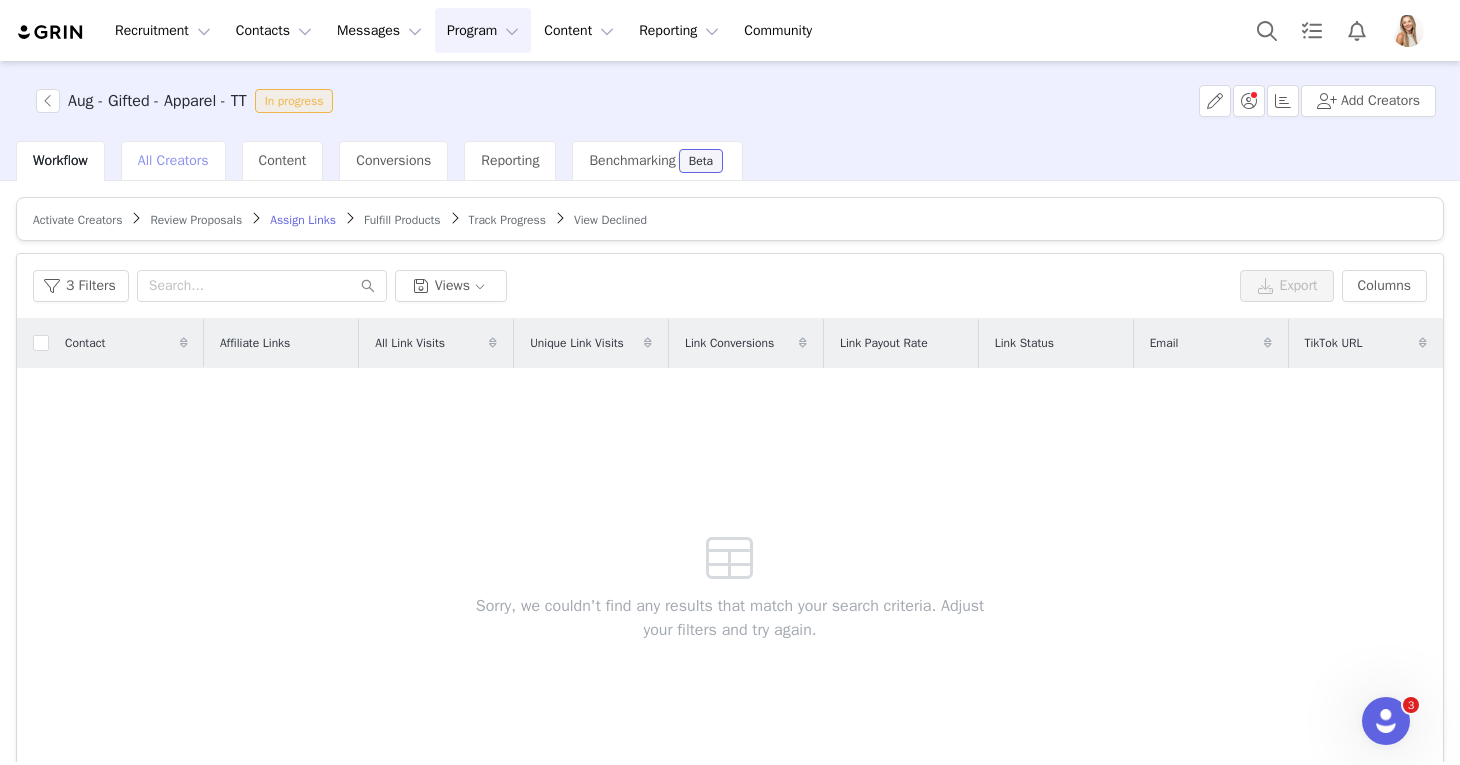 click on "All Creators" at bounding box center (173, 160) 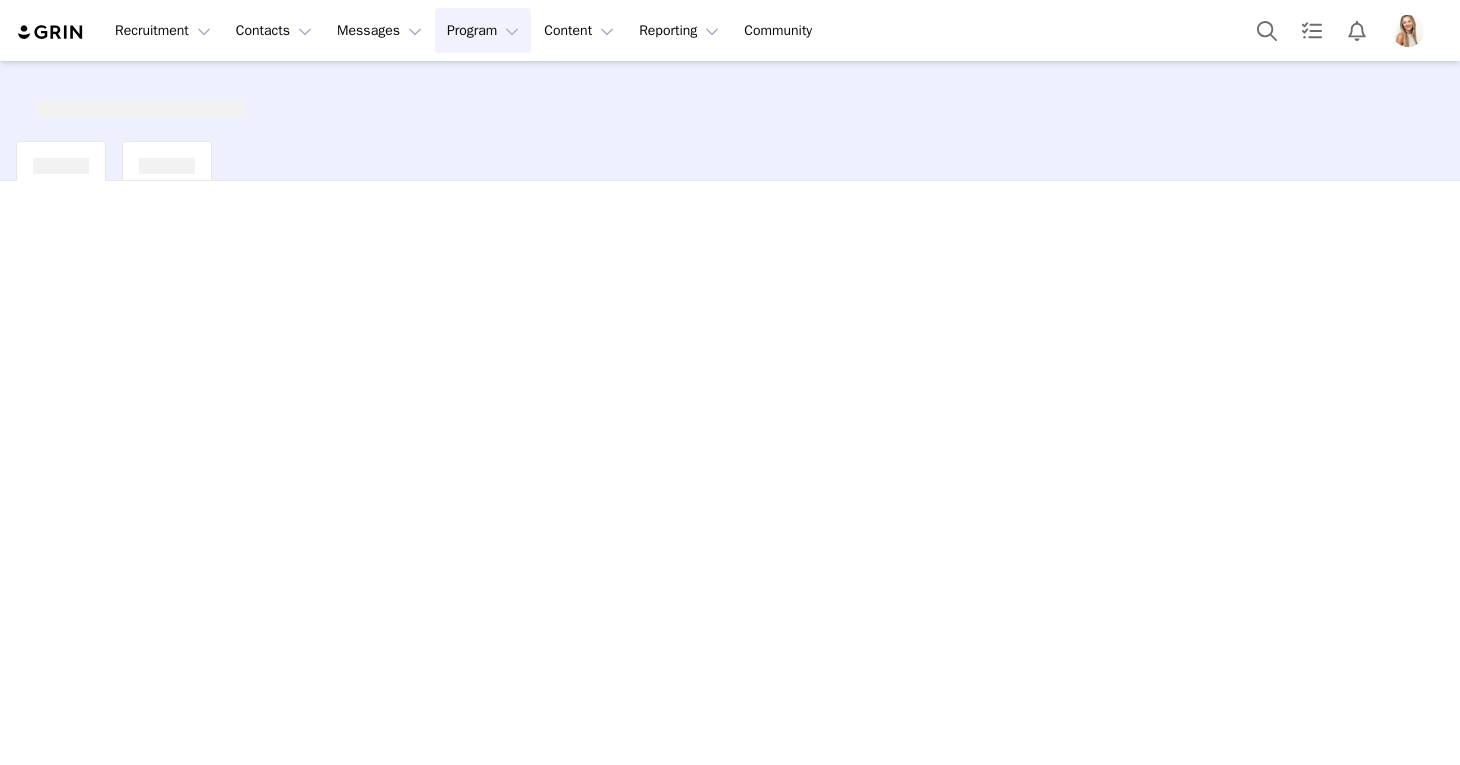 scroll, scrollTop: 0, scrollLeft: 0, axis: both 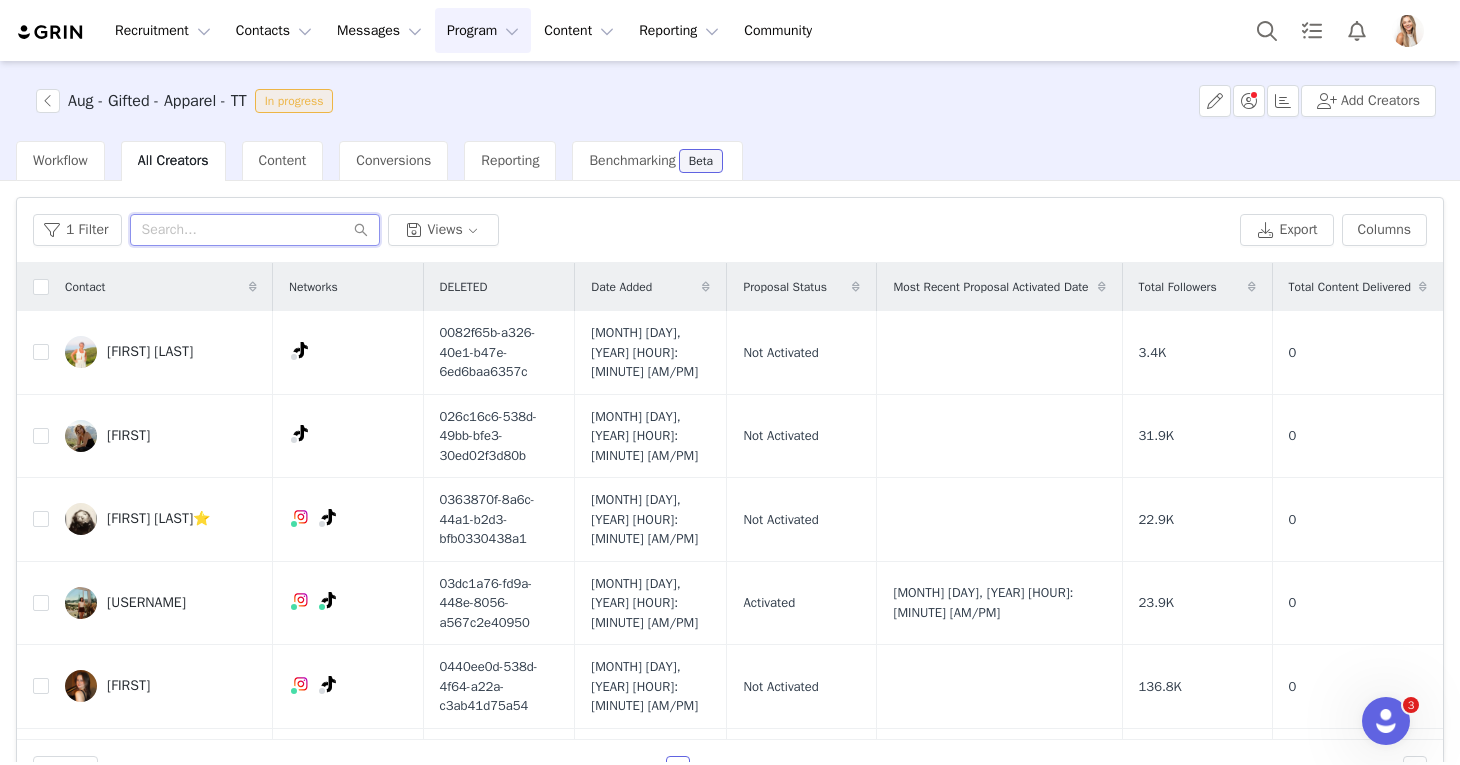 click at bounding box center (255, 230) 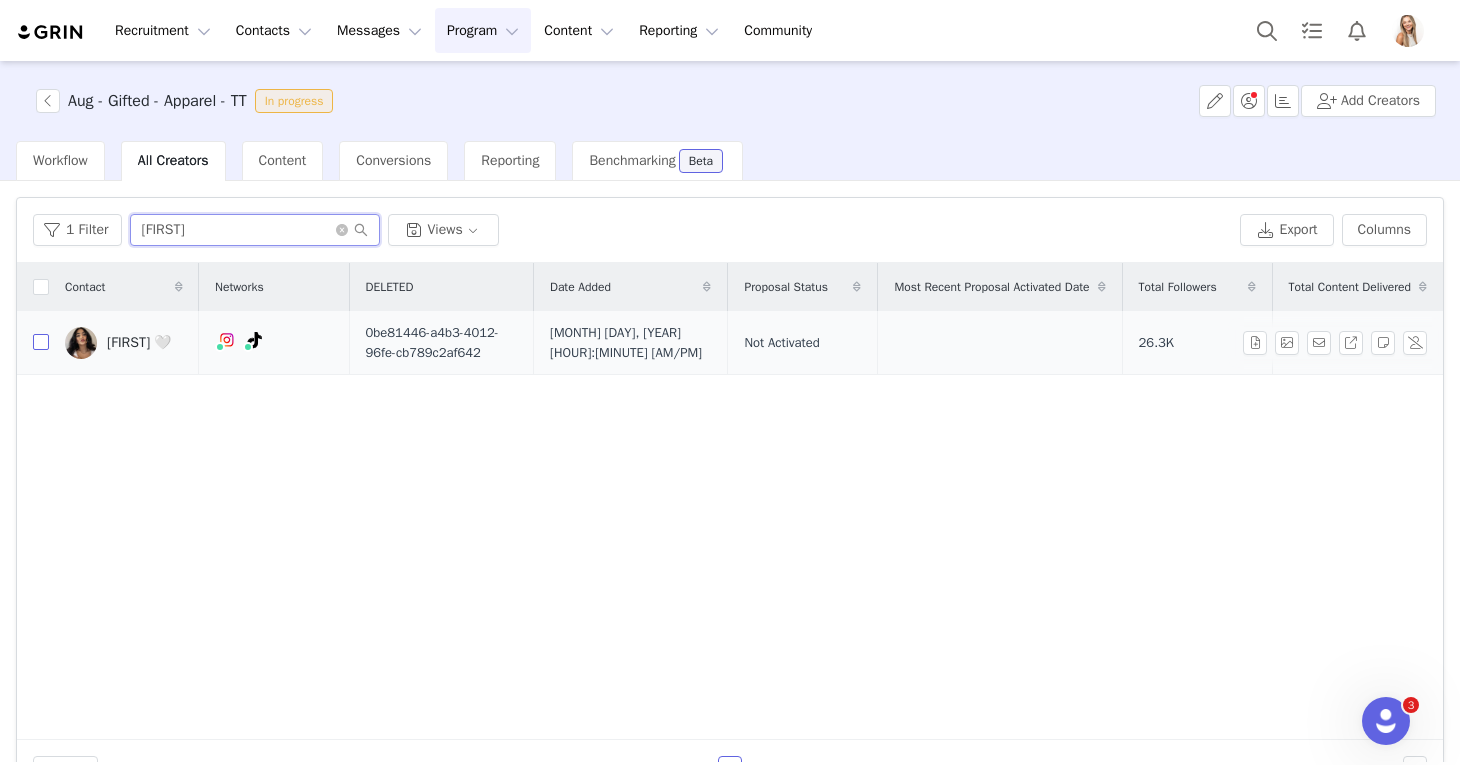 type on "[FIRST]" 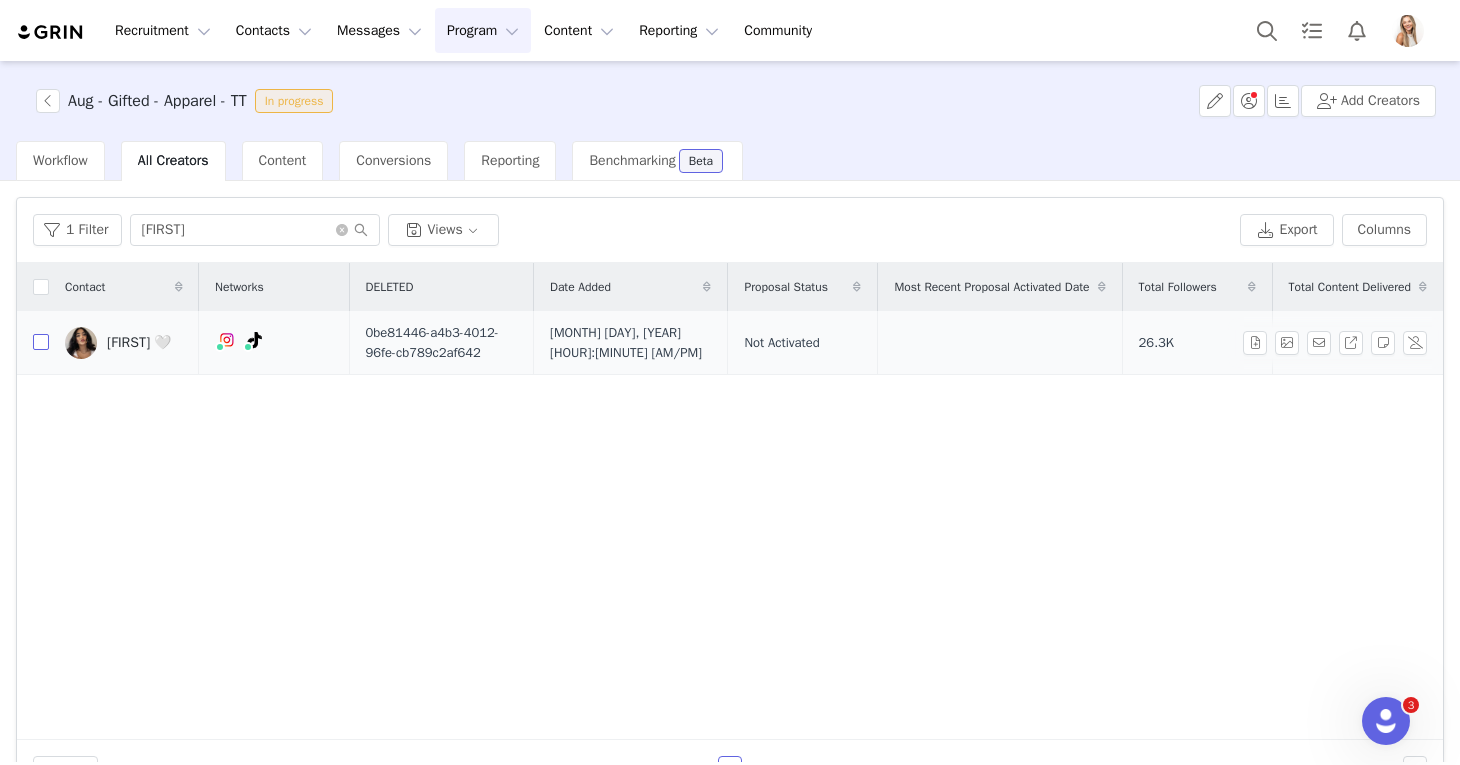 click at bounding box center [41, 342] 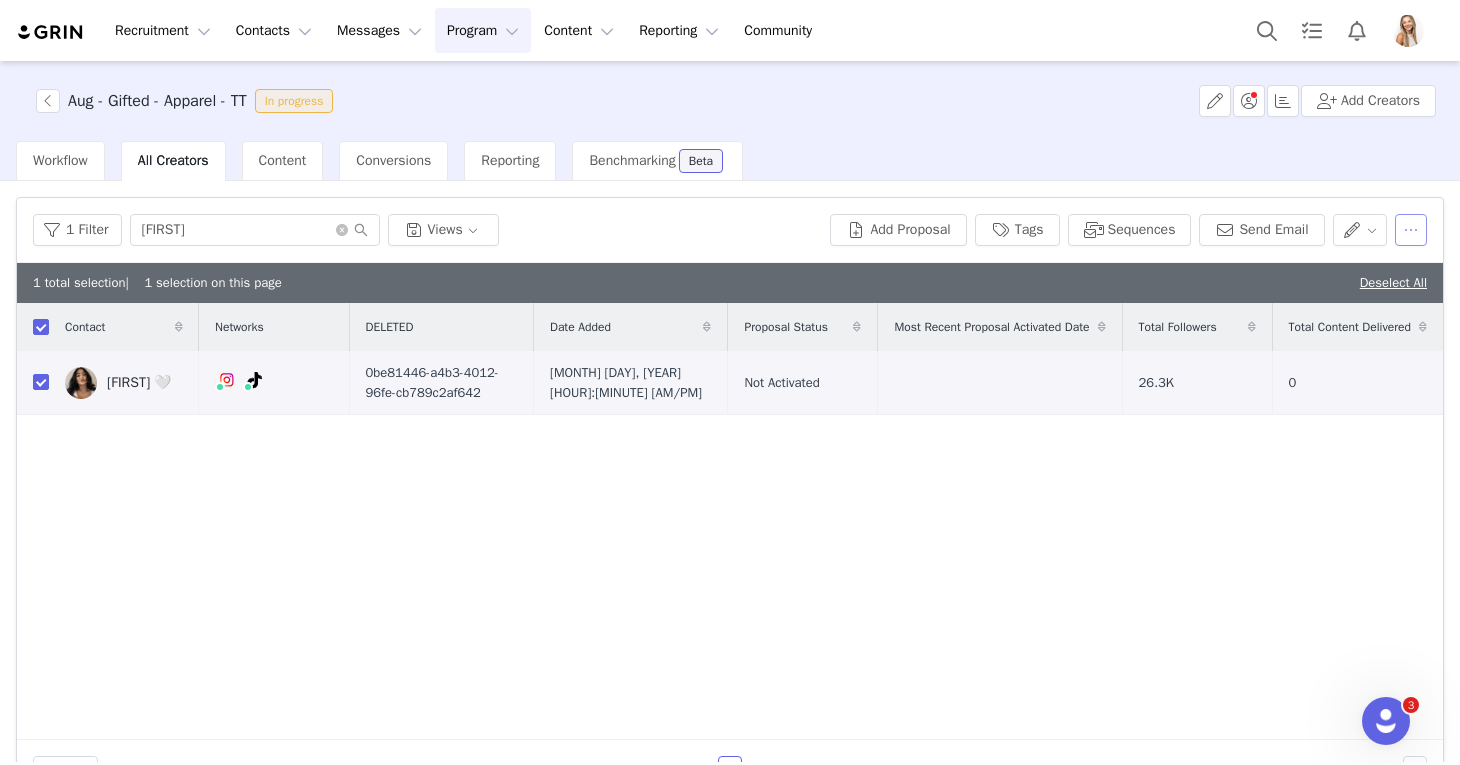 click at bounding box center (1411, 230) 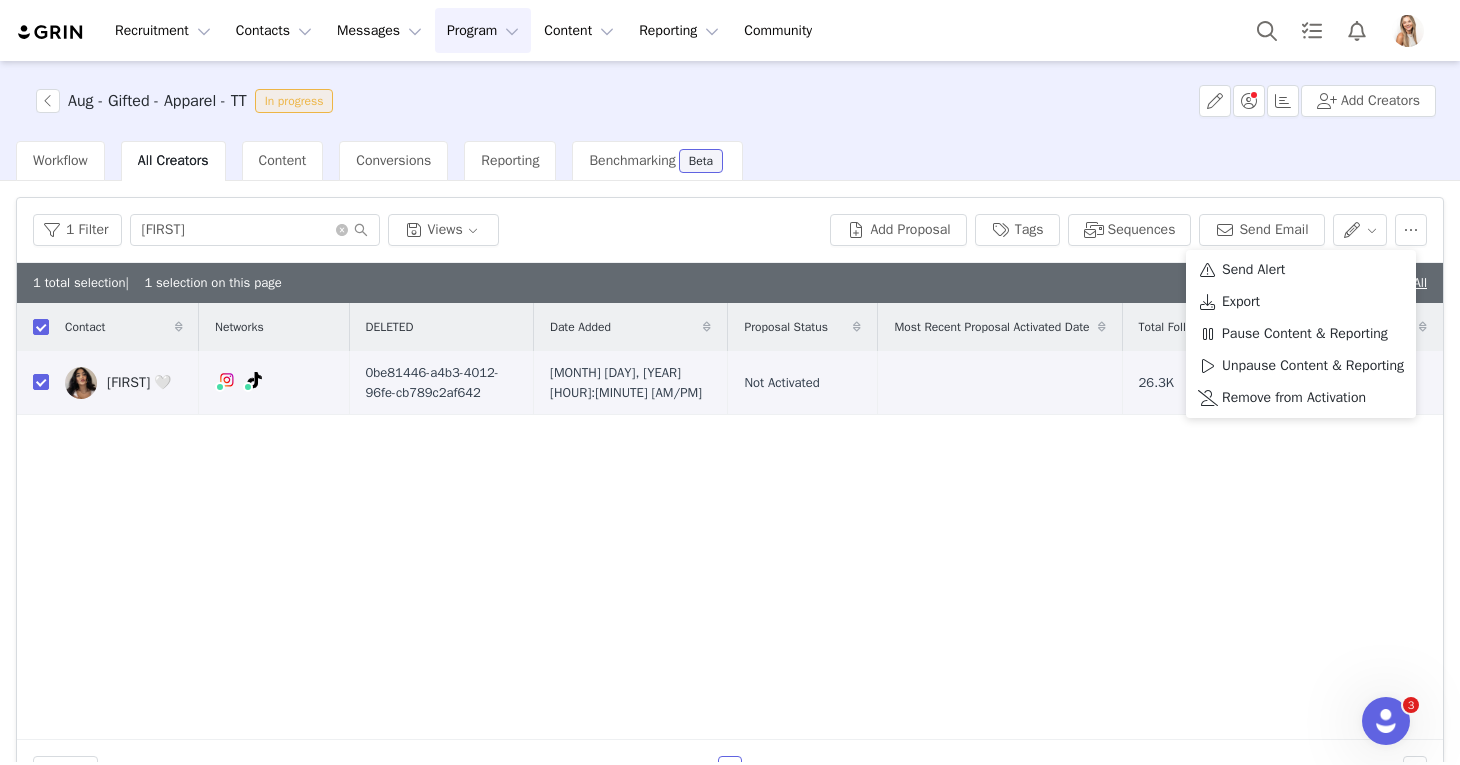 click on "Contact   Networks   DELETED   Date Added   Proposal Status   Most Recent Proposal Activated Date   Total Followers   Total Content Delivered   Amtul 🤍  TikTok  (   @amtulxahmed   )   — Personal/Creator  Connected  — Videos and Insights. 0be81446-a4b3-4012-96fe-cb789c2af642 Aug 1, 2025 2:58 PM Not Activated 26.3K 0" at bounding box center (730, 521) 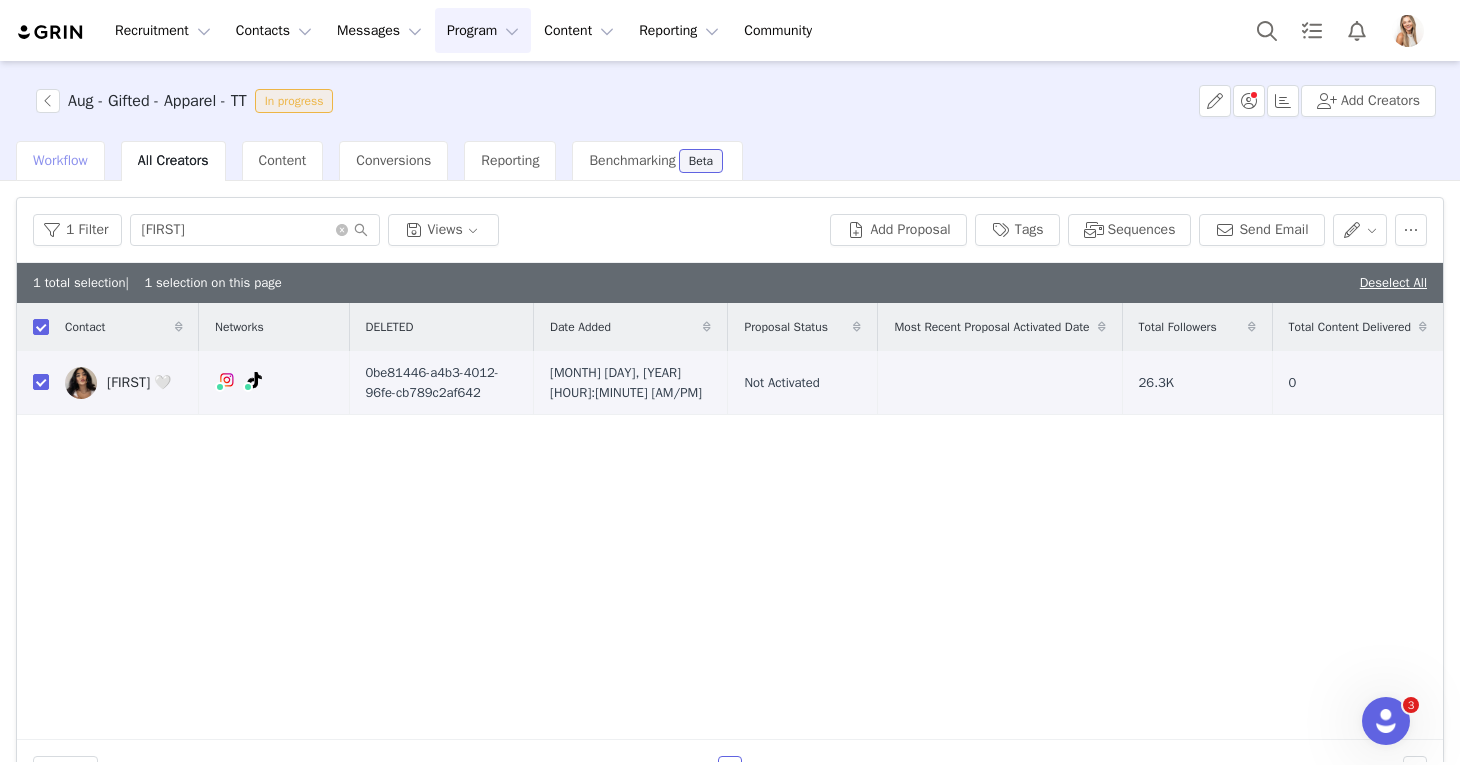 click on "Workflow" at bounding box center (60, 160) 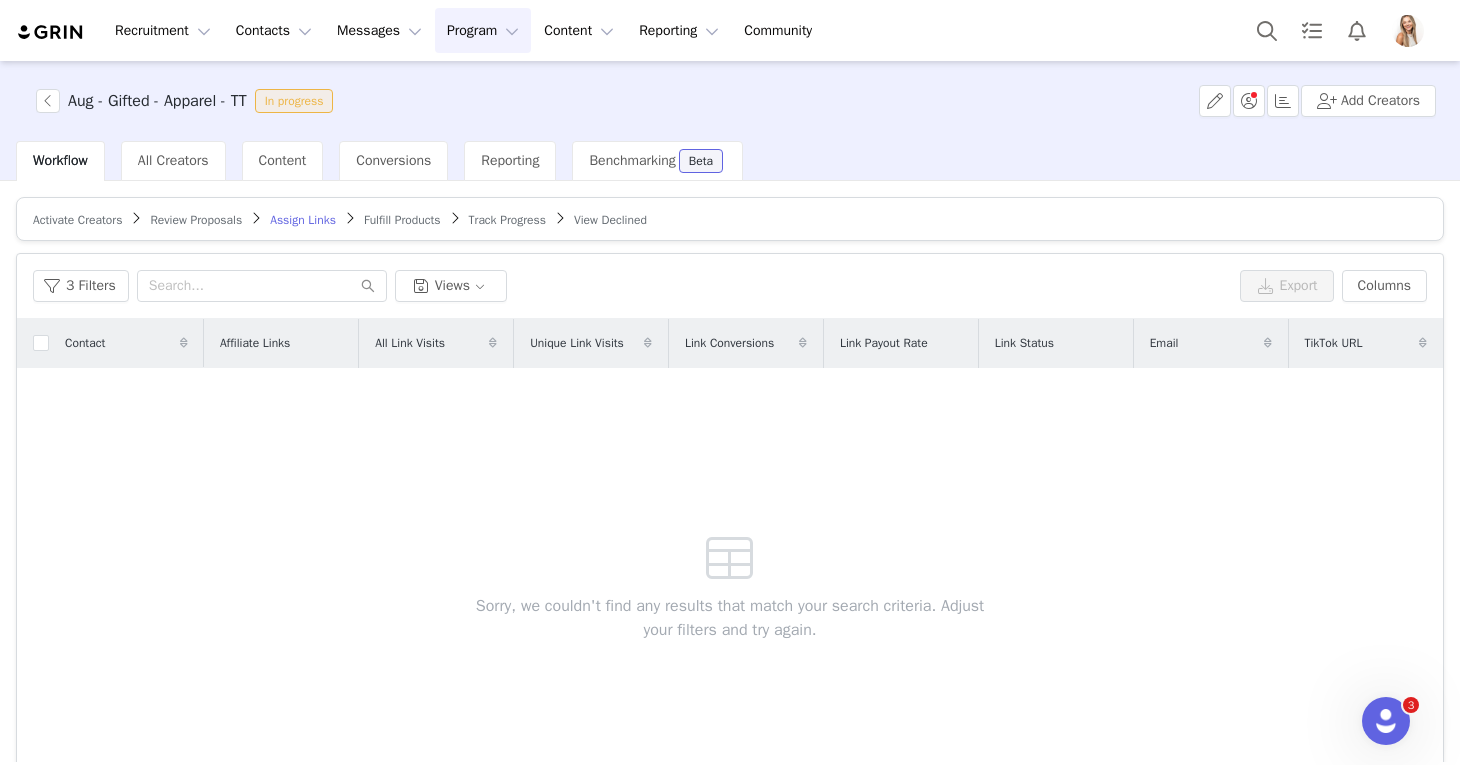 click on "Review Proposals" at bounding box center (196, 220) 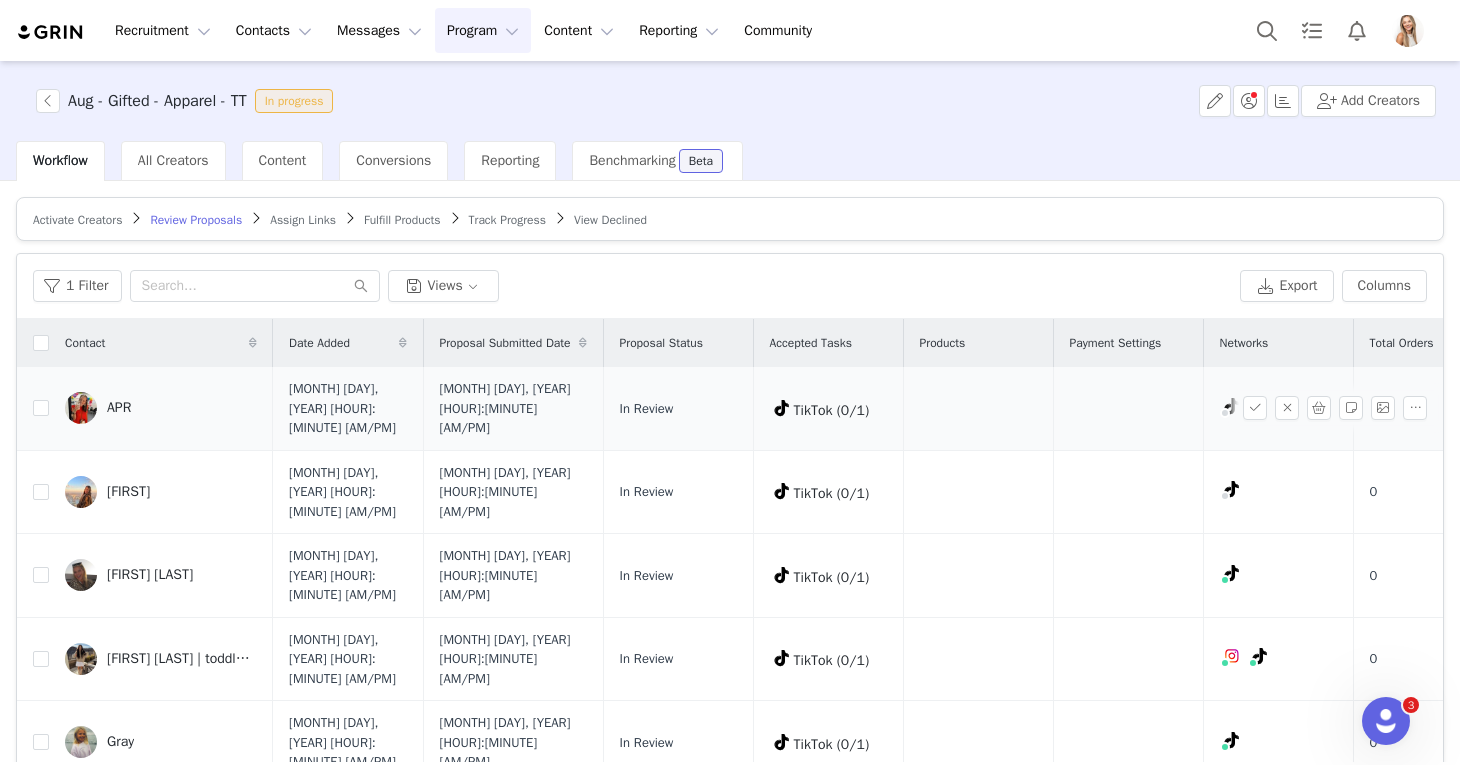 scroll, scrollTop: 8, scrollLeft: 0, axis: vertical 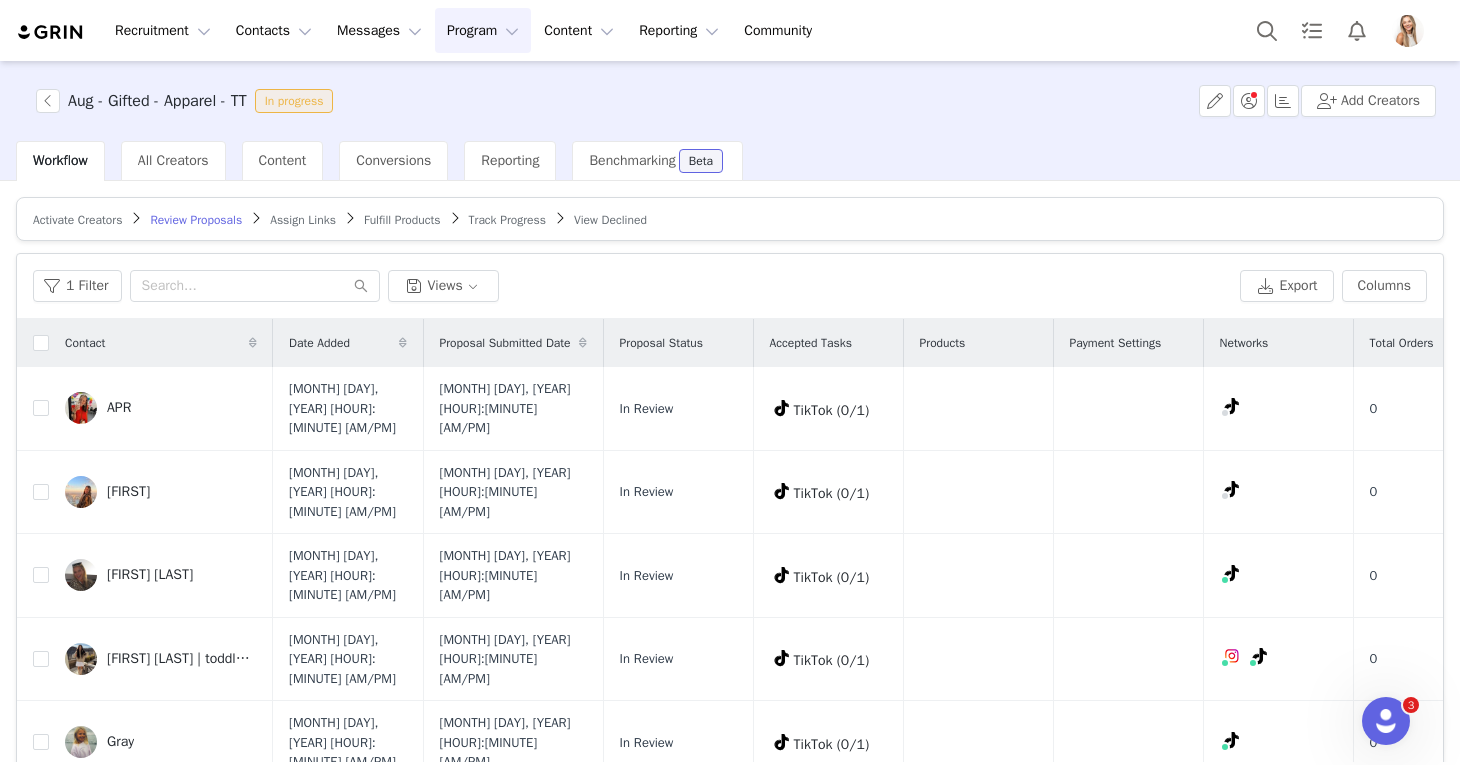 click on "Assign Links" at bounding box center (303, 220) 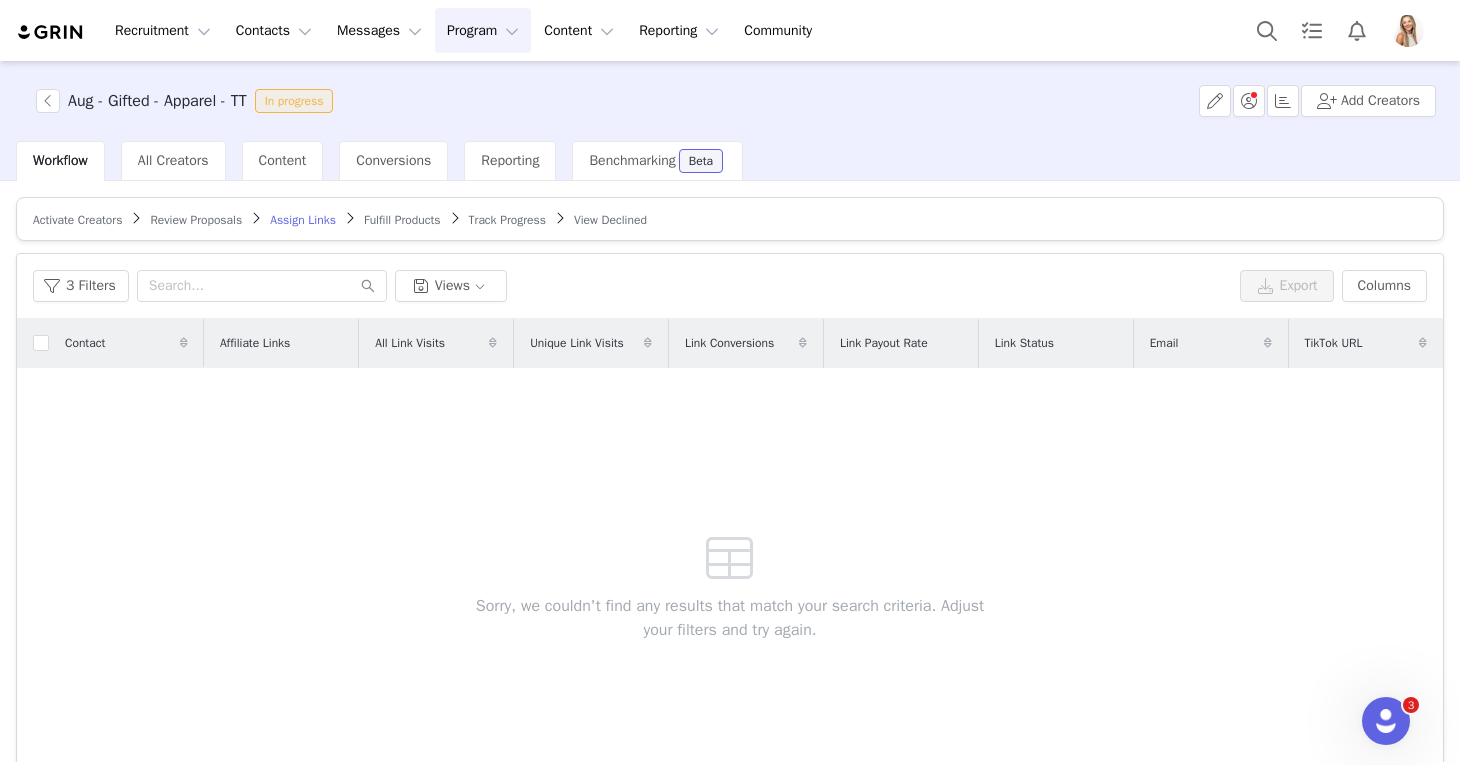 click on "Activate Creators" at bounding box center (77, 220) 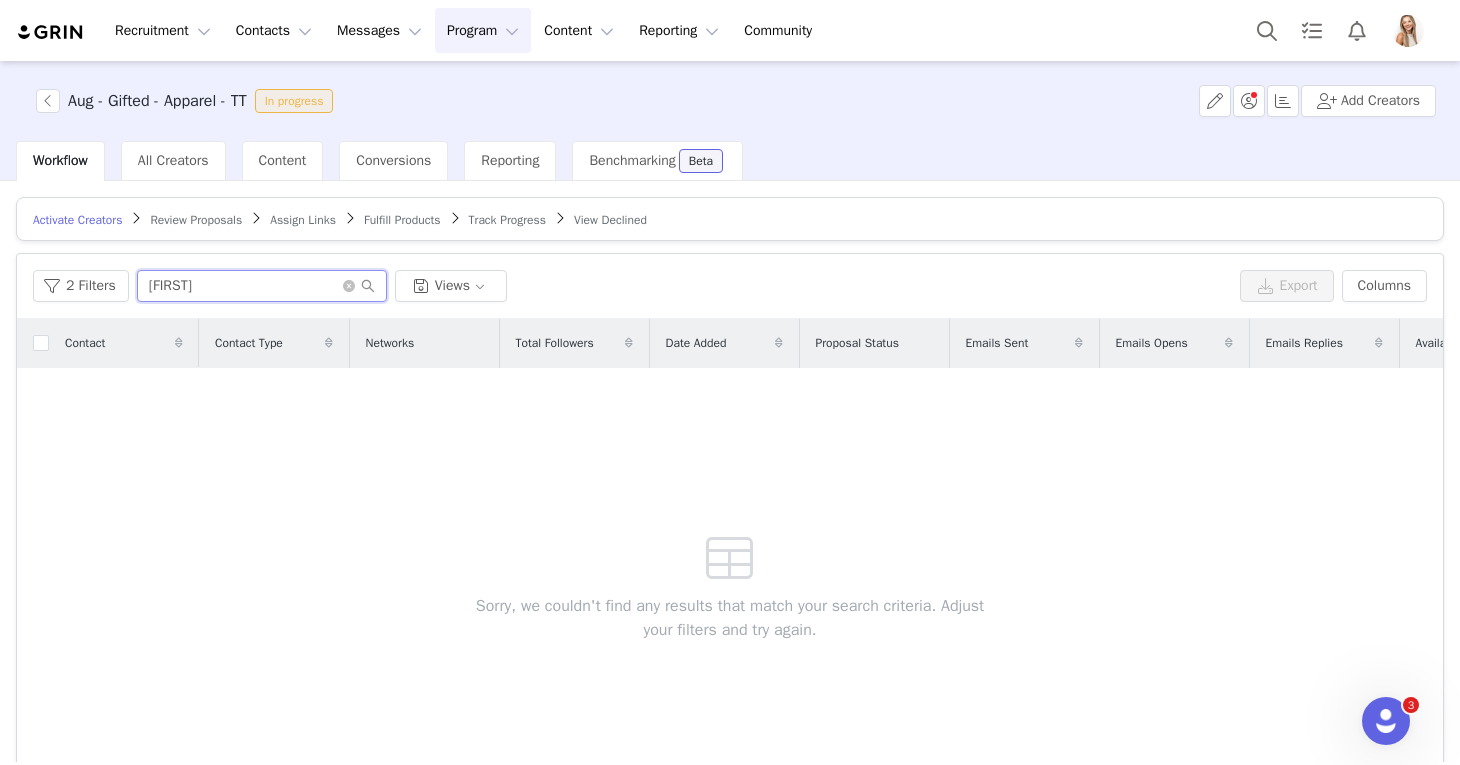click on "emerson" at bounding box center (262, 286) 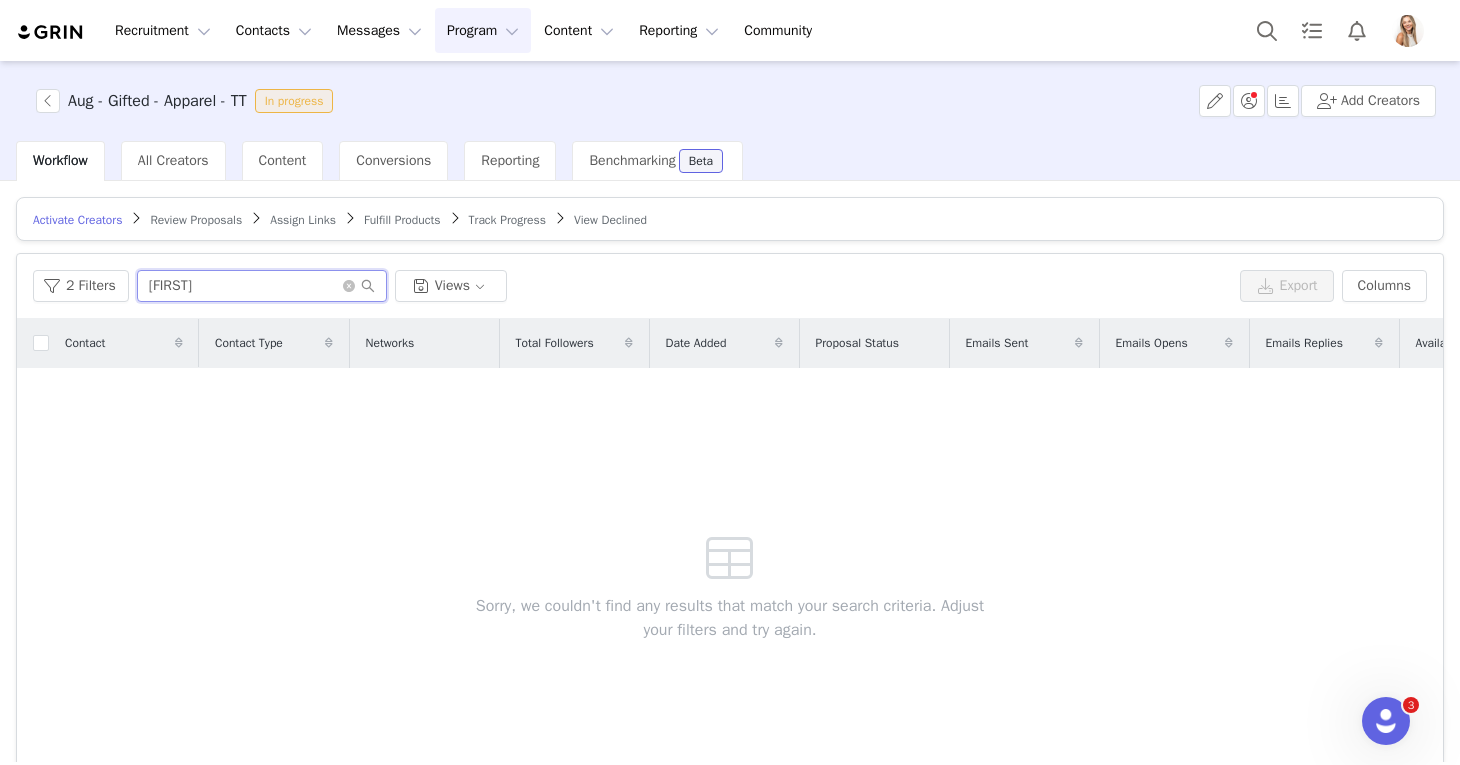 type on "amtul" 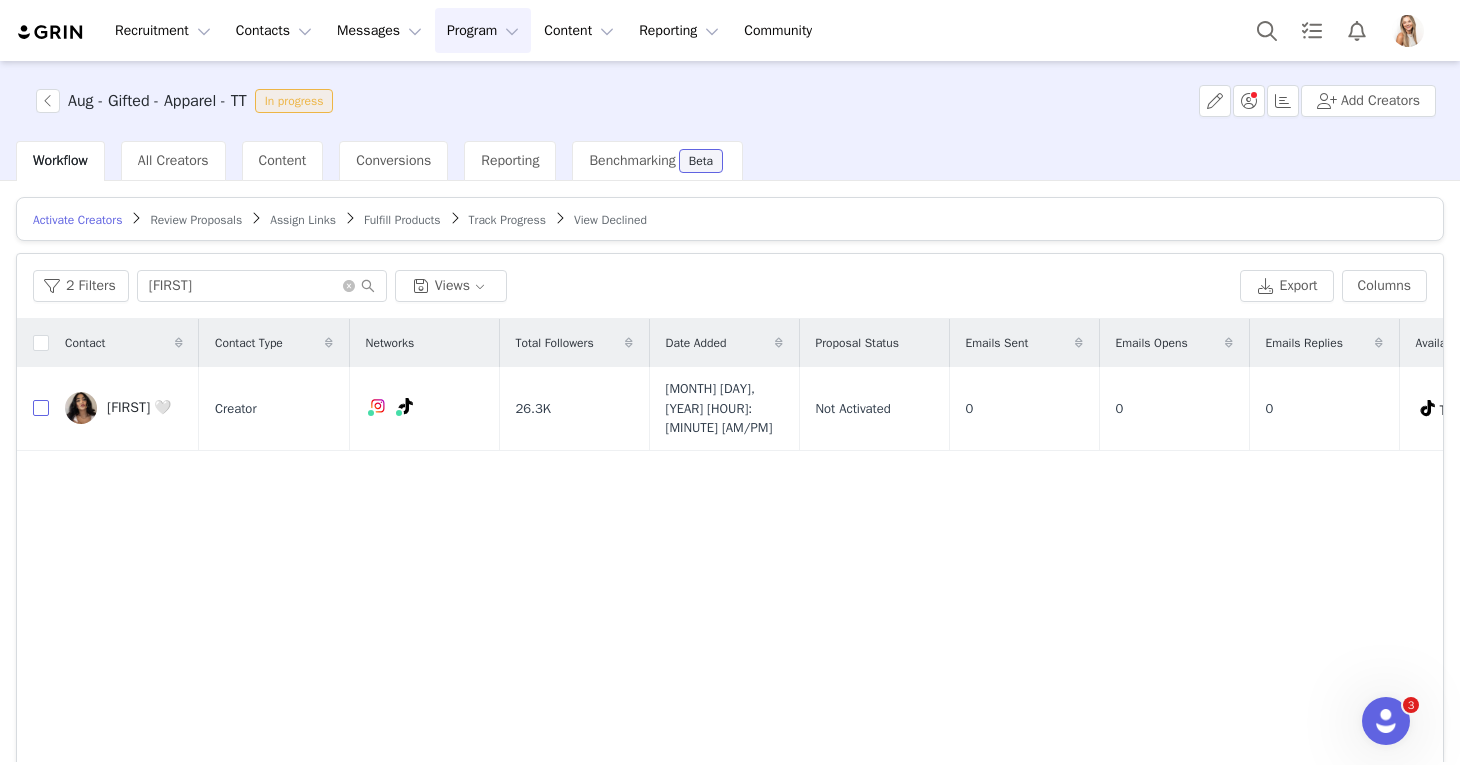 click at bounding box center [41, 408] 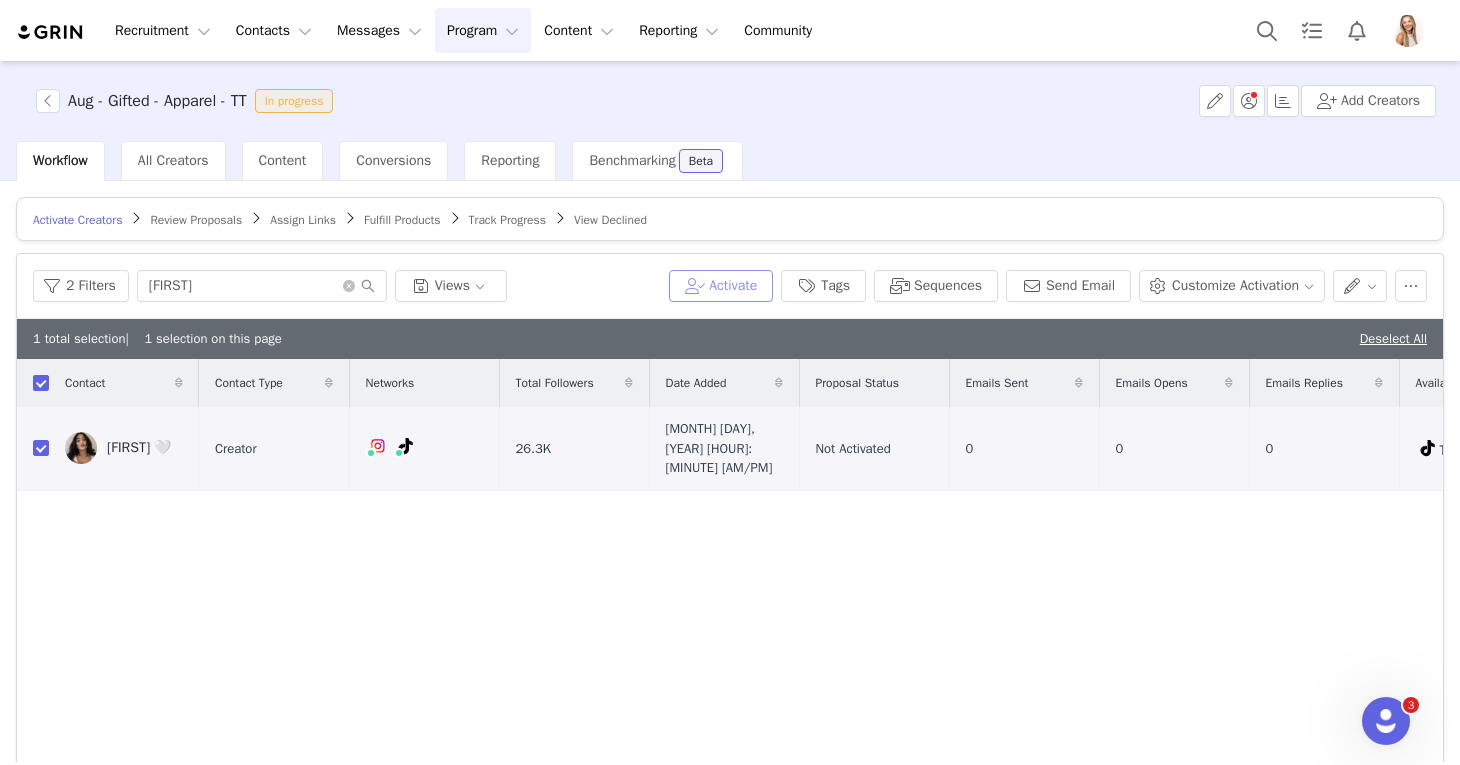 click on "Activate" at bounding box center [721, 286] 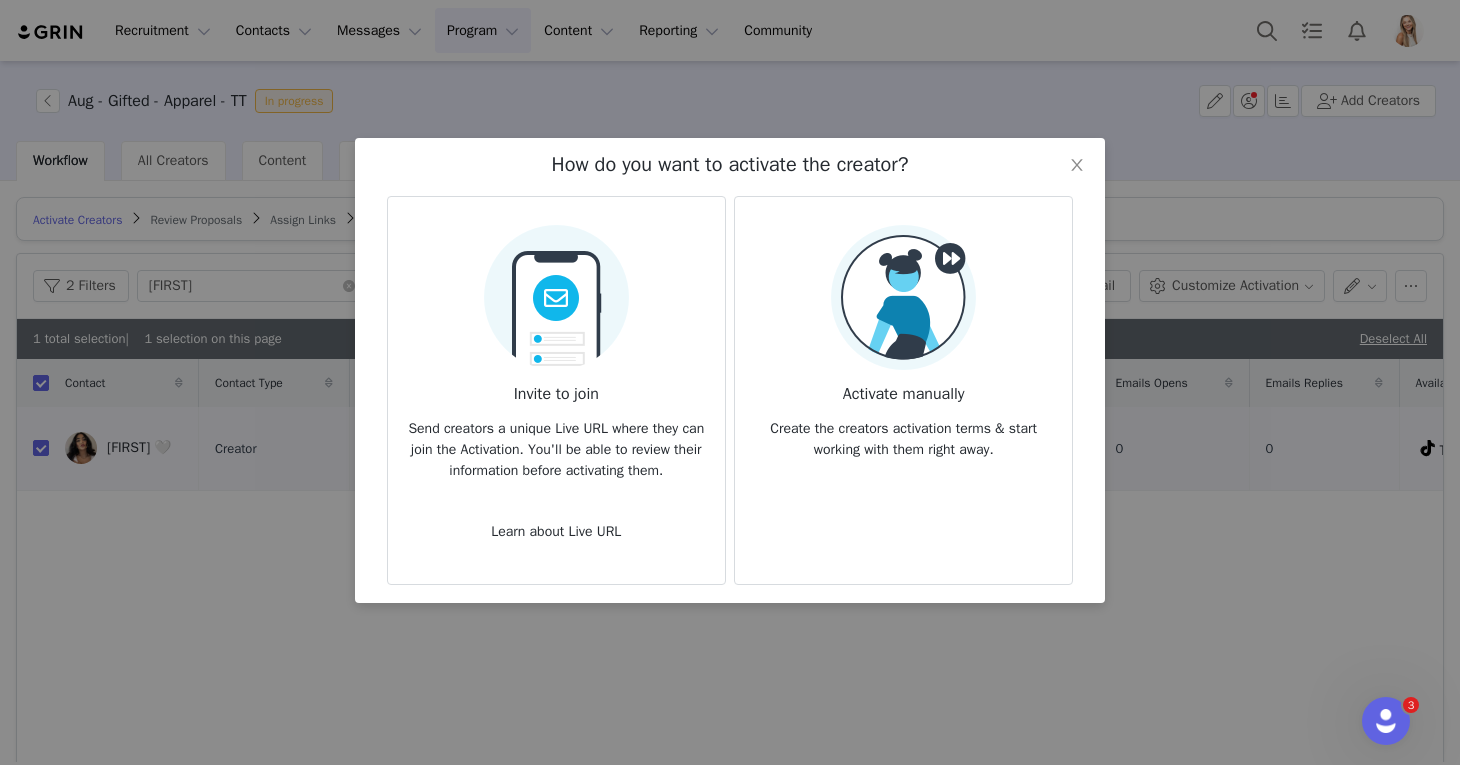 click at bounding box center (903, 297) 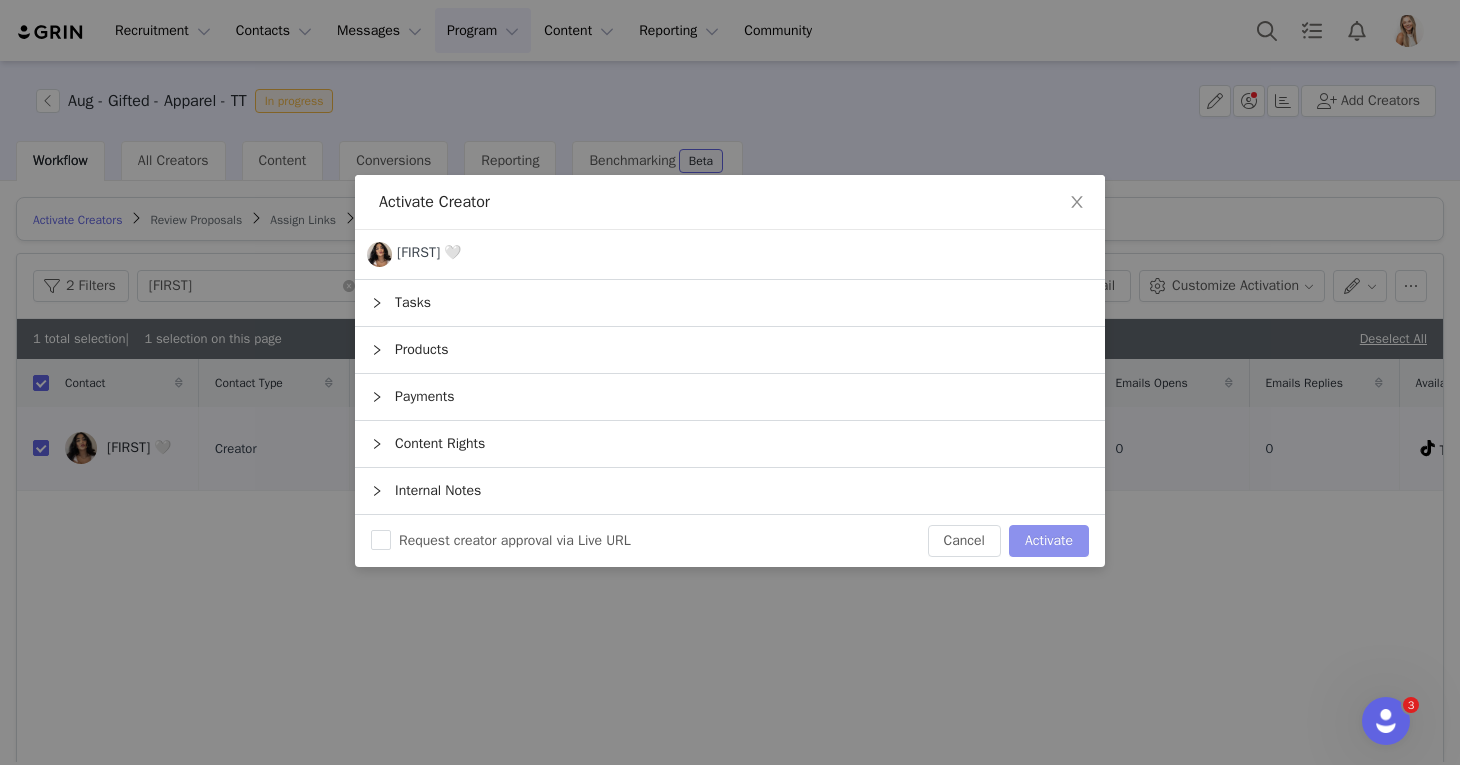 click on "Activate" at bounding box center [1049, 541] 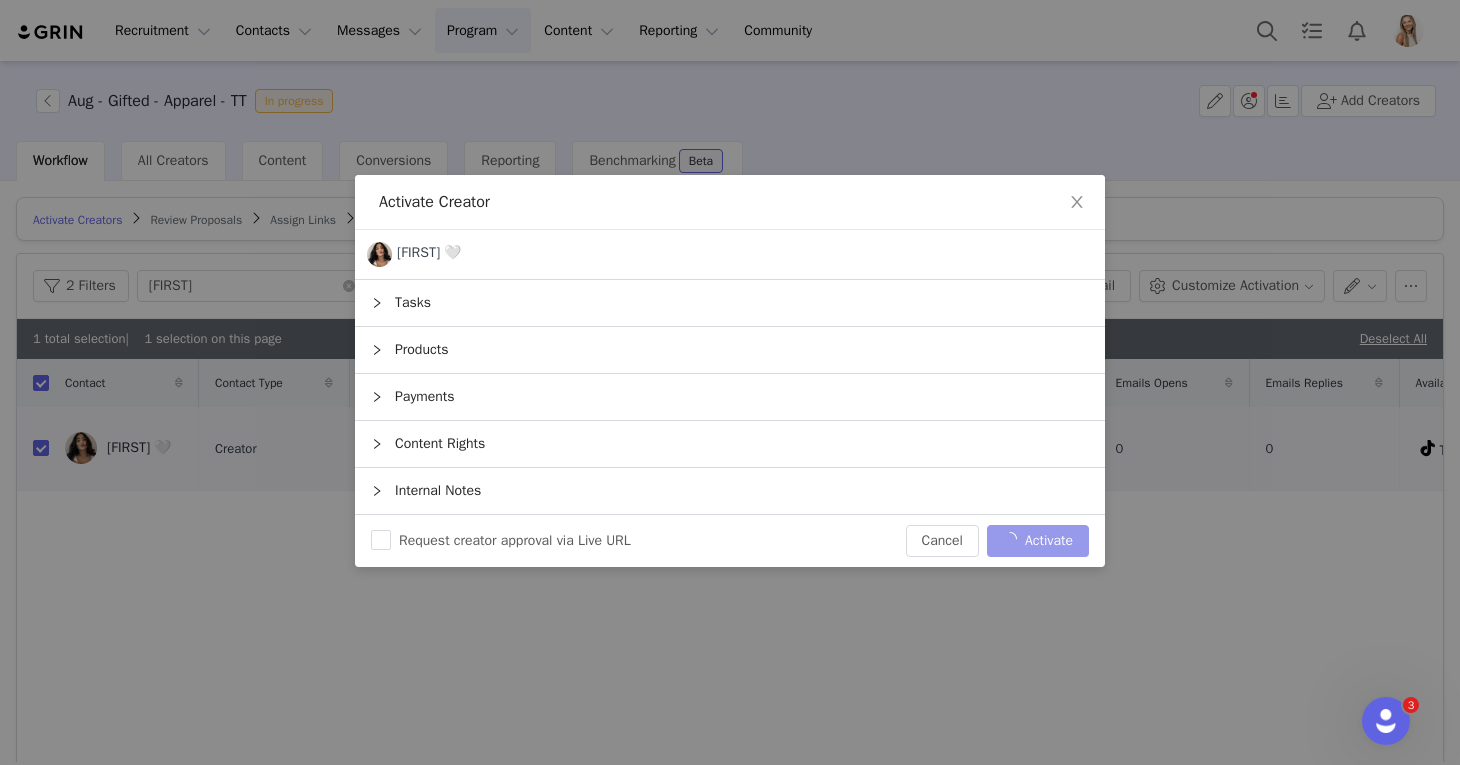 checkbox on "false" 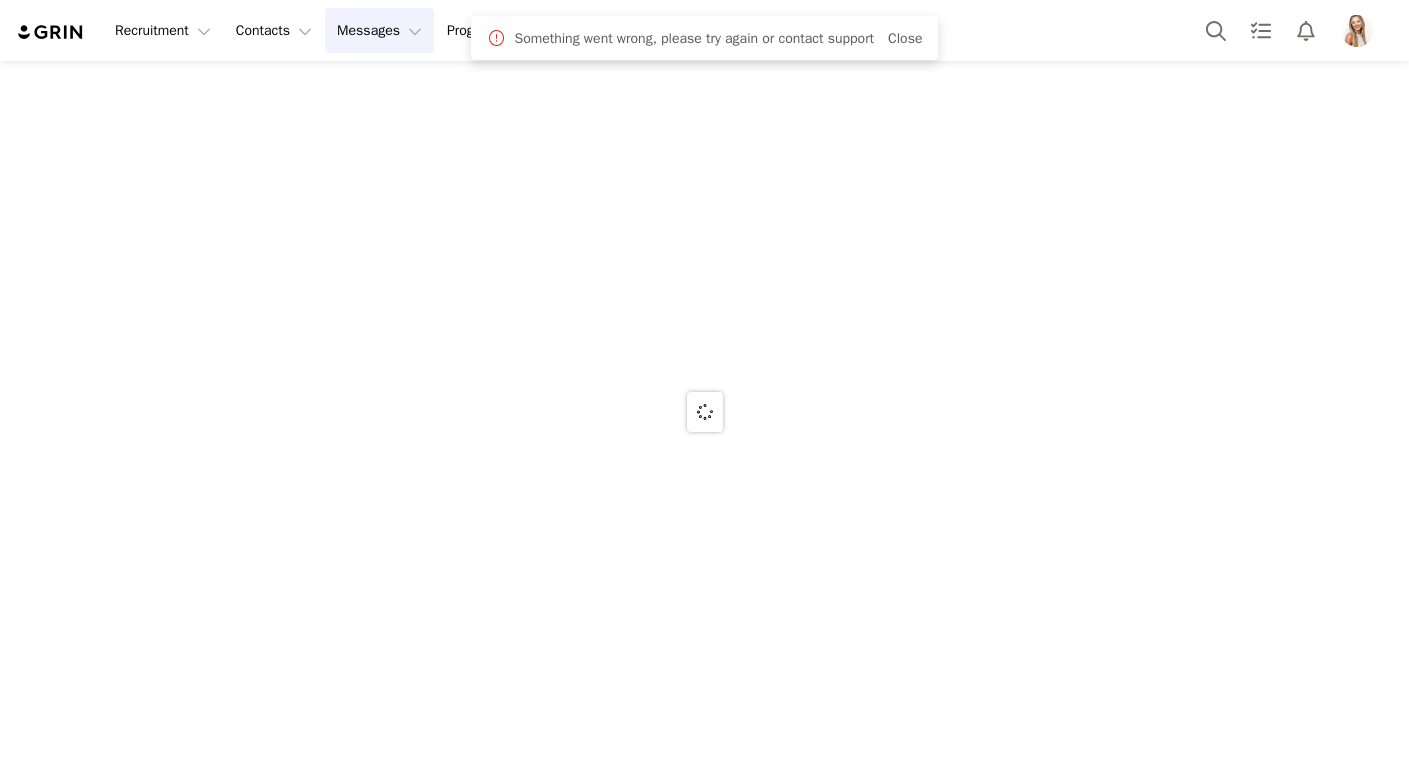 scroll, scrollTop: 0, scrollLeft: 0, axis: both 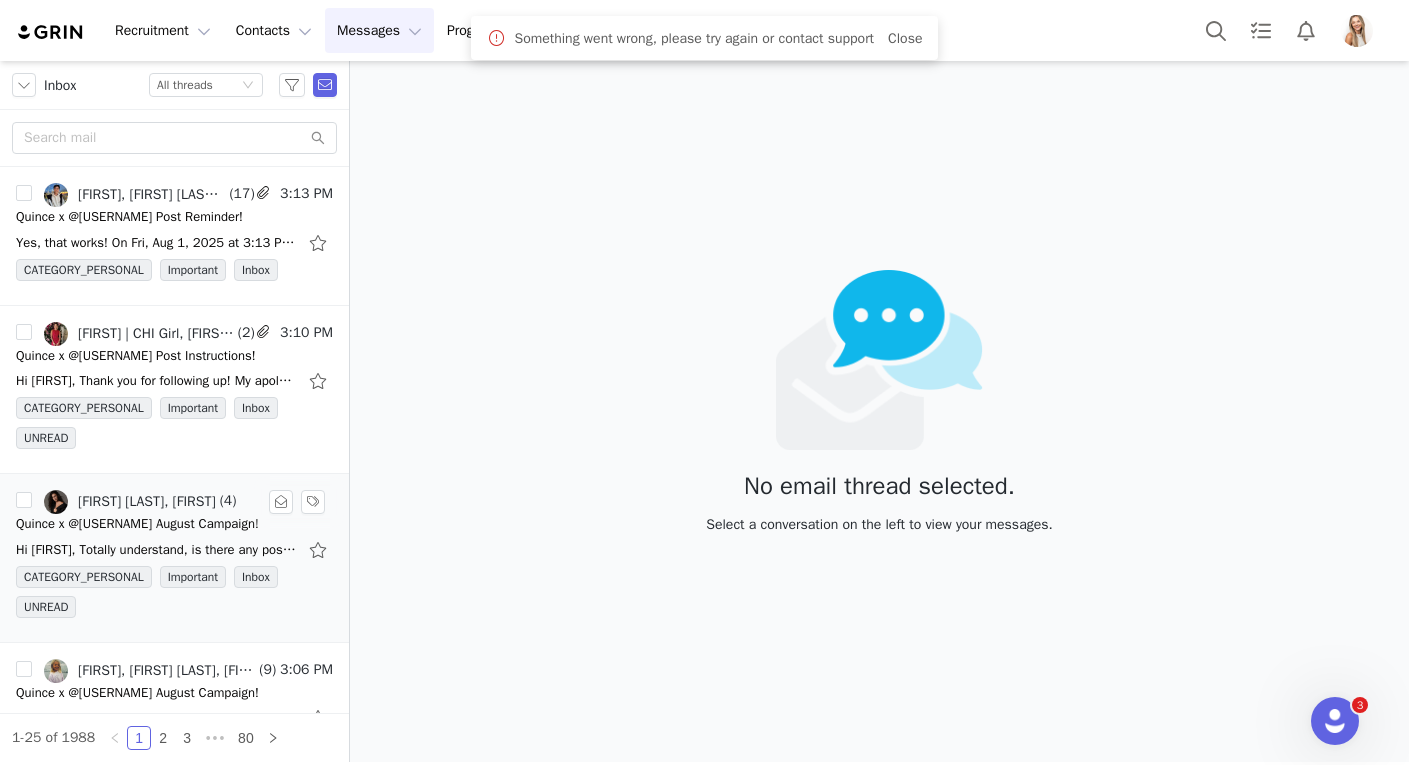 click on "Quince x @sarah_barela August Campaign!" at bounding box center [137, 524] 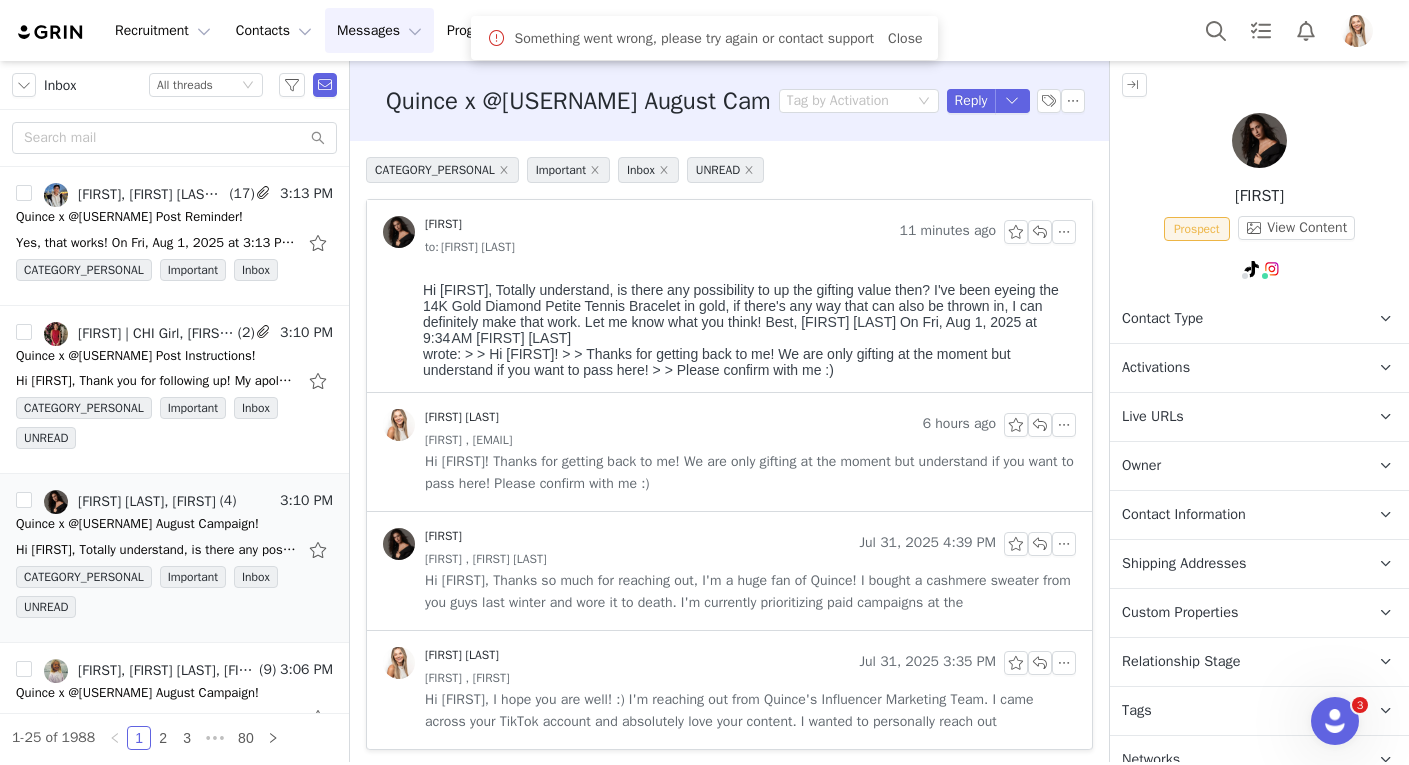 scroll, scrollTop: 0, scrollLeft: 0, axis: both 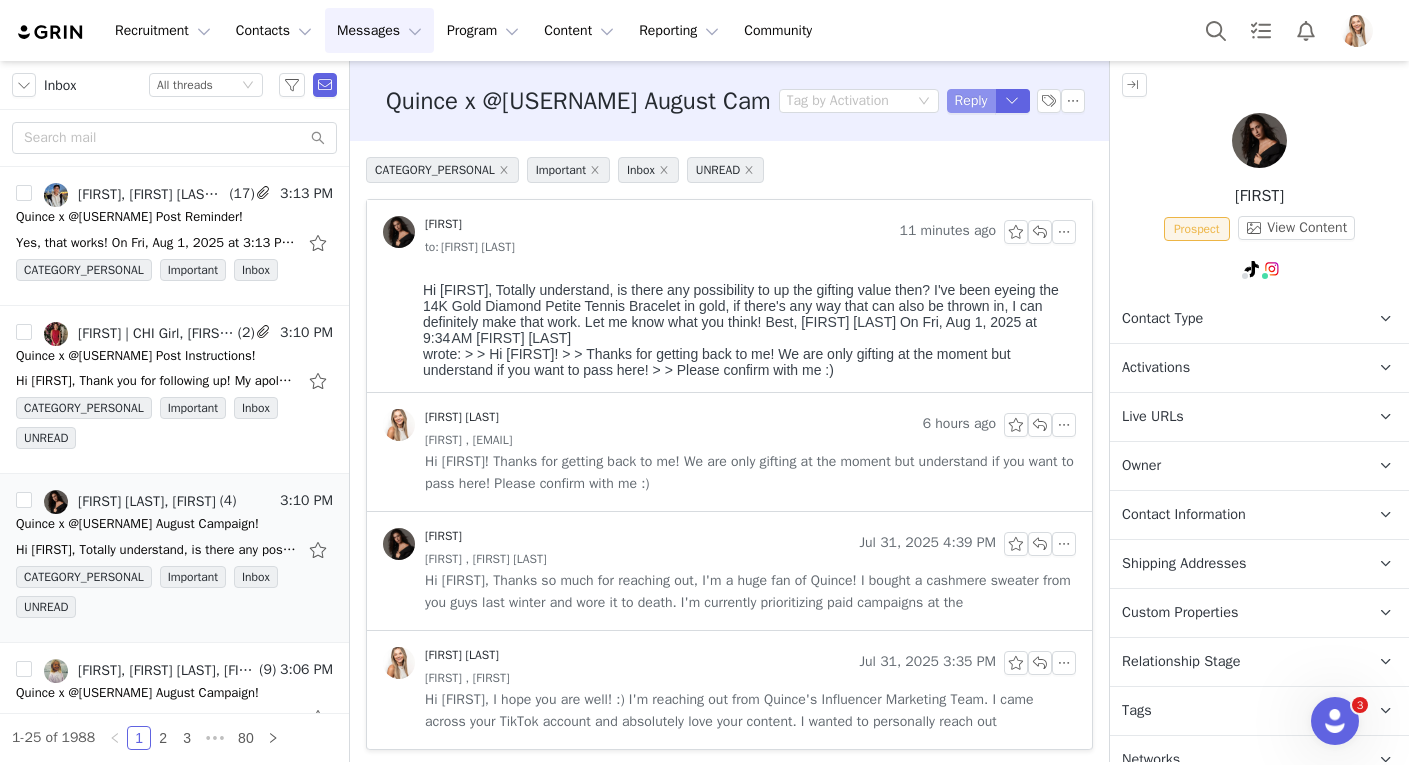 click on "Reply" at bounding box center (971, 101) 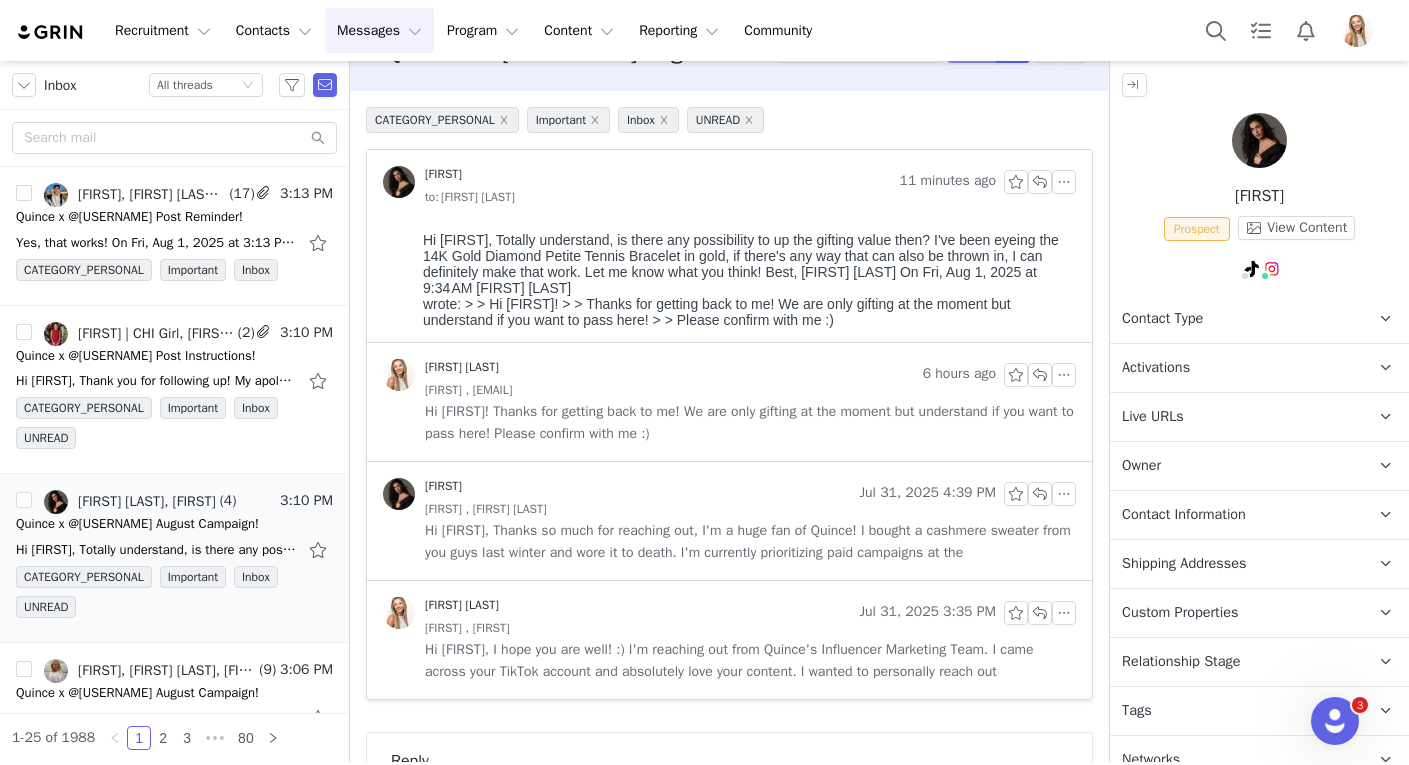 scroll, scrollTop: 565, scrollLeft: 0, axis: vertical 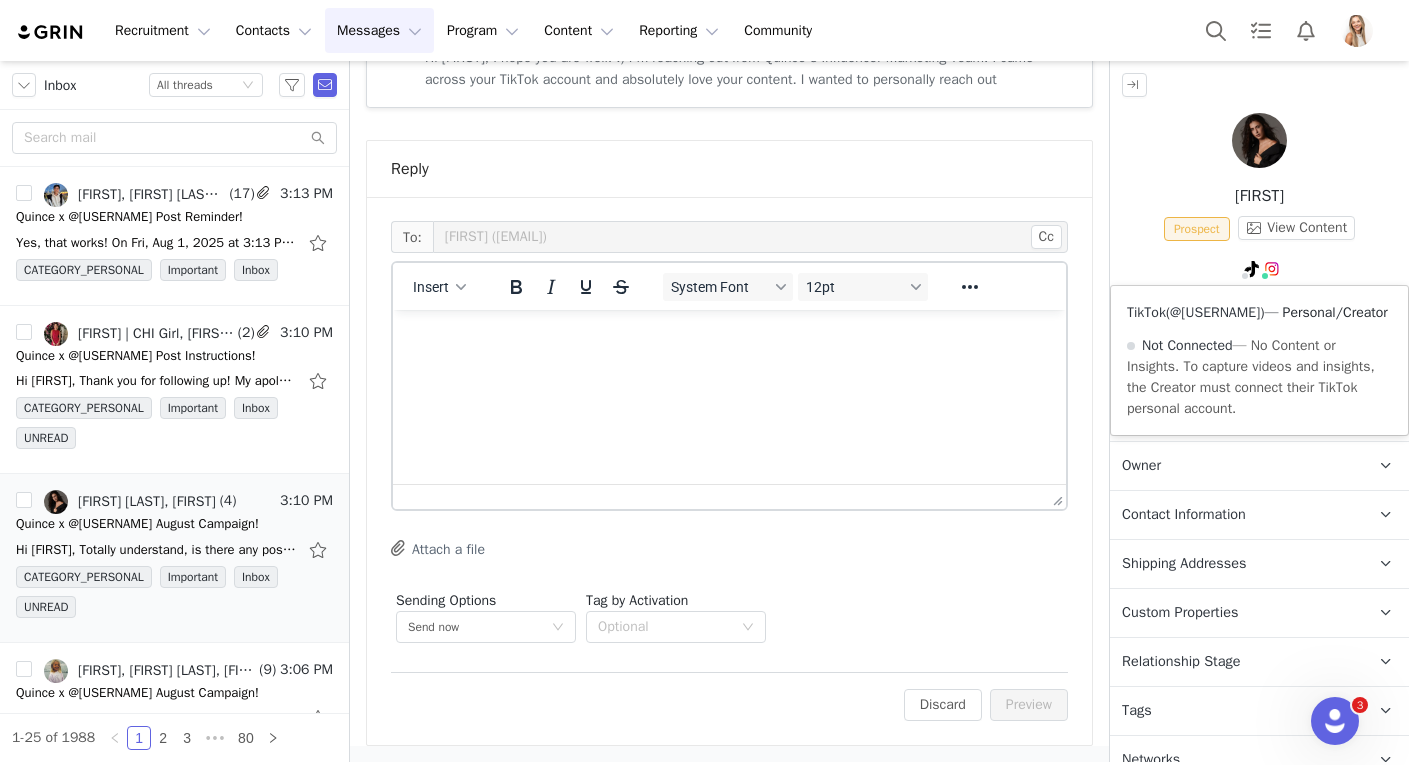 click on "@sarah_barela" at bounding box center [1215, 312] 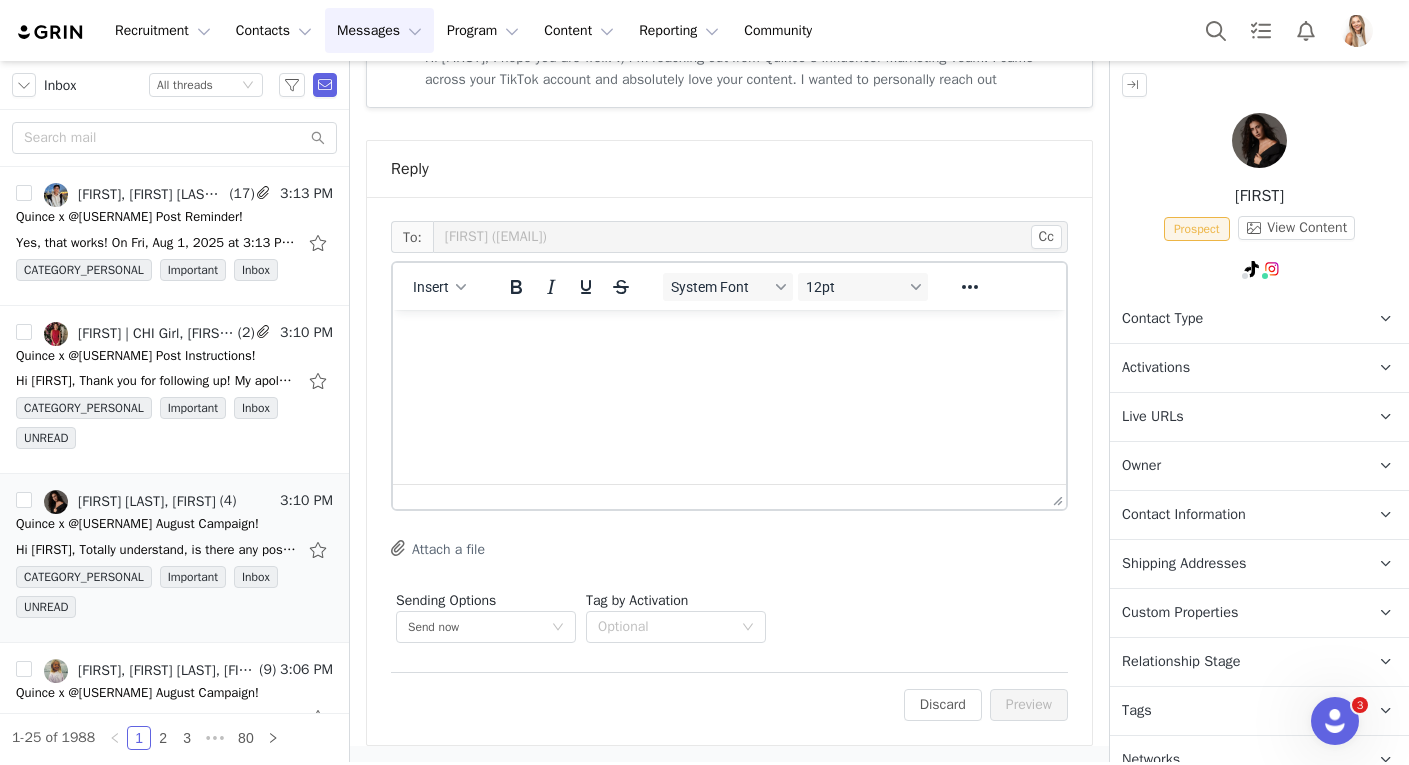 click at bounding box center (729, 337) 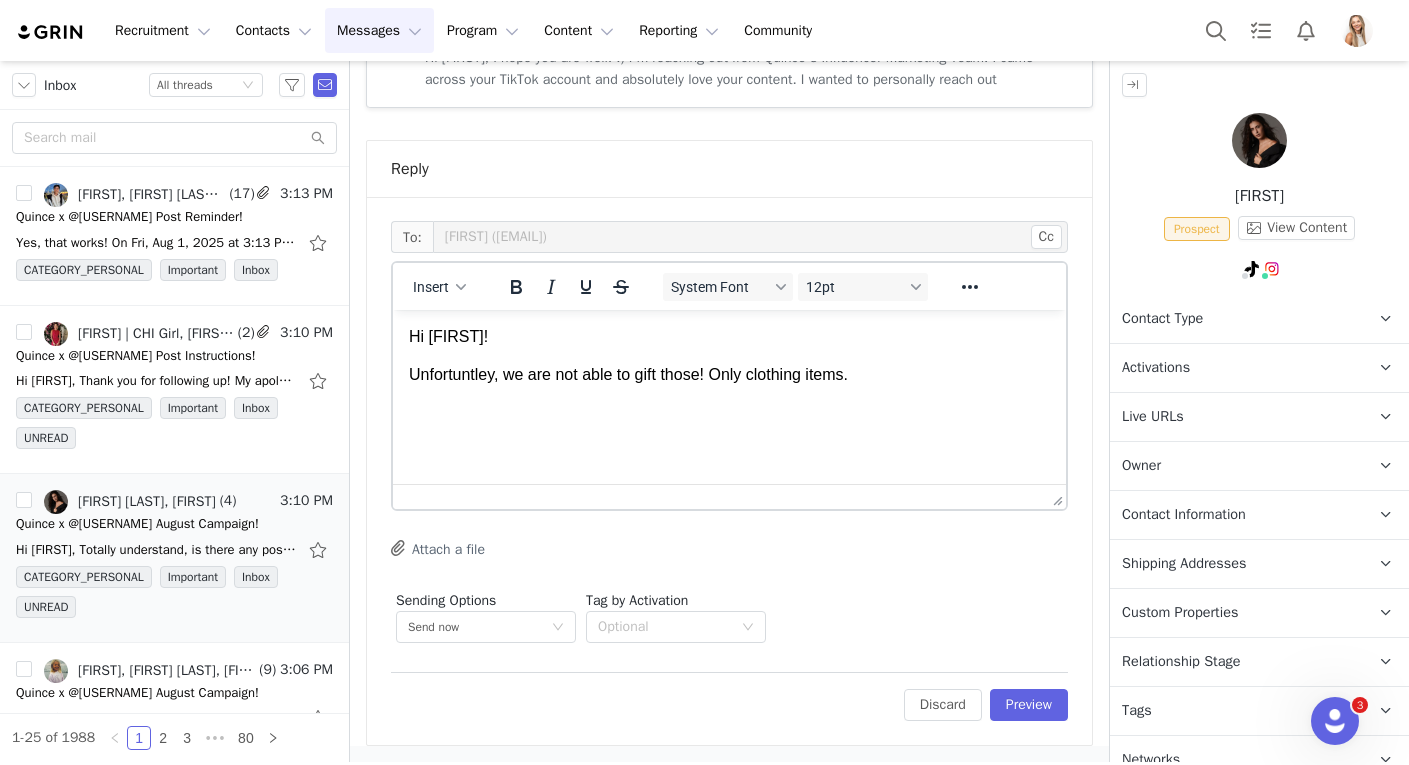 click on "Activations" at bounding box center [1156, 368] 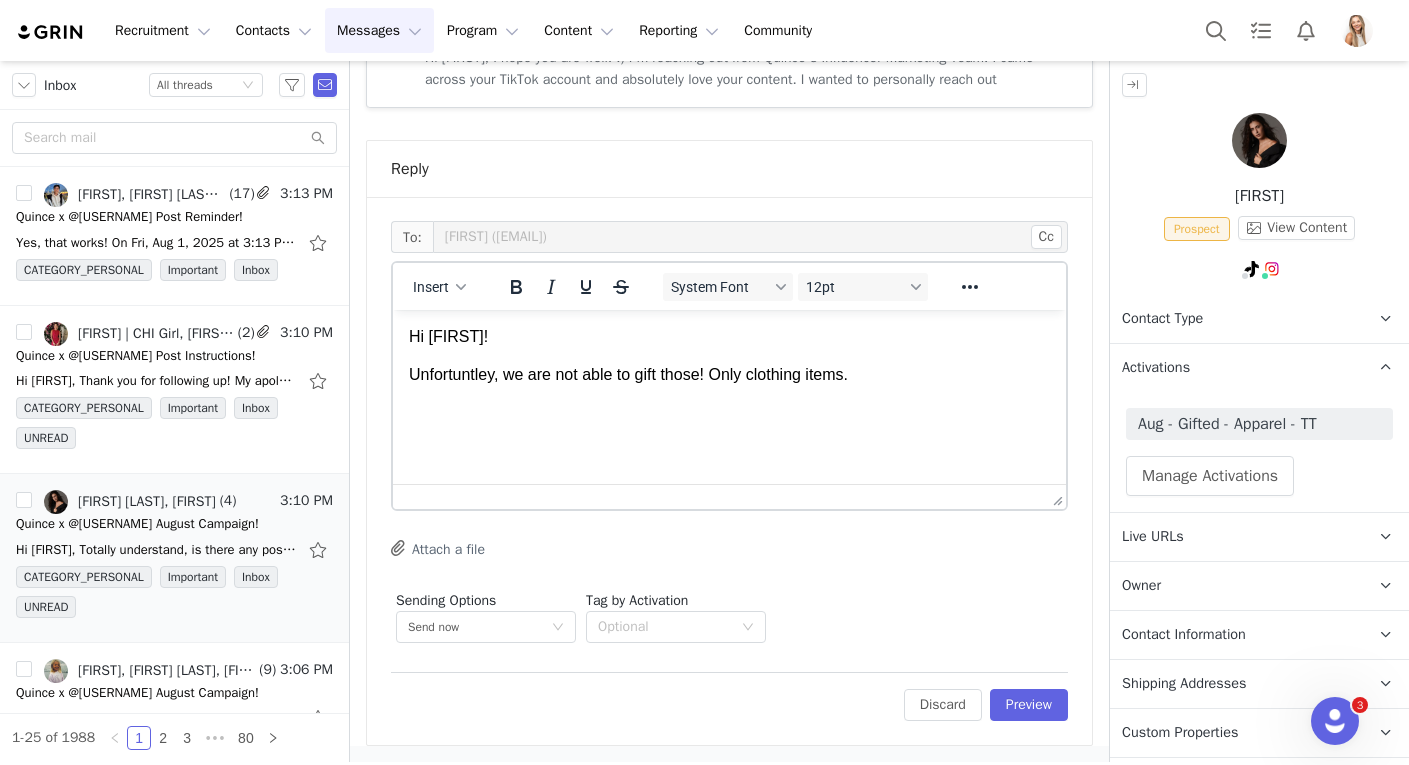 click on "Unfortuntley, we are not able to gift those! Only clothing items." at bounding box center (729, 375) 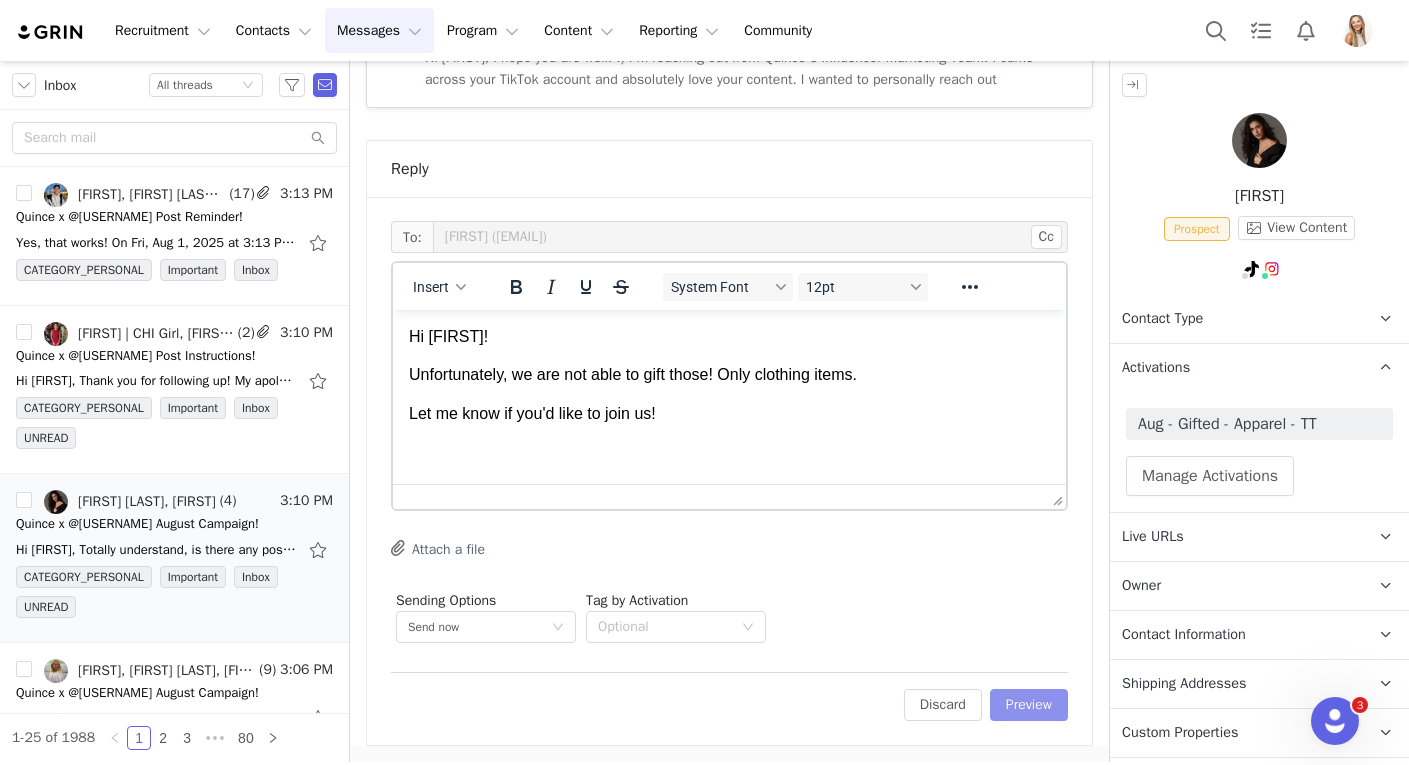click on "Preview" at bounding box center [1029, 705] 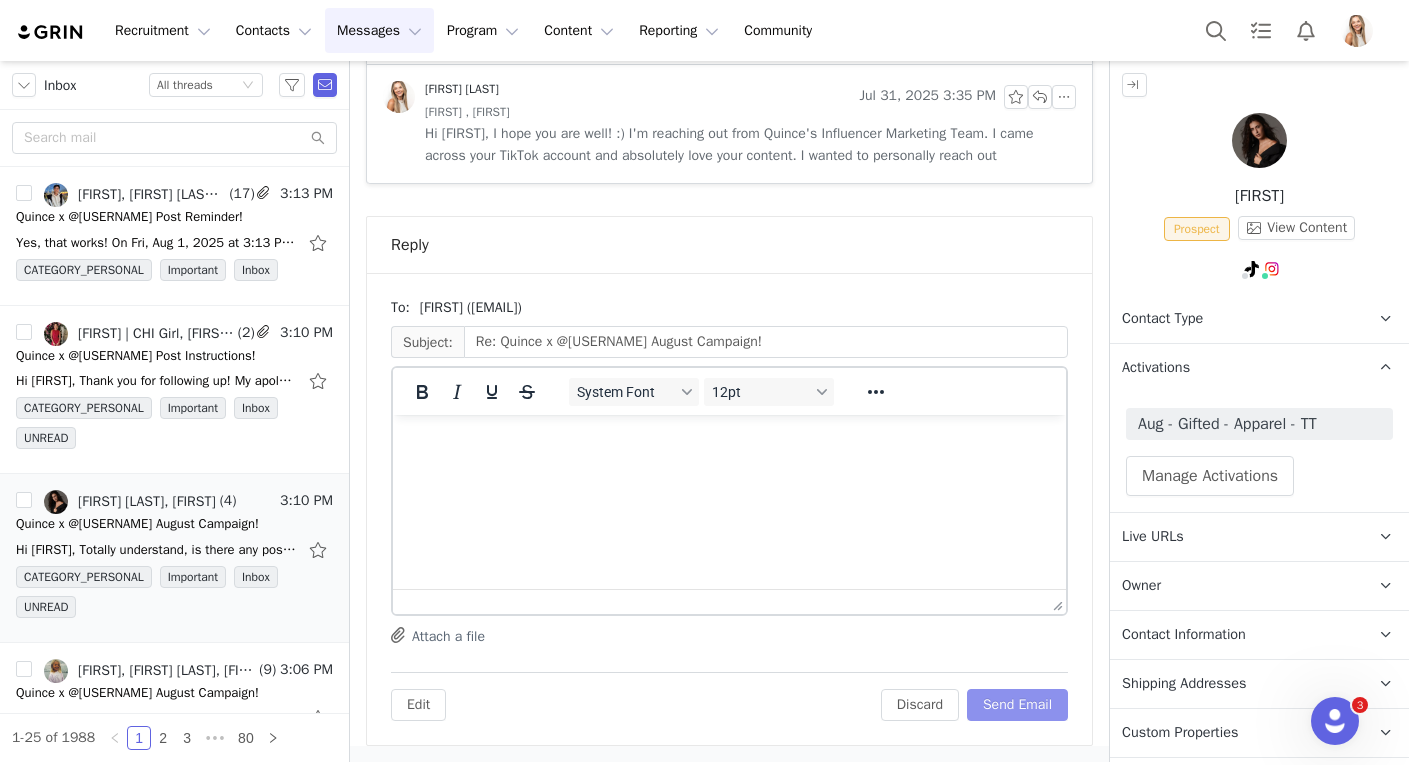 scroll, scrollTop: 566, scrollLeft: 0, axis: vertical 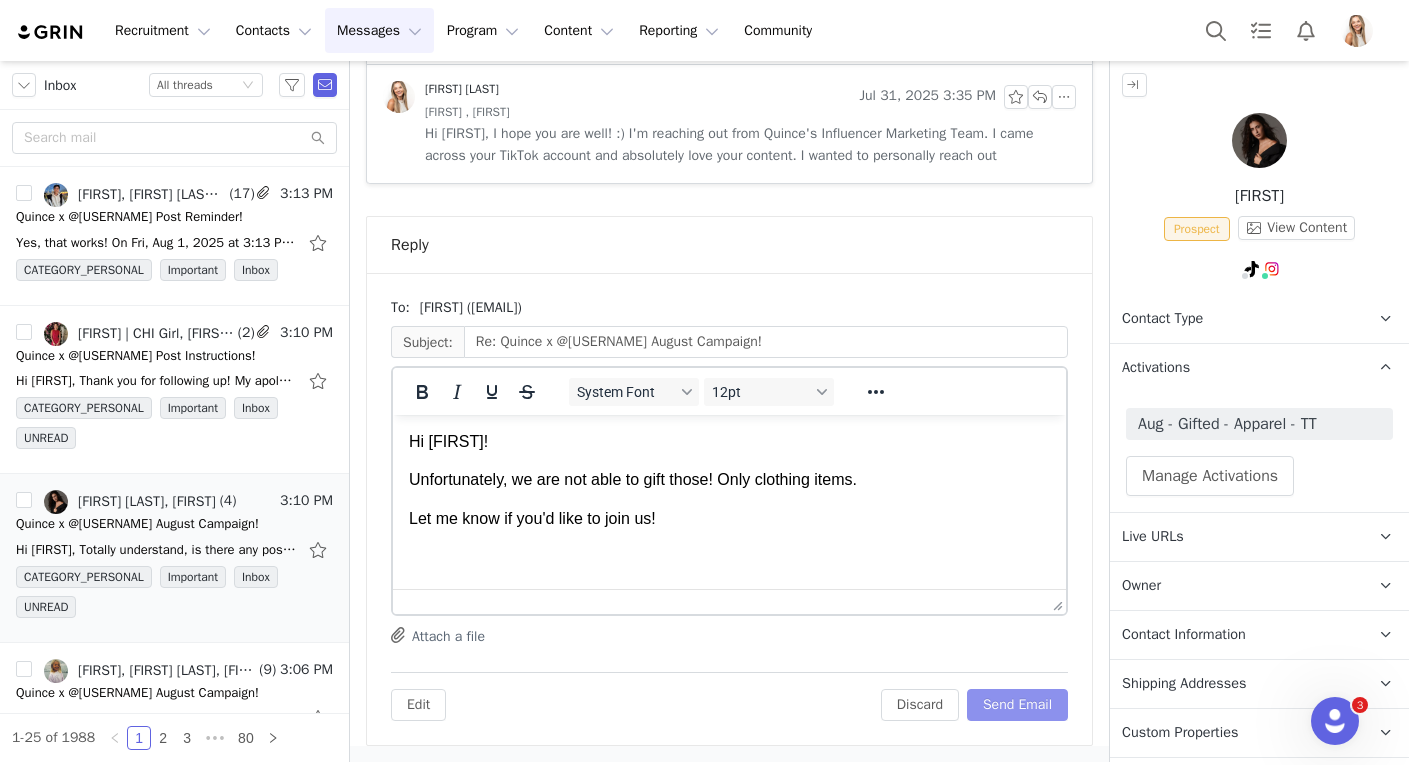 click on "Send Email" at bounding box center [1017, 705] 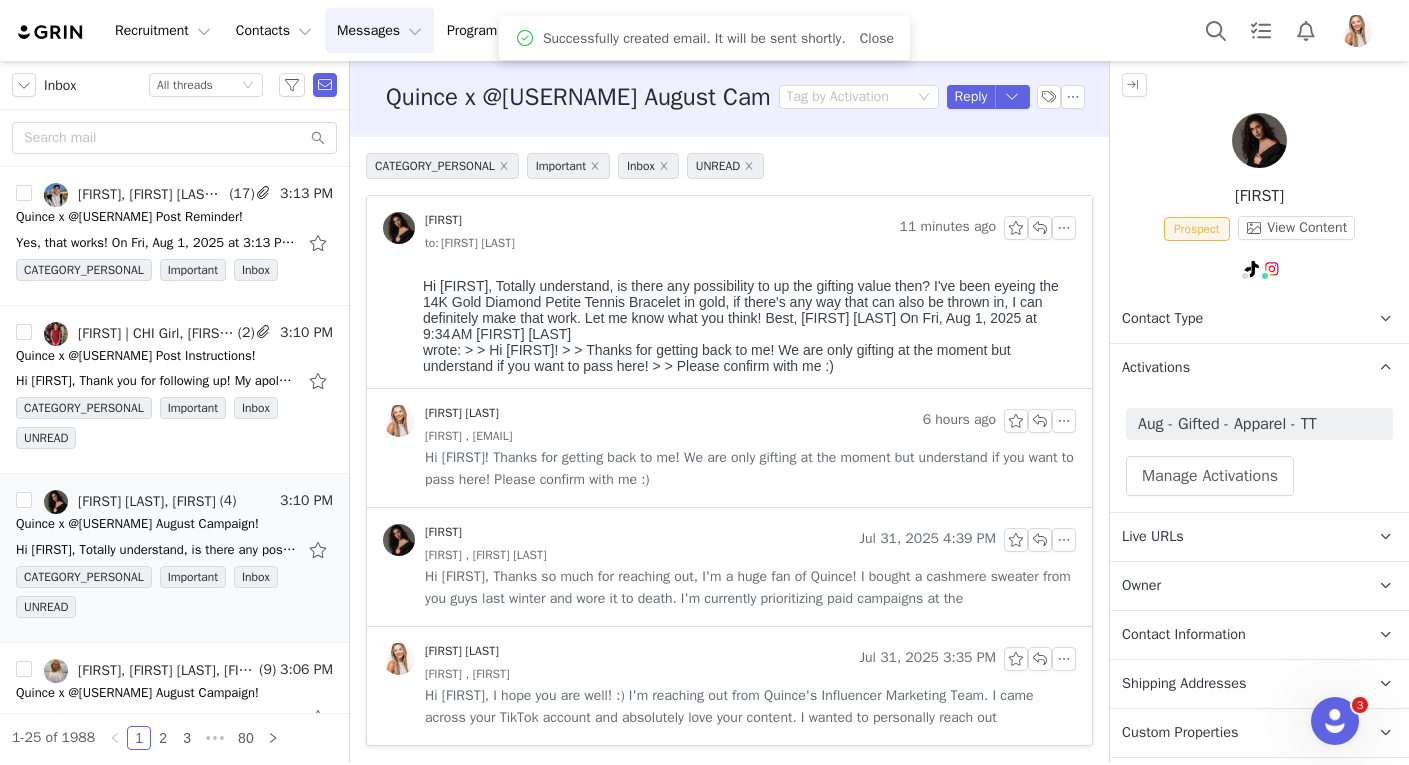 scroll, scrollTop: 4, scrollLeft: 0, axis: vertical 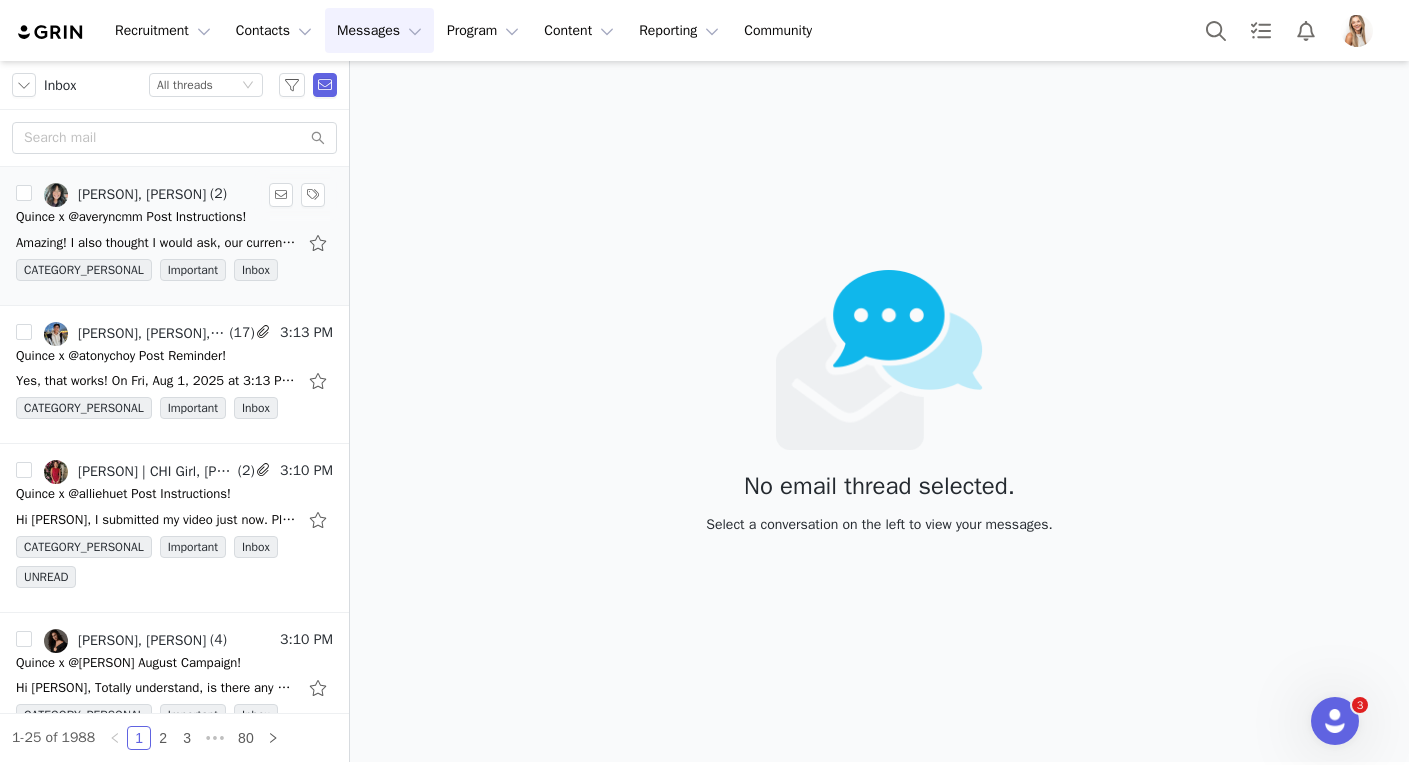 click on "Quince x @averyncmm Post Instructions!" at bounding box center (131, 217) 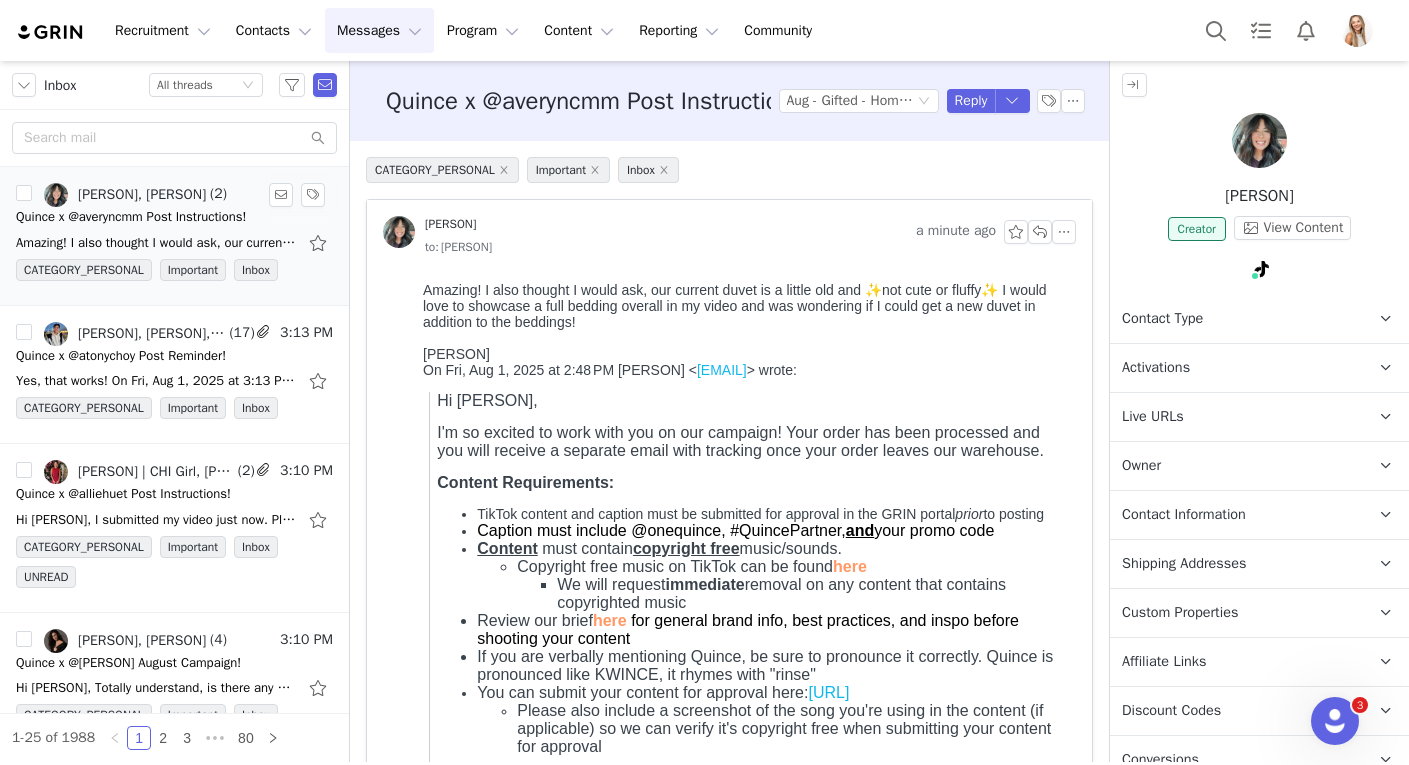 scroll, scrollTop: 0, scrollLeft: 0, axis: both 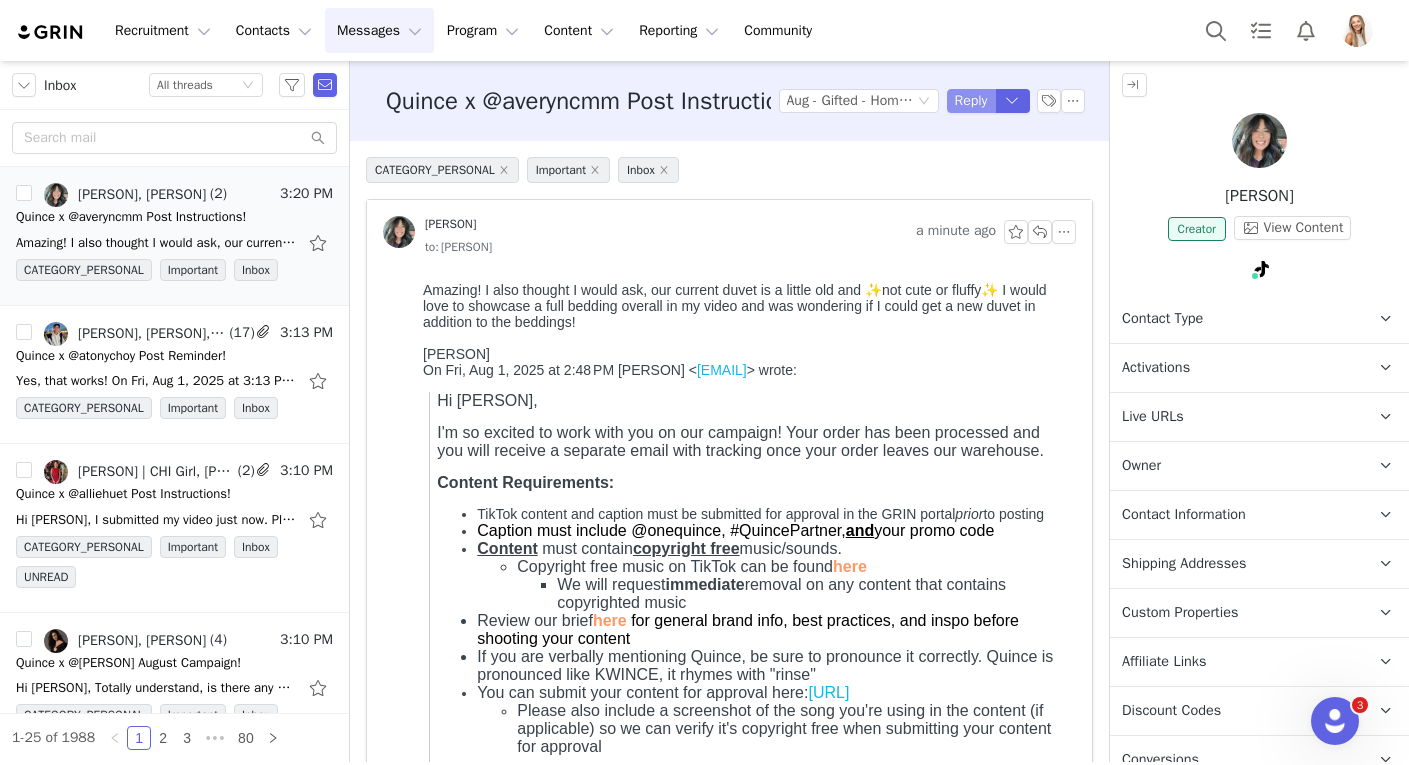 click on "Reply" at bounding box center [971, 101] 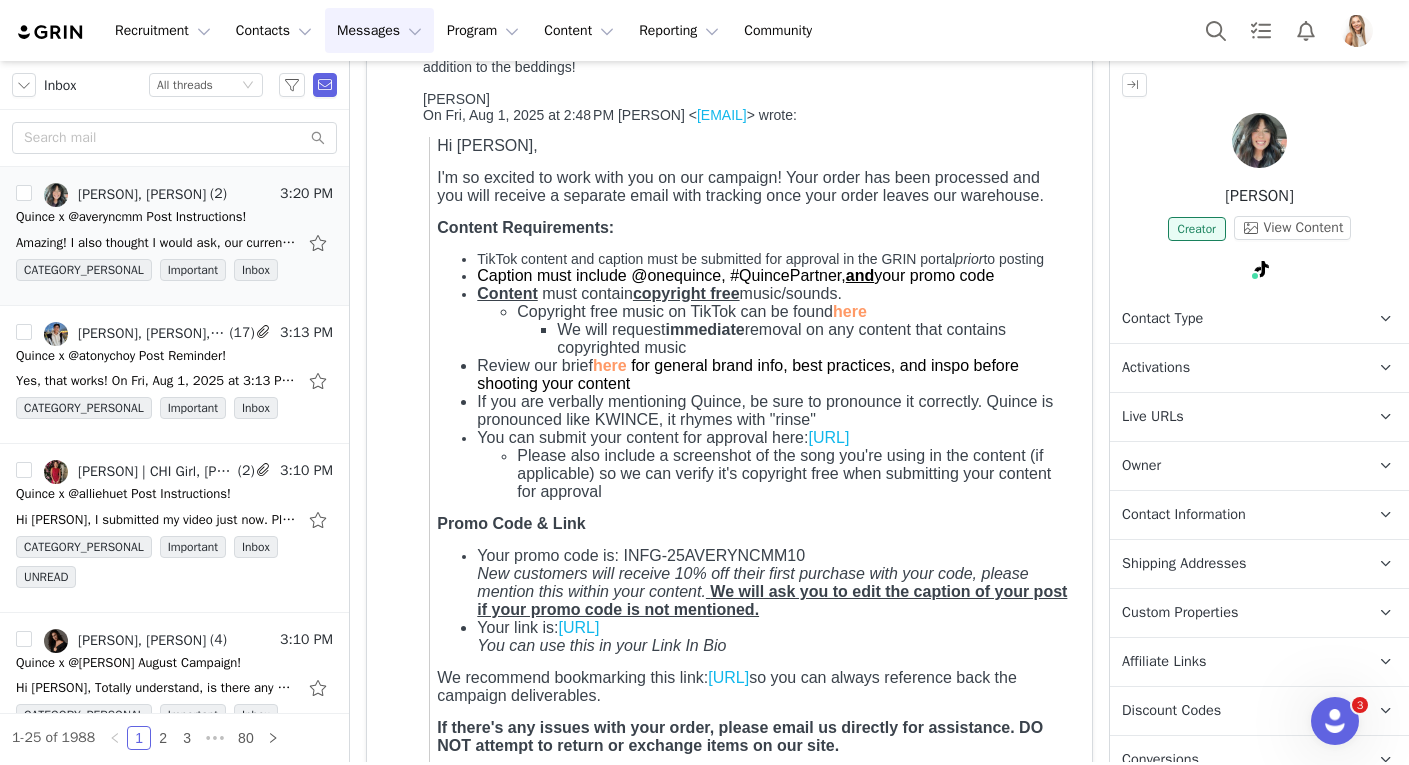 scroll, scrollTop: 1227, scrollLeft: 0, axis: vertical 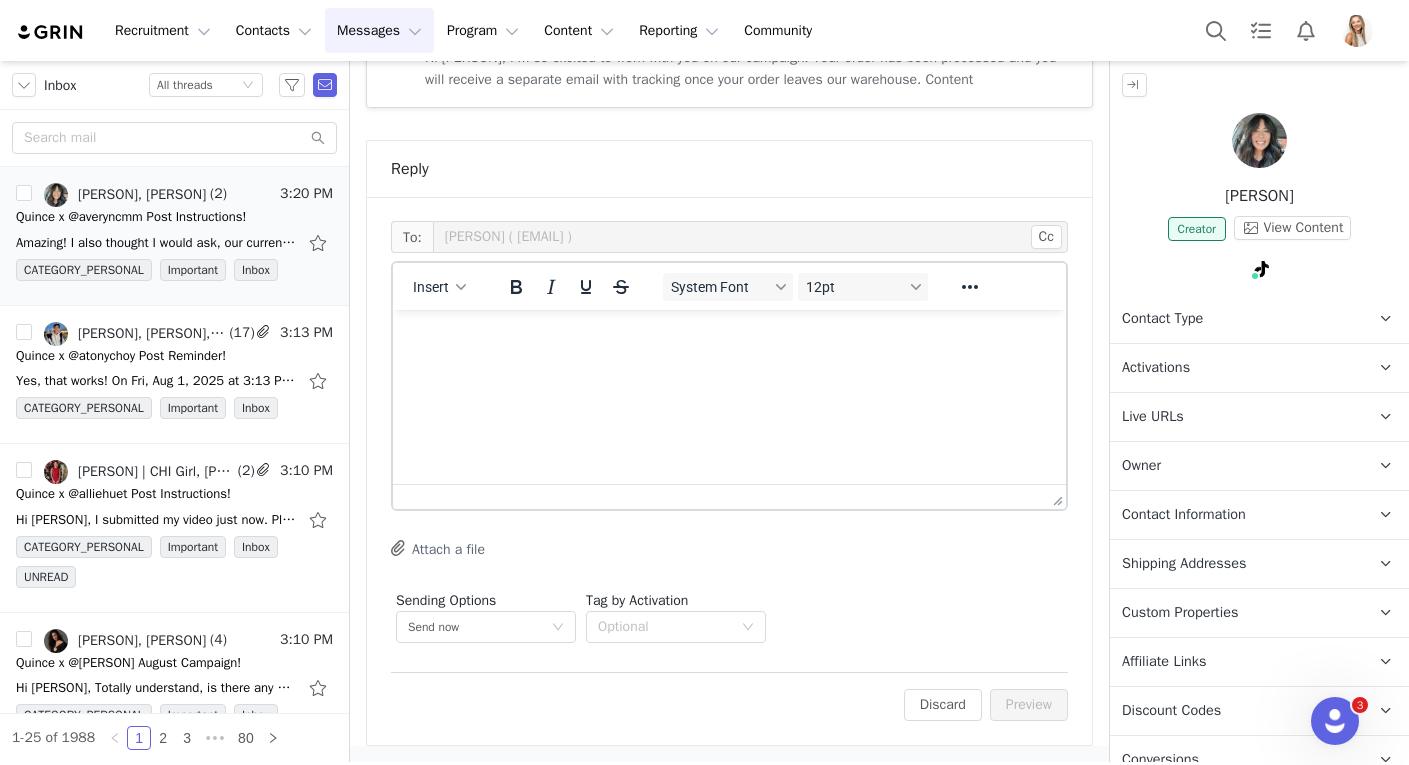 click at bounding box center (729, 337) 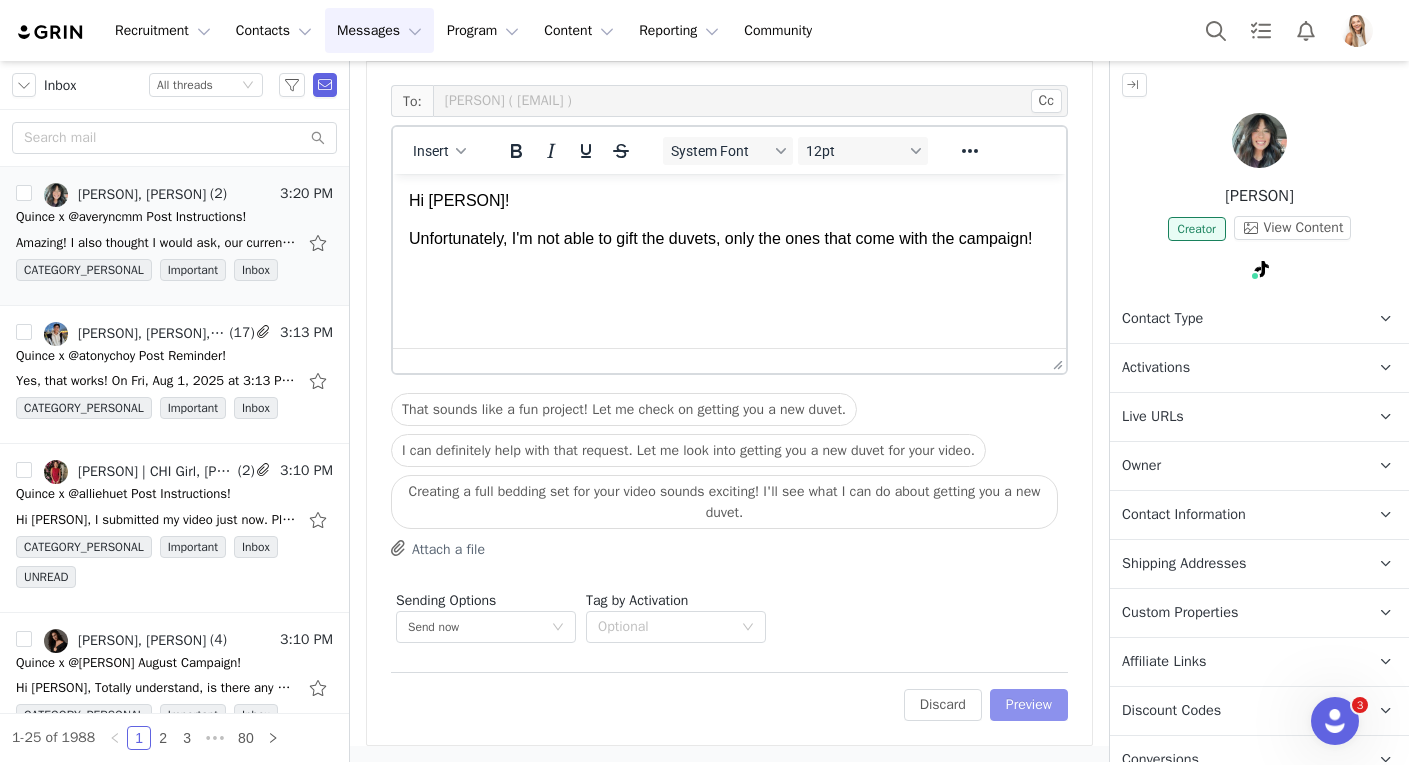 click on "Preview" at bounding box center [1029, 705] 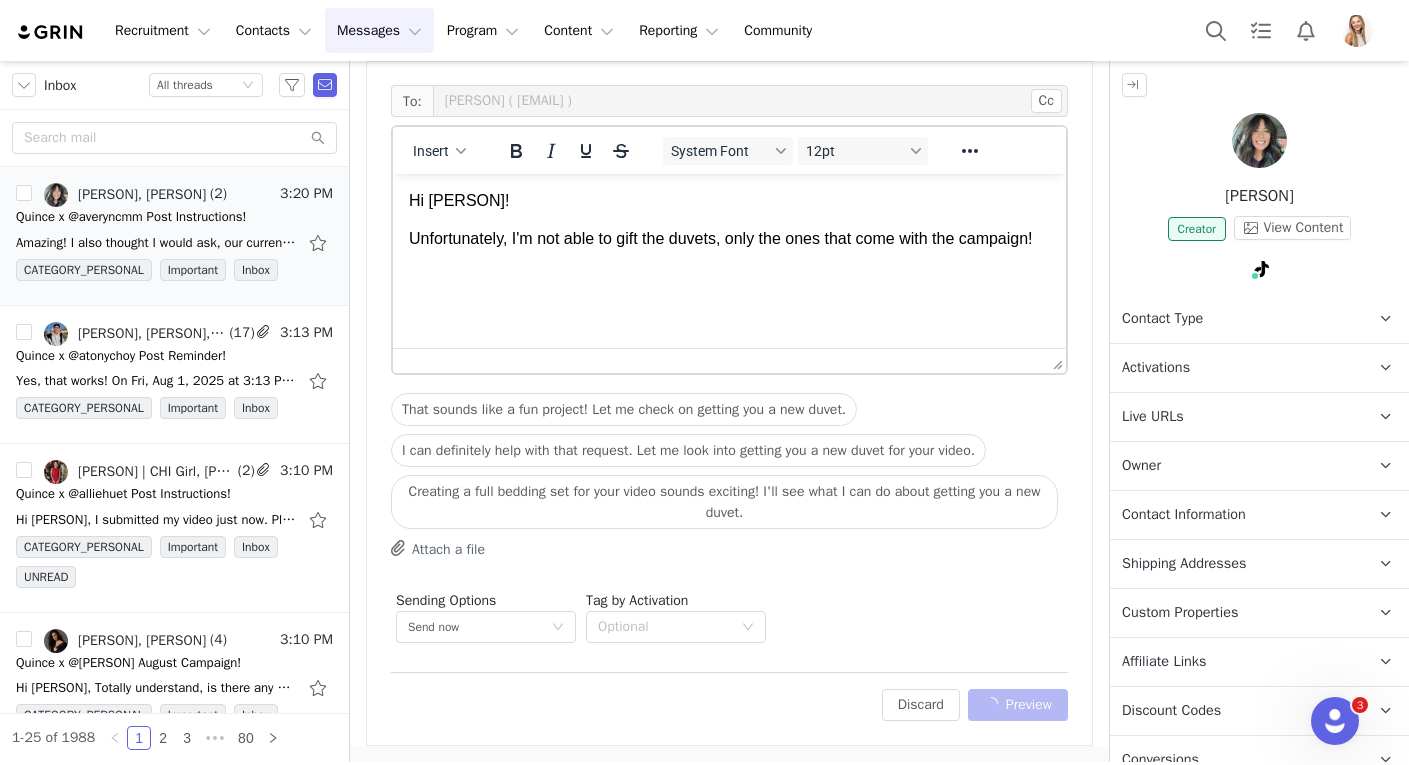 scroll, scrollTop: 1196, scrollLeft: 0, axis: vertical 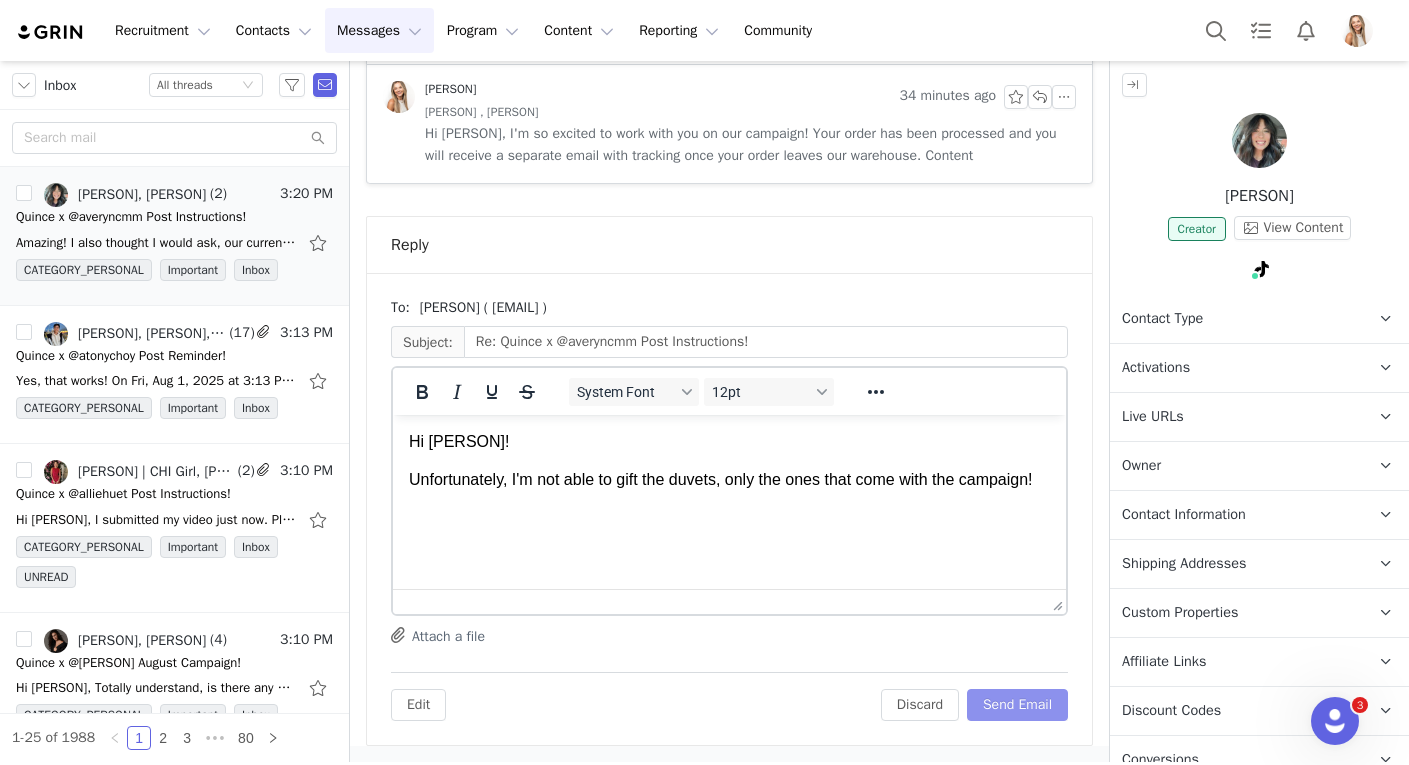 click on "Send Email" at bounding box center (1017, 705) 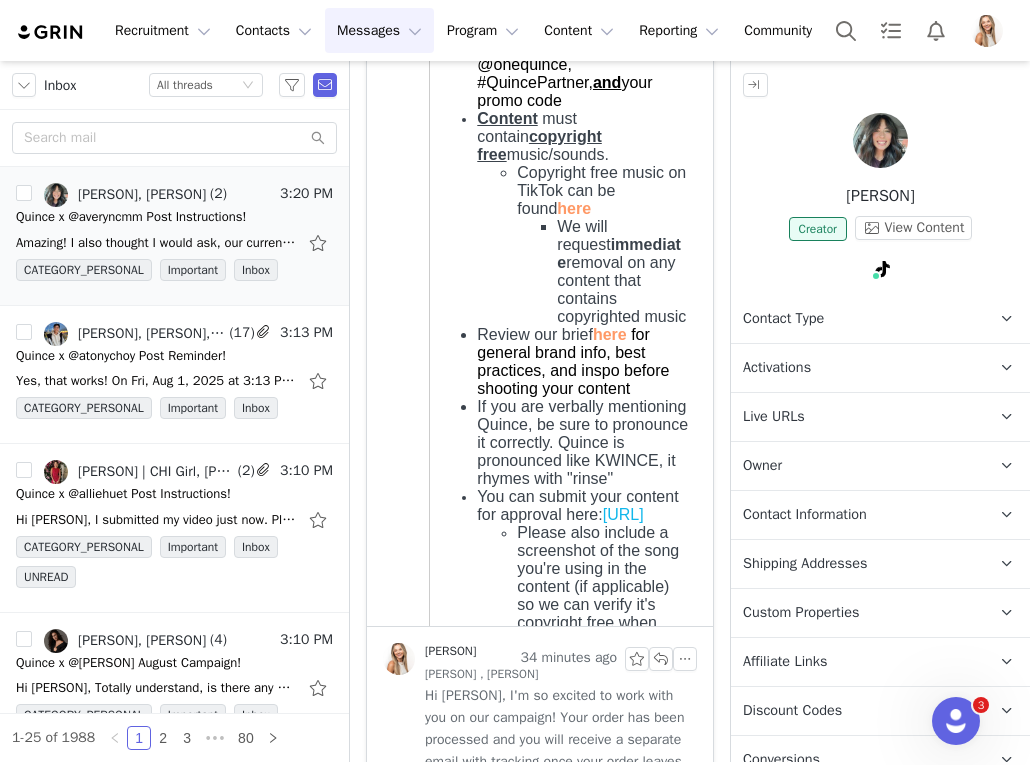 scroll, scrollTop: 734, scrollLeft: 0, axis: vertical 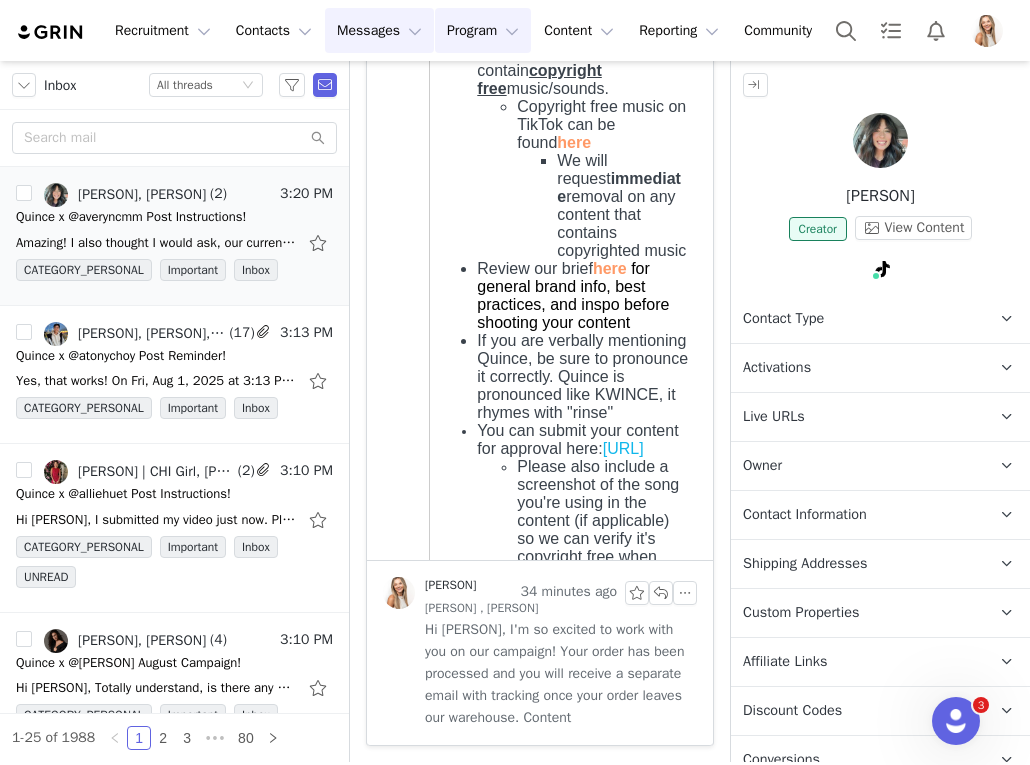 click on "Program Program" at bounding box center (483, 30) 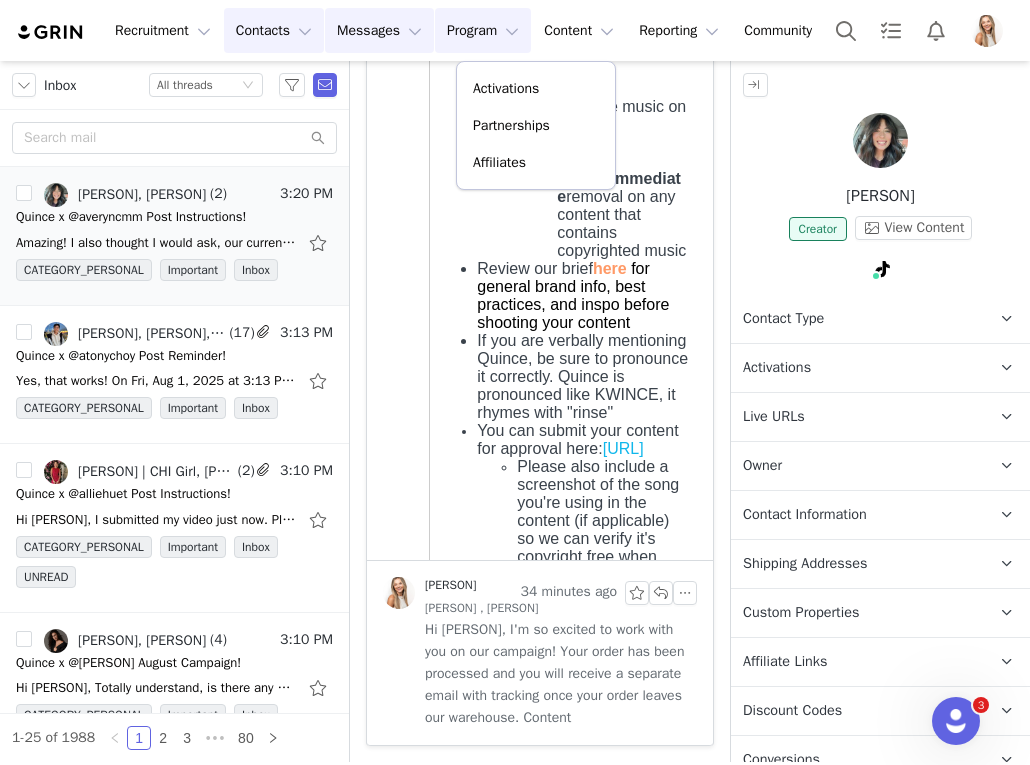 click on "Contacts Contacts" at bounding box center [274, 30] 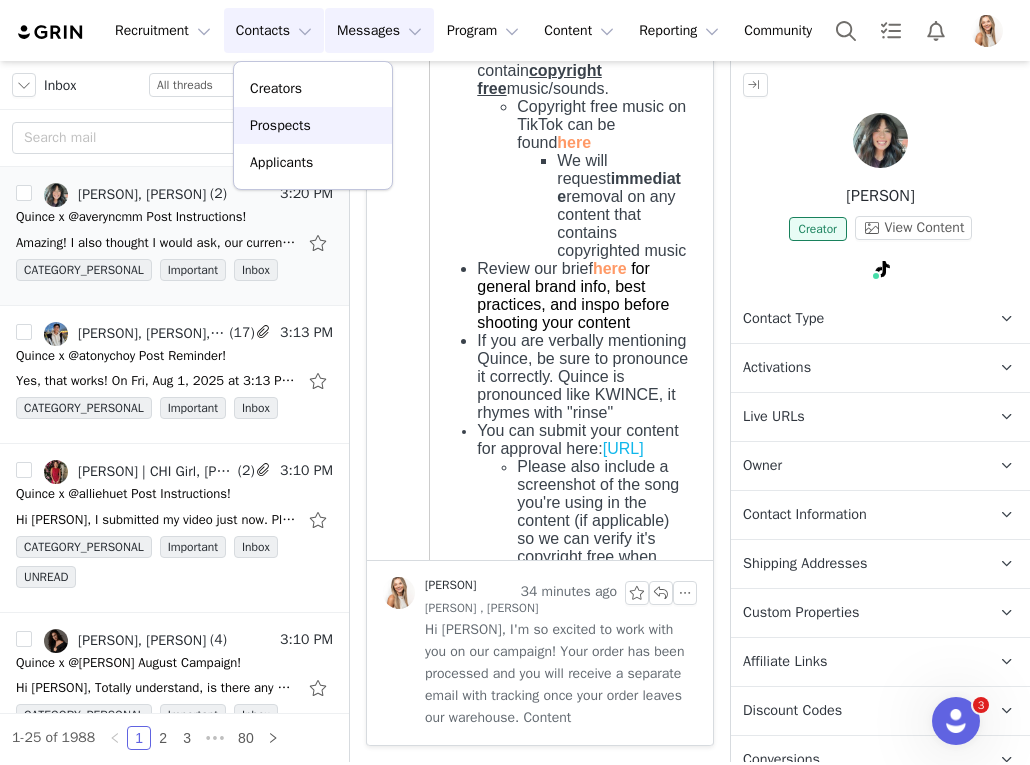 click on "Prospects" at bounding box center (280, 125) 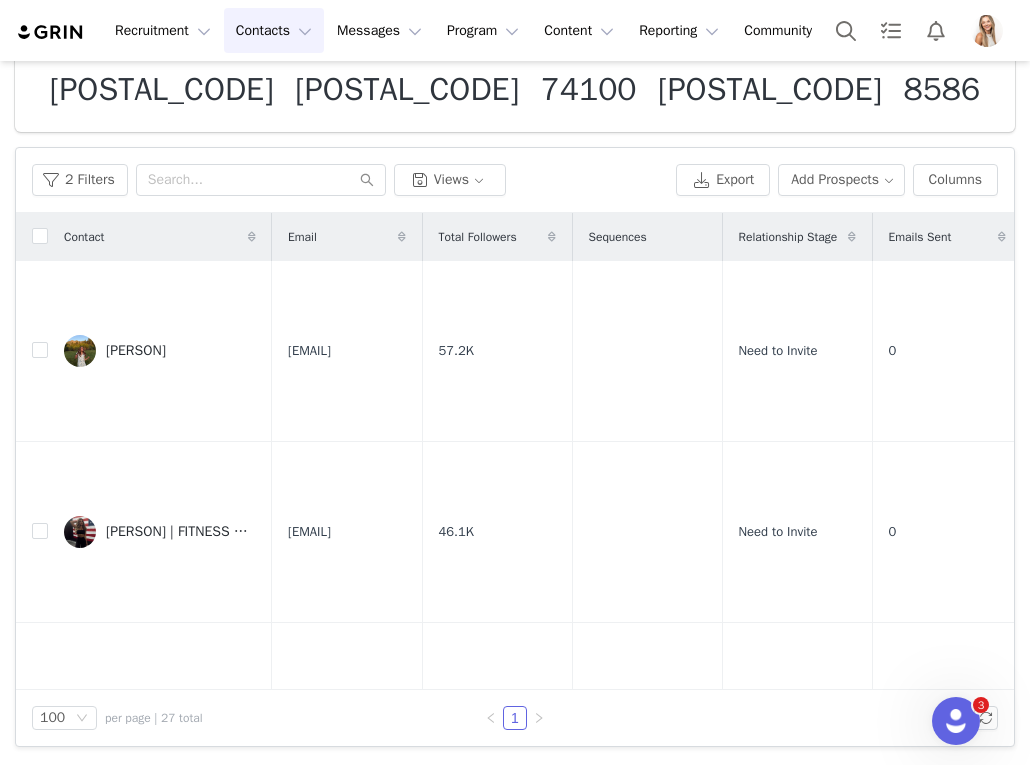 scroll, scrollTop: 134, scrollLeft: 0, axis: vertical 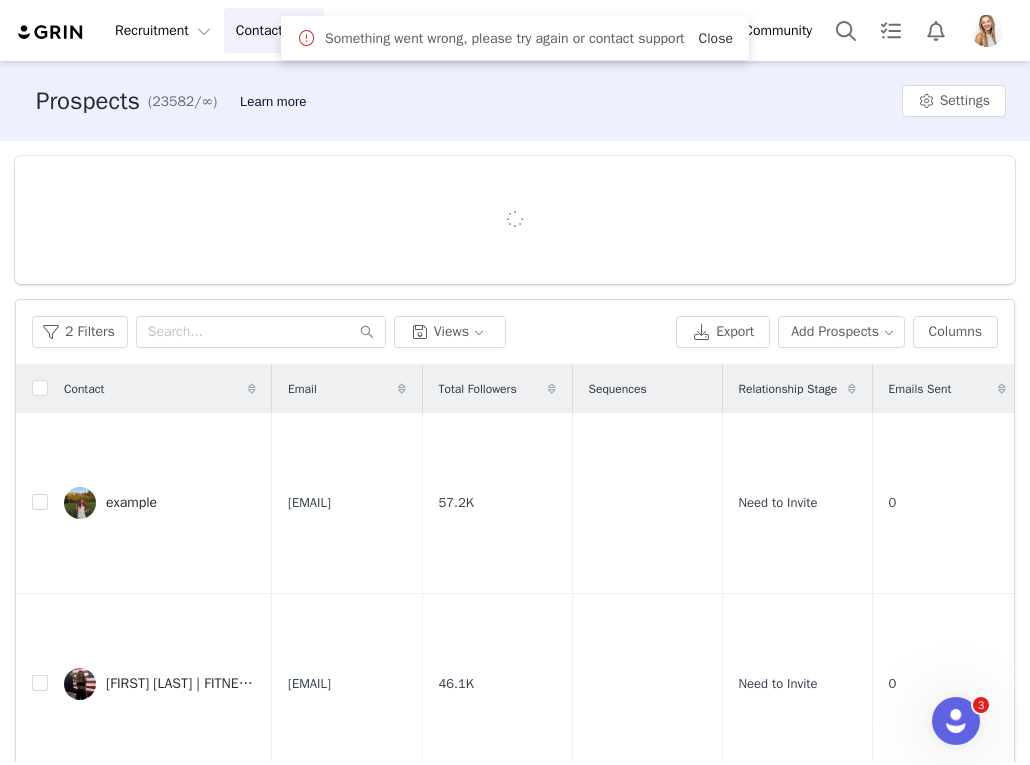 click on "Close" at bounding box center [716, 38] 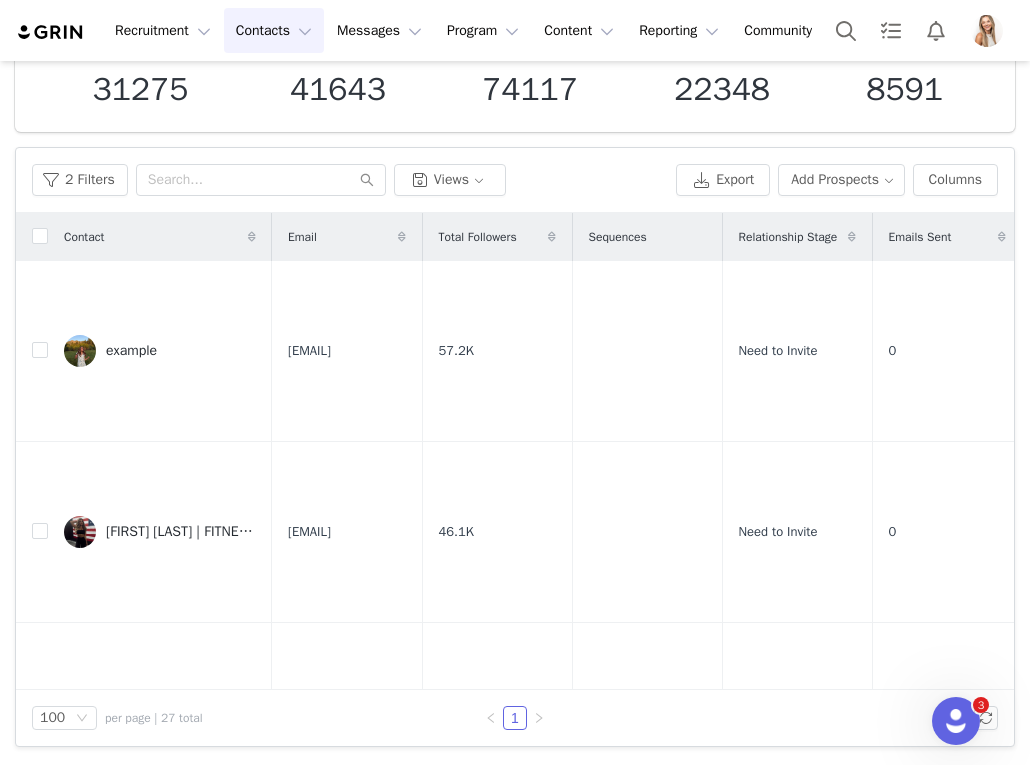 scroll, scrollTop: 134, scrollLeft: 0, axis: vertical 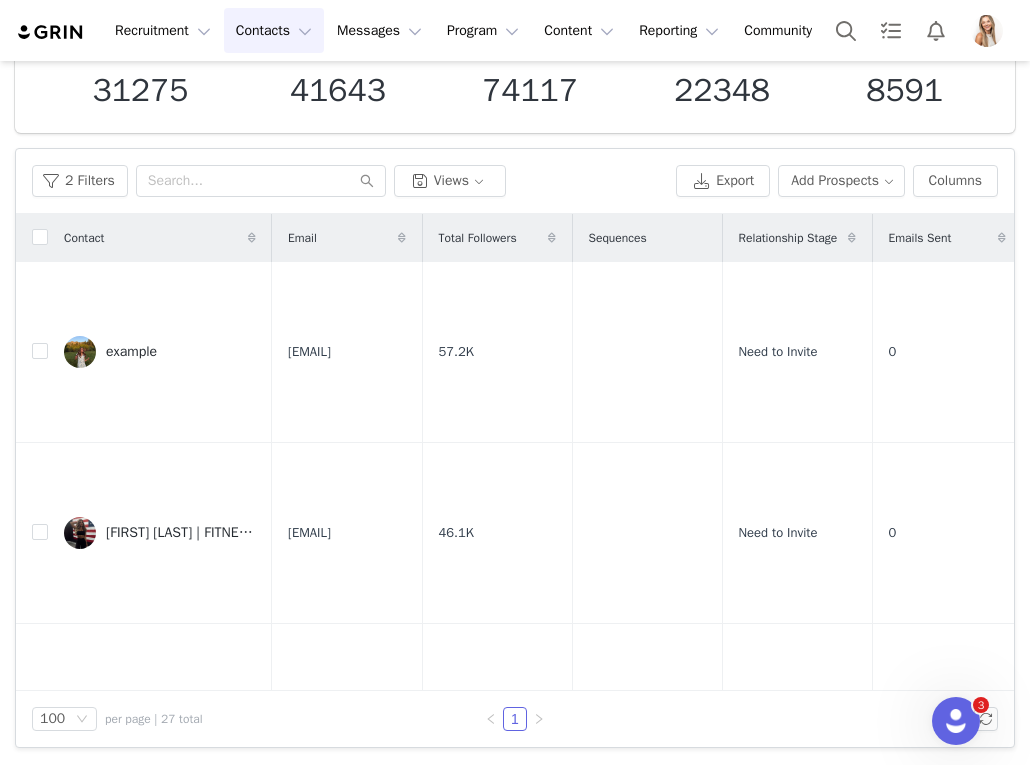 click on "2 Filters Views" at bounding box center [350, 181] 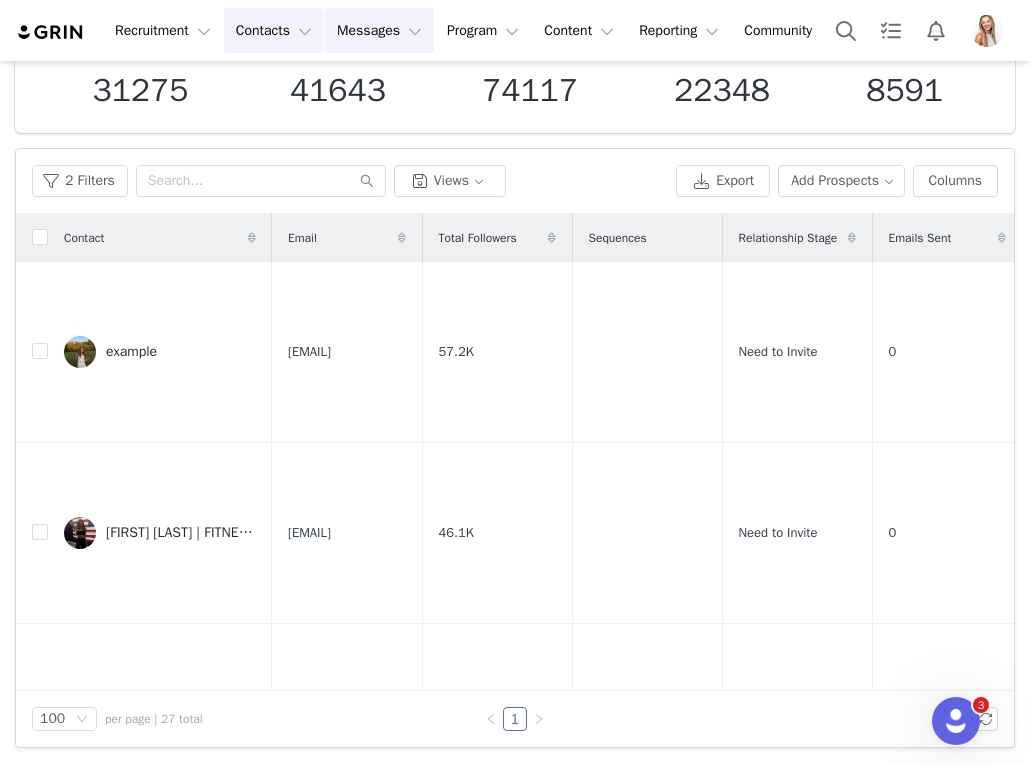 click on "Messages Messages" at bounding box center (379, 30) 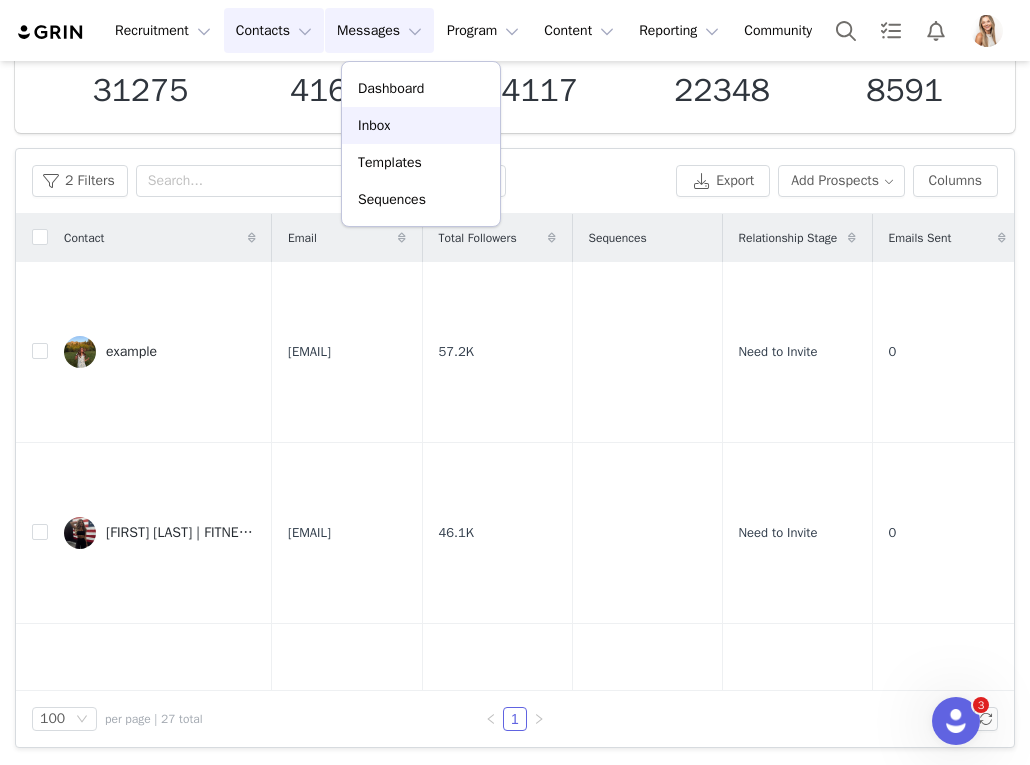 click on "Inbox" at bounding box center (374, 125) 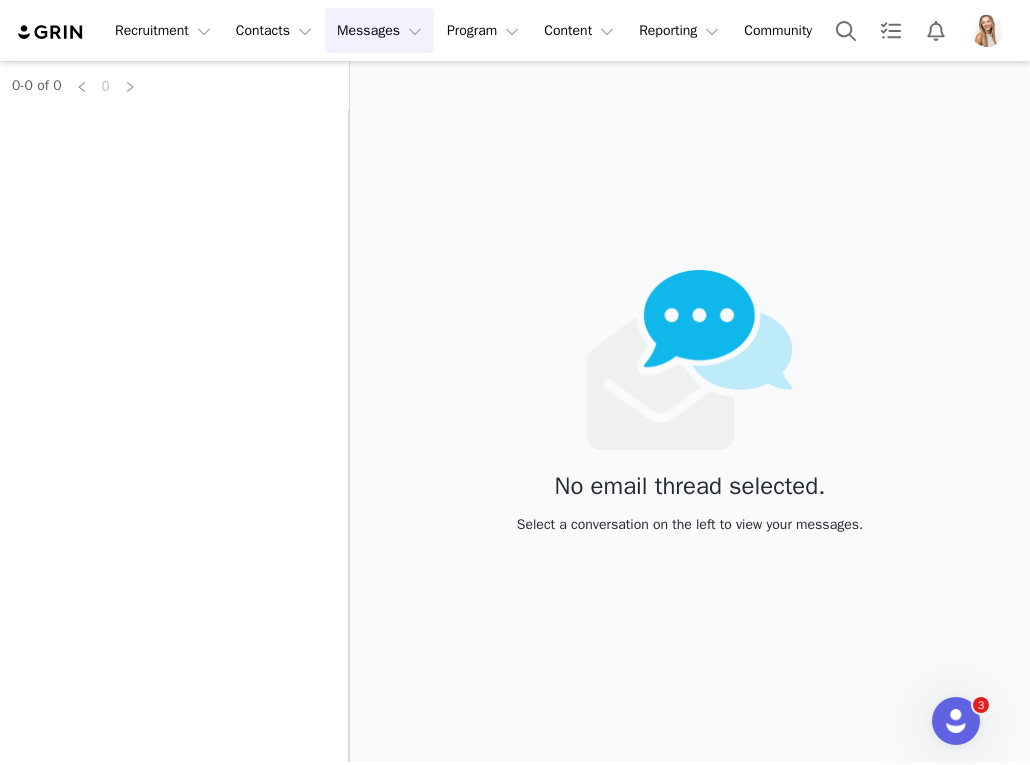 scroll, scrollTop: 0, scrollLeft: 0, axis: both 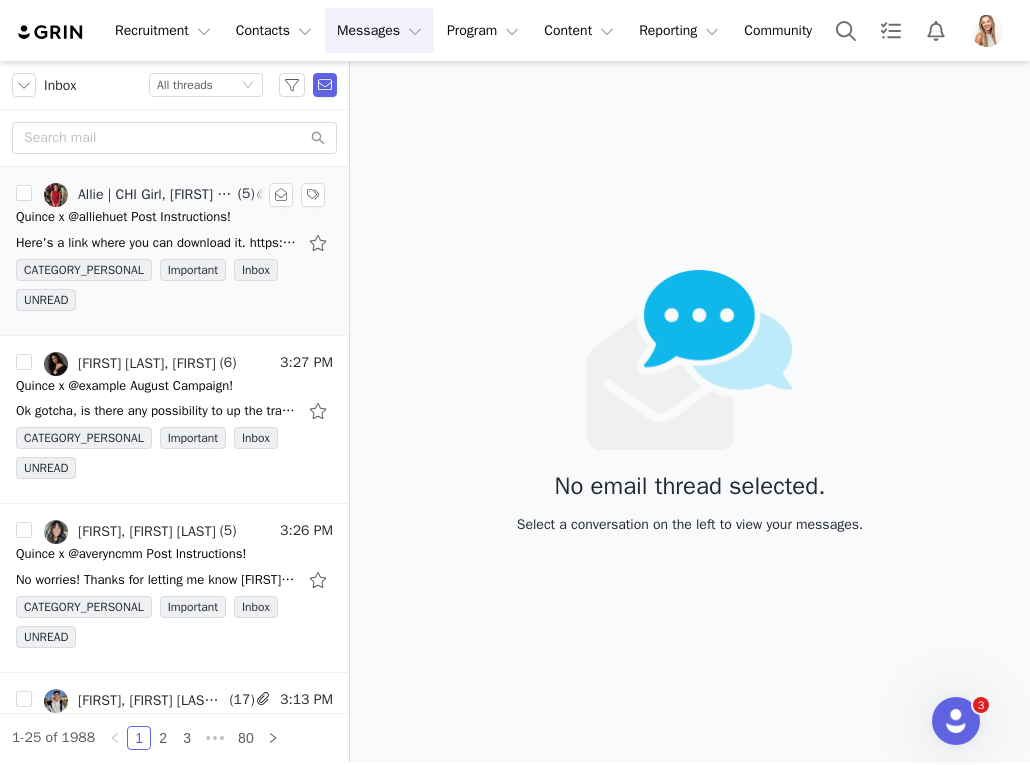 click on "Allie | CHI Girl, [FIRST] [LAST]" at bounding box center (156, 195) 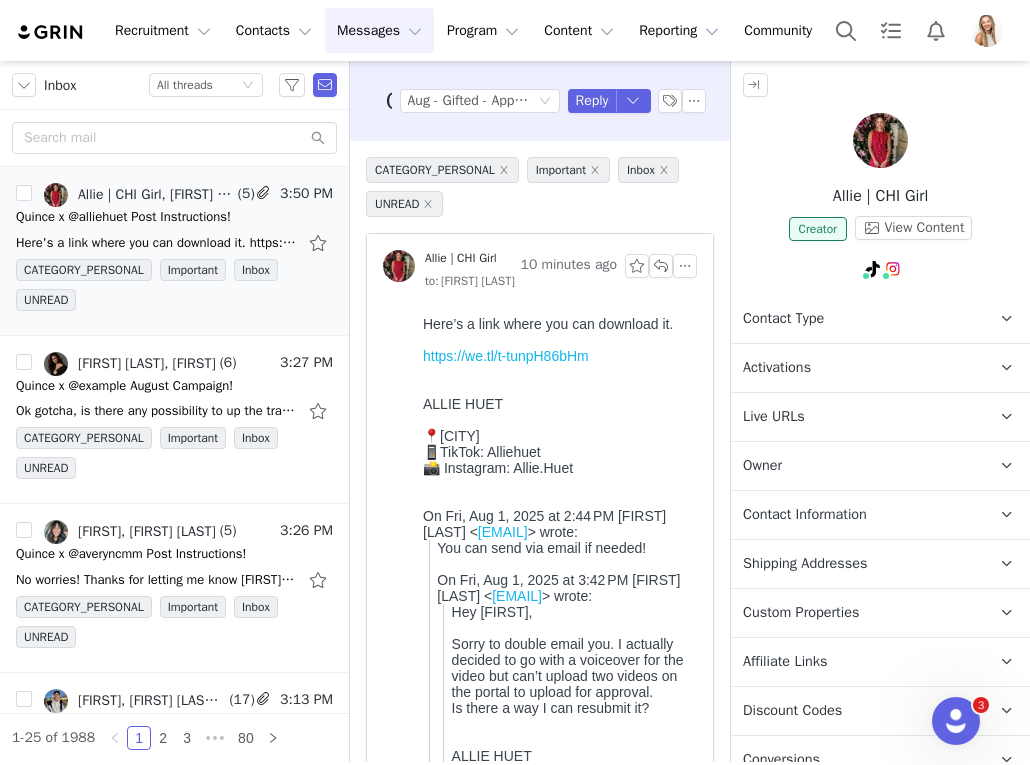 scroll, scrollTop: 0, scrollLeft: 0, axis: both 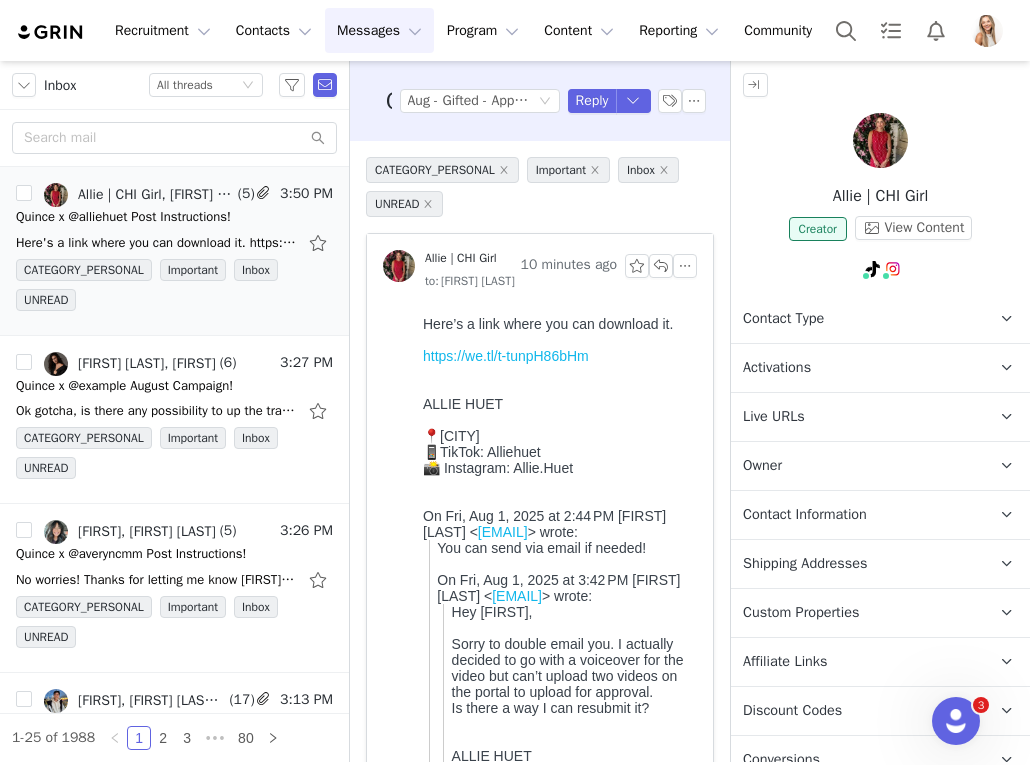 click on "Activations" at bounding box center [856, 368] 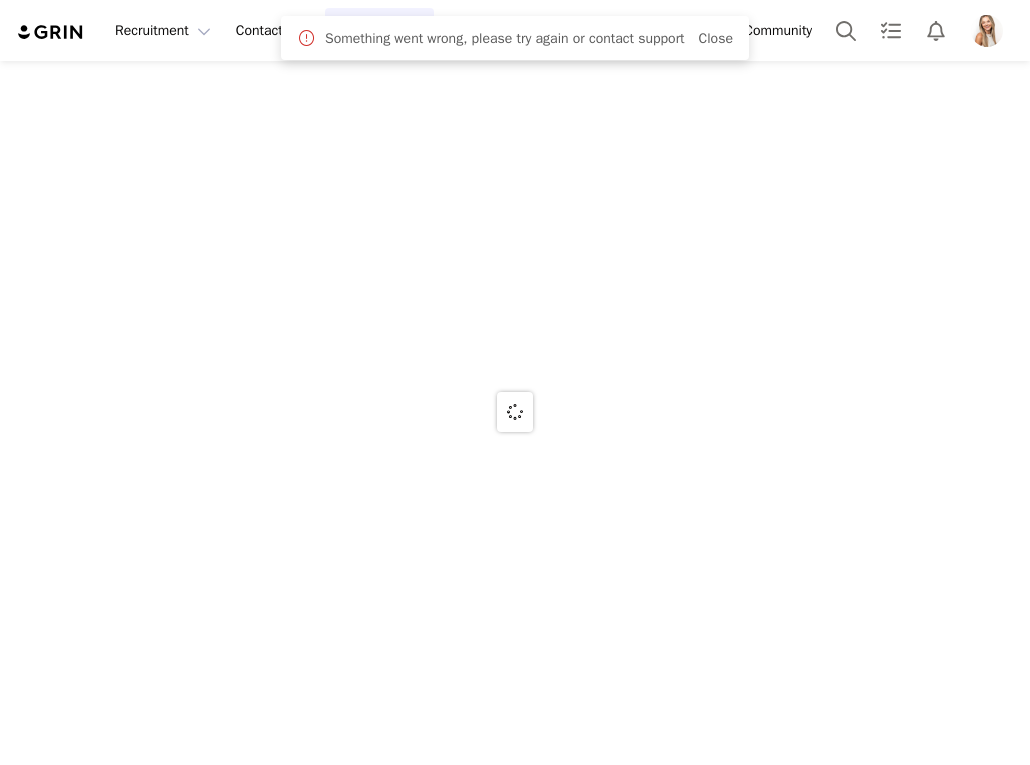 scroll, scrollTop: 0, scrollLeft: 0, axis: both 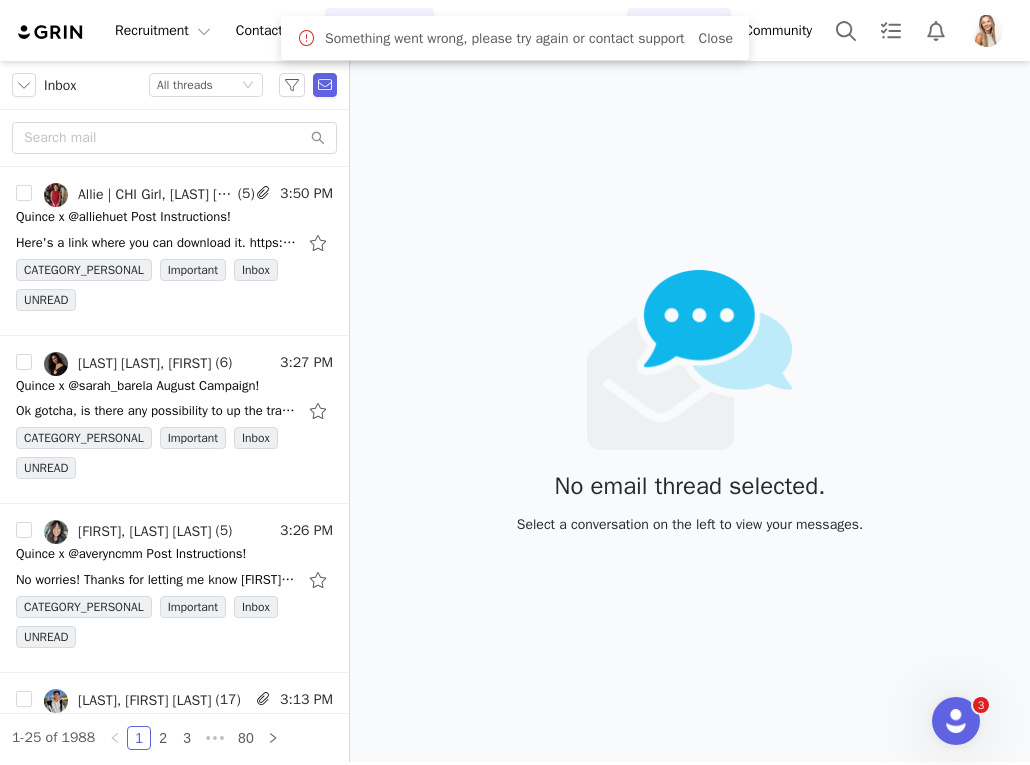 click on "Reporting Reporting" at bounding box center [679, 30] 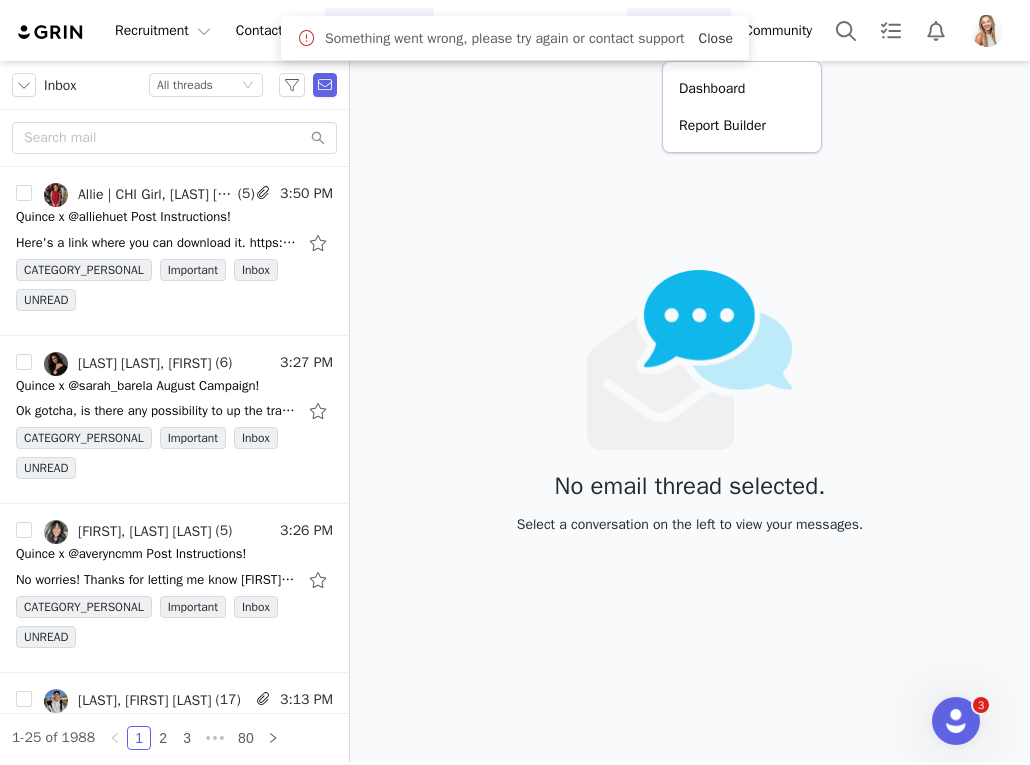 click on "Close" at bounding box center [716, 38] 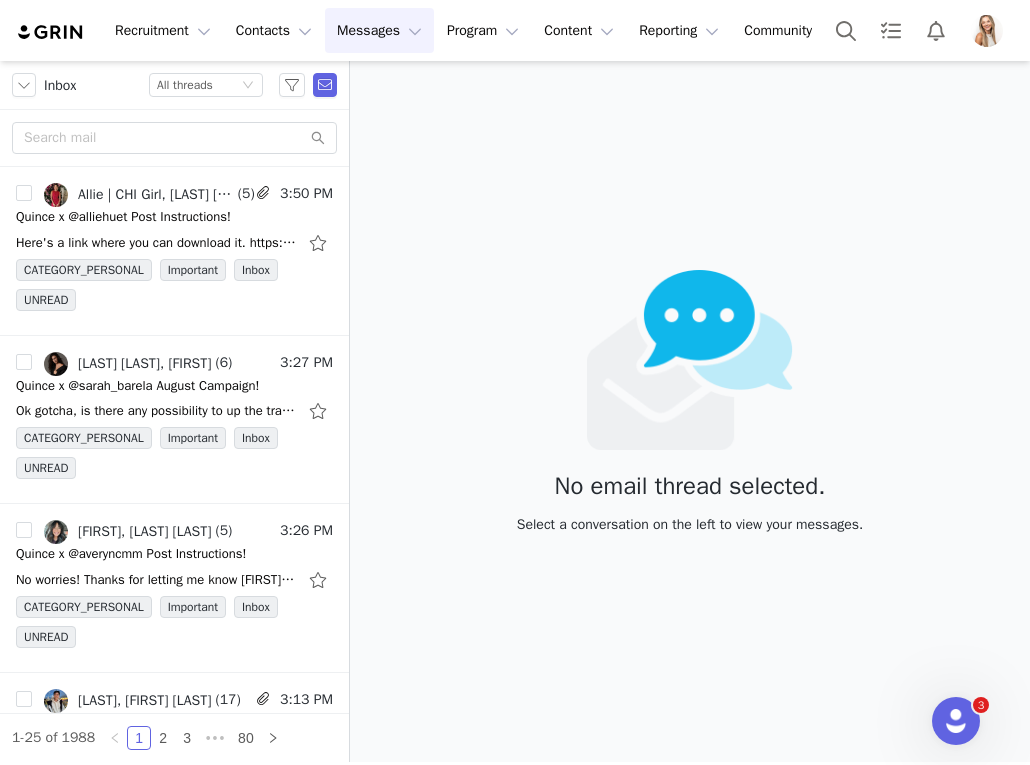 click on "Messages Messages" at bounding box center (379, 30) 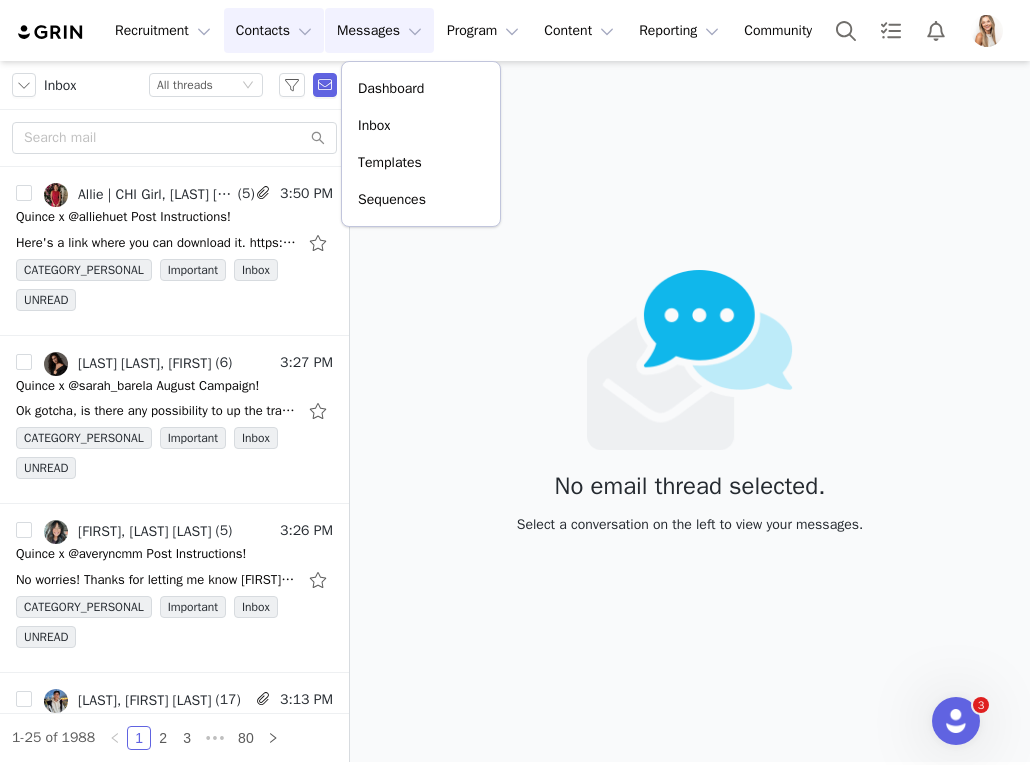 click on "Contacts Contacts" at bounding box center (274, 30) 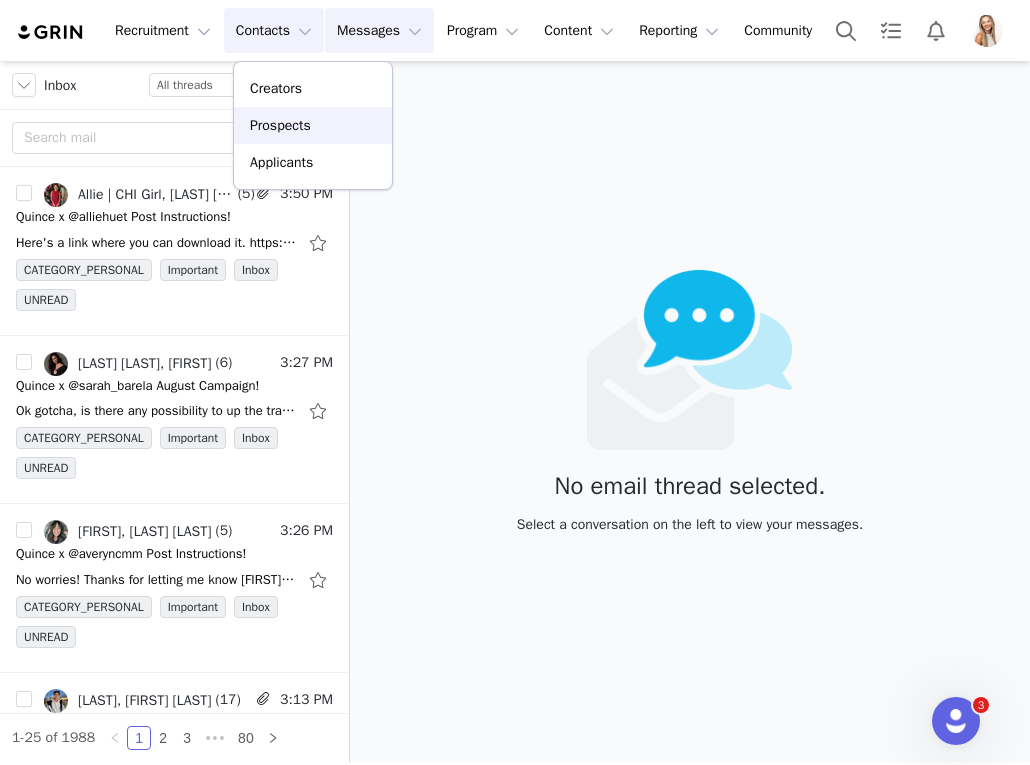 click on "Prospects" at bounding box center (280, 125) 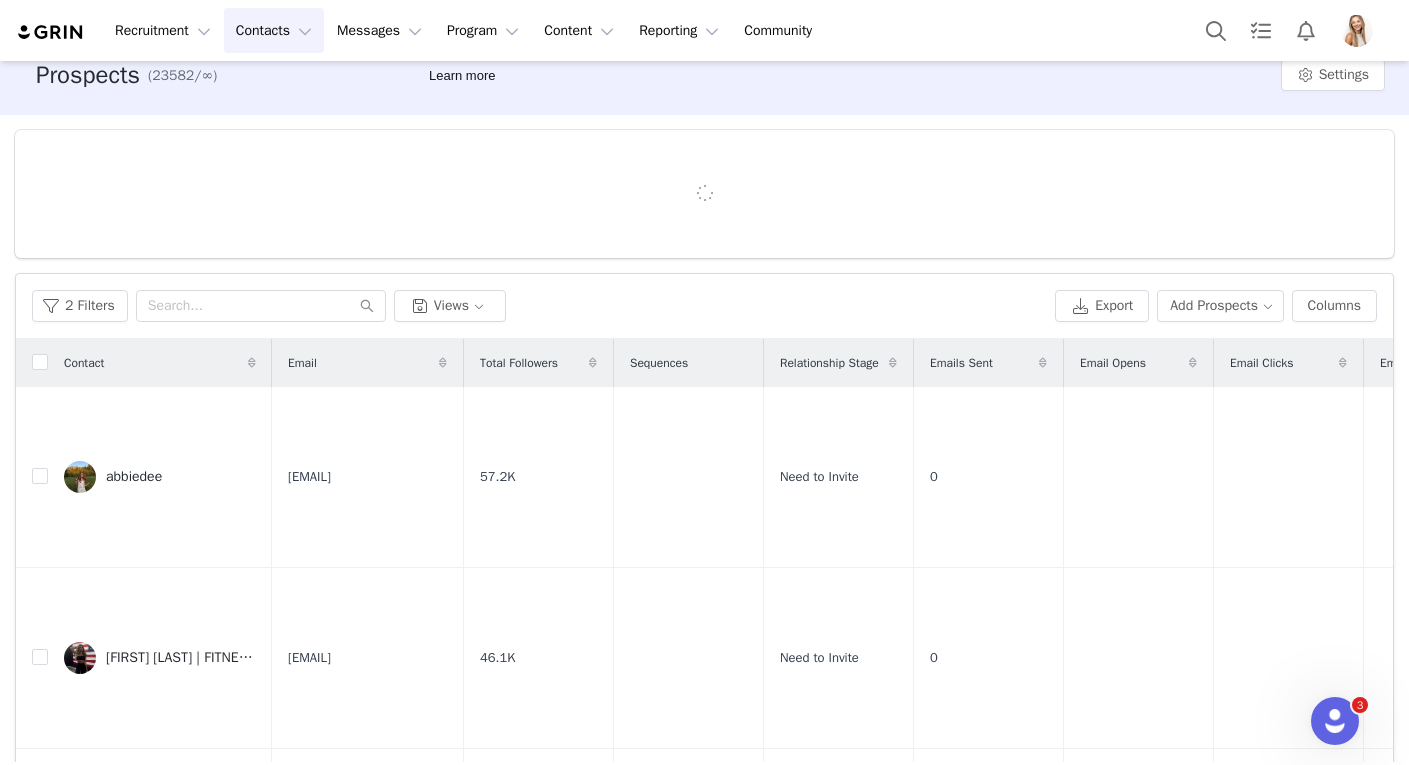 scroll, scrollTop: 151, scrollLeft: 0, axis: vertical 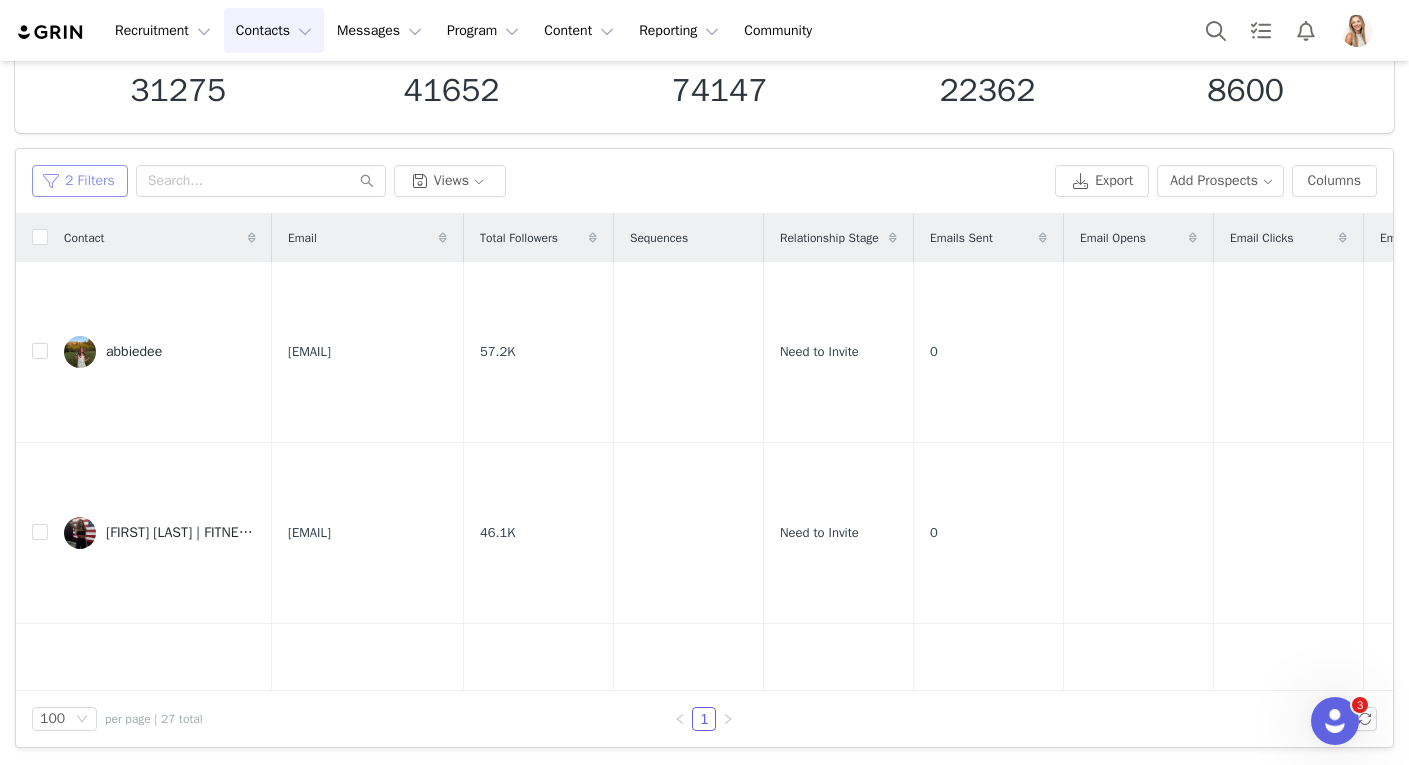 click on "2 Filters" at bounding box center [80, 181] 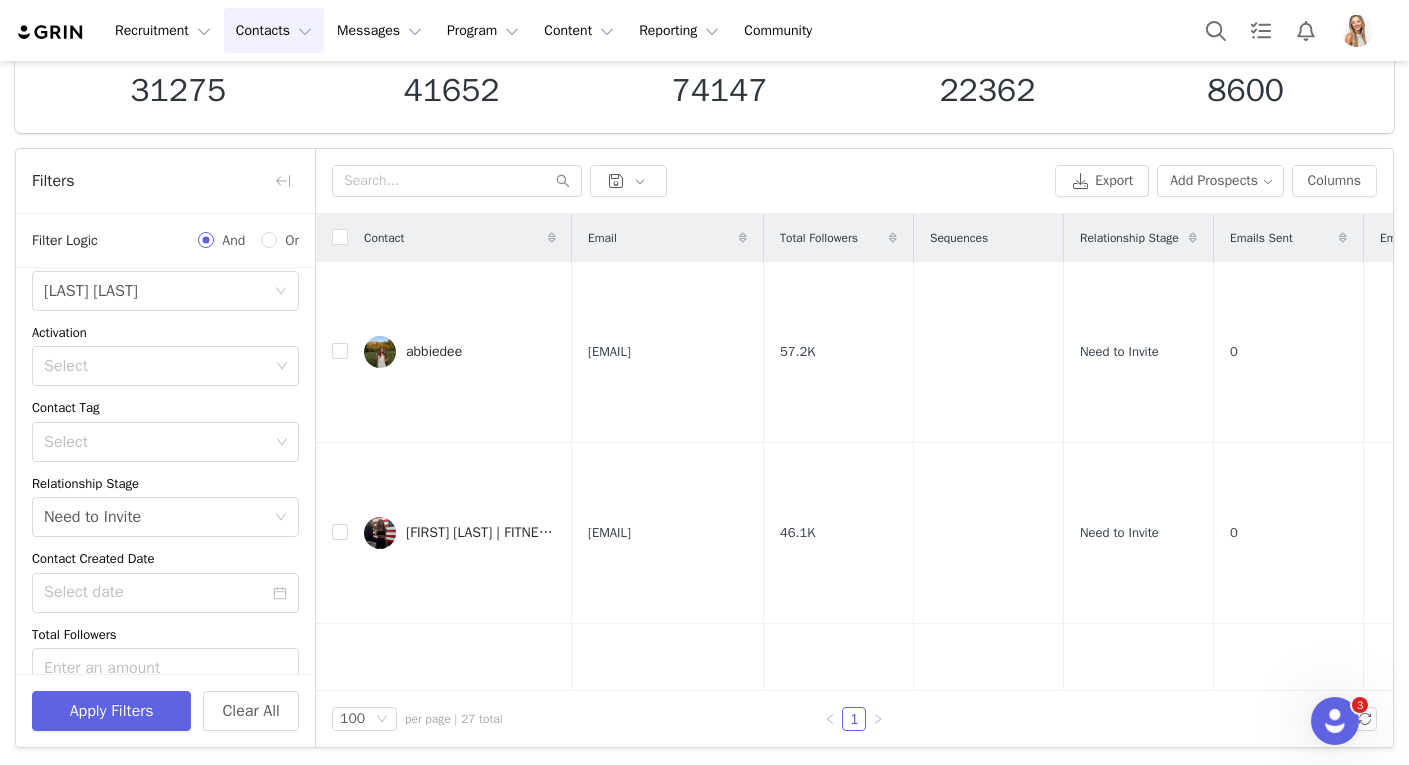scroll, scrollTop: 283, scrollLeft: 0, axis: vertical 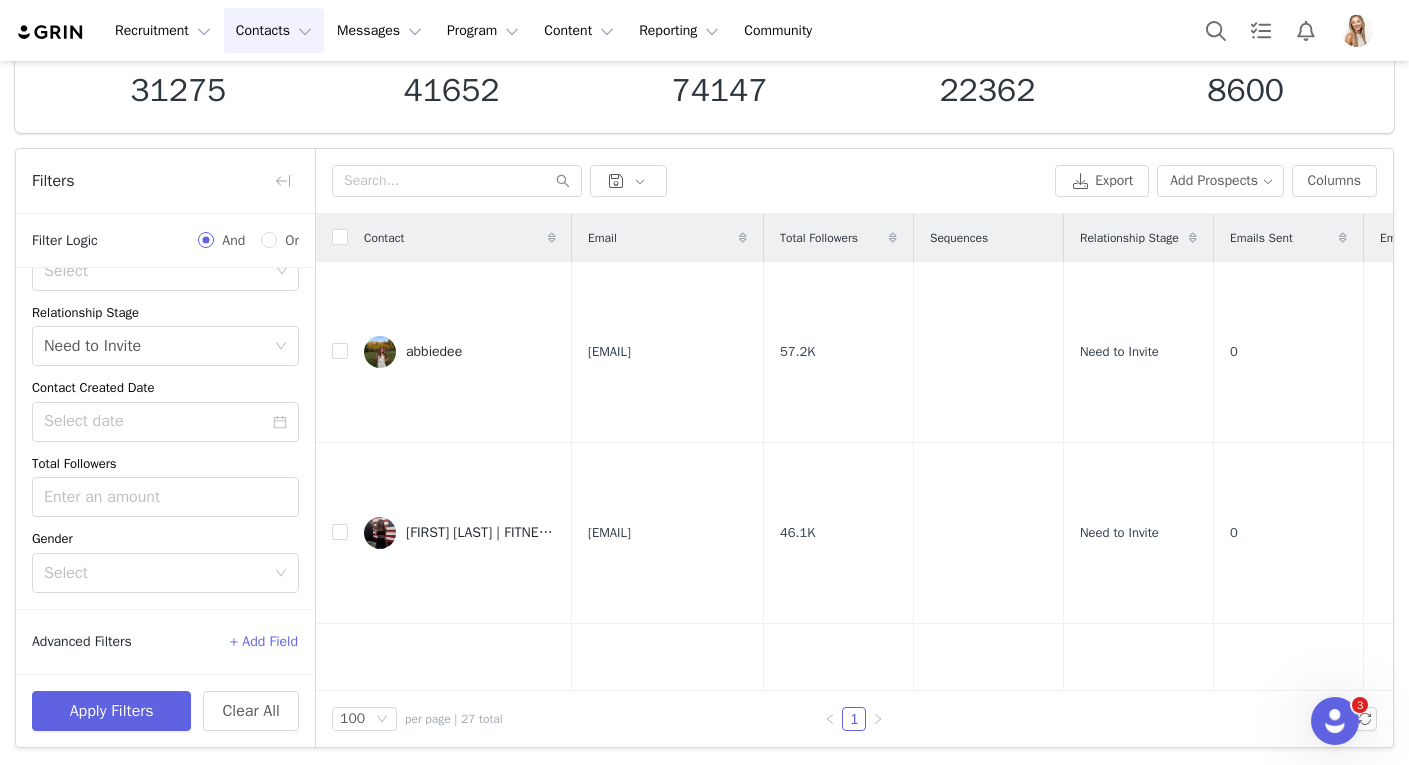 click on "+ Add Field" at bounding box center (264, 642) 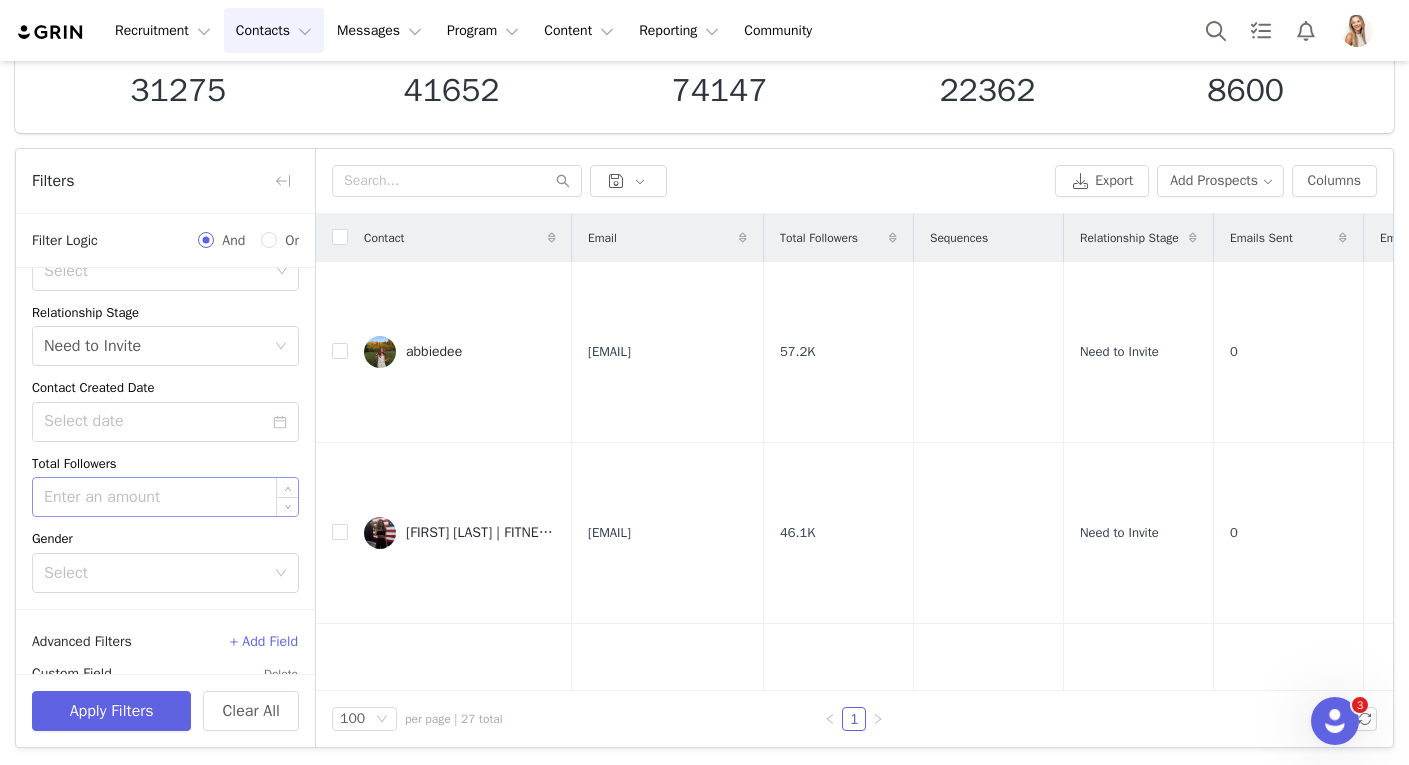 scroll, scrollTop: 363, scrollLeft: 0, axis: vertical 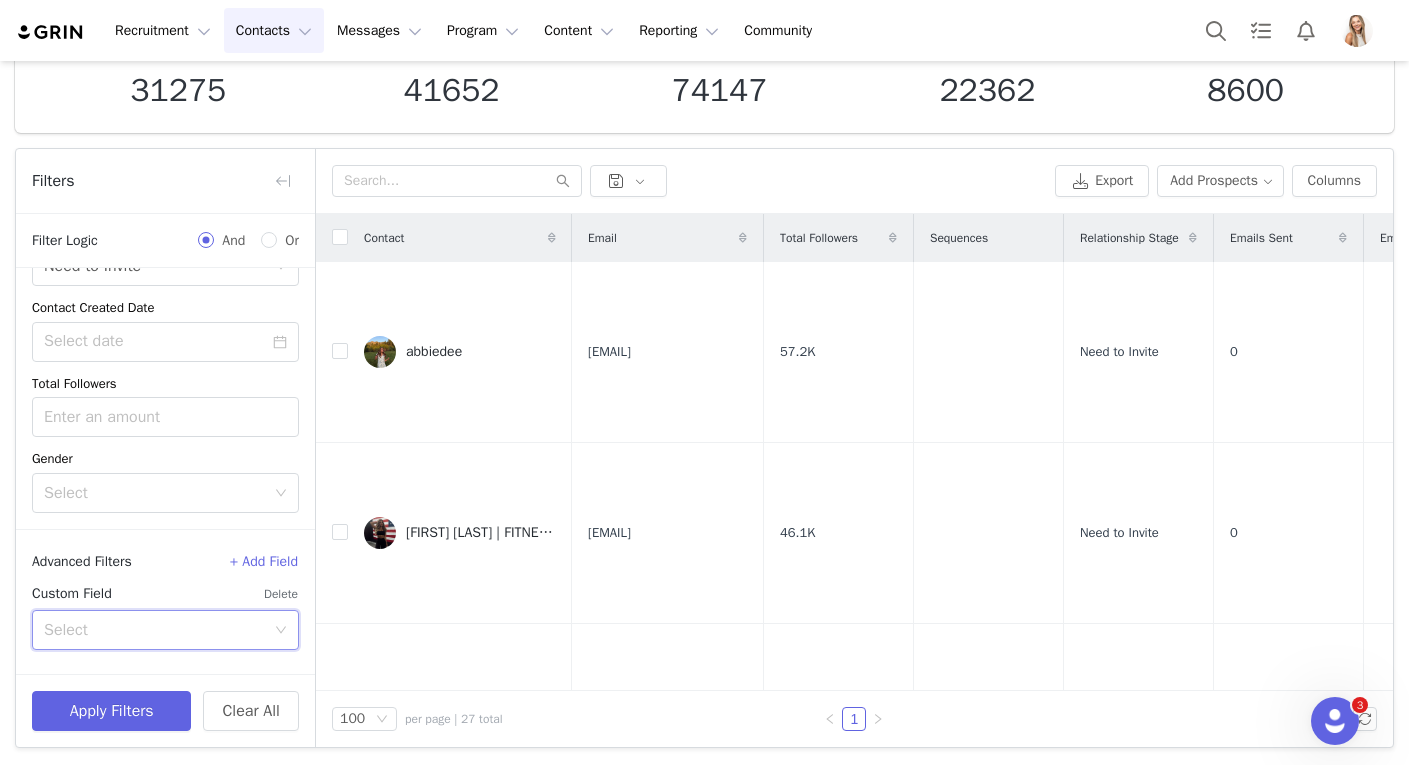 click on "Select" at bounding box center (159, 630) 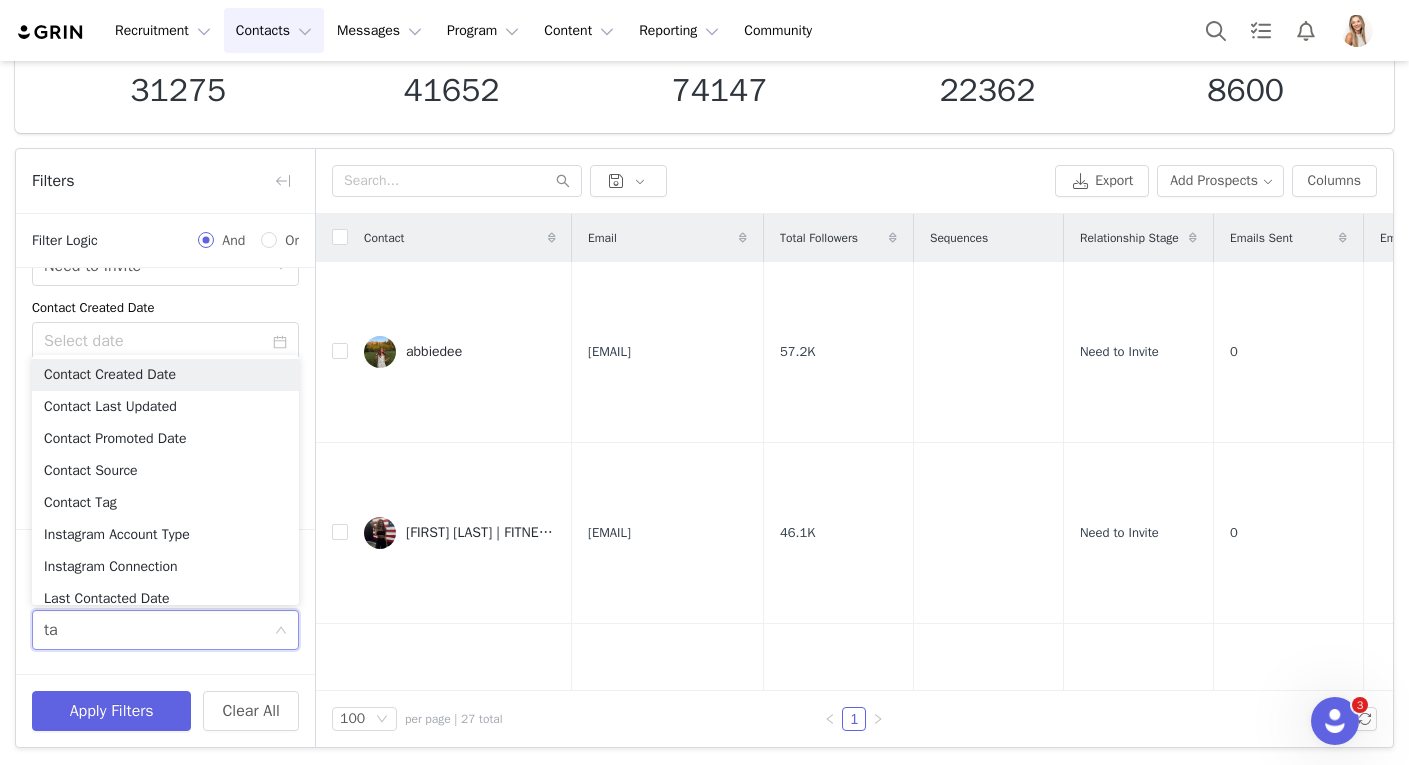 type on "tag" 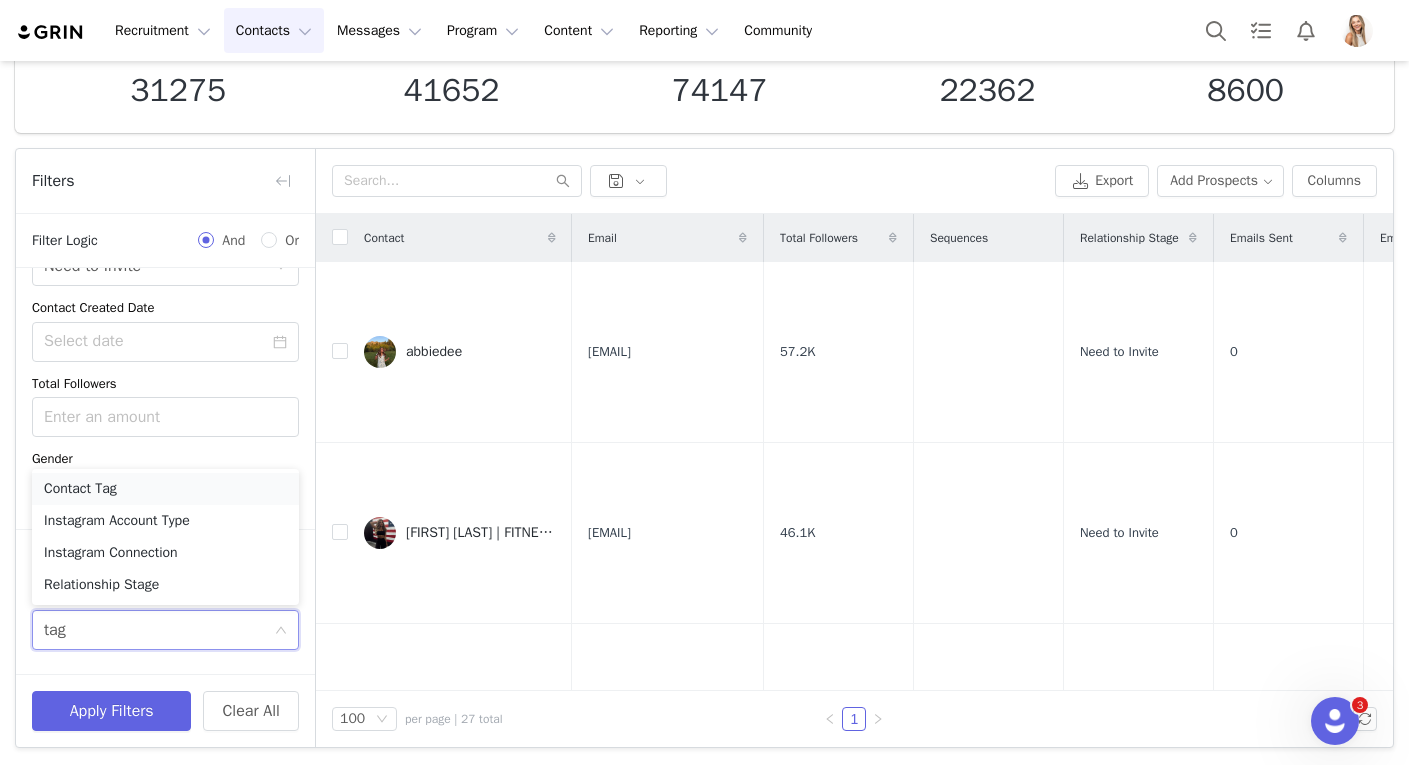 click on "Contact Tag" at bounding box center [165, 489] 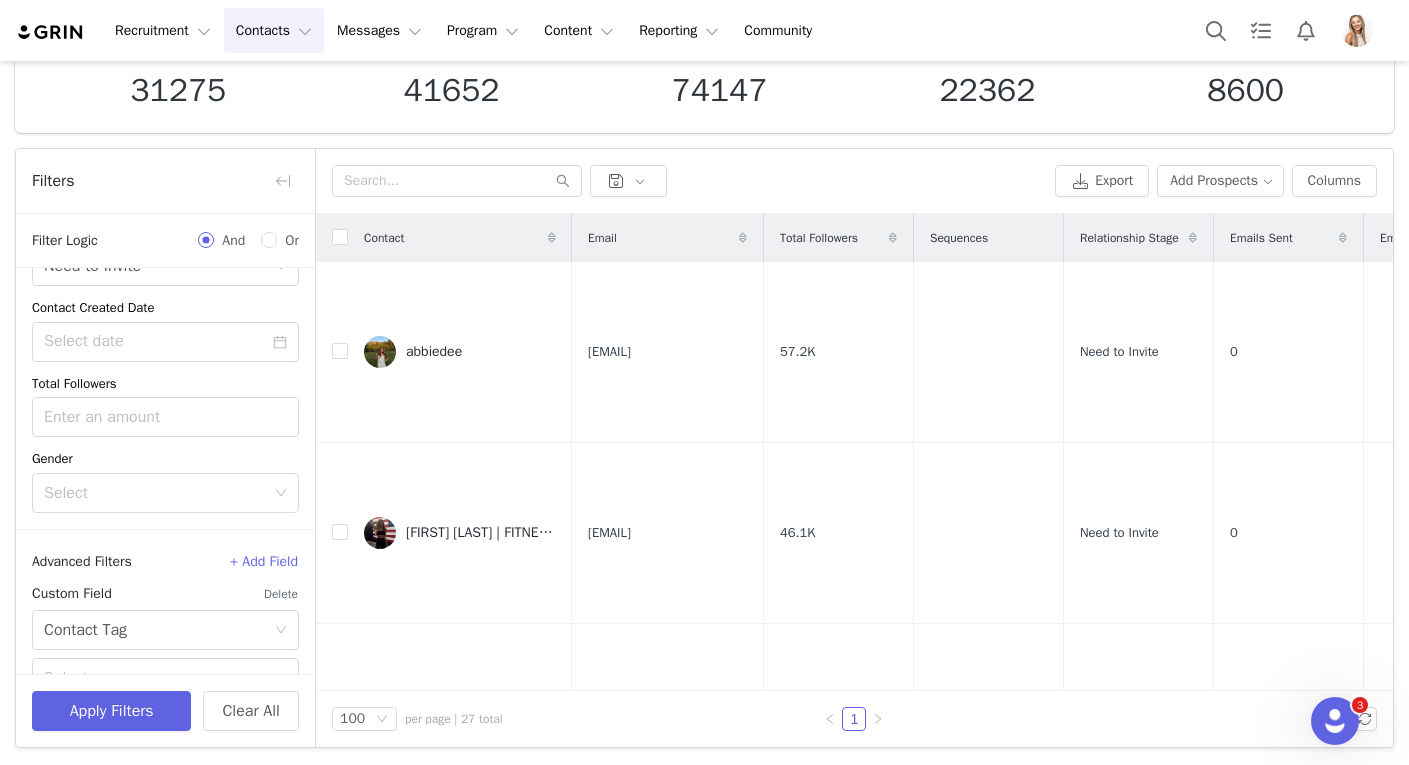 scroll, scrollTop: 451, scrollLeft: 0, axis: vertical 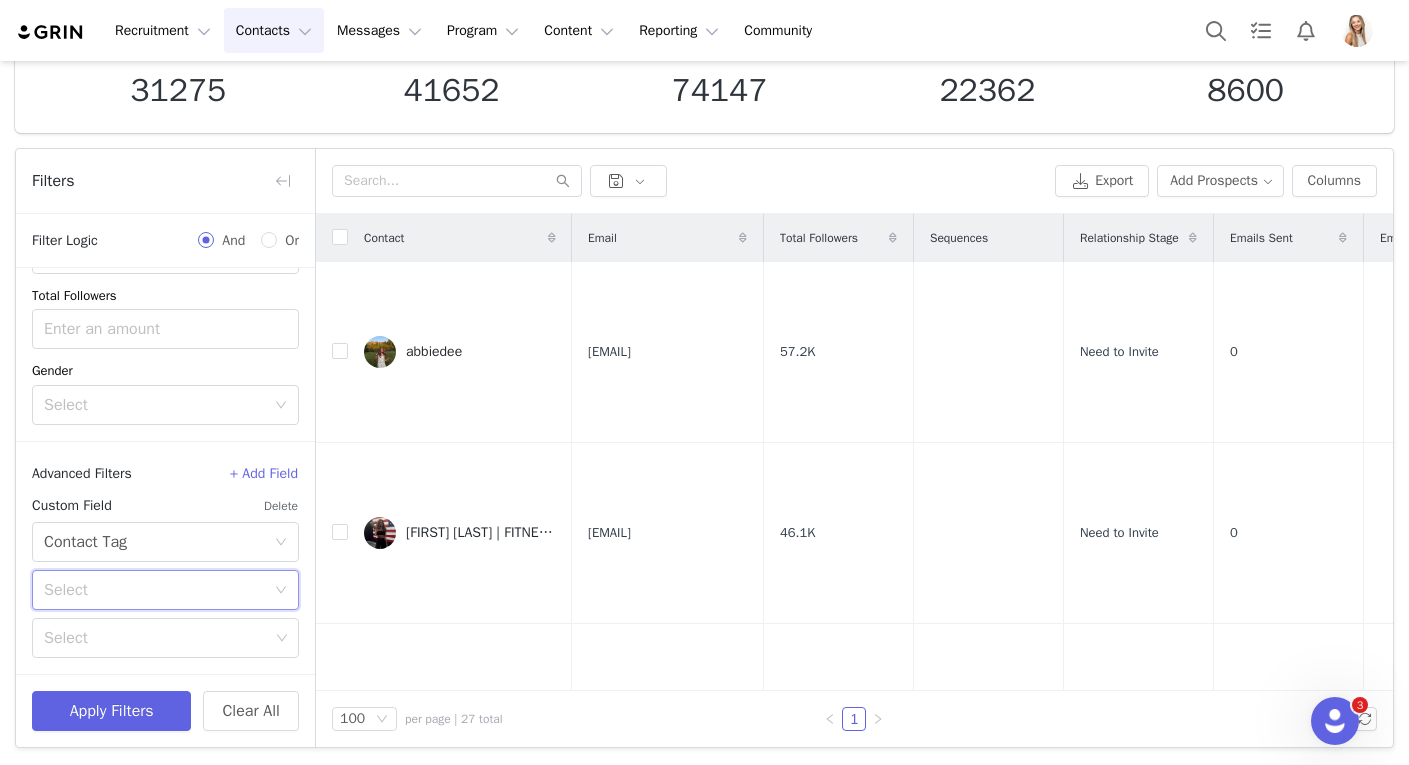 click on "Select" at bounding box center (159, 590) 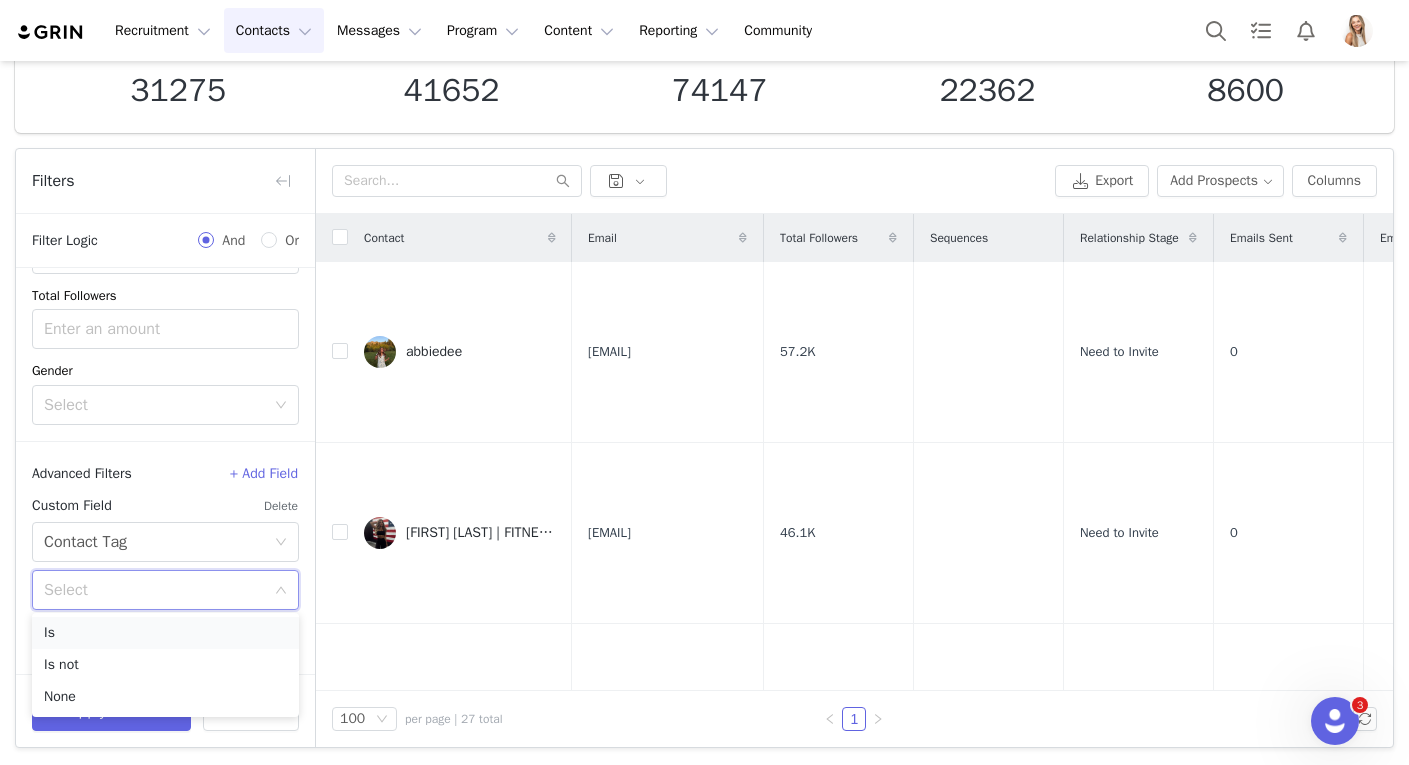 click on "Is" at bounding box center [165, 633] 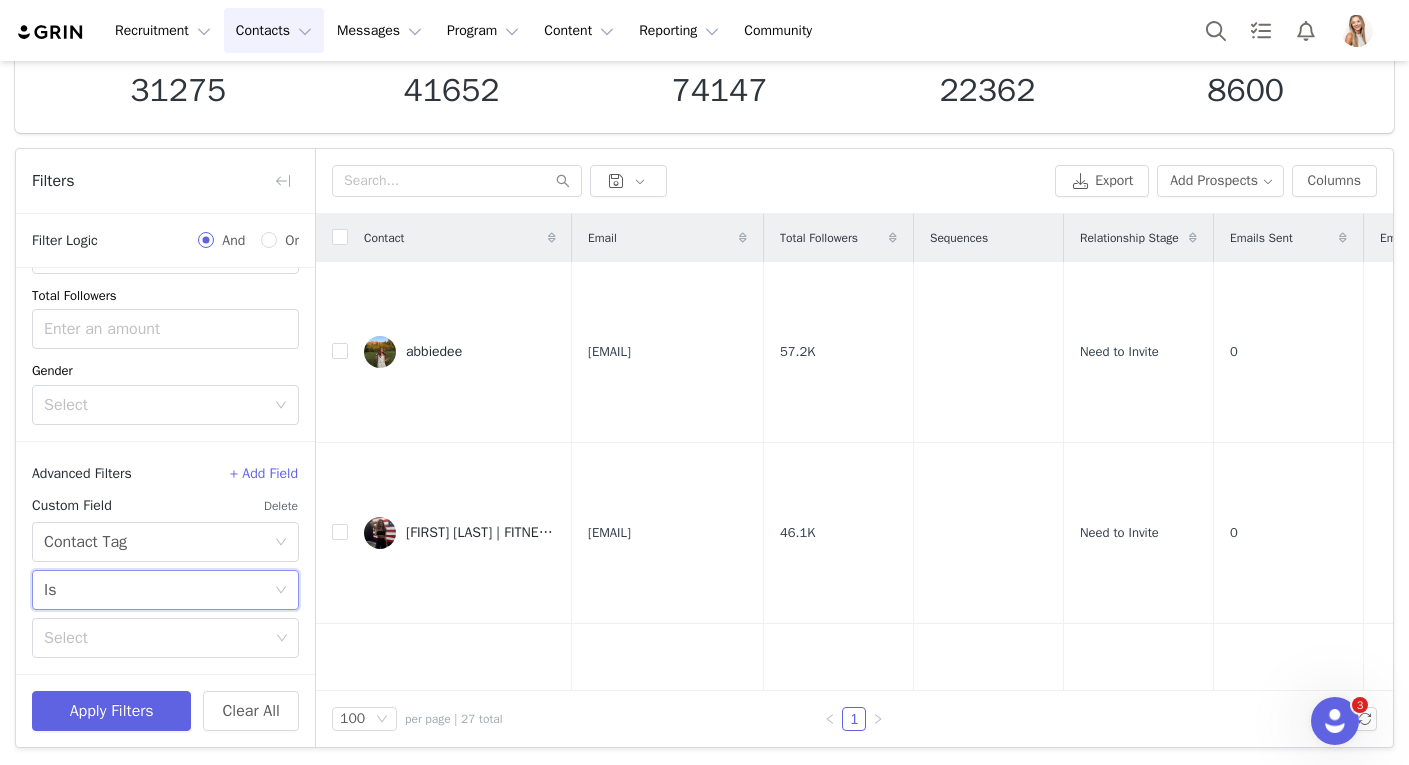 click on "Advanced Filters   + Add Field   Custom Field   Delete  Select Contact Tag   Select  Is  Select" at bounding box center [165, 557] 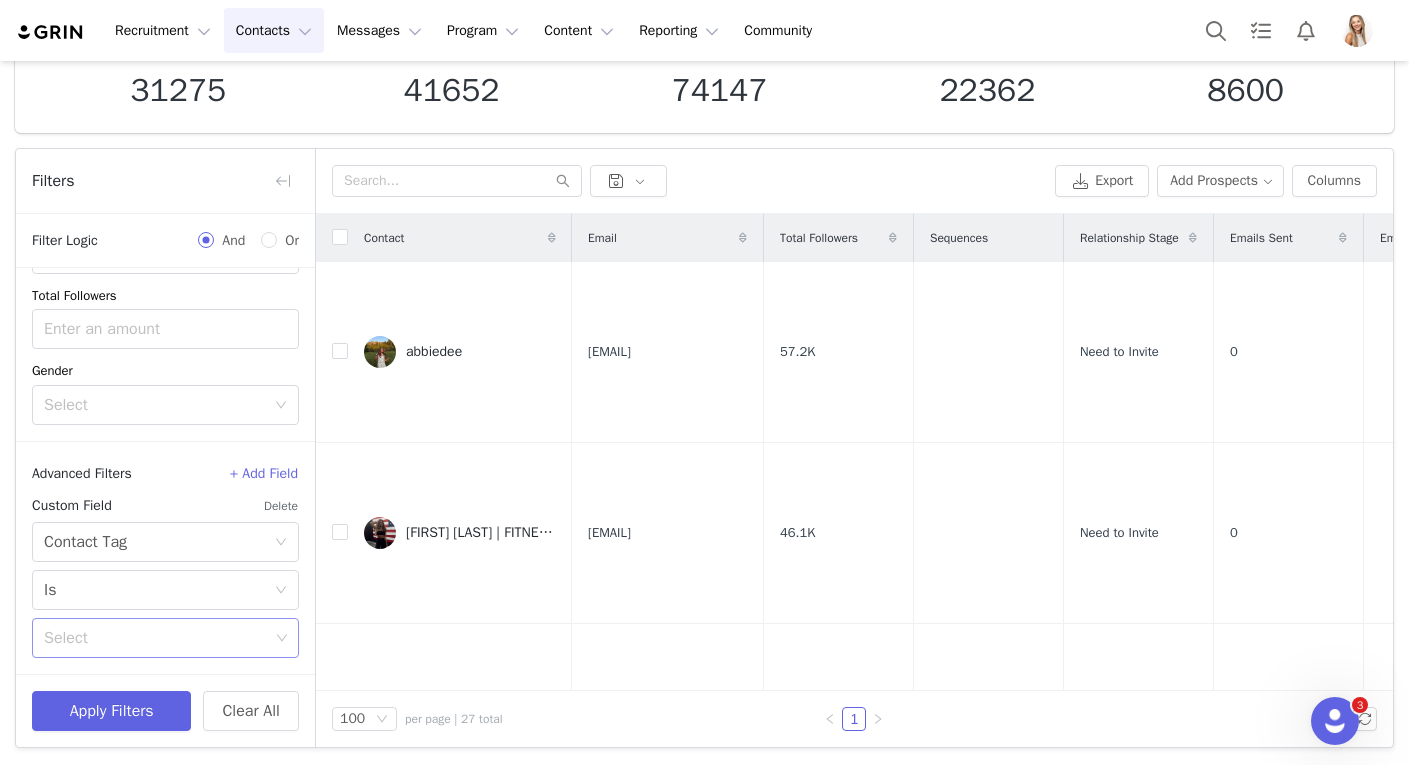 click on "Select" at bounding box center (156, 638) 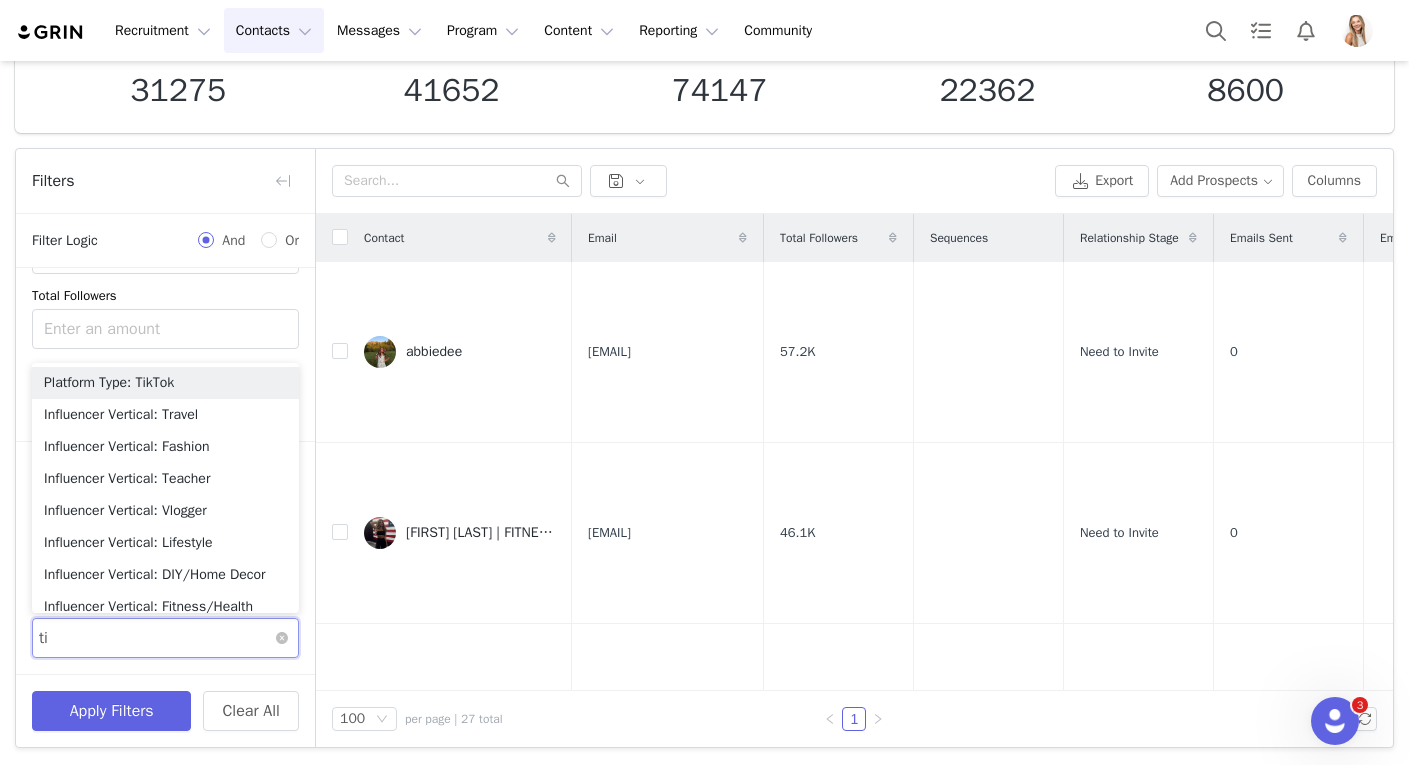 type on "tik" 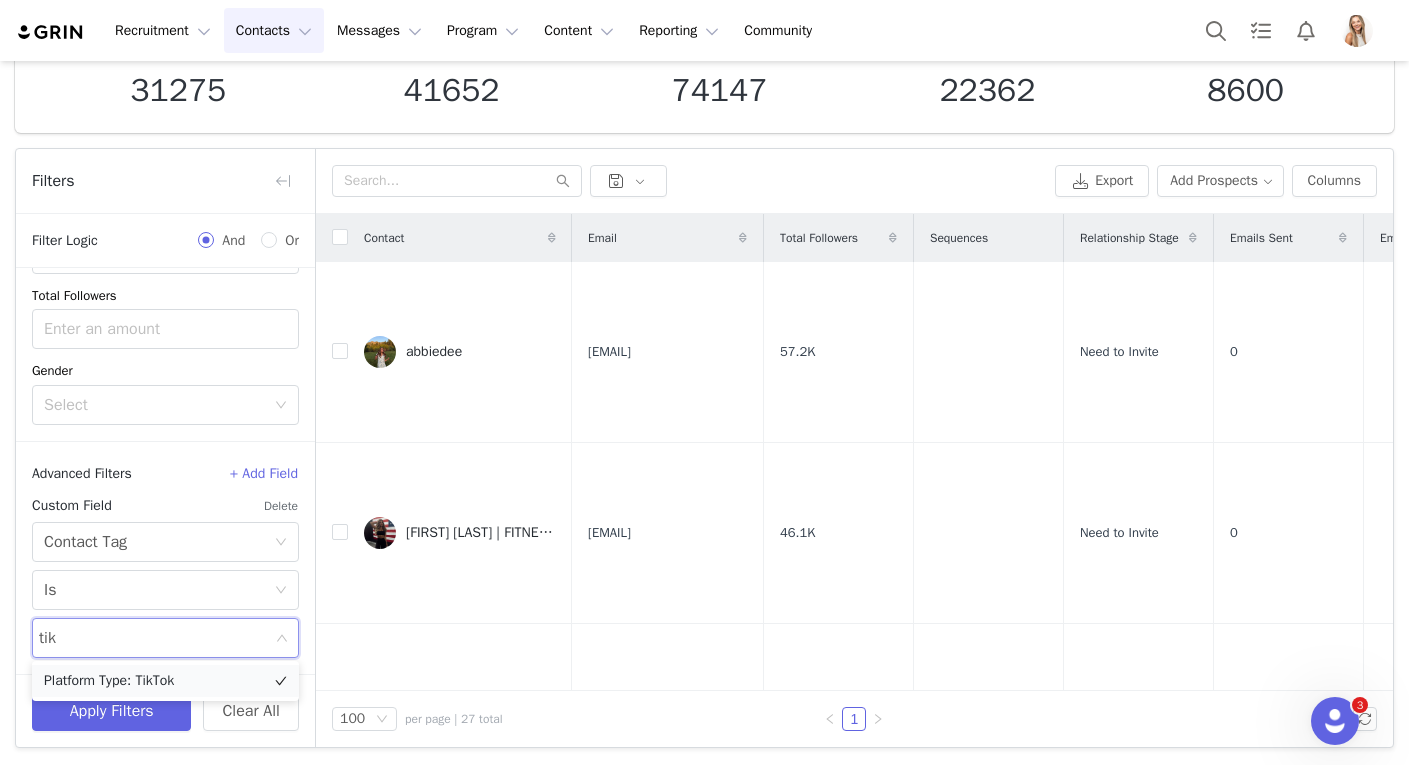 click on "Platform Type: TikTok" at bounding box center [165, 681] 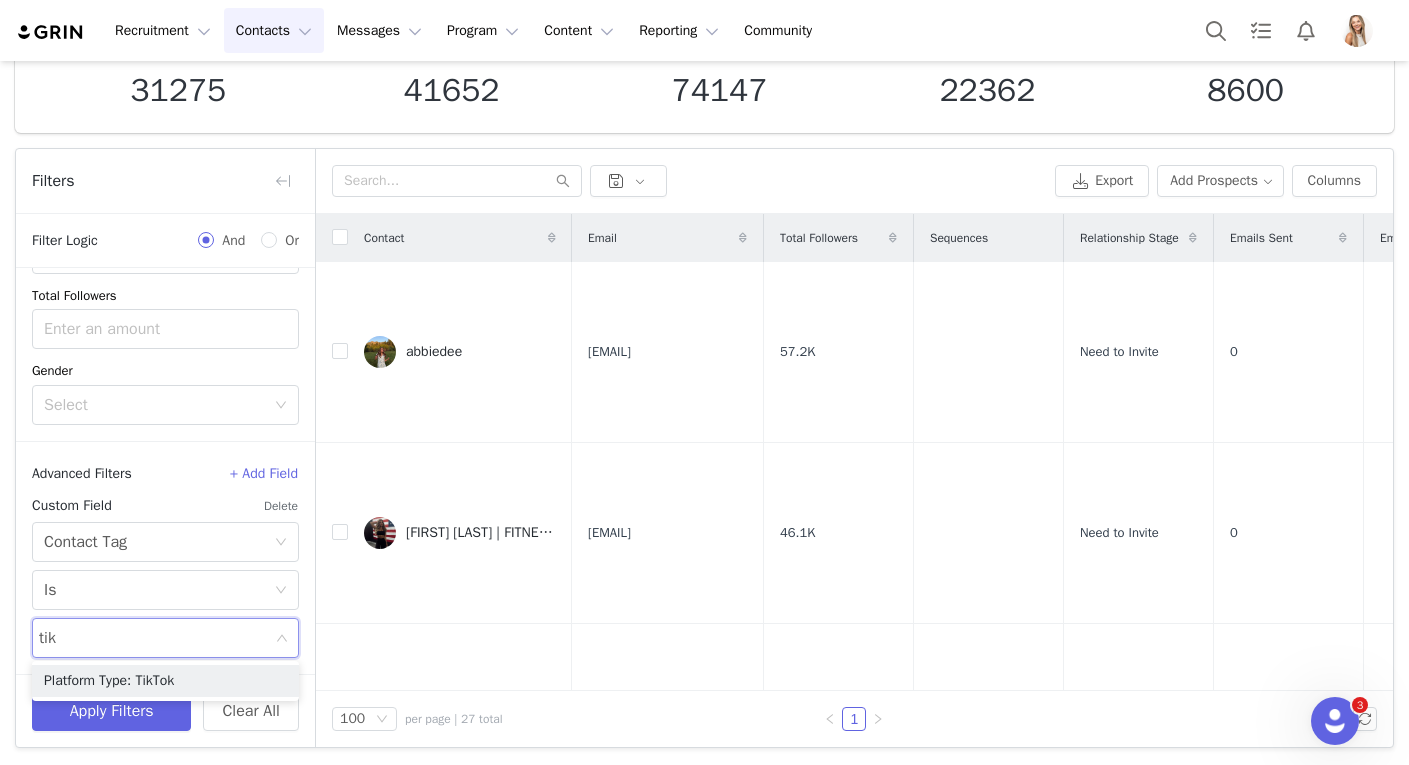 type 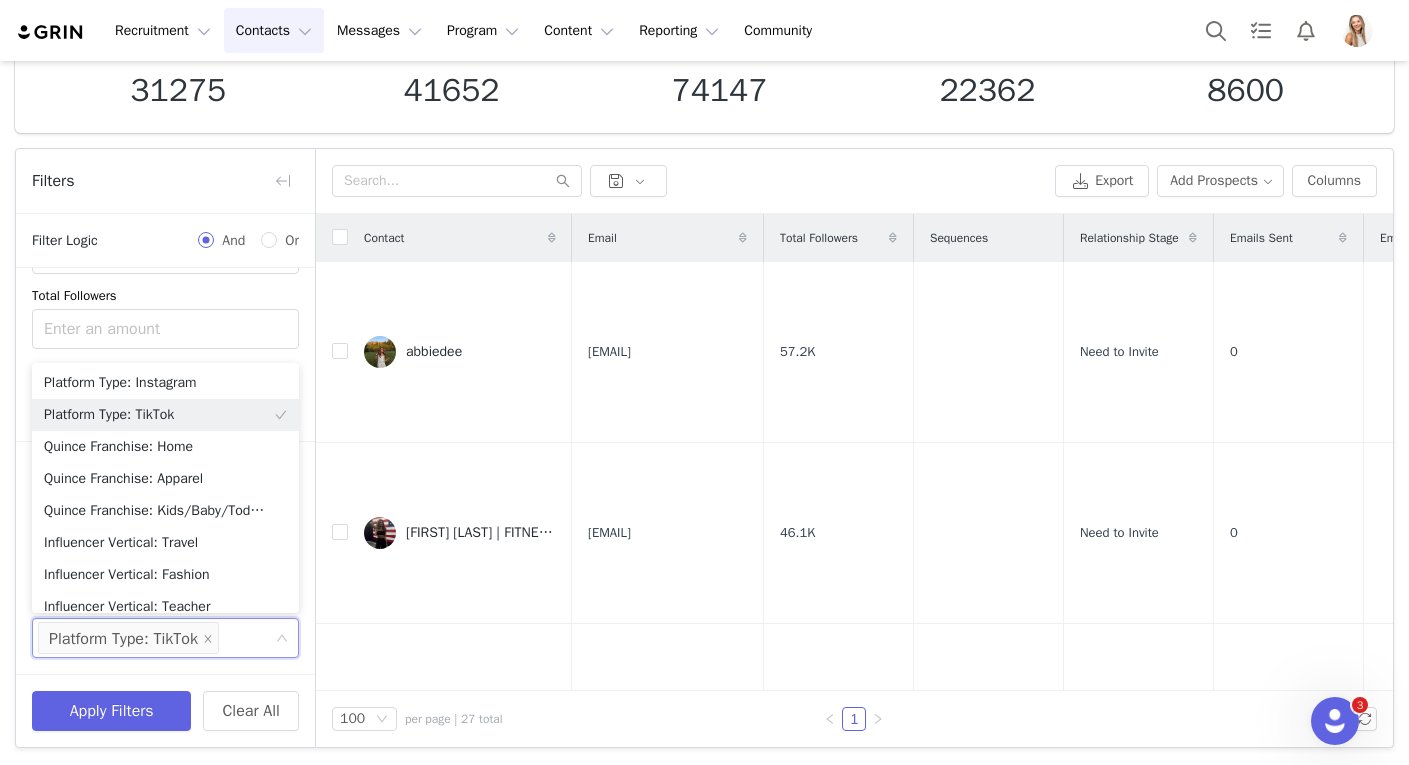click on "Advanced Filters   + Add Field   Custom Field   Delete  Select Contact Tag   Select  Is  Select Platform Type: TikTok" at bounding box center (165, 557) 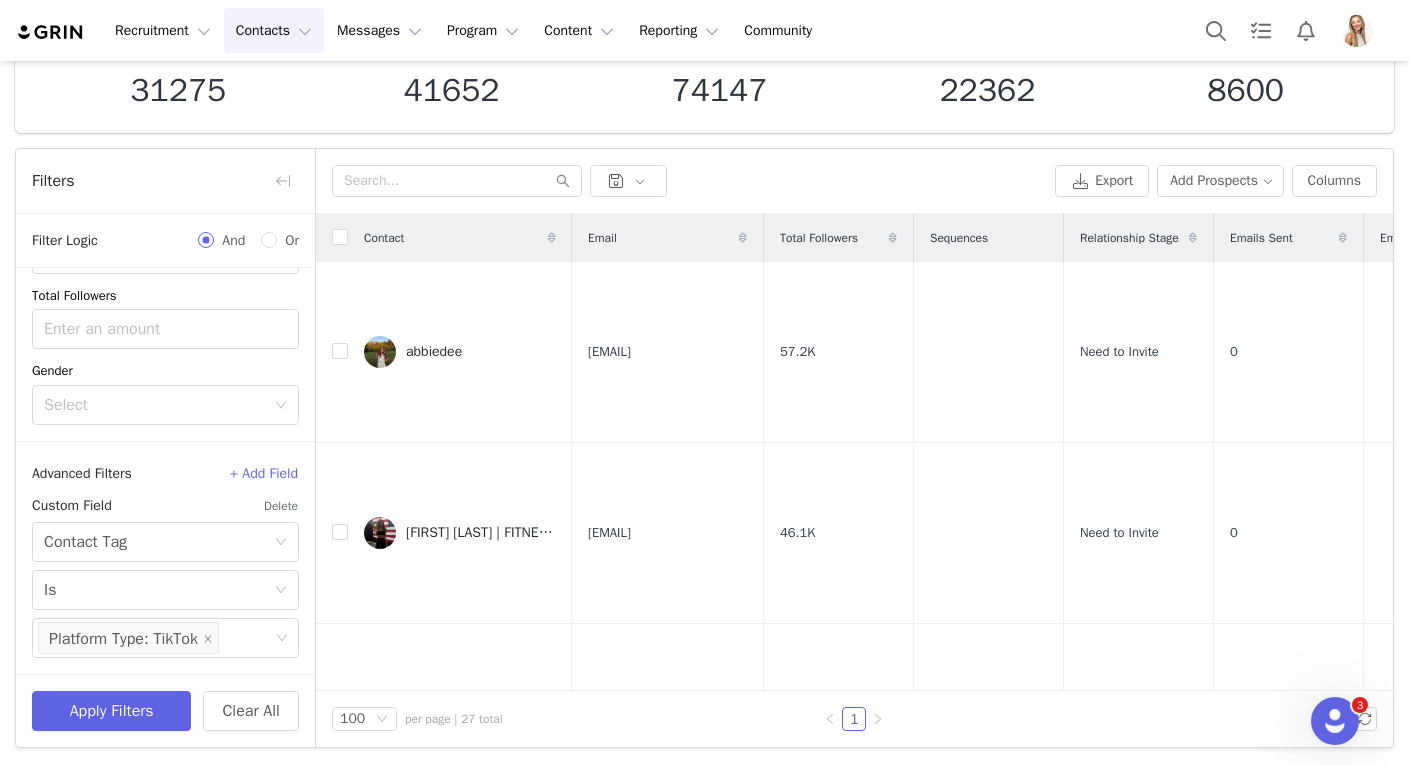 click on "+ Add Field" at bounding box center [264, 474] 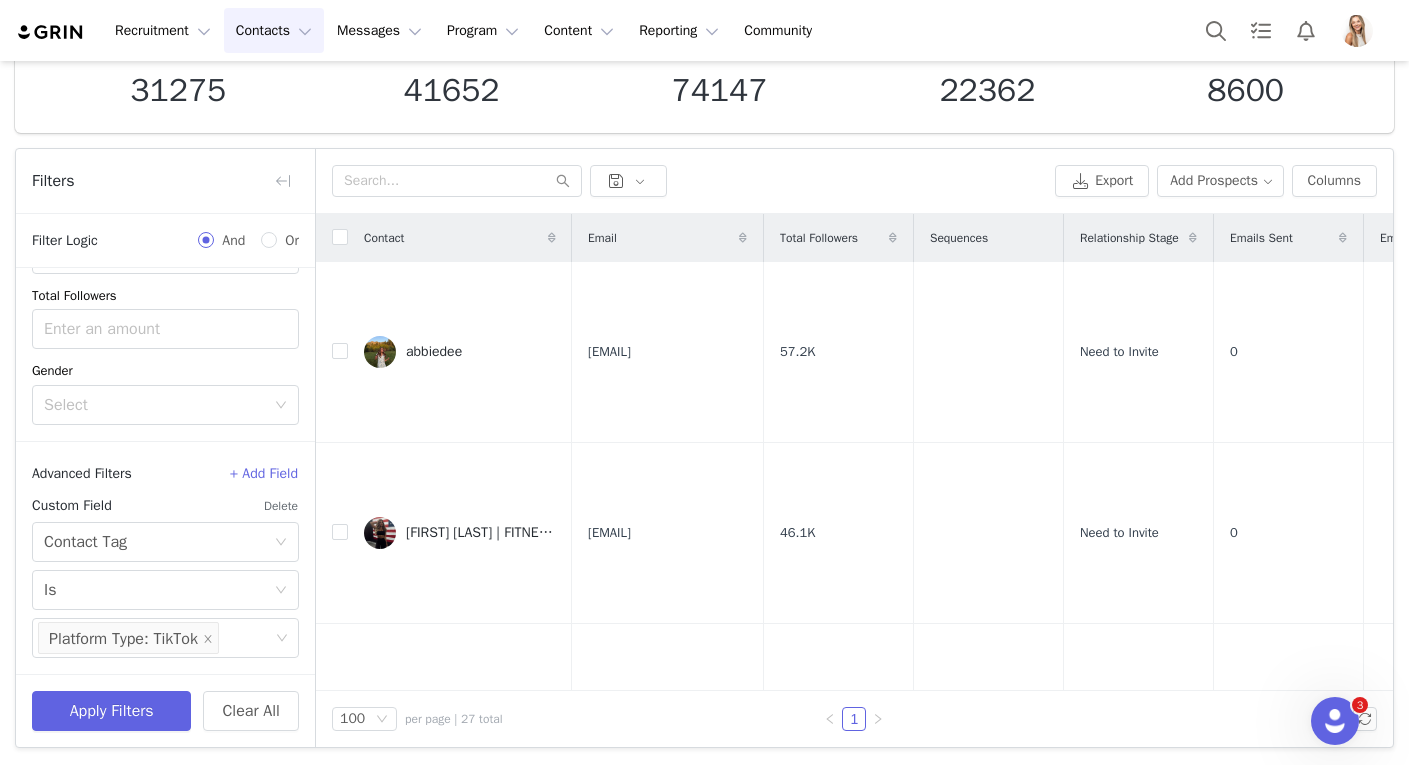 scroll, scrollTop: 539, scrollLeft: 0, axis: vertical 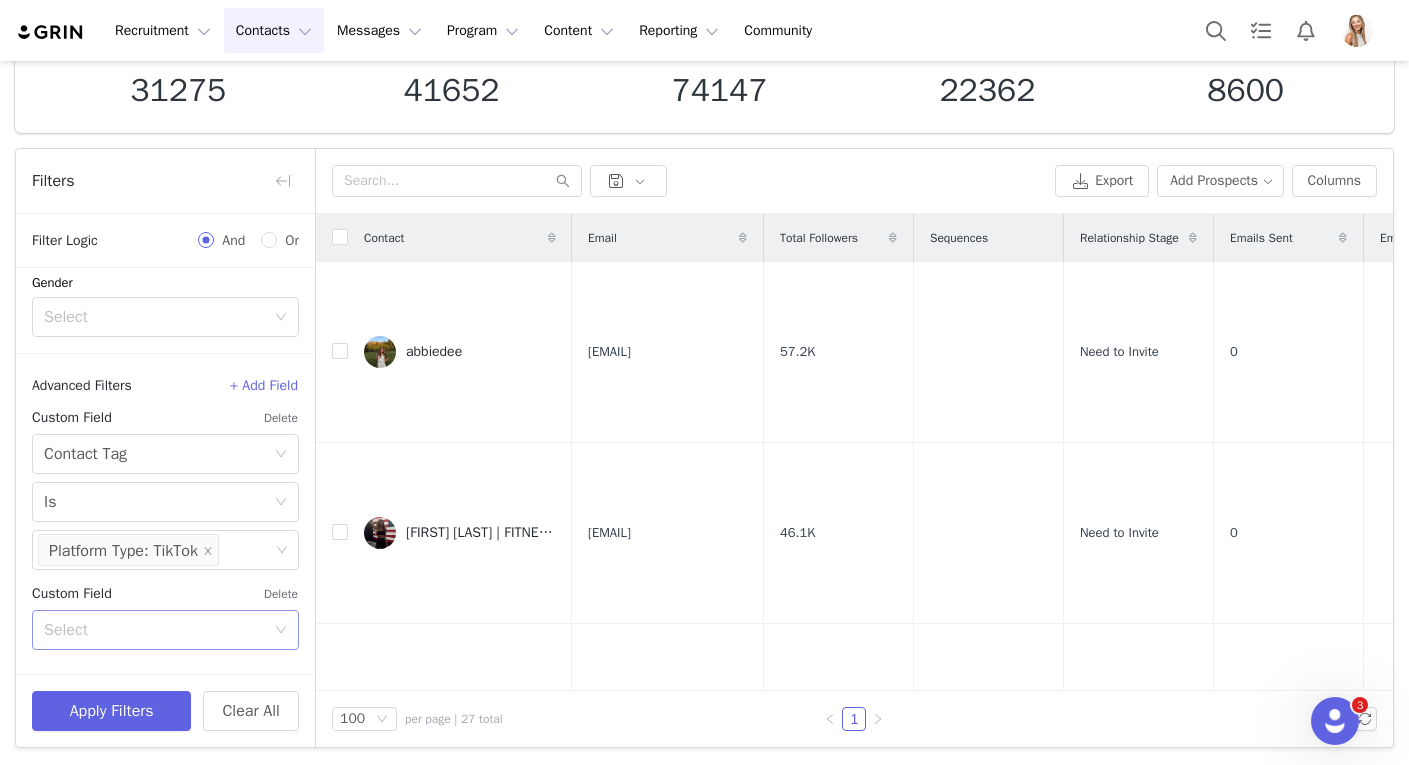 click on "Select" at bounding box center (154, 630) 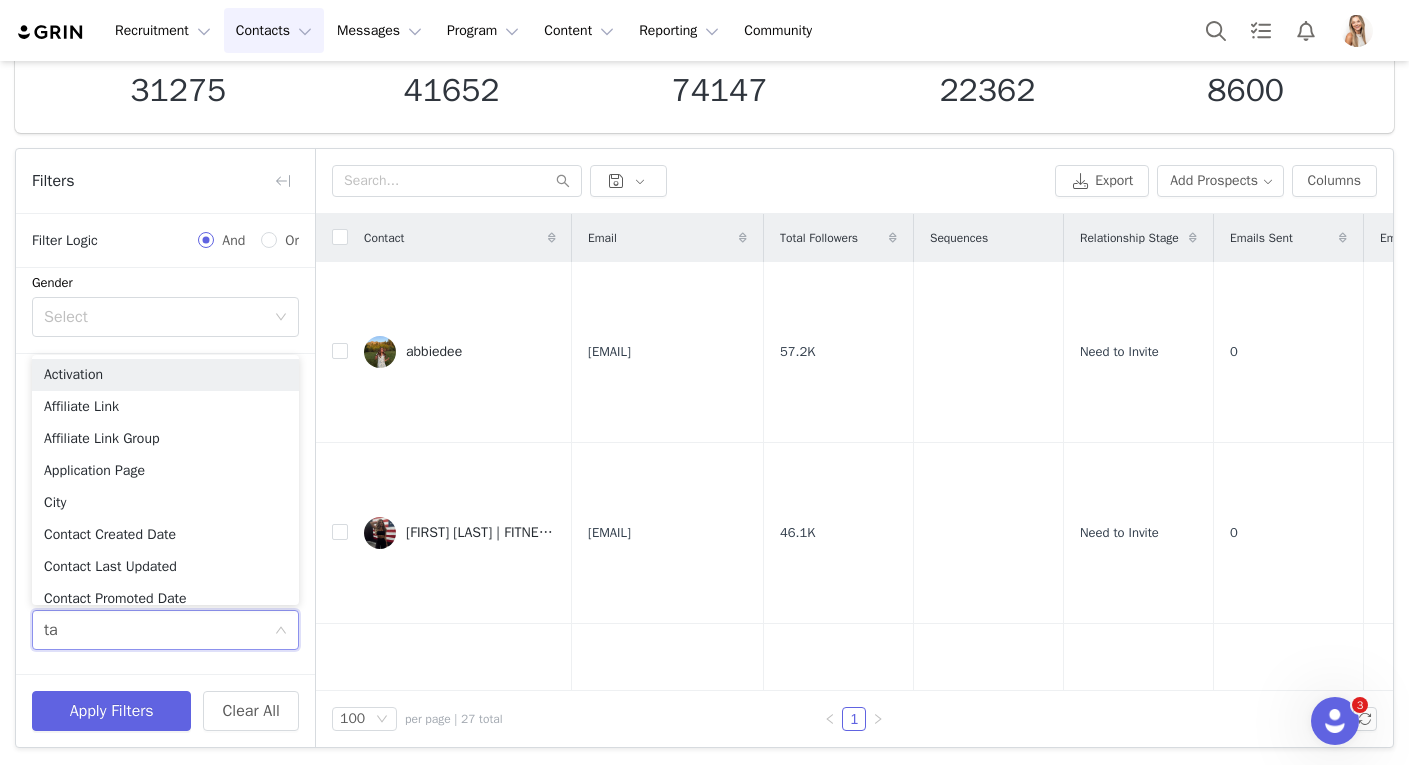 type on "tag" 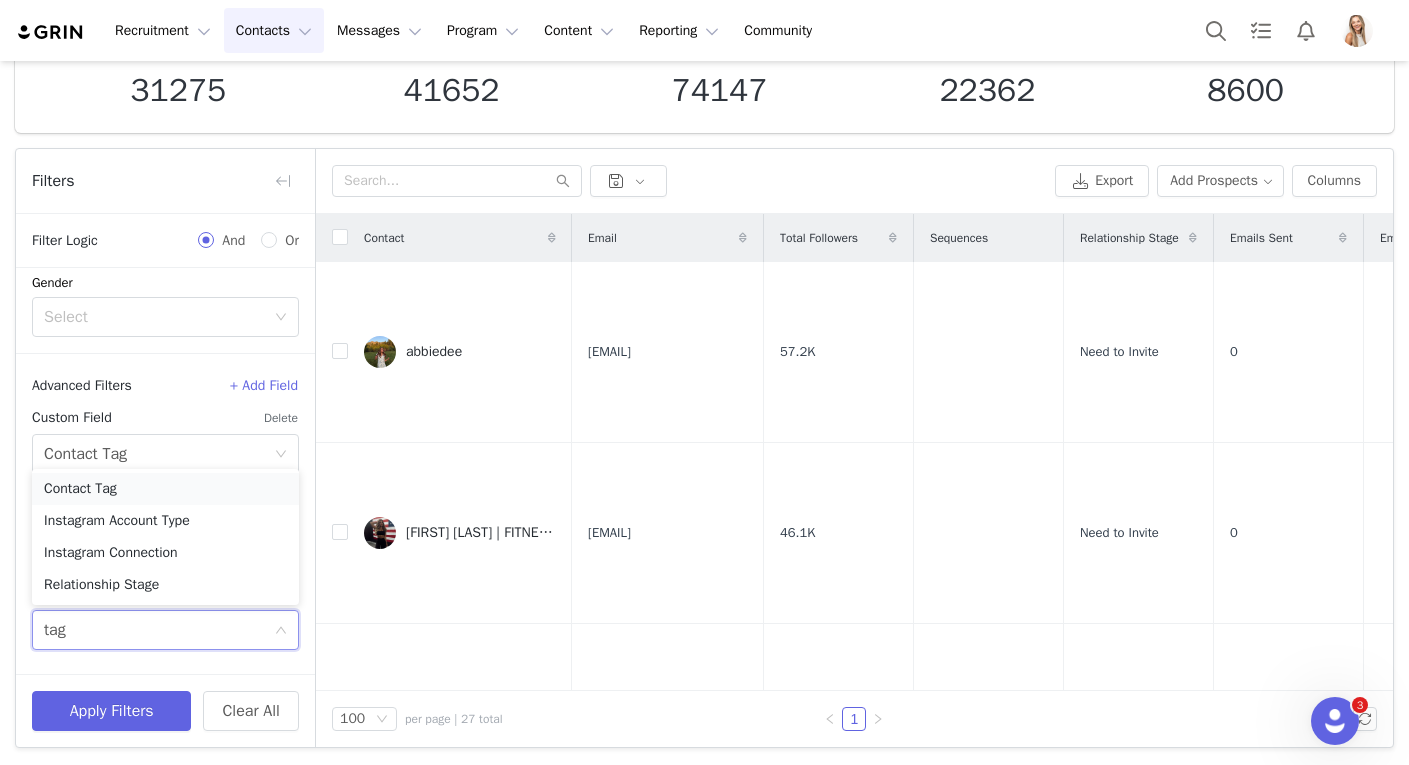 click on "Contact Tag" at bounding box center (165, 489) 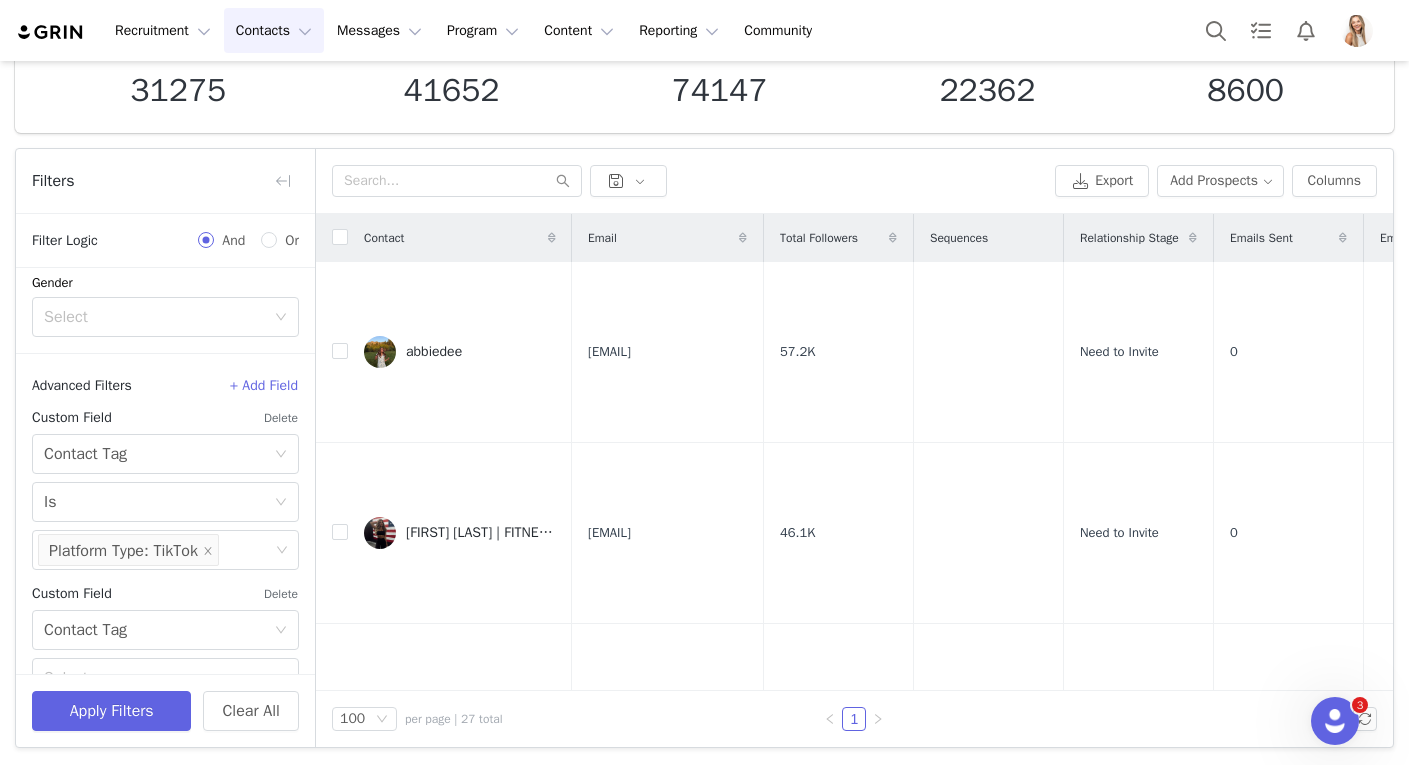 scroll, scrollTop: 627, scrollLeft: 0, axis: vertical 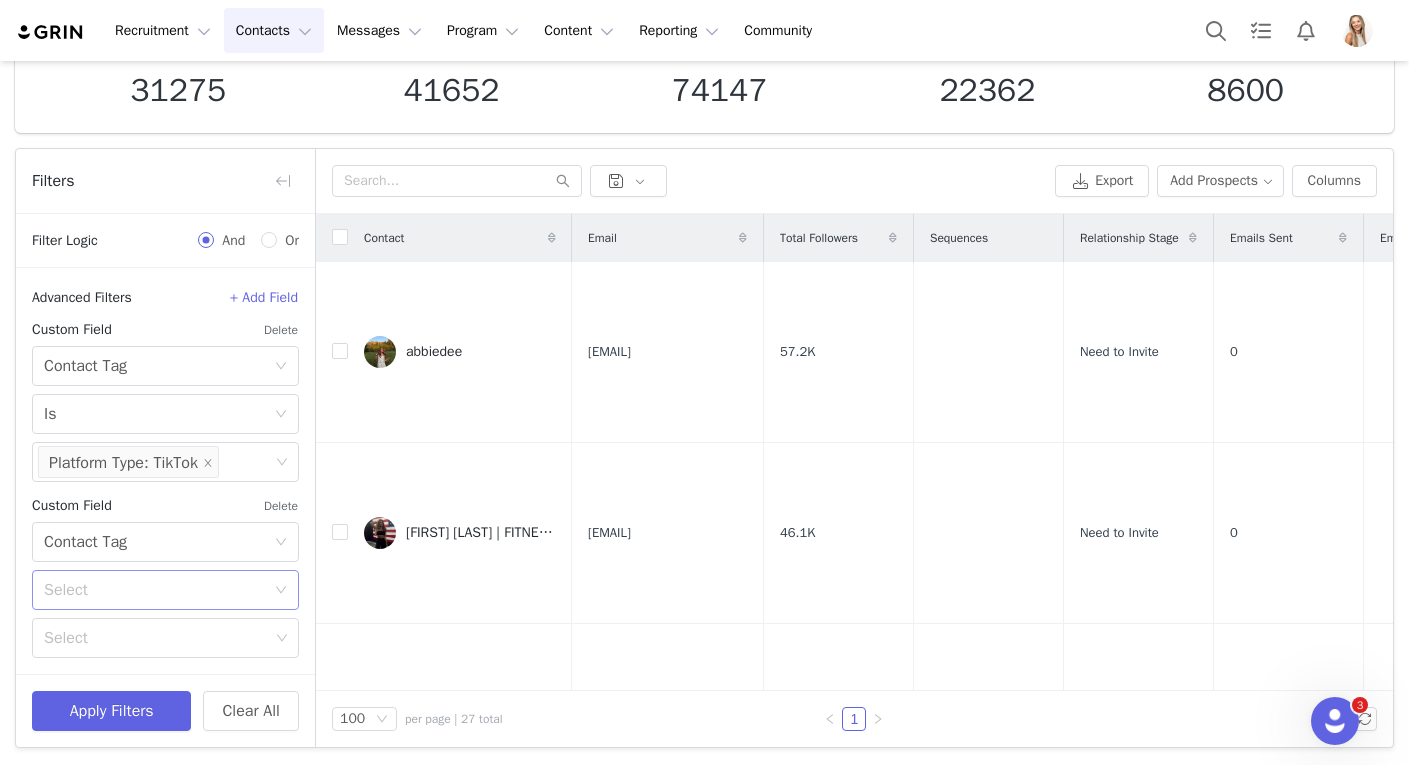click on "Select" at bounding box center (154, 590) 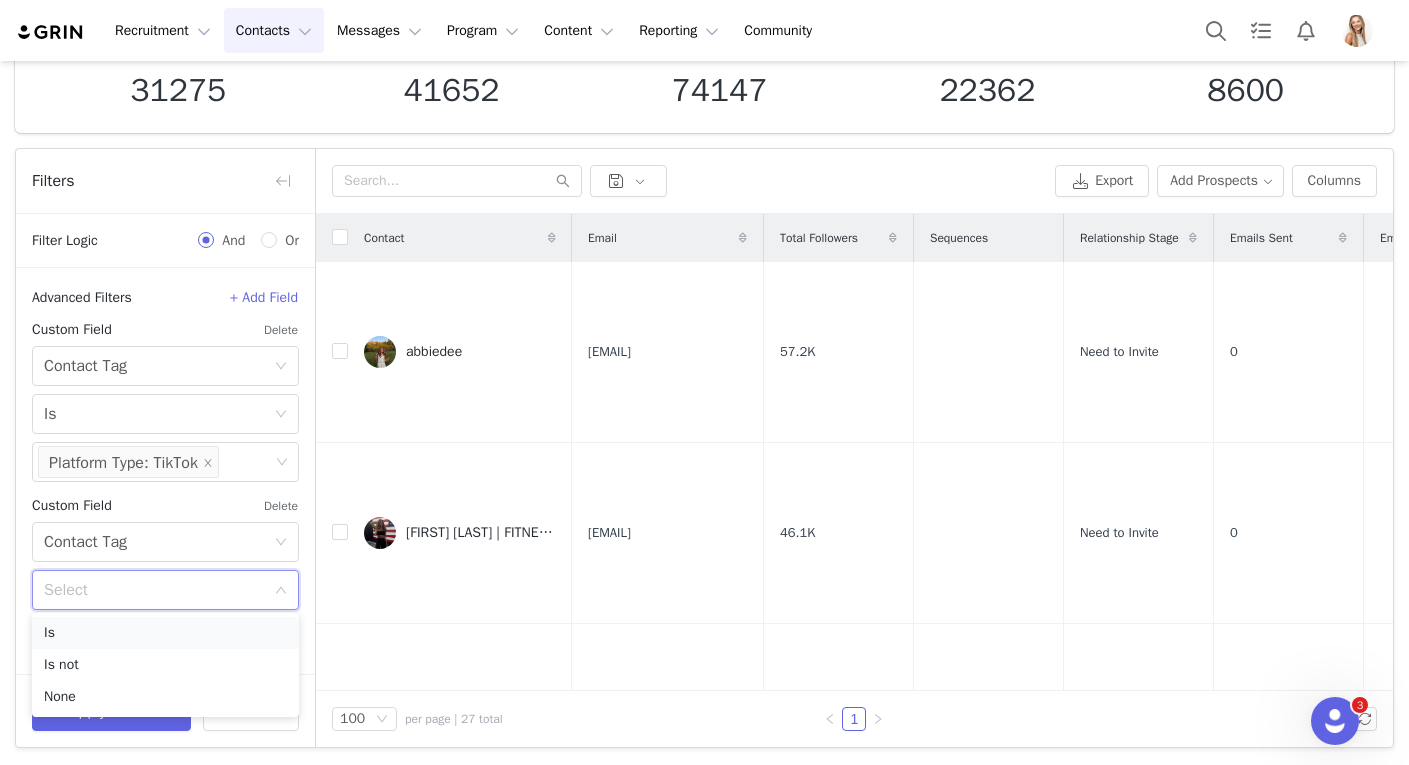 click on "Is" at bounding box center [165, 633] 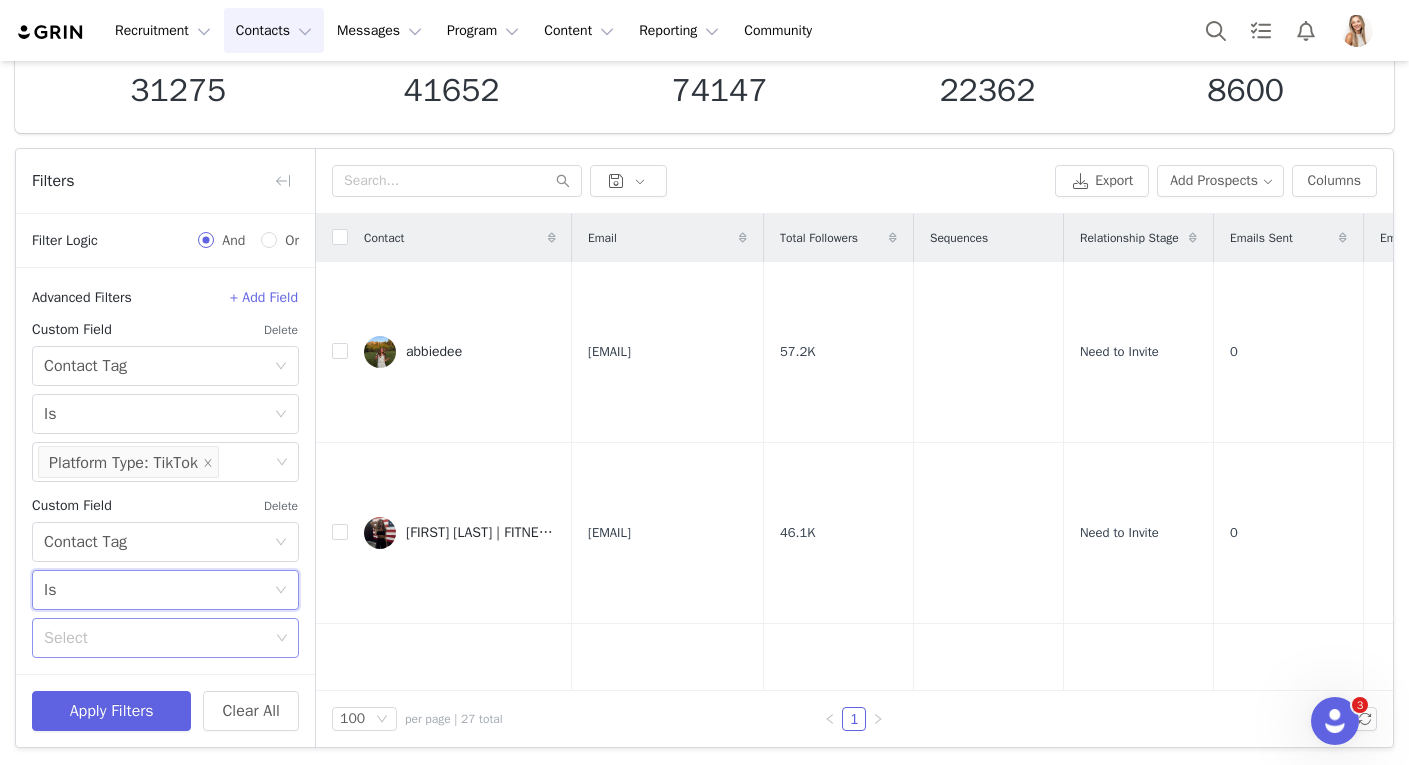 click on "Select" at bounding box center [156, 638] 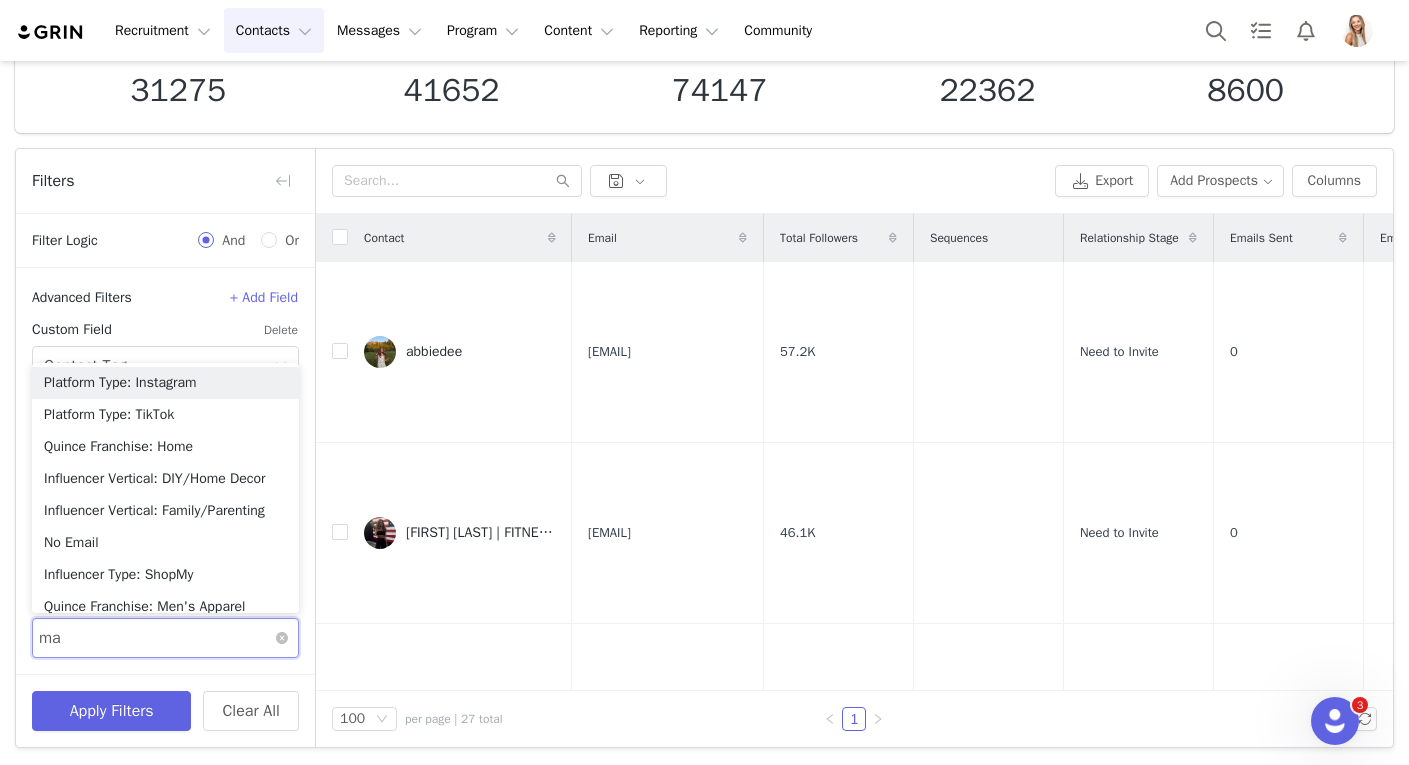 type on "mat" 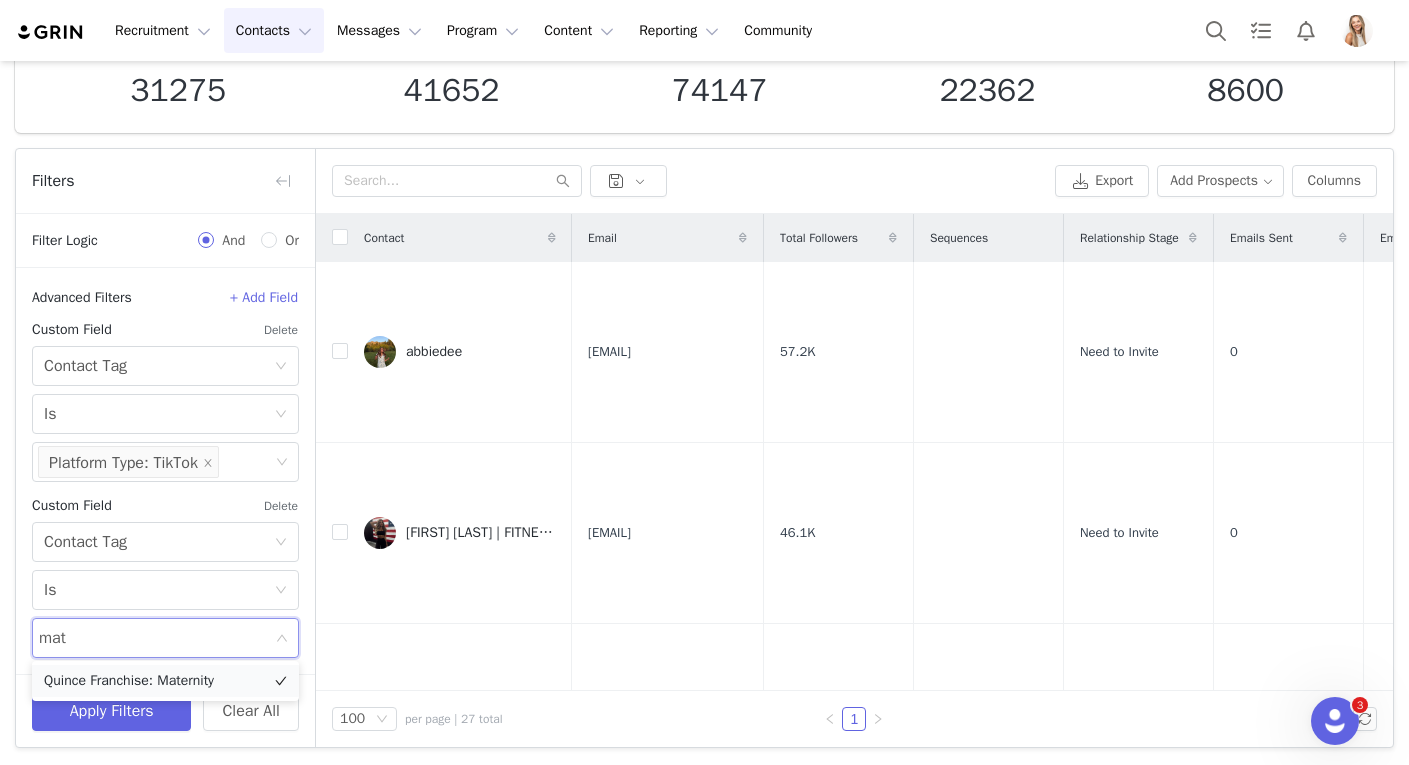click on "Quince Franchise: Maternity" at bounding box center (165, 681) 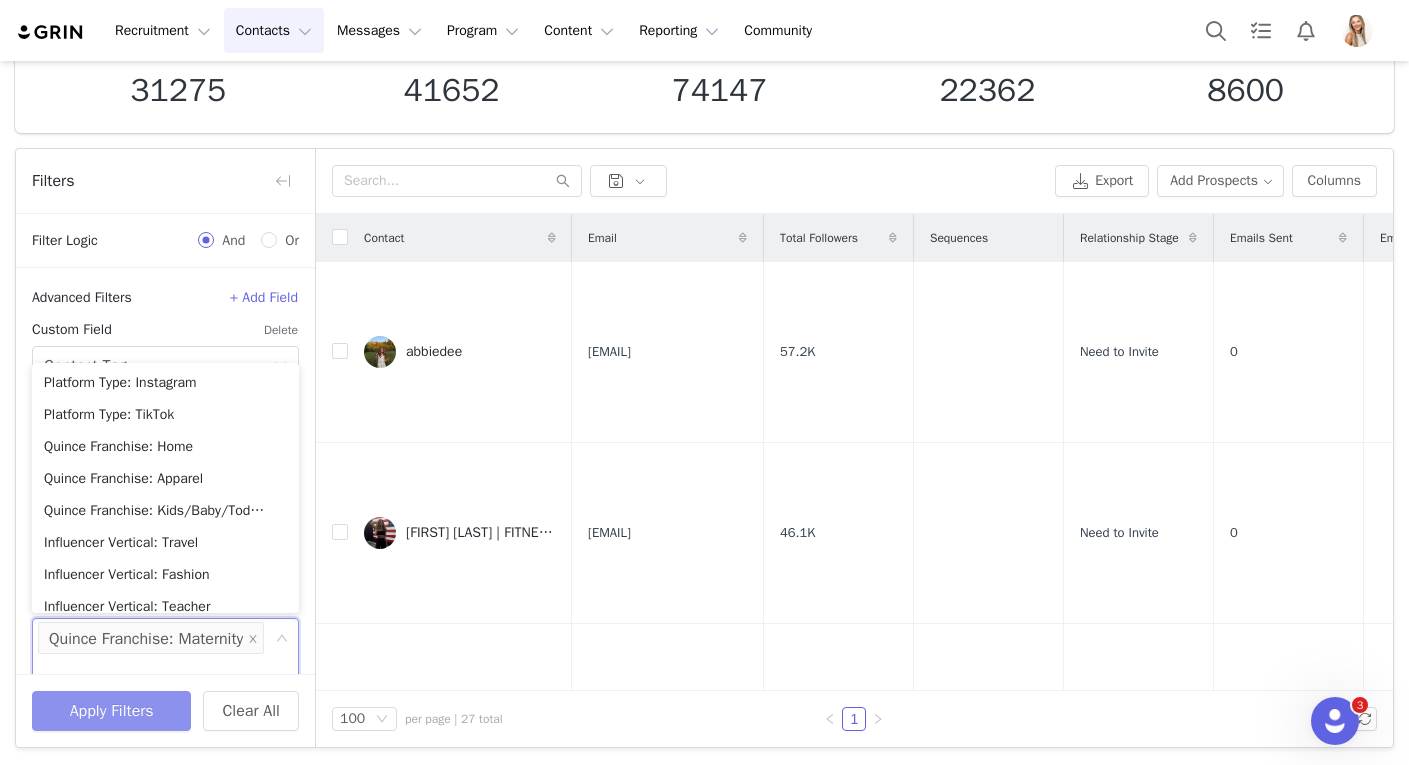 click on "Apply Filters" at bounding box center [111, 711] 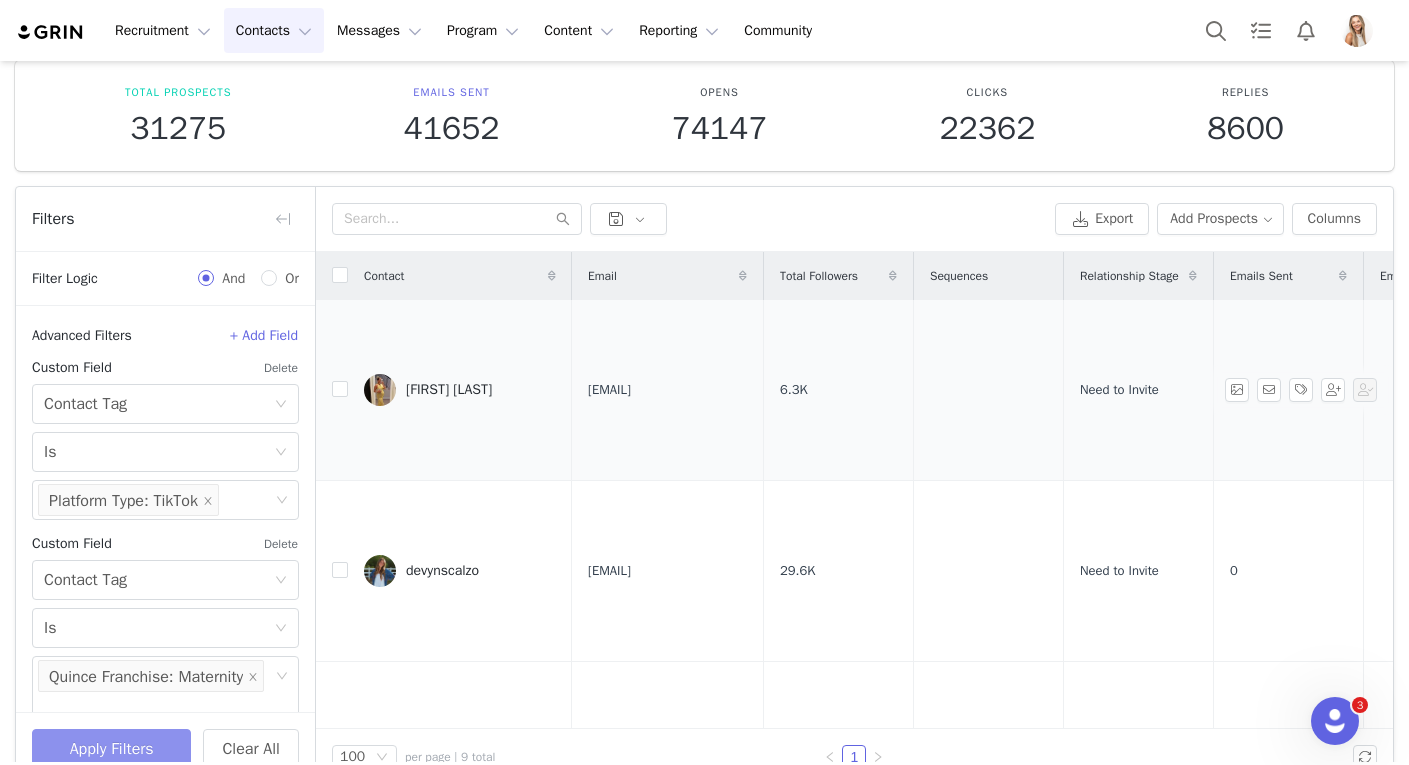 scroll, scrollTop: 92, scrollLeft: 0, axis: vertical 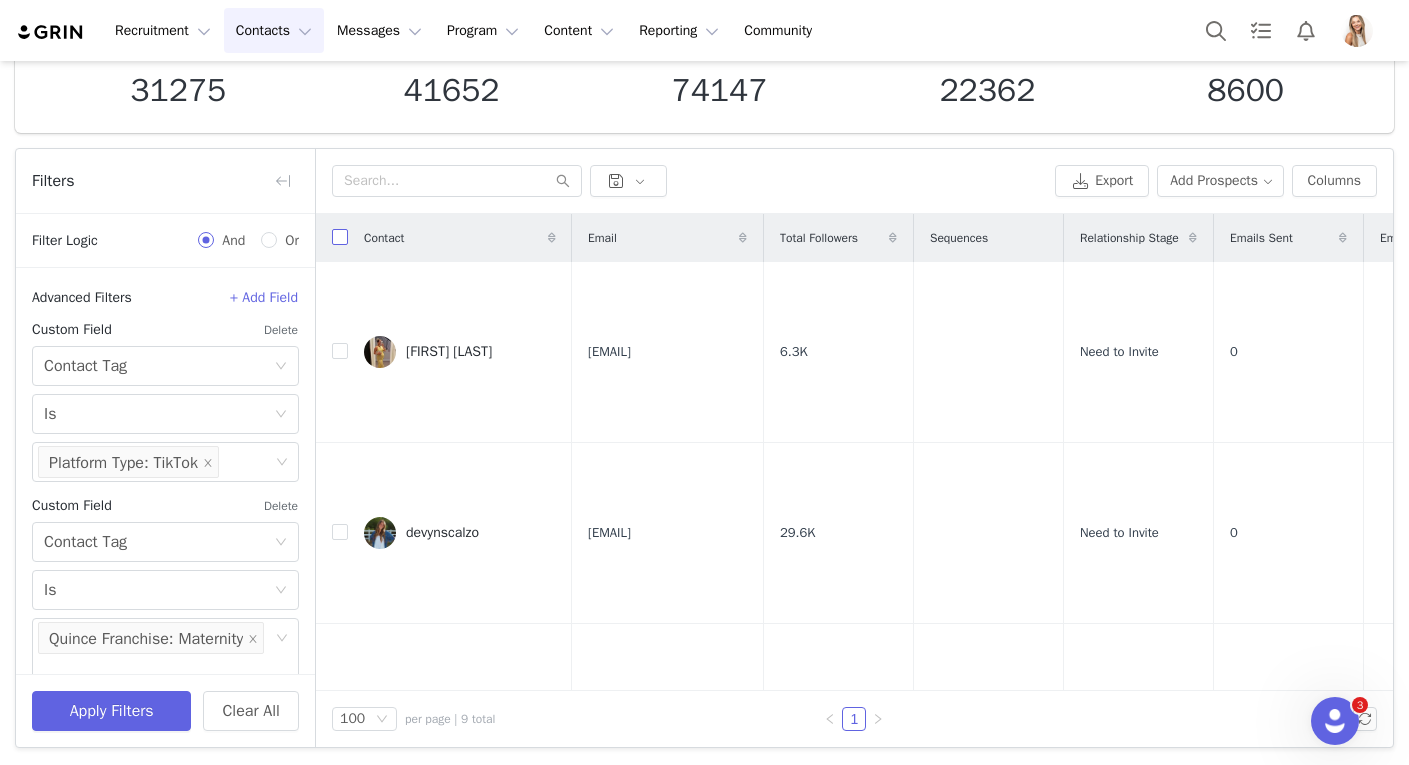 click at bounding box center [340, 237] 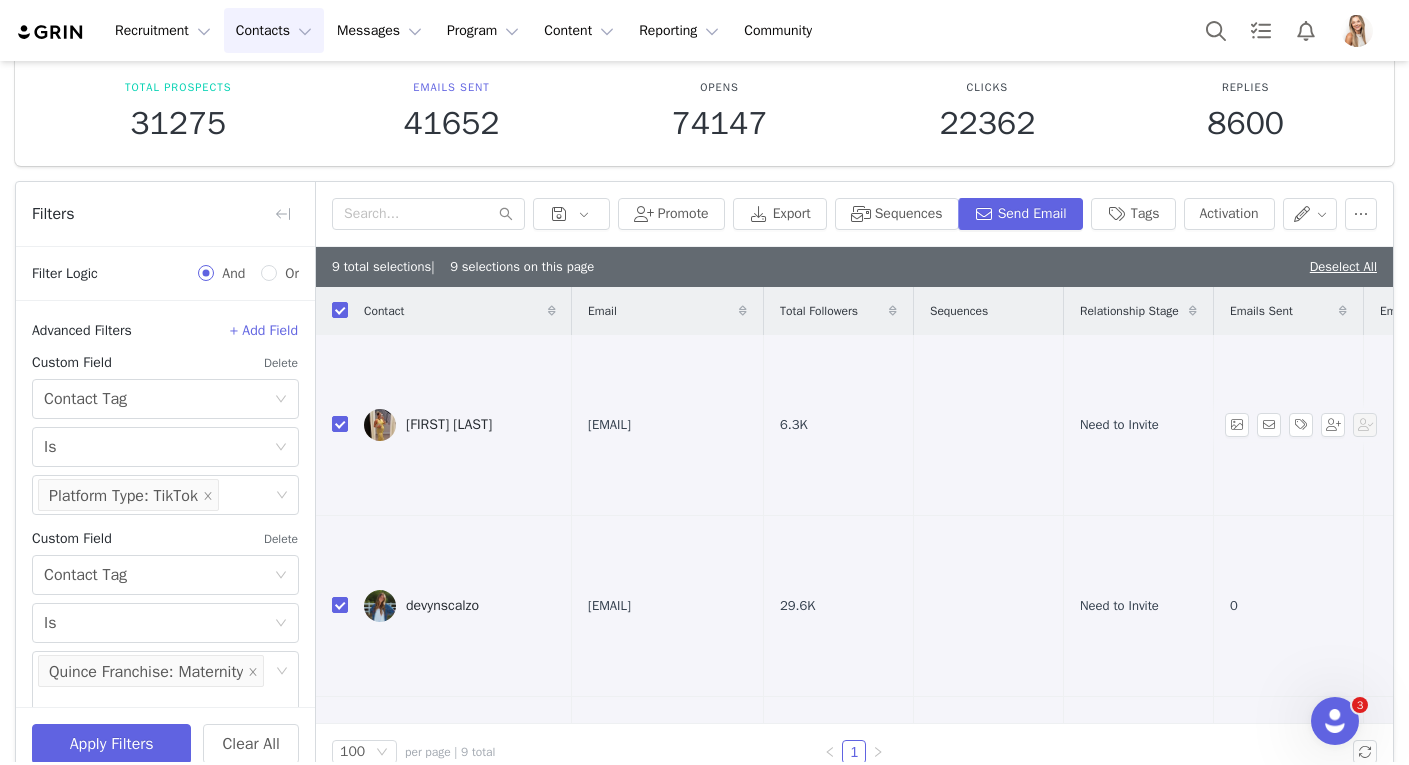scroll, scrollTop: 100, scrollLeft: 0, axis: vertical 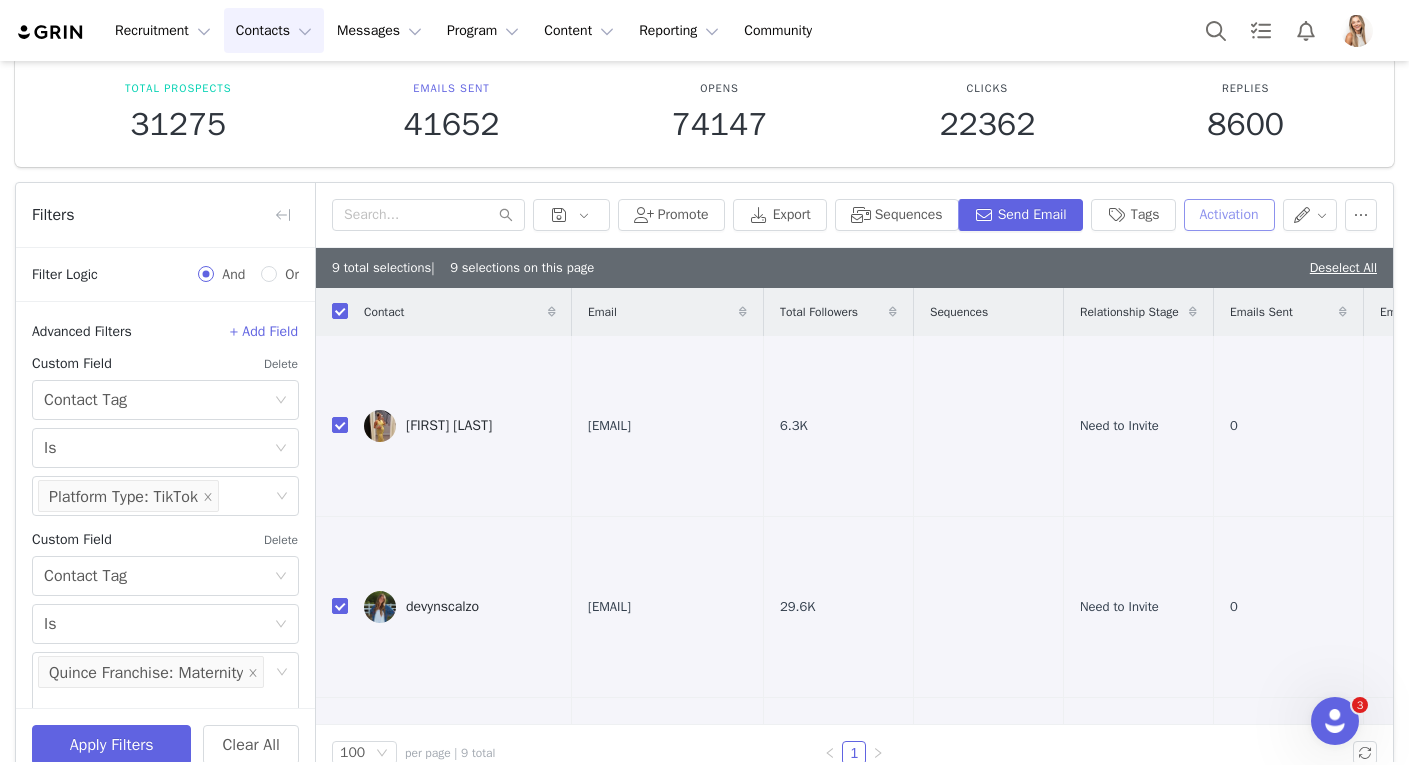 click on "Activation" at bounding box center [1229, 215] 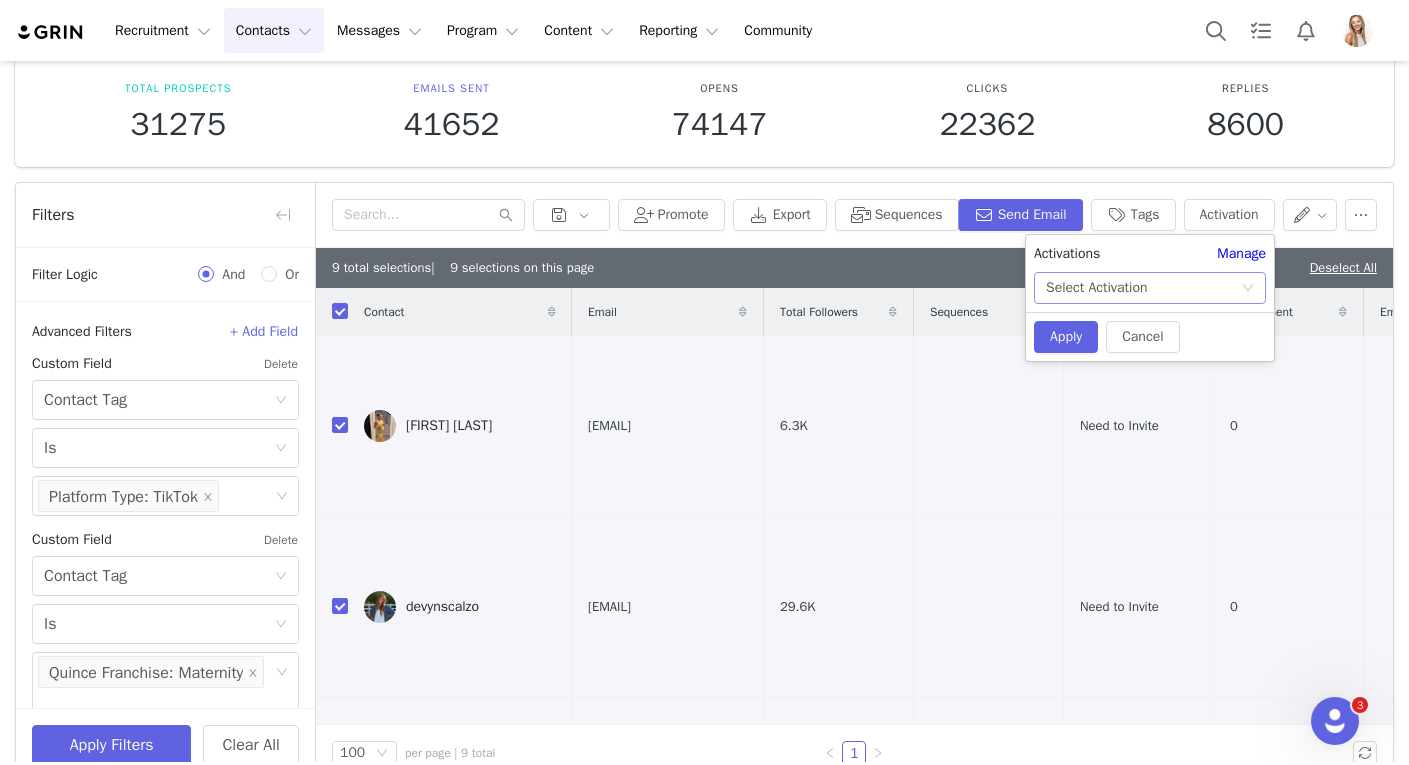 click on "Select Activation" at bounding box center (1143, 288) 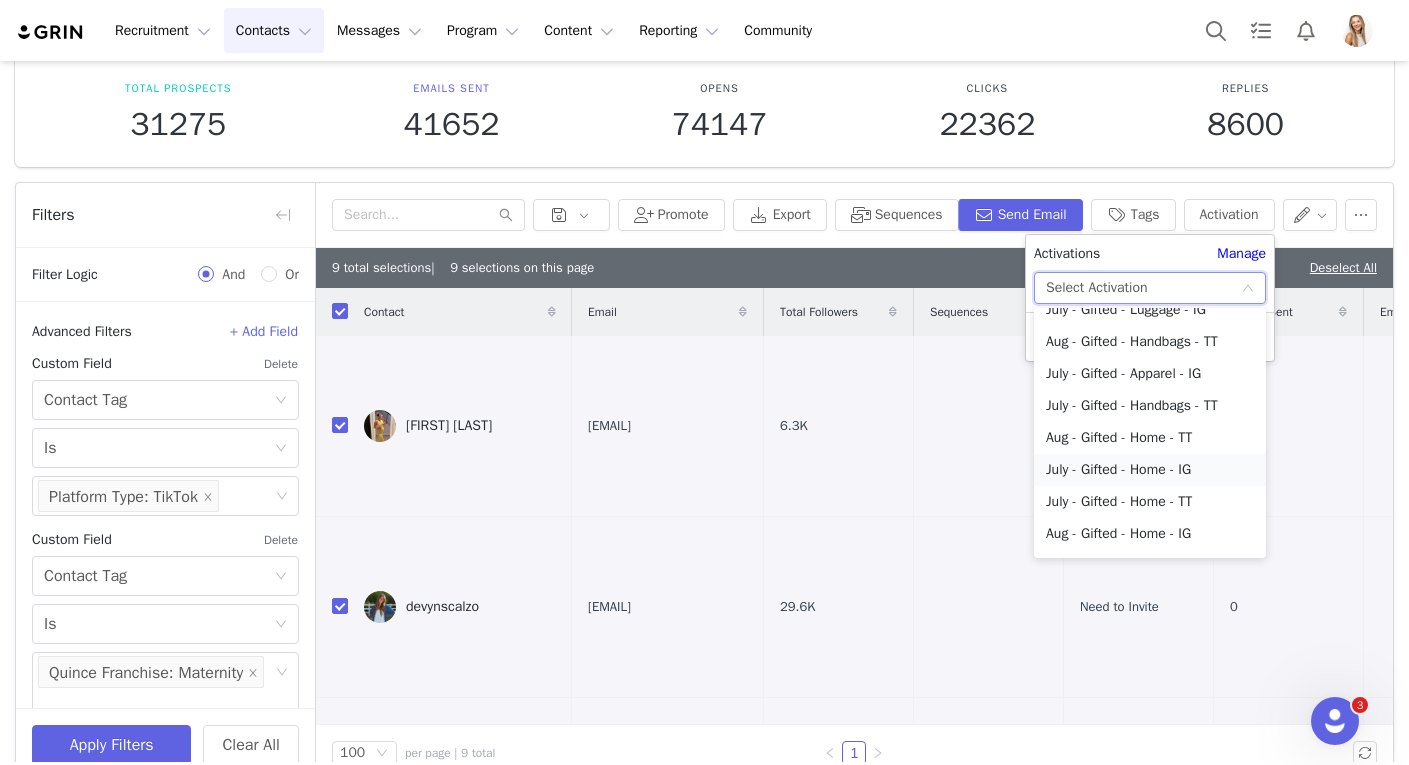 scroll, scrollTop: 334, scrollLeft: 0, axis: vertical 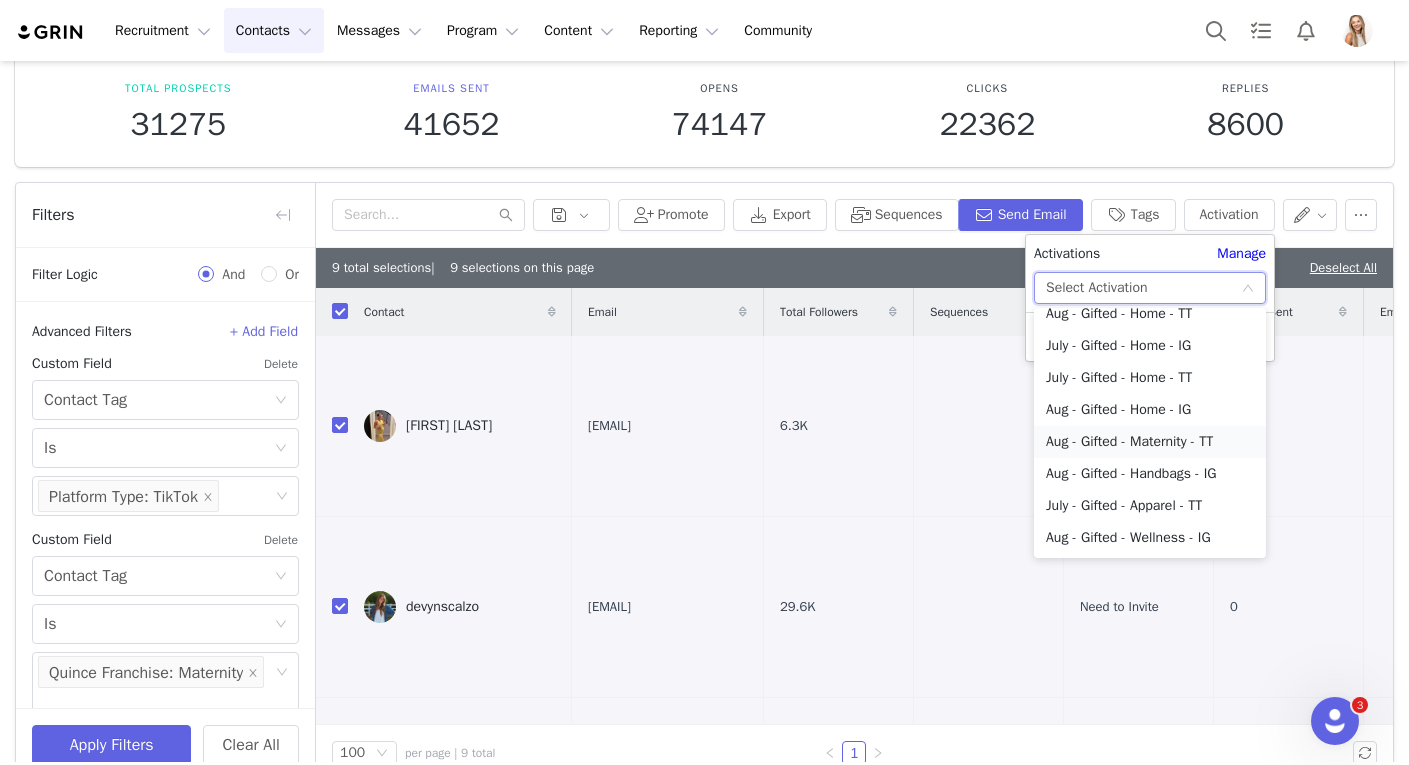 click on "Aug - Gifted - Maternity - TT" at bounding box center [1150, 442] 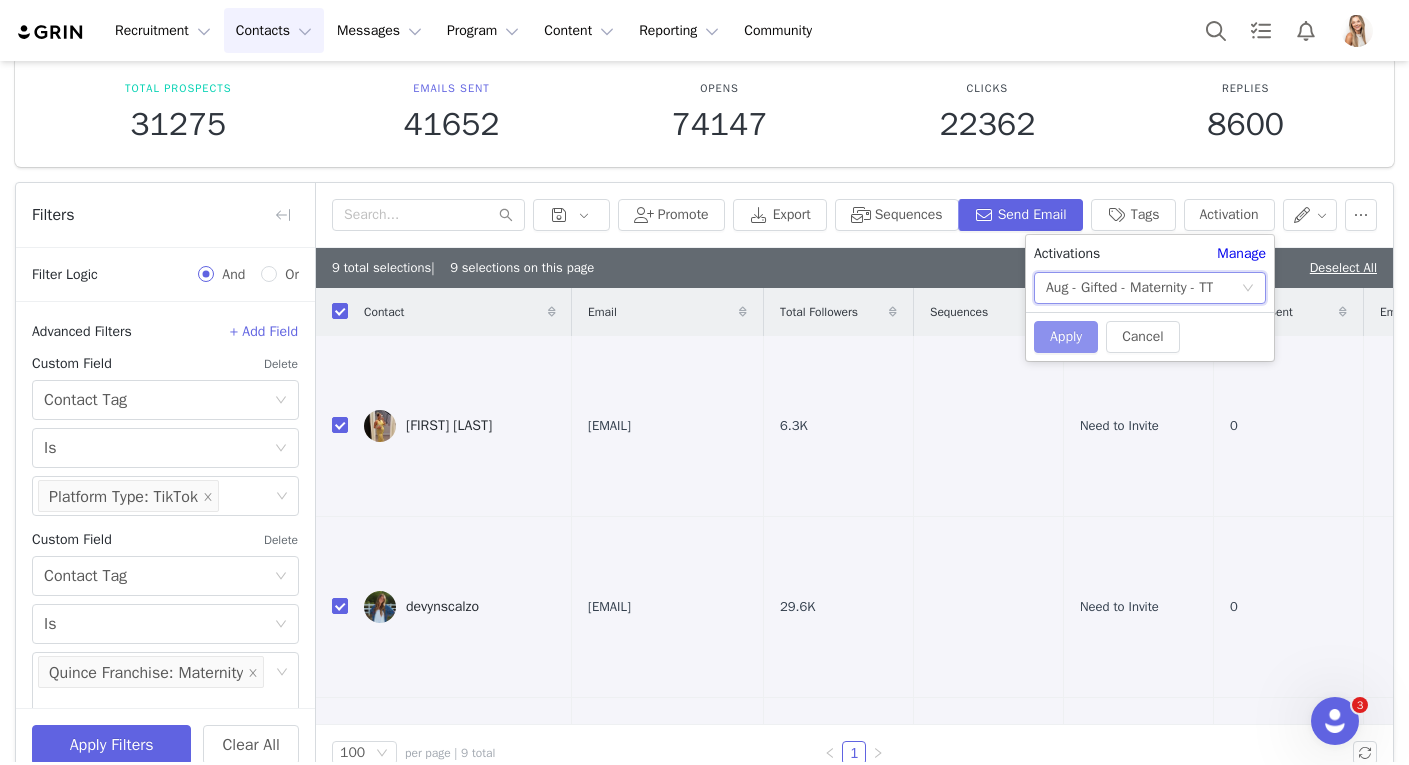 click on "Apply" at bounding box center [1066, 337] 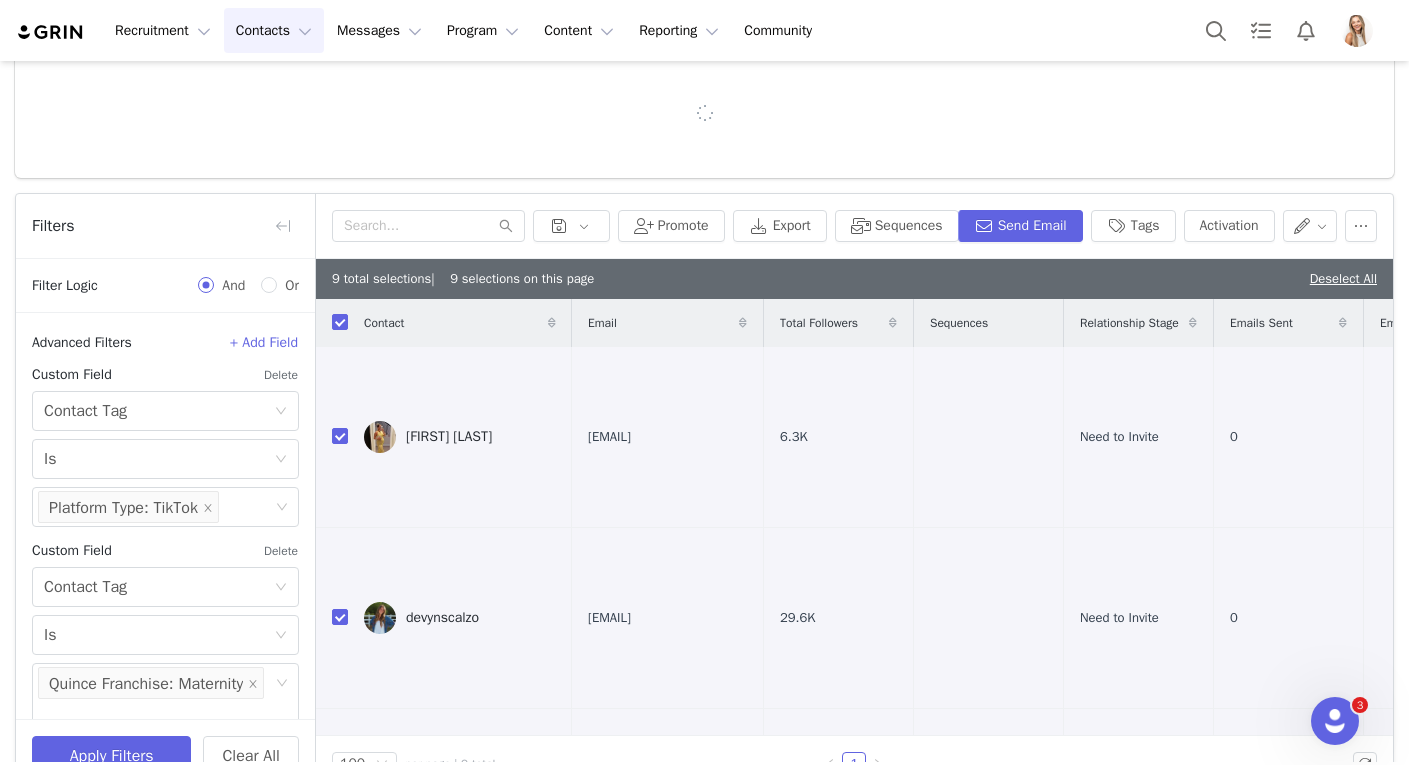 scroll, scrollTop: 122, scrollLeft: 0, axis: vertical 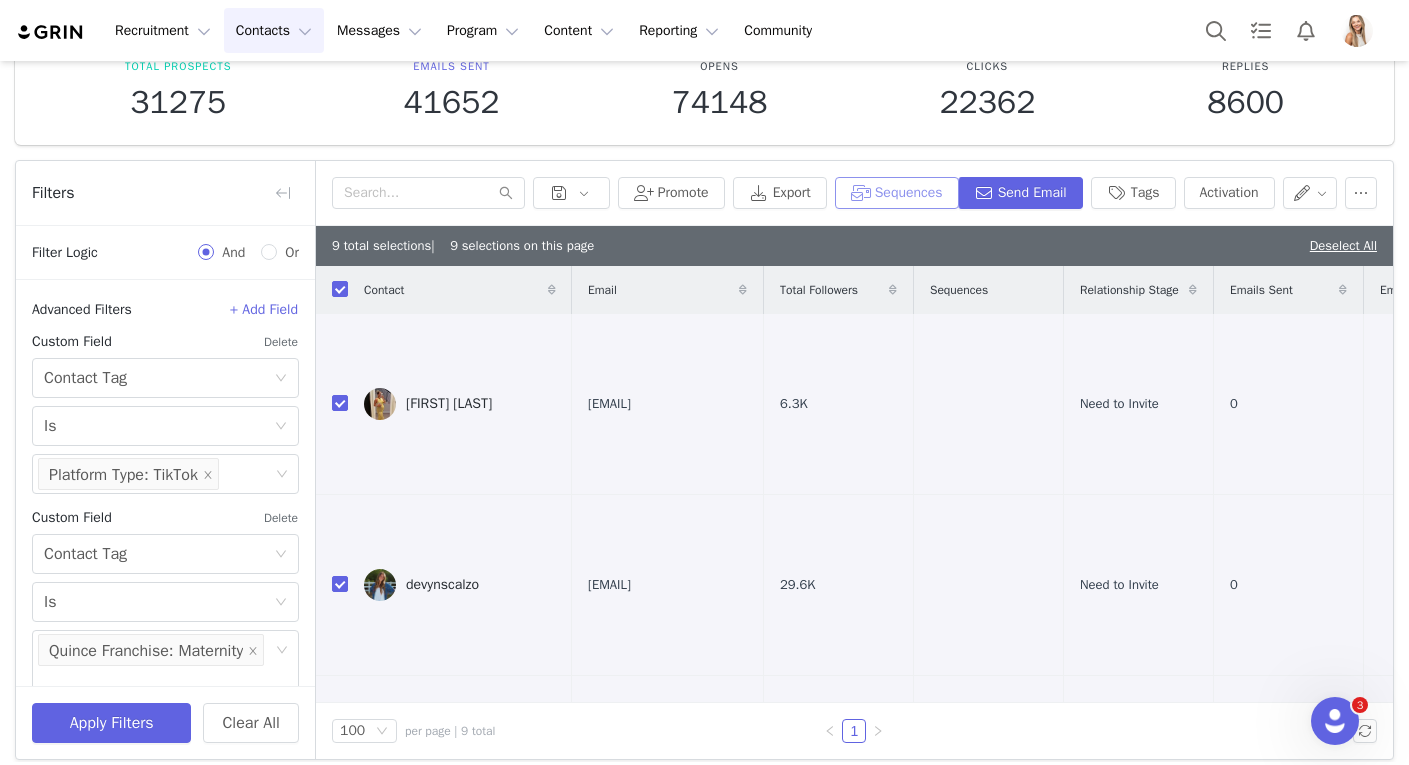 click on "Sequences" at bounding box center (897, 193) 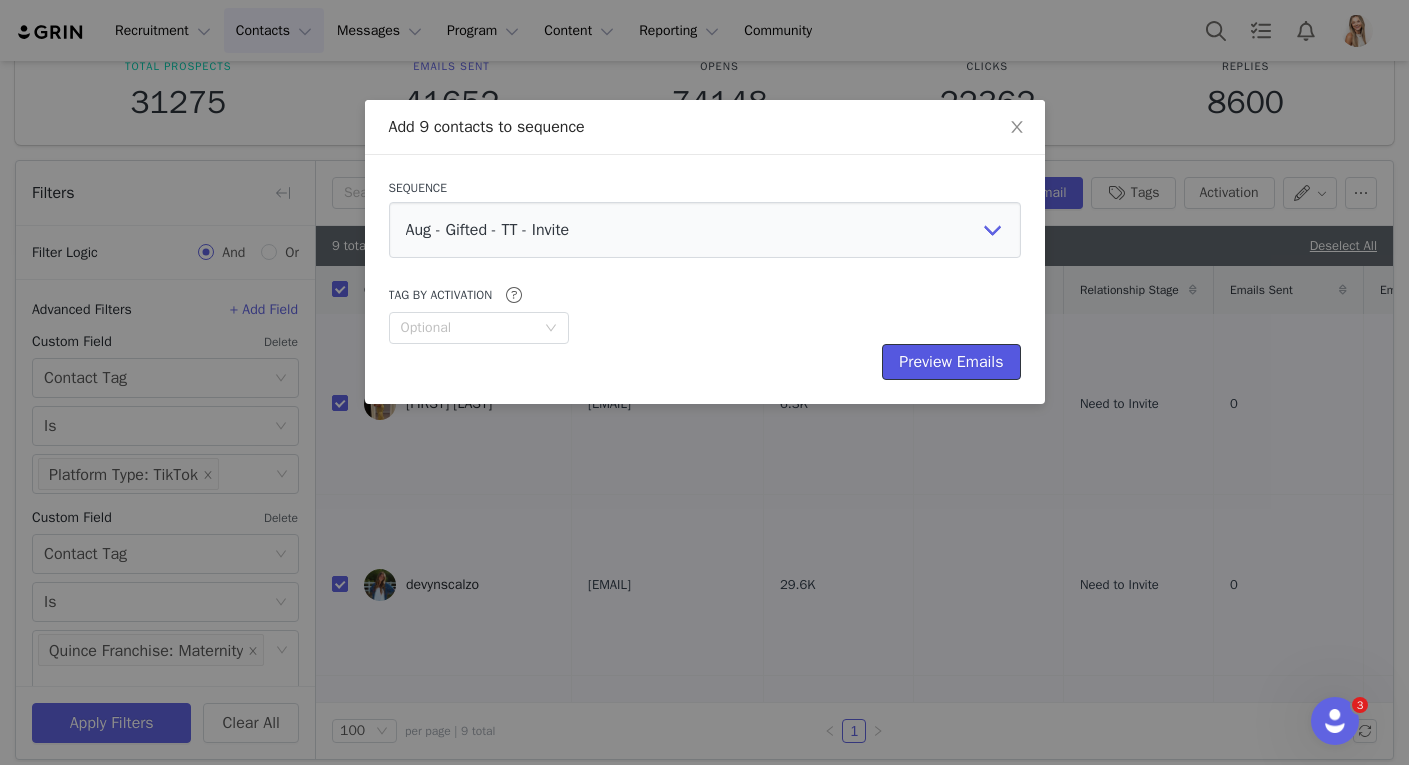 click on "Preview Emails" at bounding box center [951, 362] 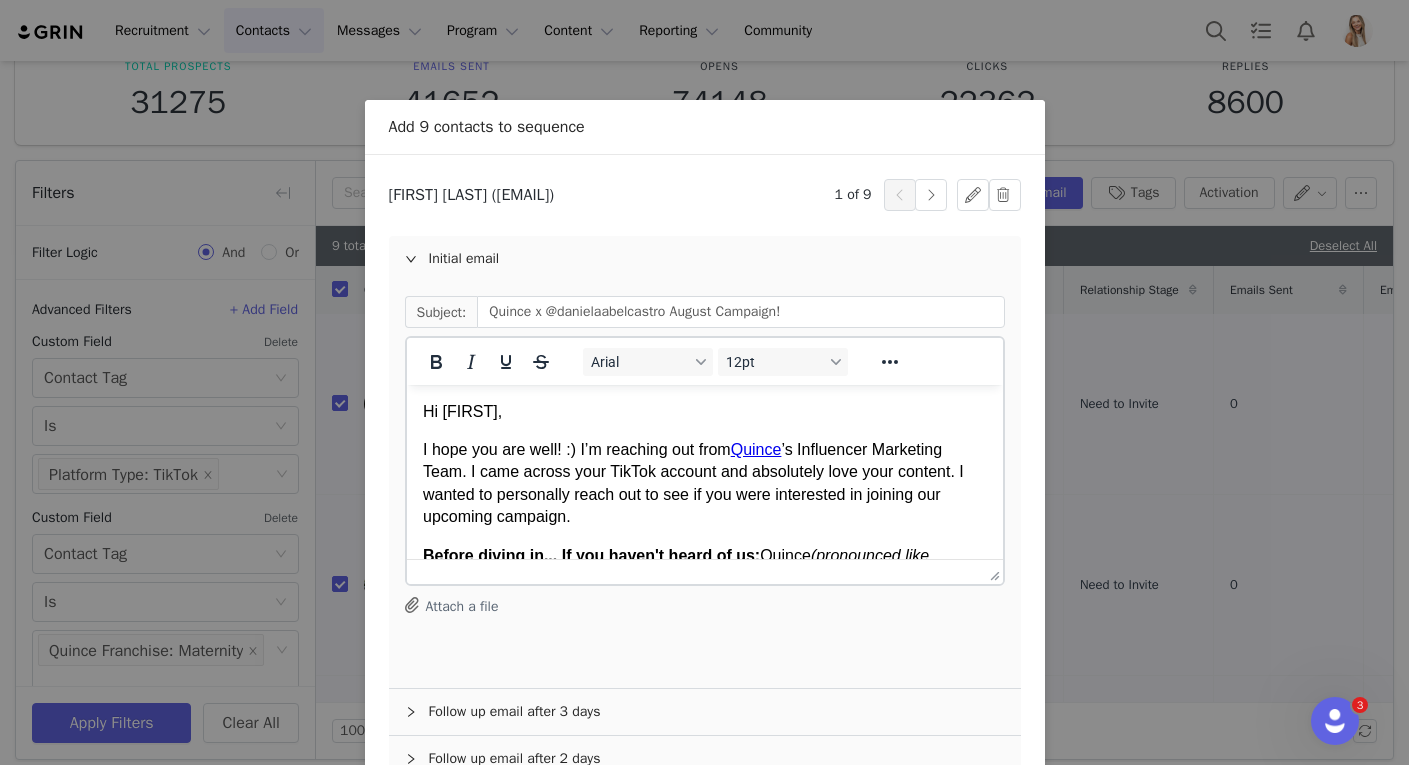 scroll, scrollTop: 0, scrollLeft: 0, axis: both 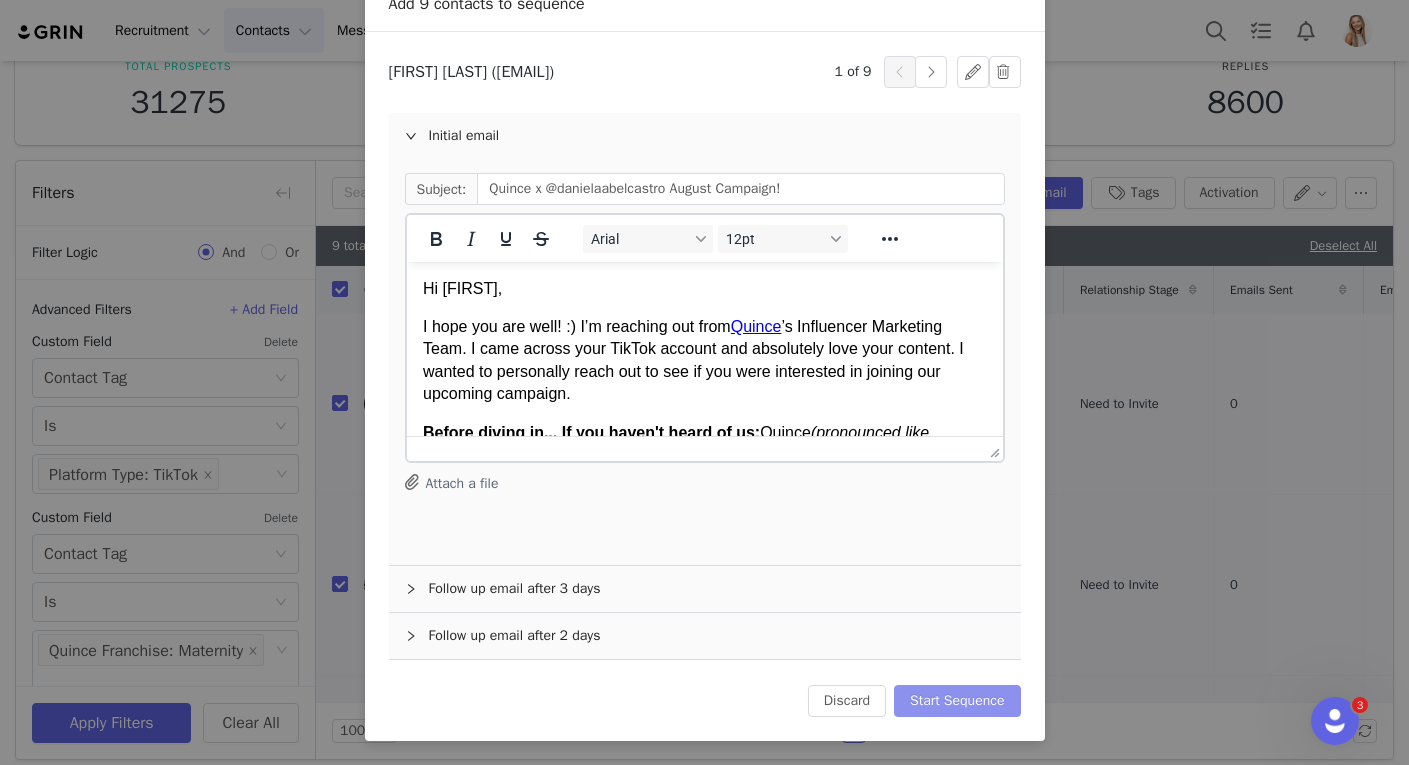 click on "Start Sequence" at bounding box center (957, 701) 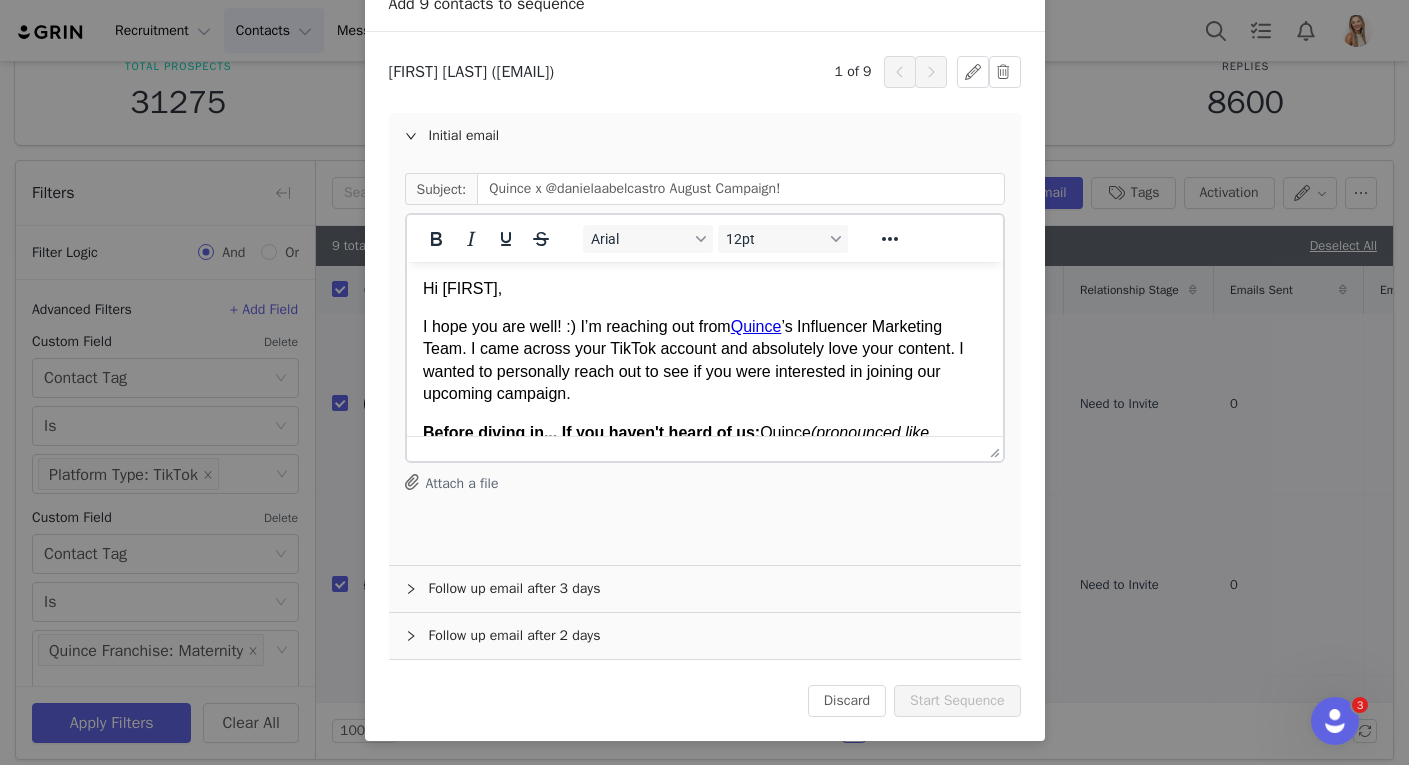 scroll, scrollTop: 0, scrollLeft: 0, axis: both 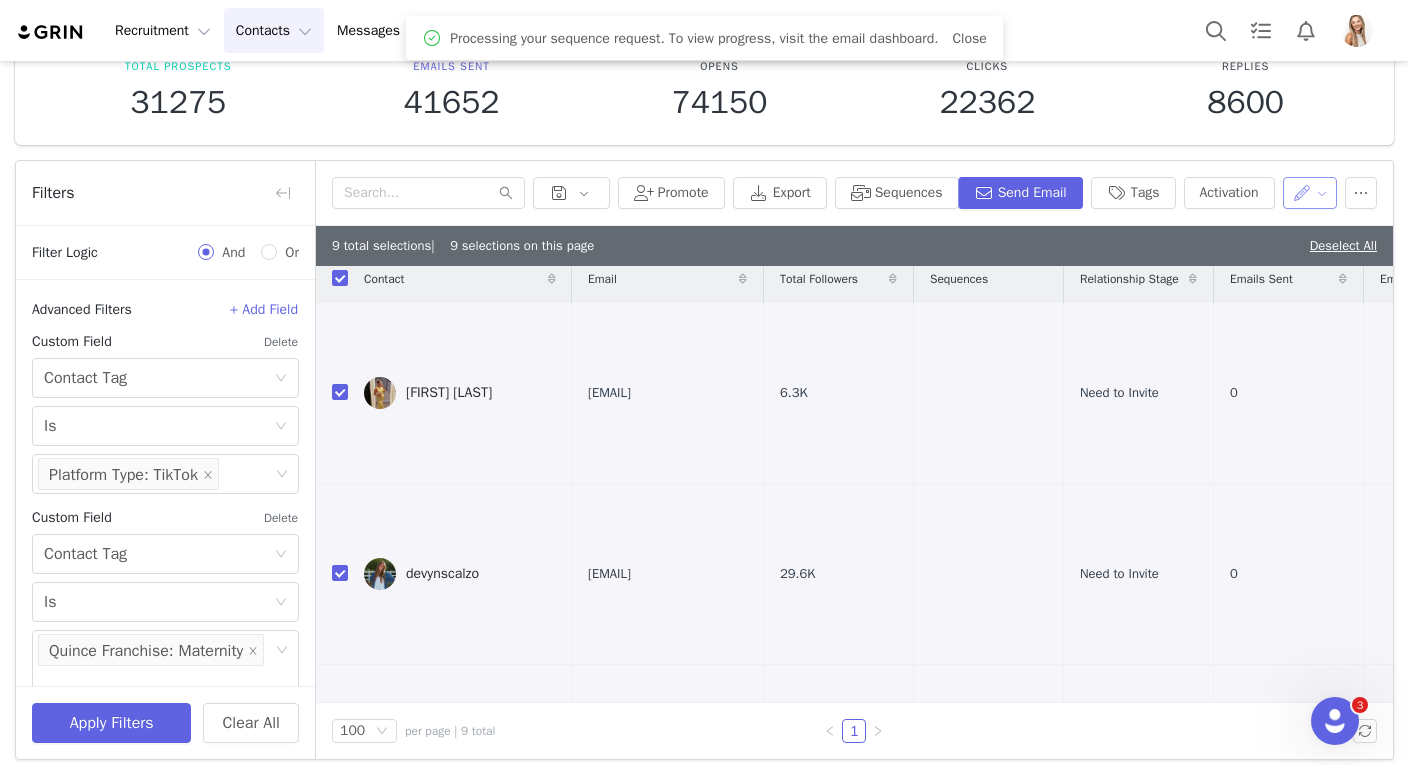 click at bounding box center (1310, 193) 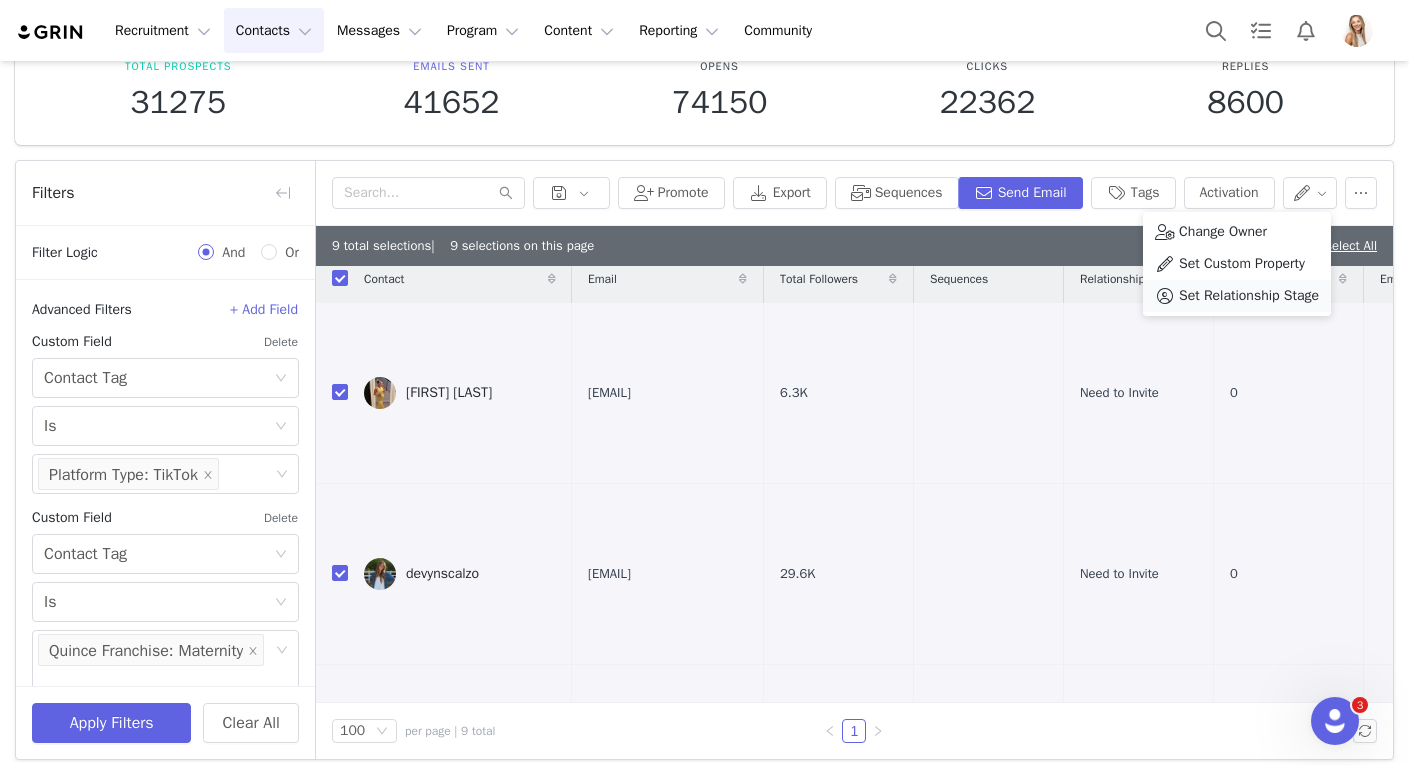 click on "Set Relationship Stage" at bounding box center (1249, 296) 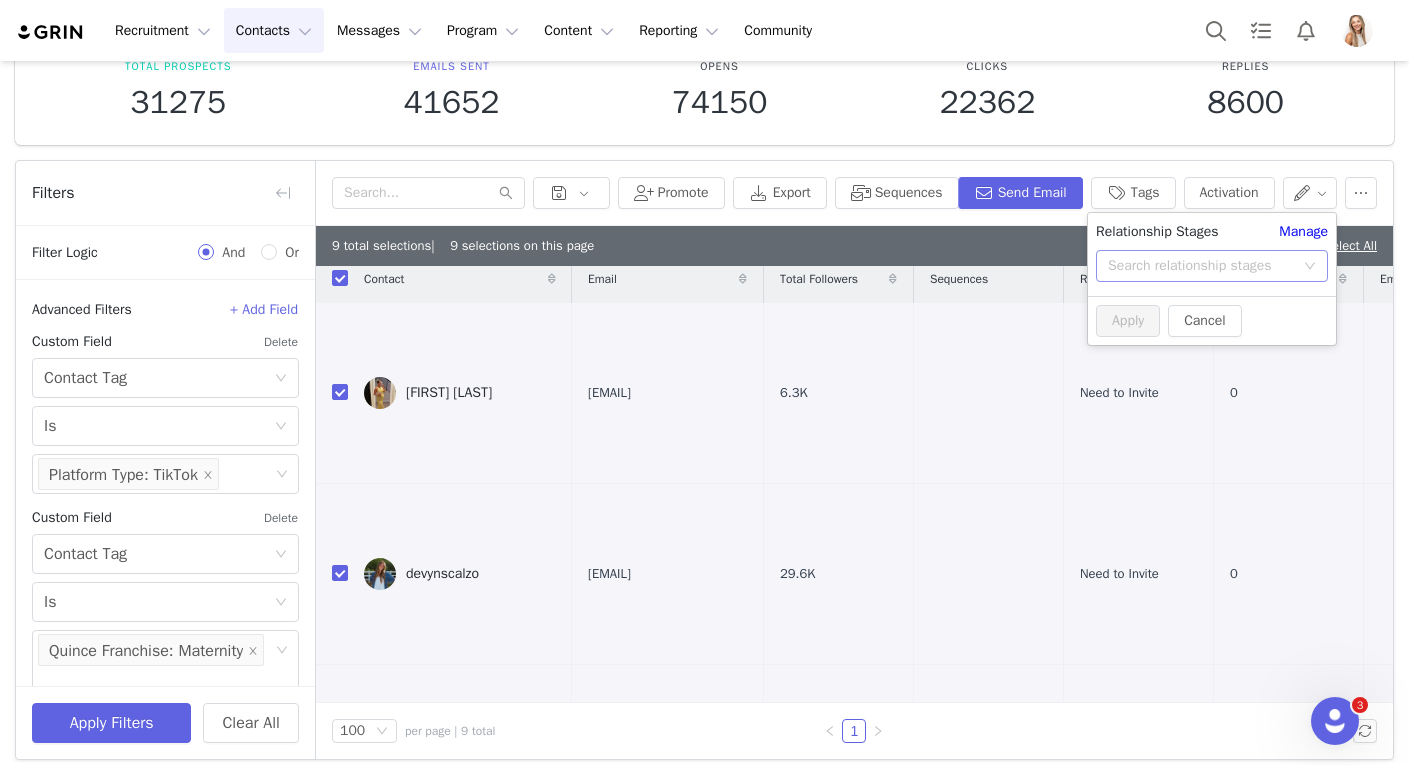 click on "Search relationship stages" at bounding box center [1201, 266] 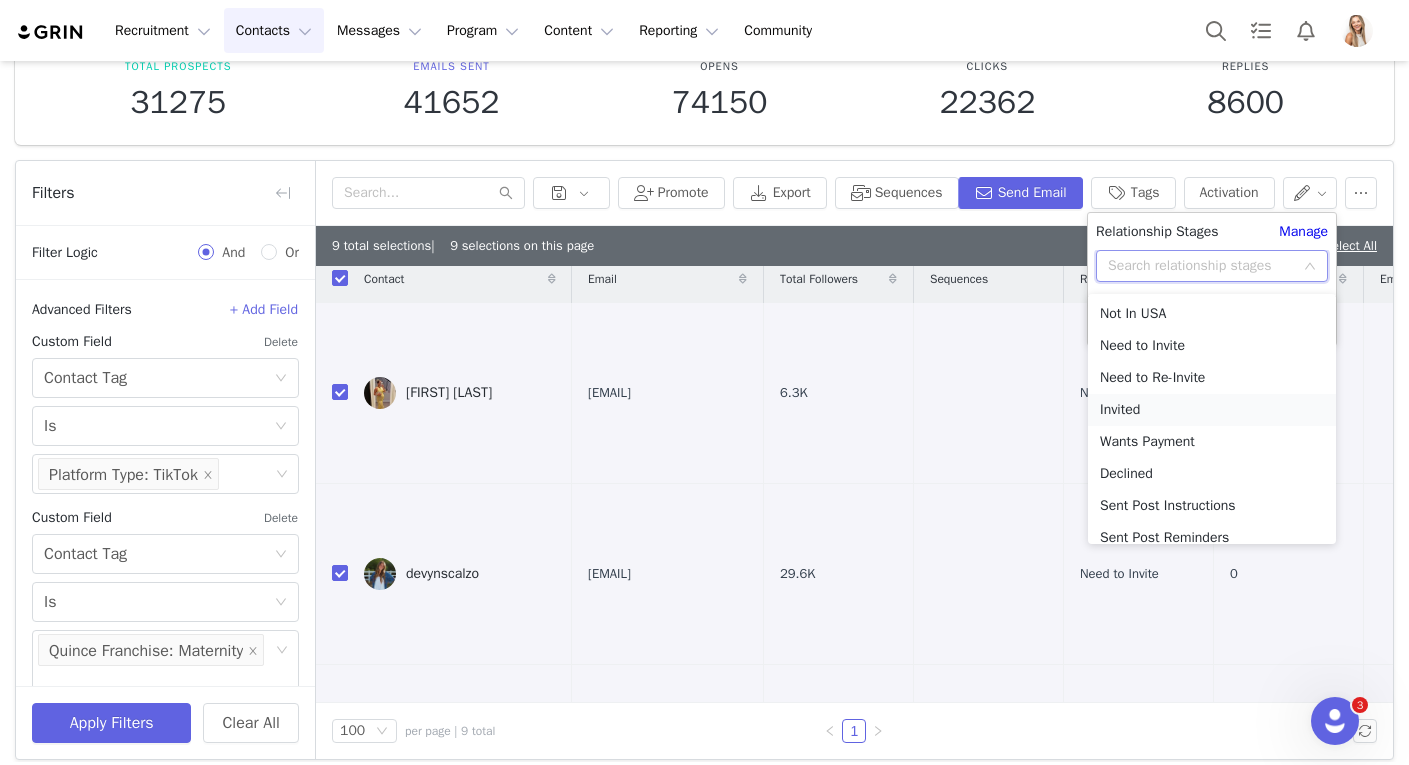 click on "Invited" at bounding box center (1212, 410) 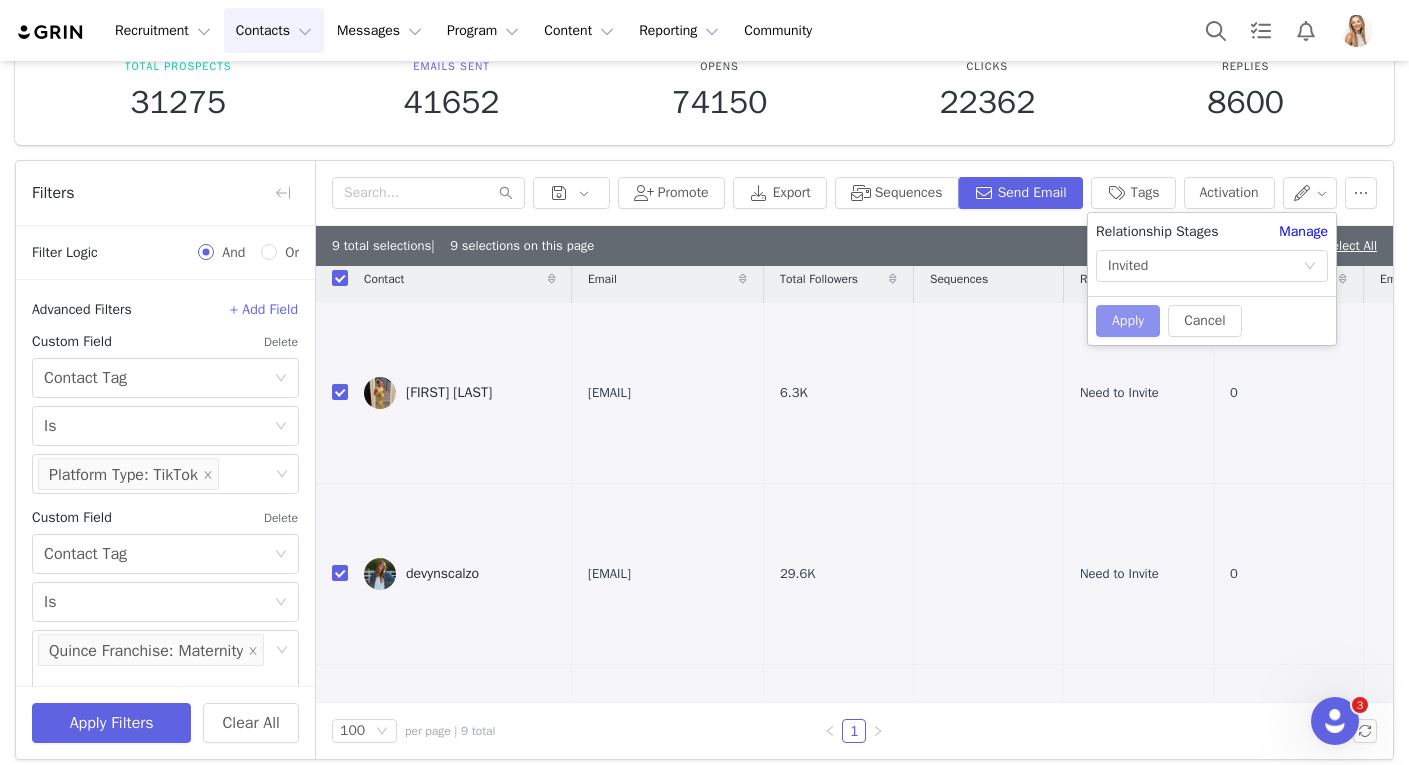 click on "Apply" at bounding box center (1128, 321) 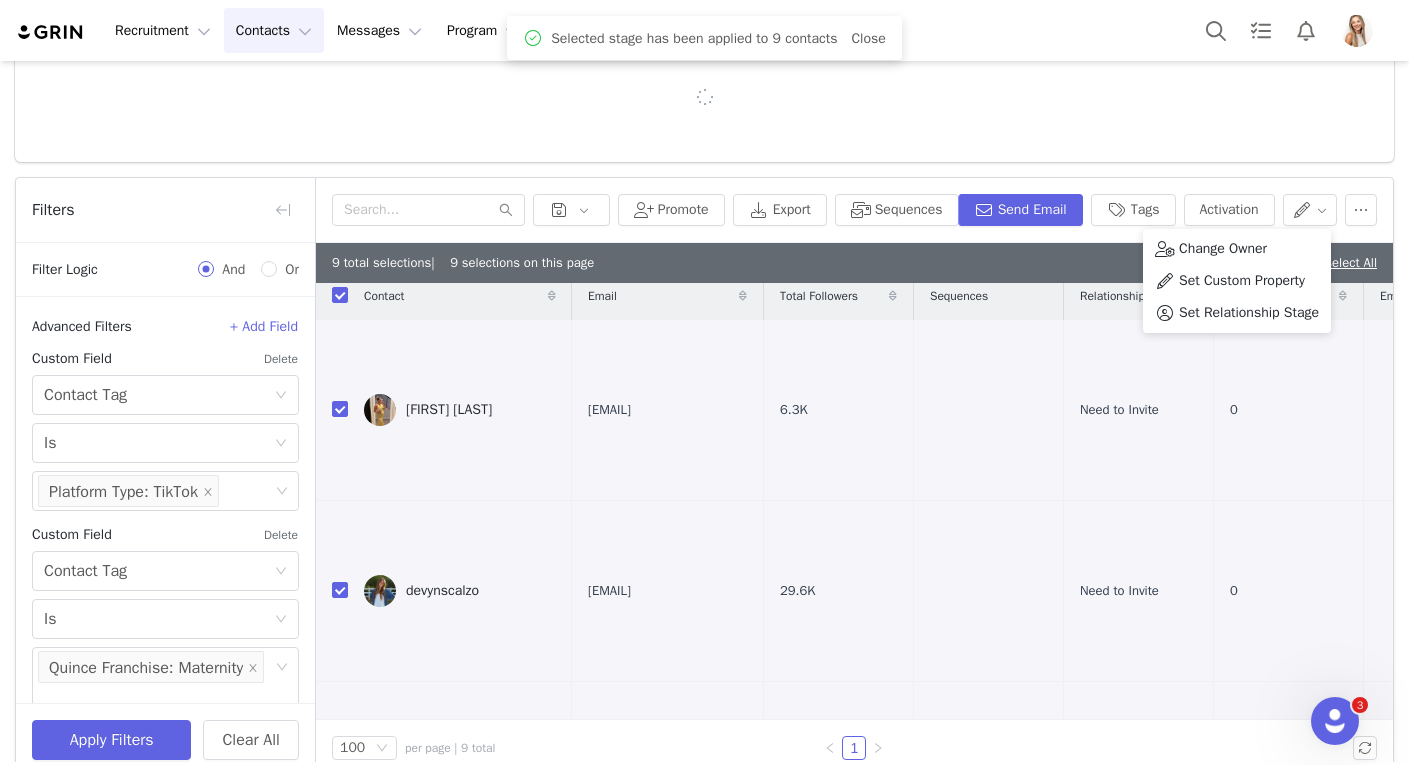 scroll, scrollTop: 0, scrollLeft: 0, axis: both 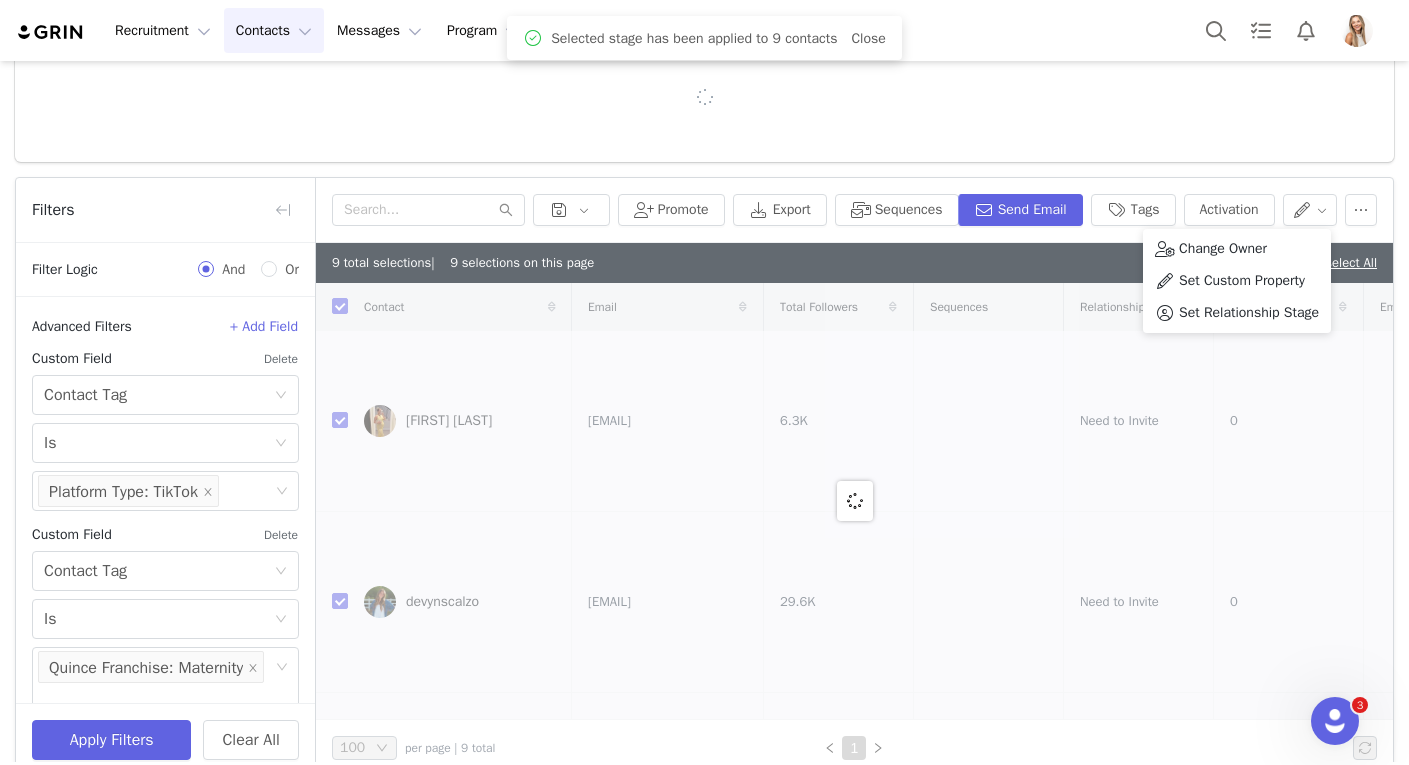 checkbox on "false" 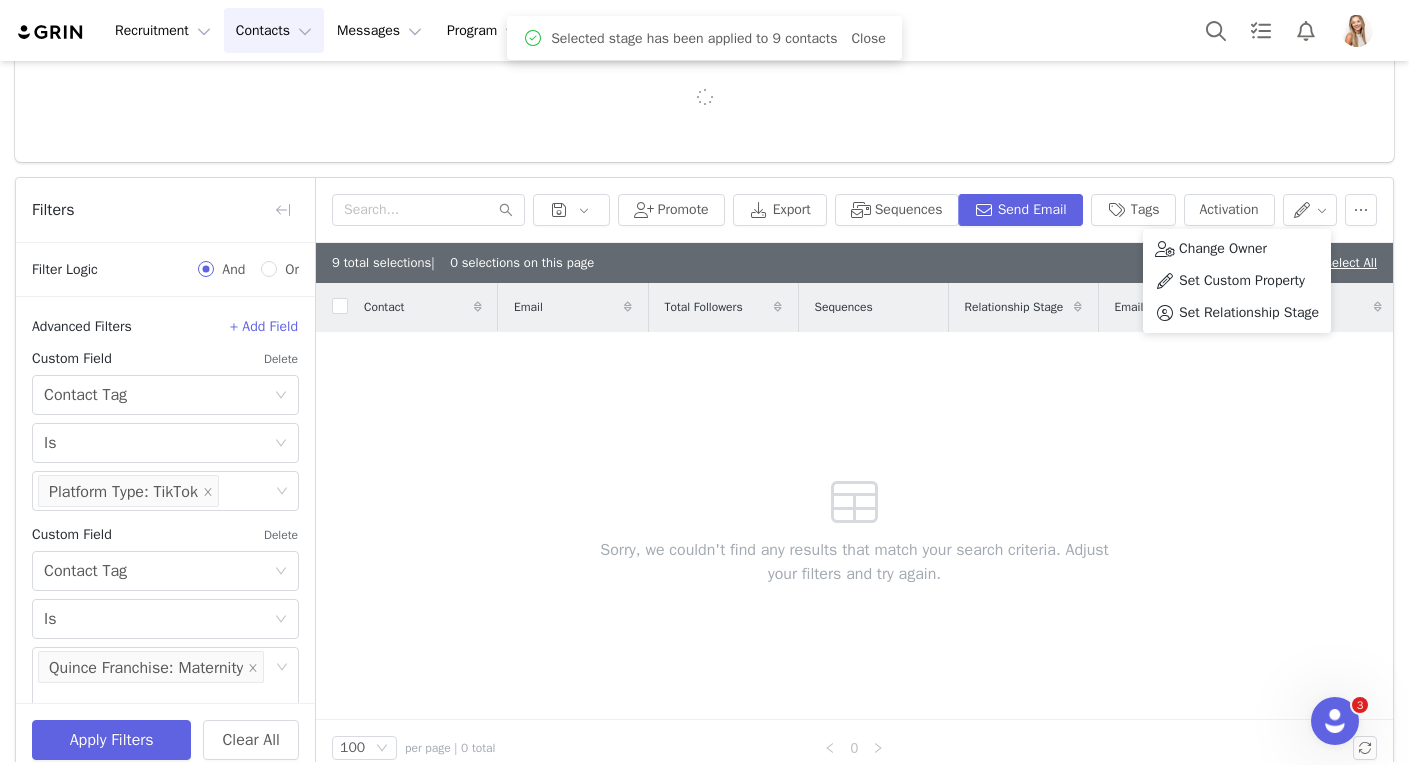 click on "9 total selections     |    0 selections on this page  Deselect All" at bounding box center (854, 263) 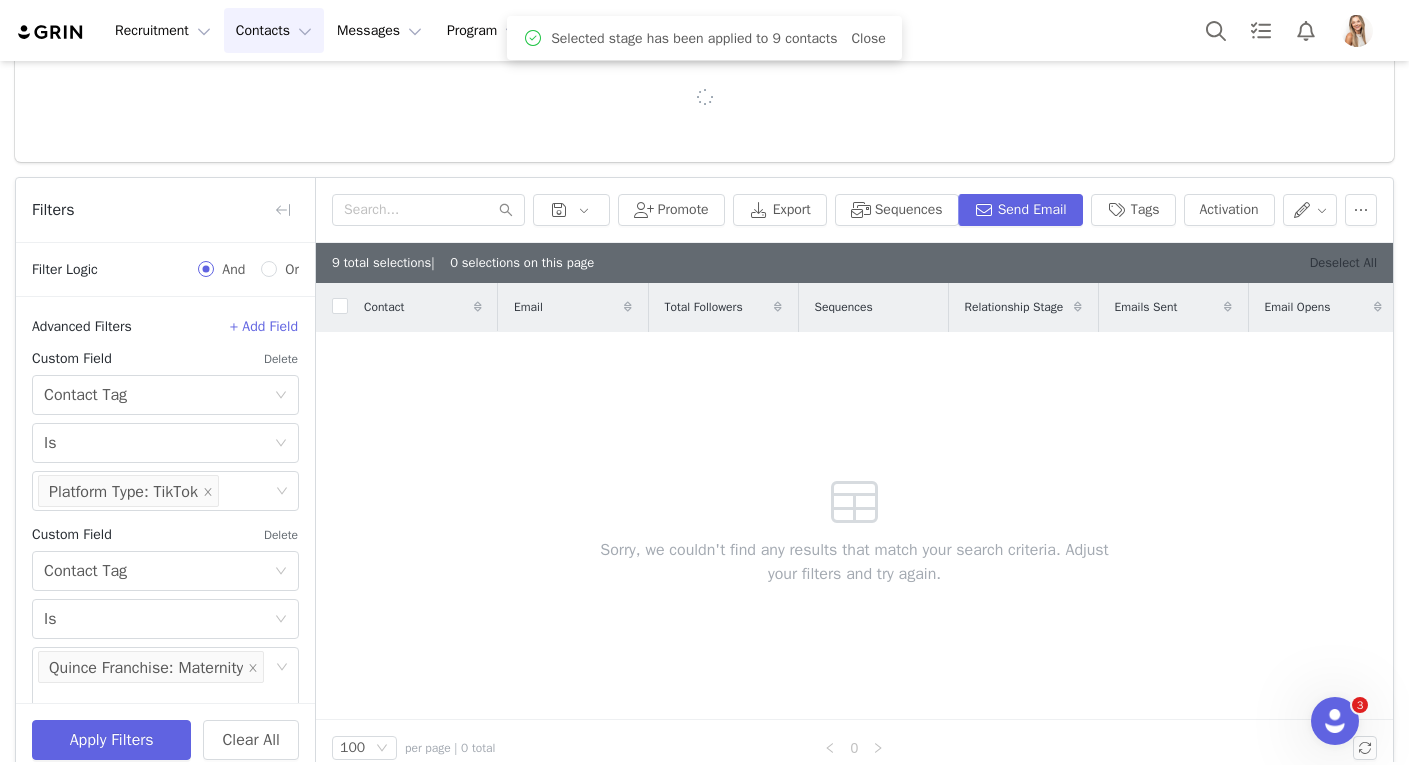 click on "Deselect All" at bounding box center [1343, 262] 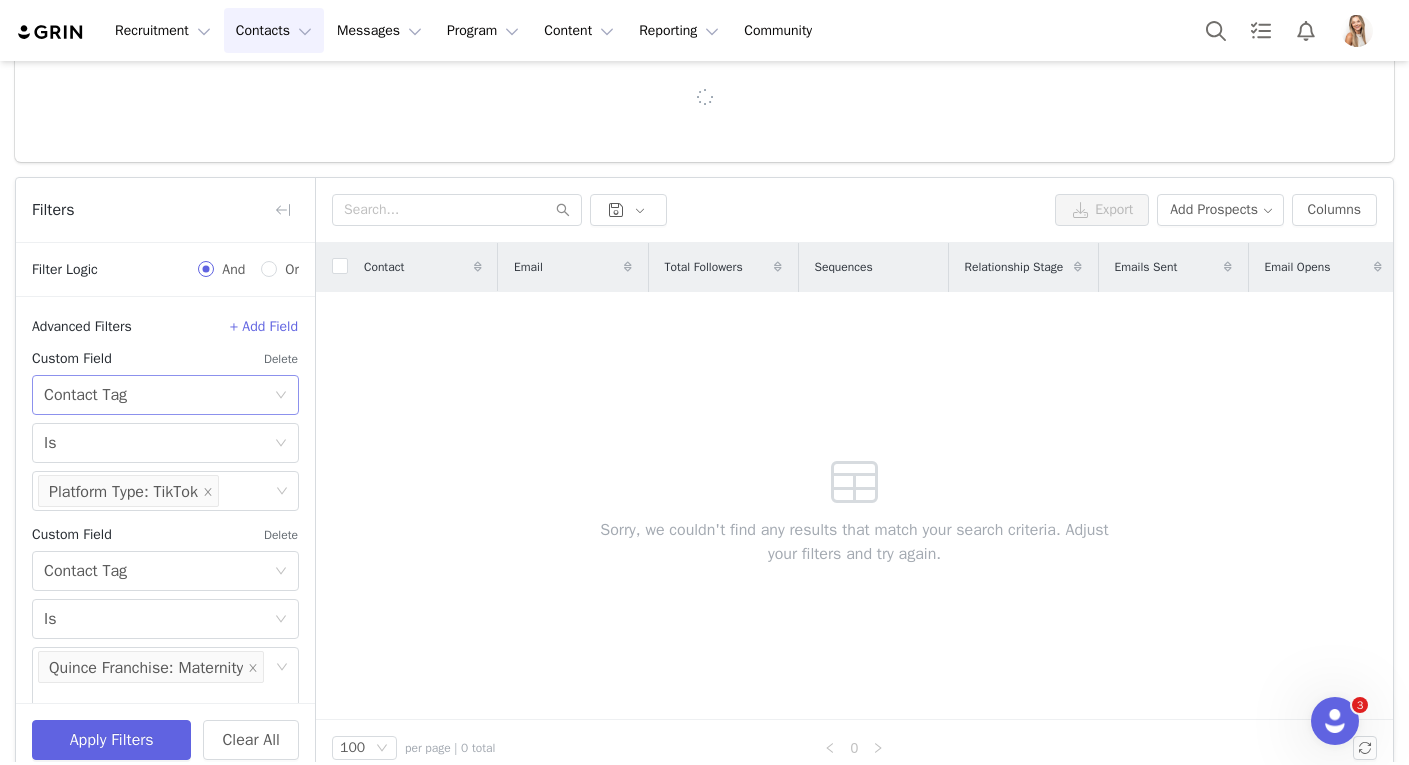 scroll, scrollTop: 662, scrollLeft: 0, axis: vertical 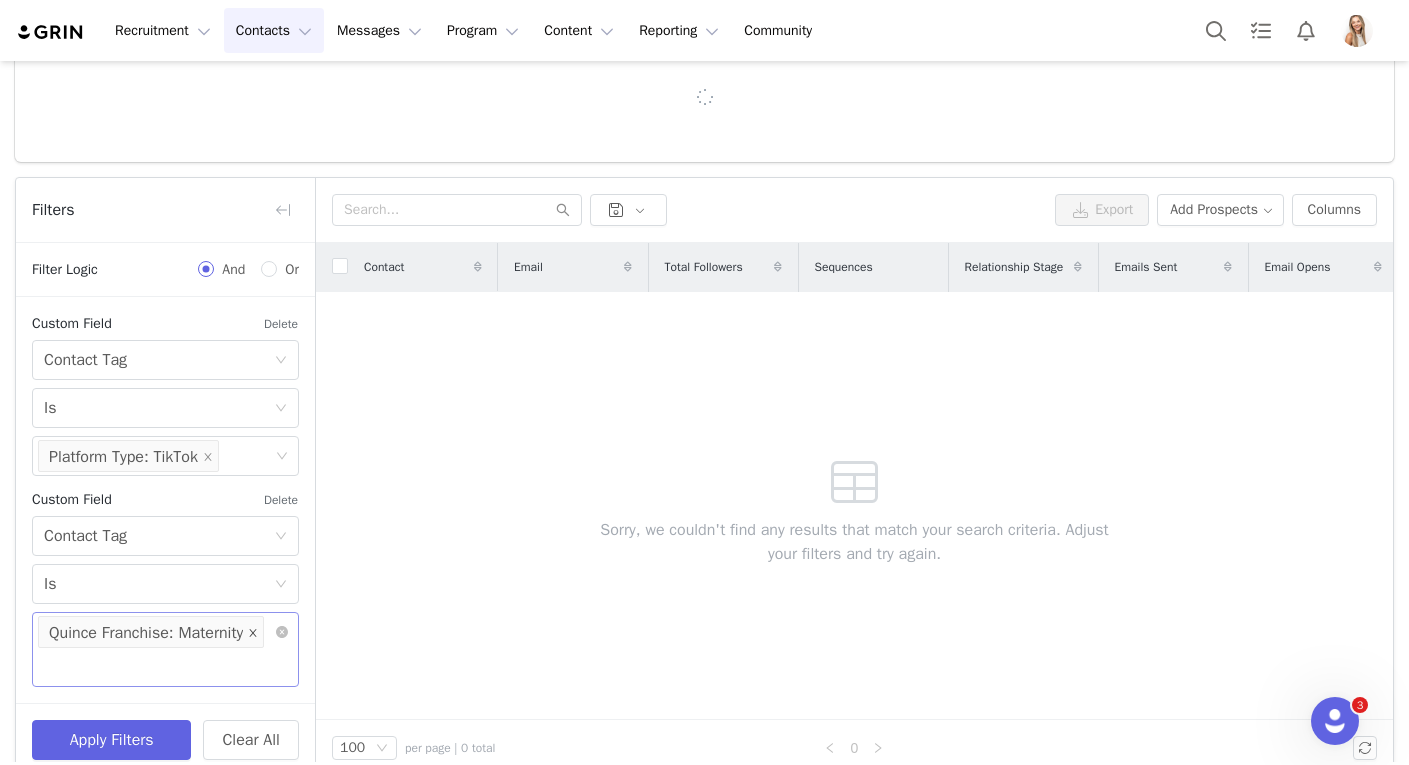 click 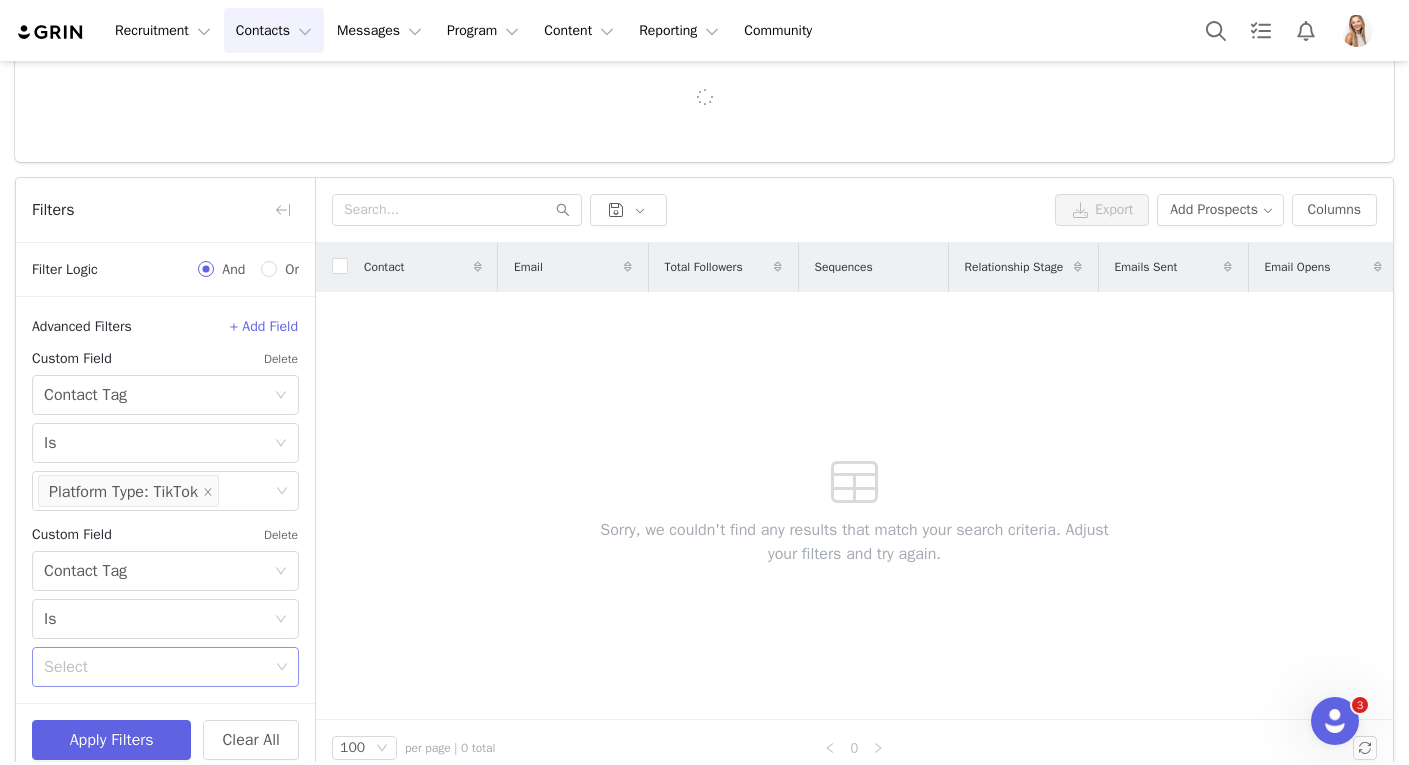 scroll, scrollTop: 627, scrollLeft: 0, axis: vertical 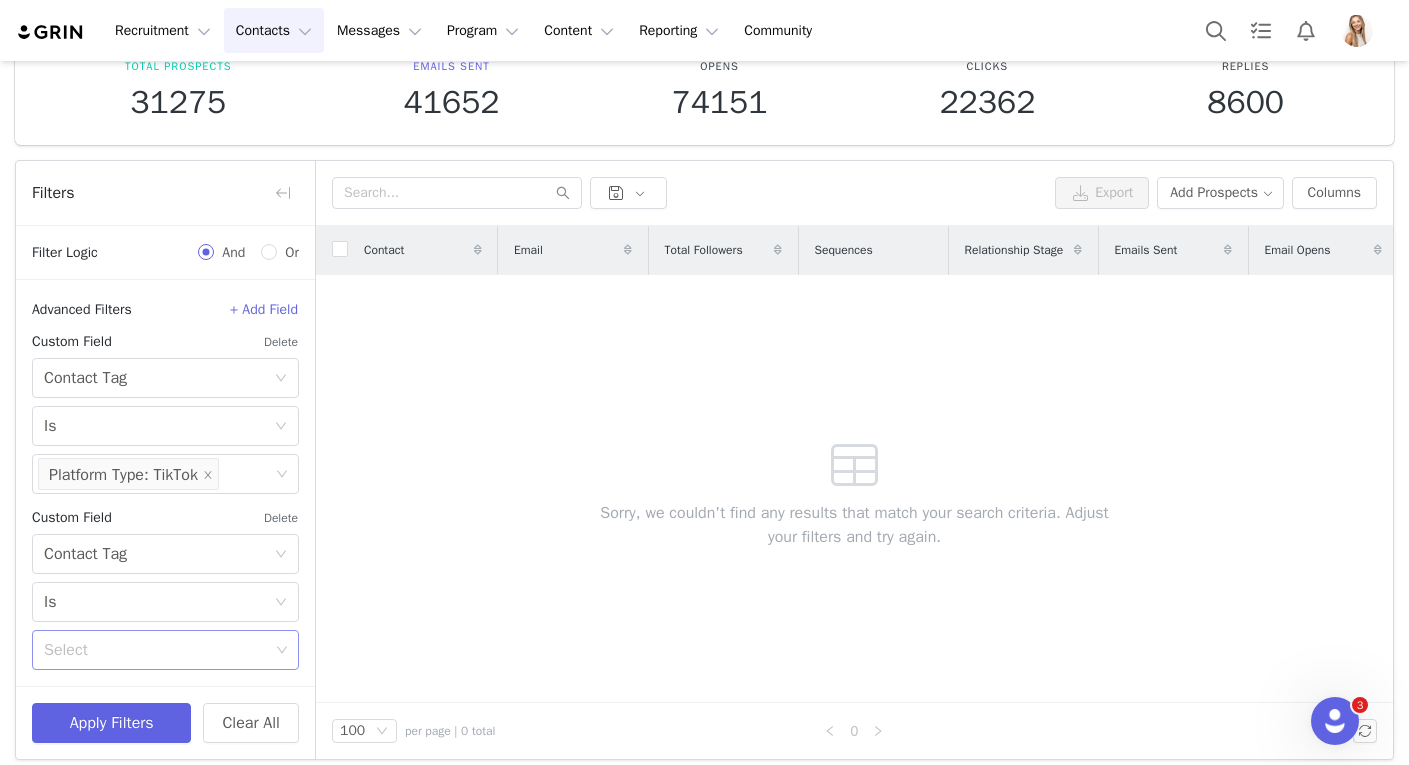 click on "Select" at bounding box center (158, 650) 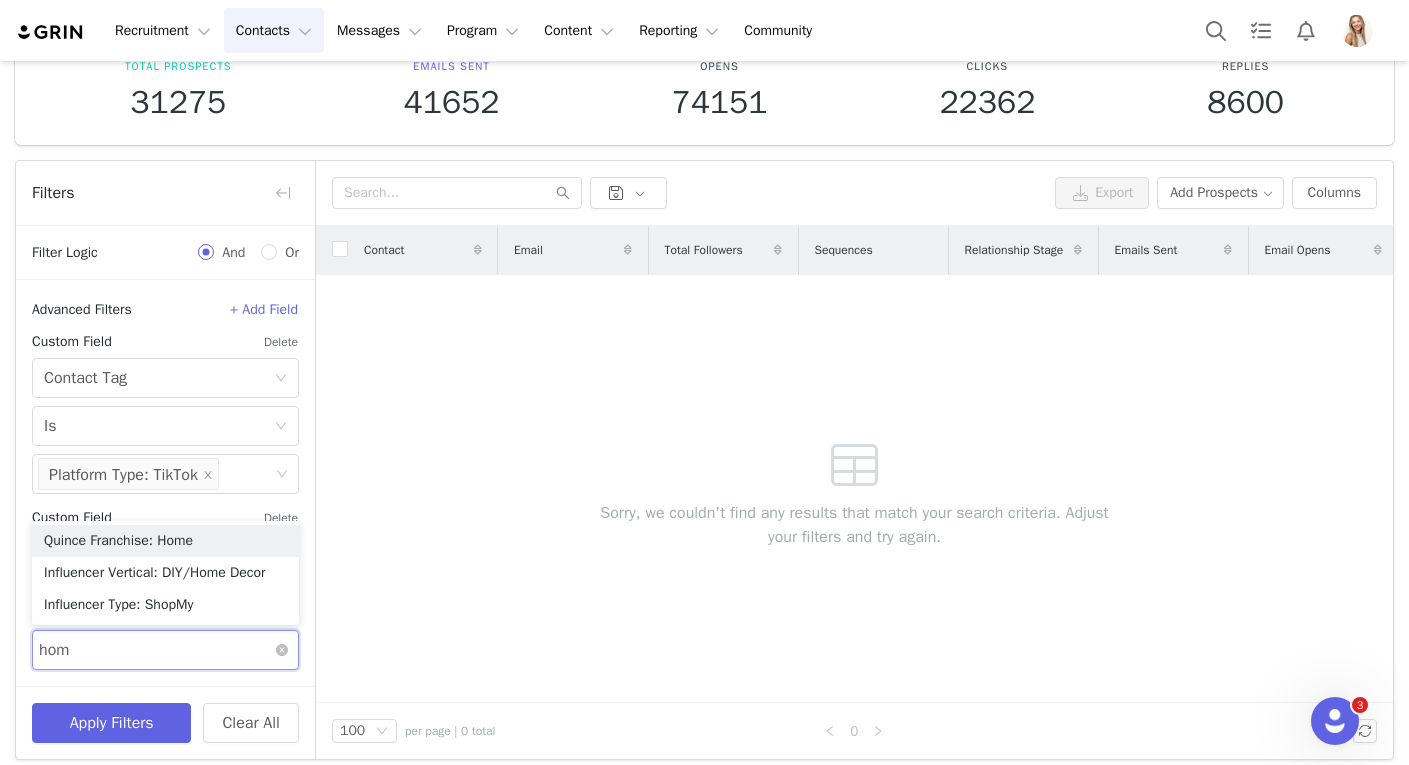 type on "home" 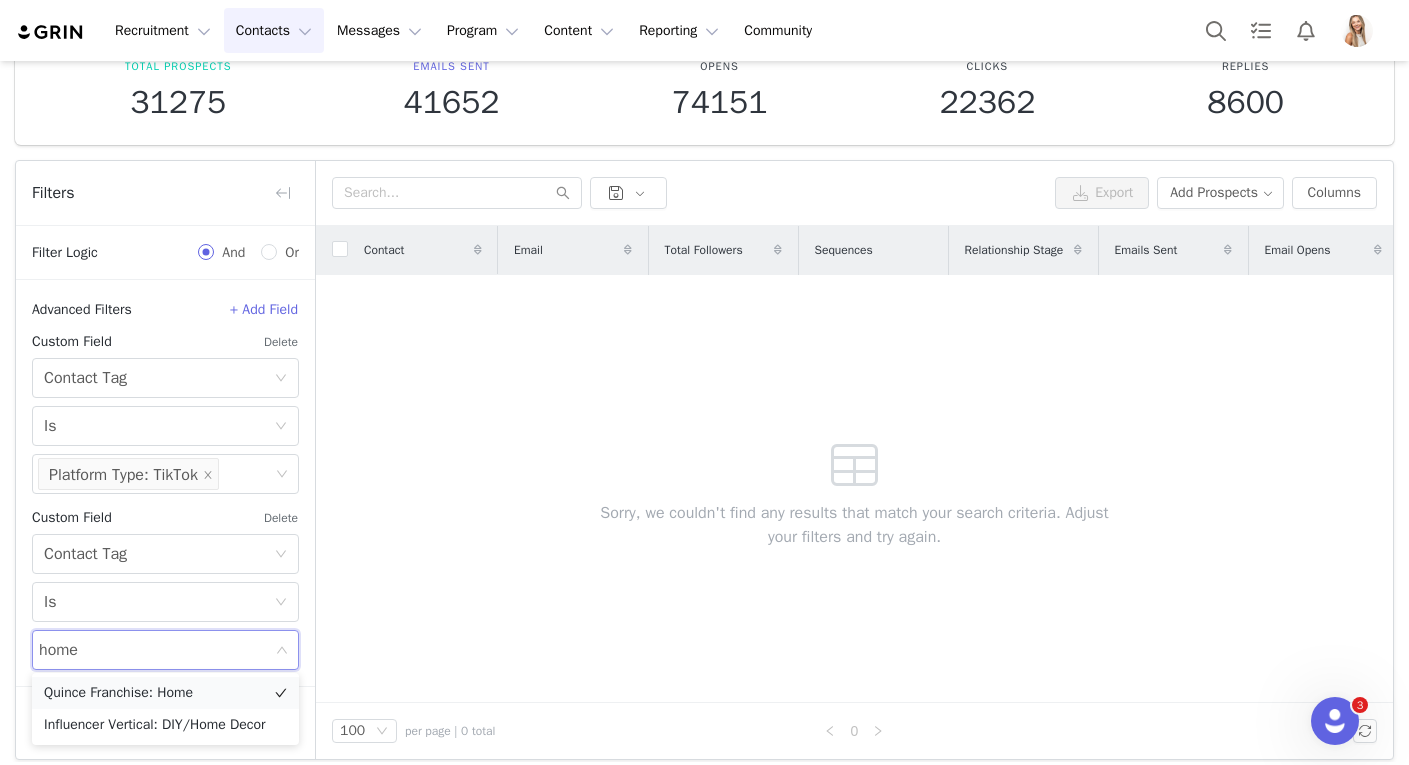 click on "Quince Franchise: Home" at bounding box center [165, 693] 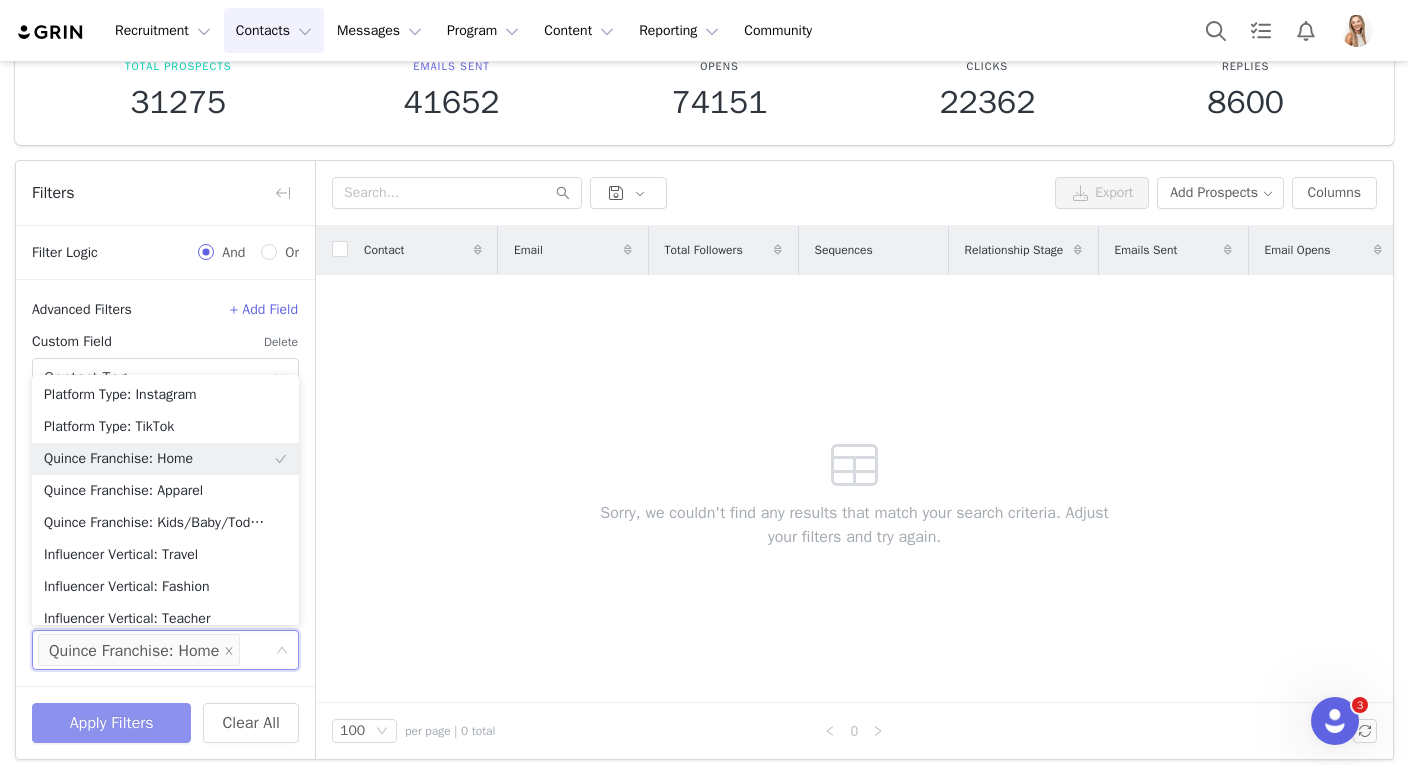 click on "Apply Filters" at bounding box center [111, 723] 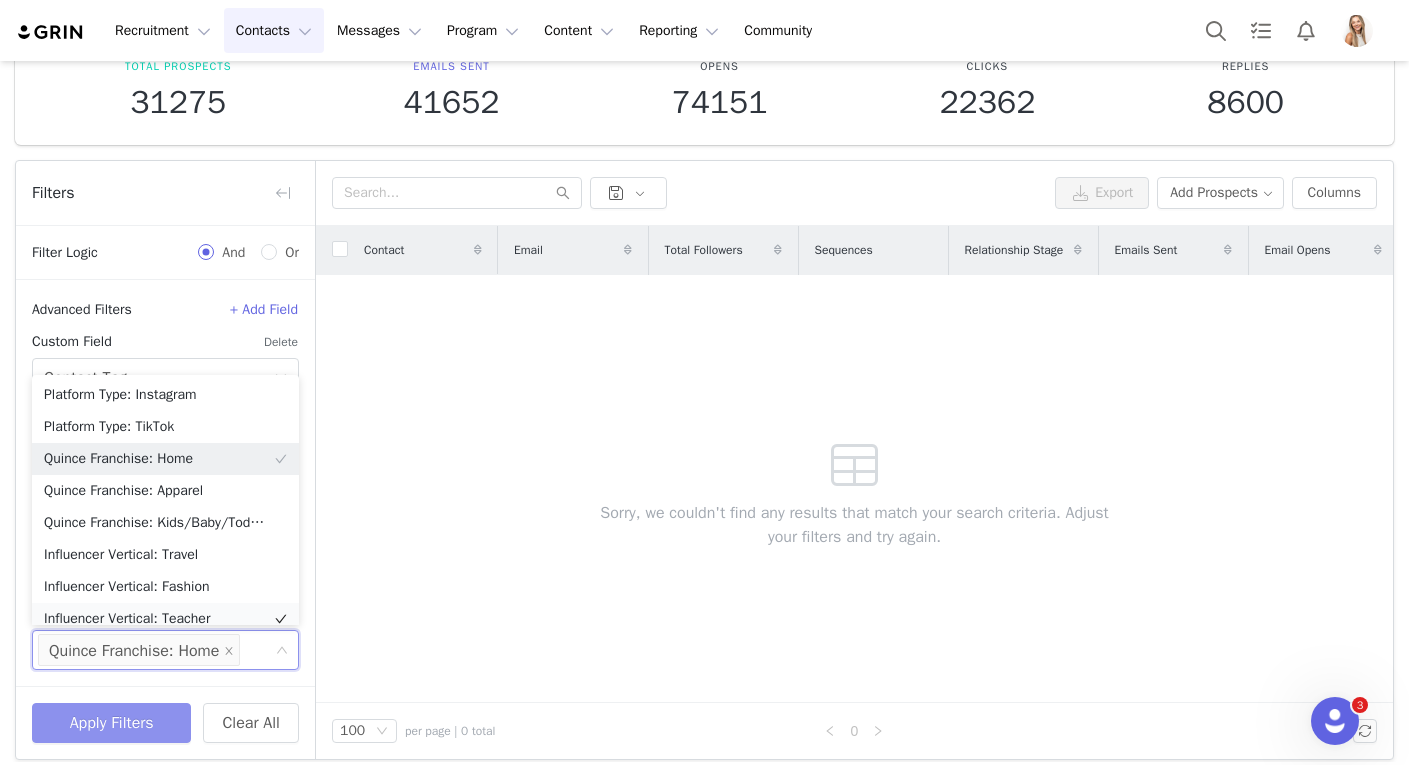 scroll, scrollTop: 10, scrollLeft: 0, axis: vertical 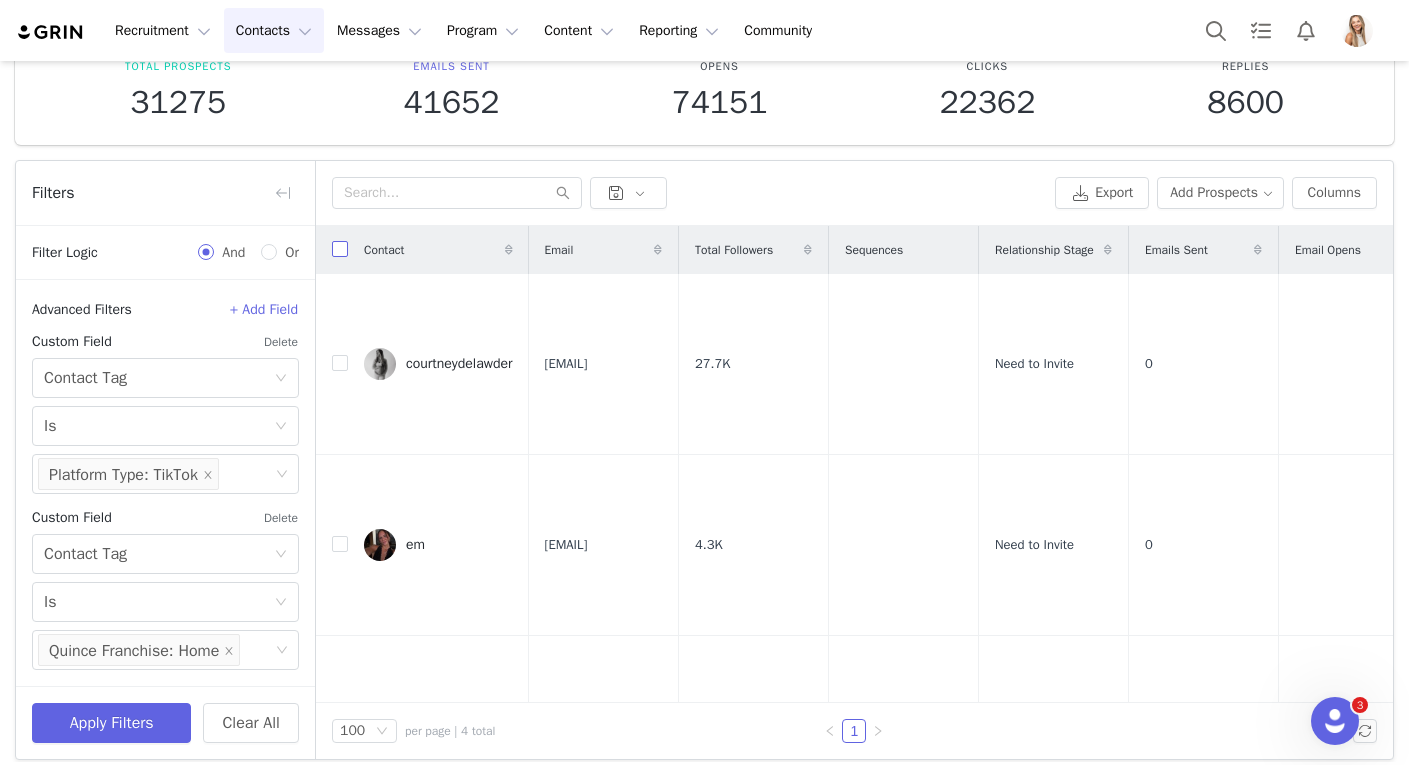 click at bounding box center [340, 249] 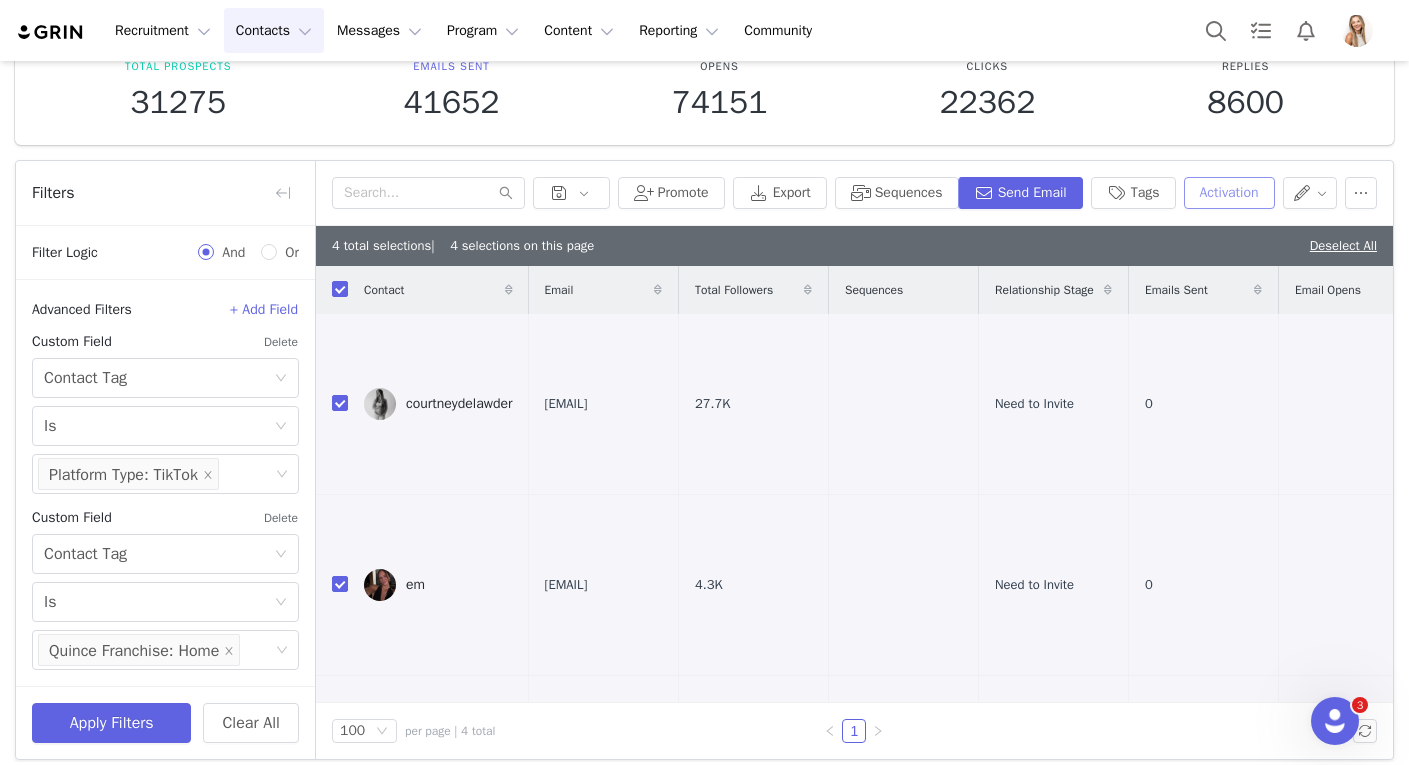 click on "Activation" at bounding box center (1229, 193) 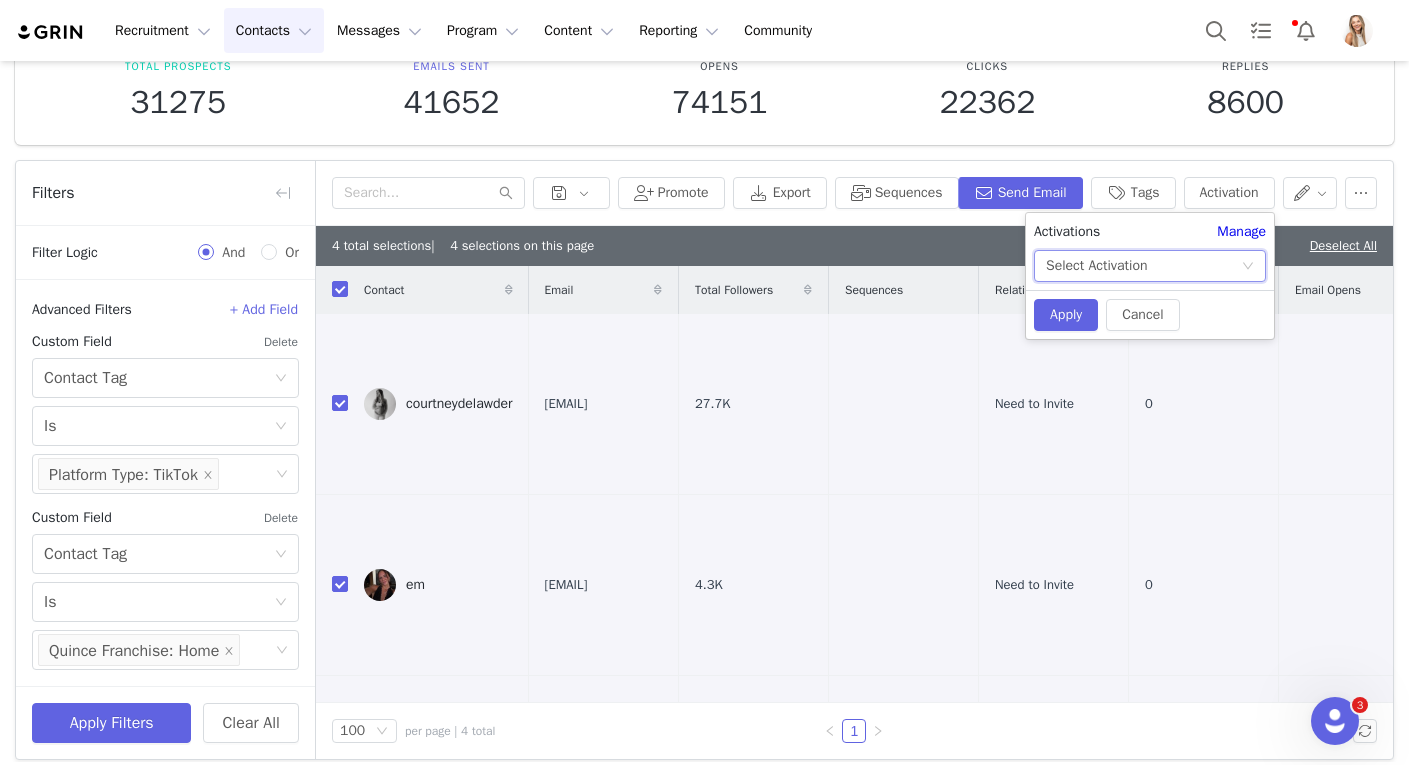 click on "Select Activation" at bounding box center [1143, 266] 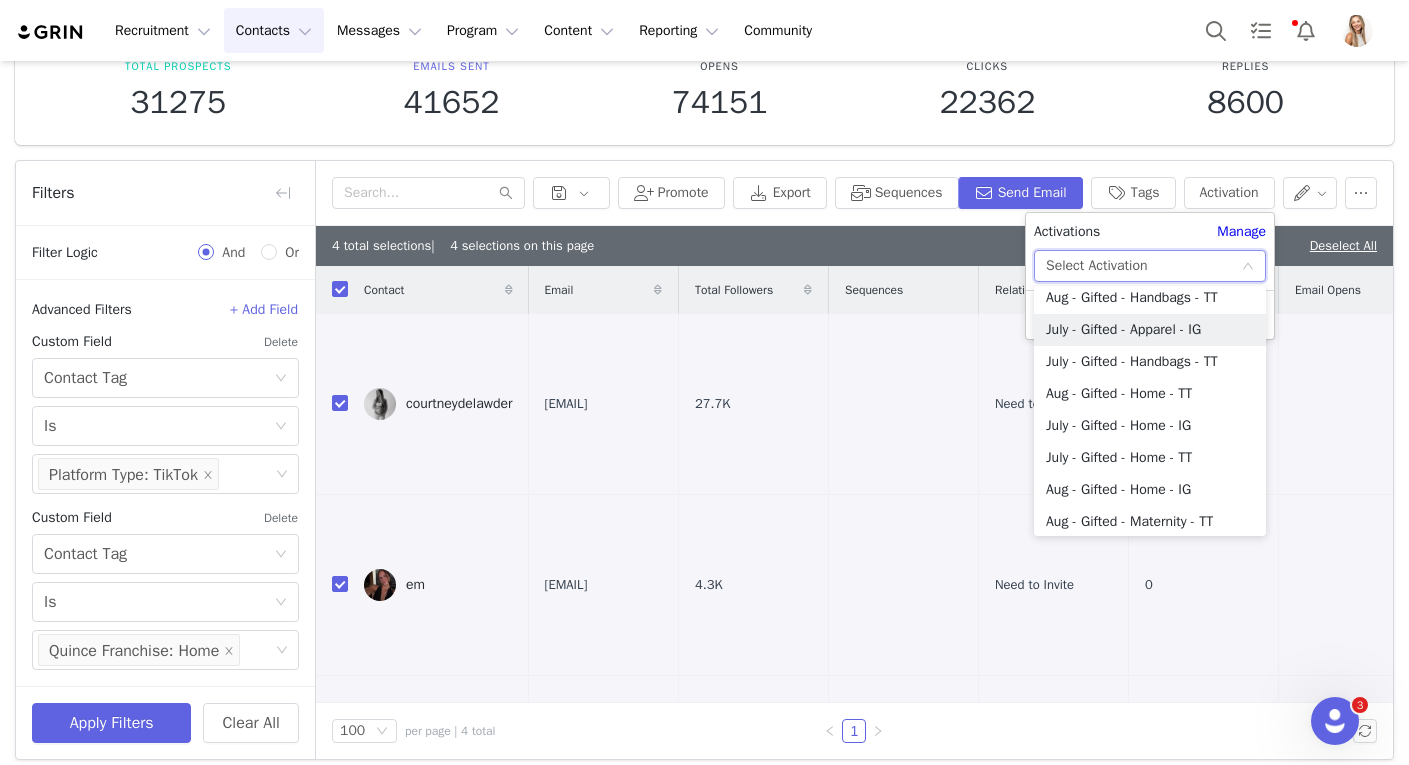 scroll, scrollTop: 258, scrollLeft: 0, axis: vertical 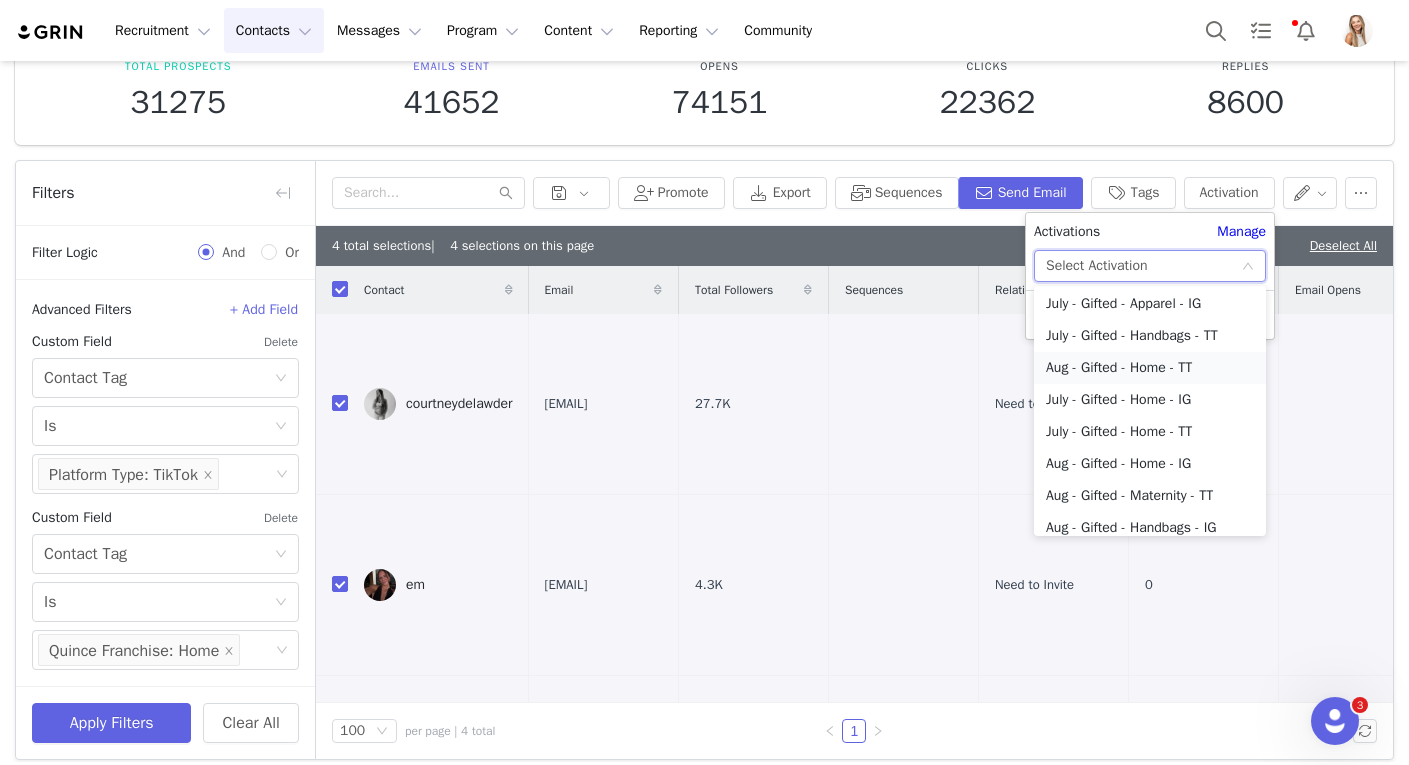 click on "Aug - Gifted - Home - TT" at bounding box center [1150, 368] 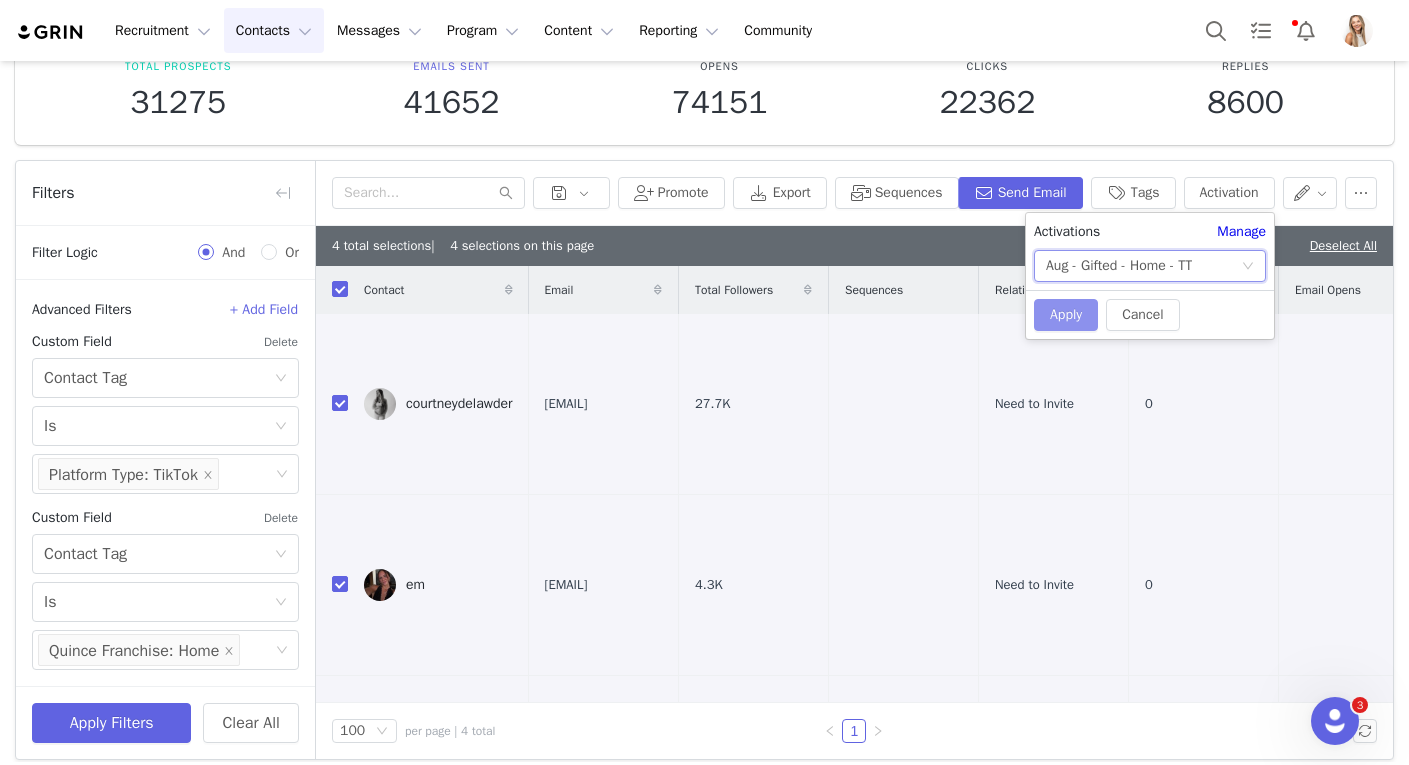 click on "Apply" at bounding box center [1066, 315] 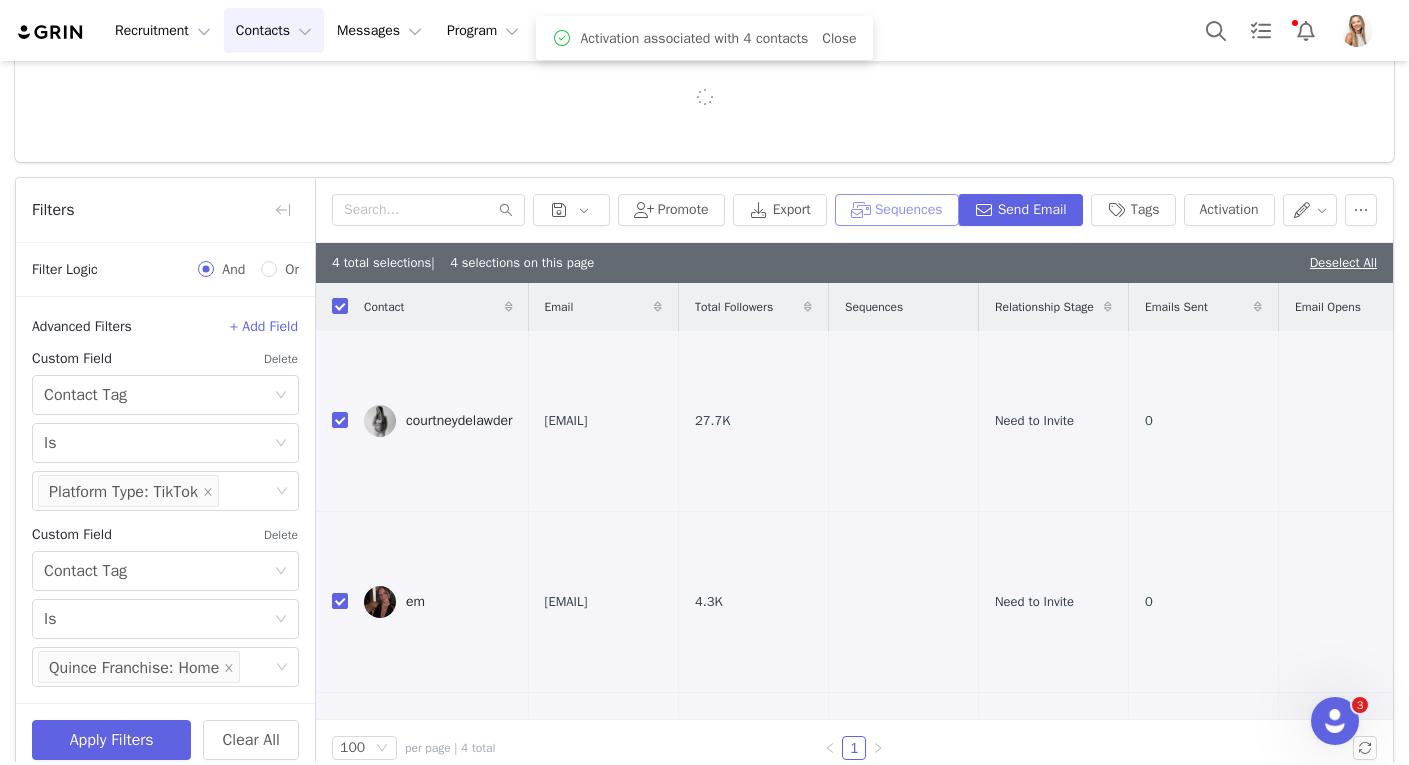 click on "Sequences" at bounding box center (897, 210) 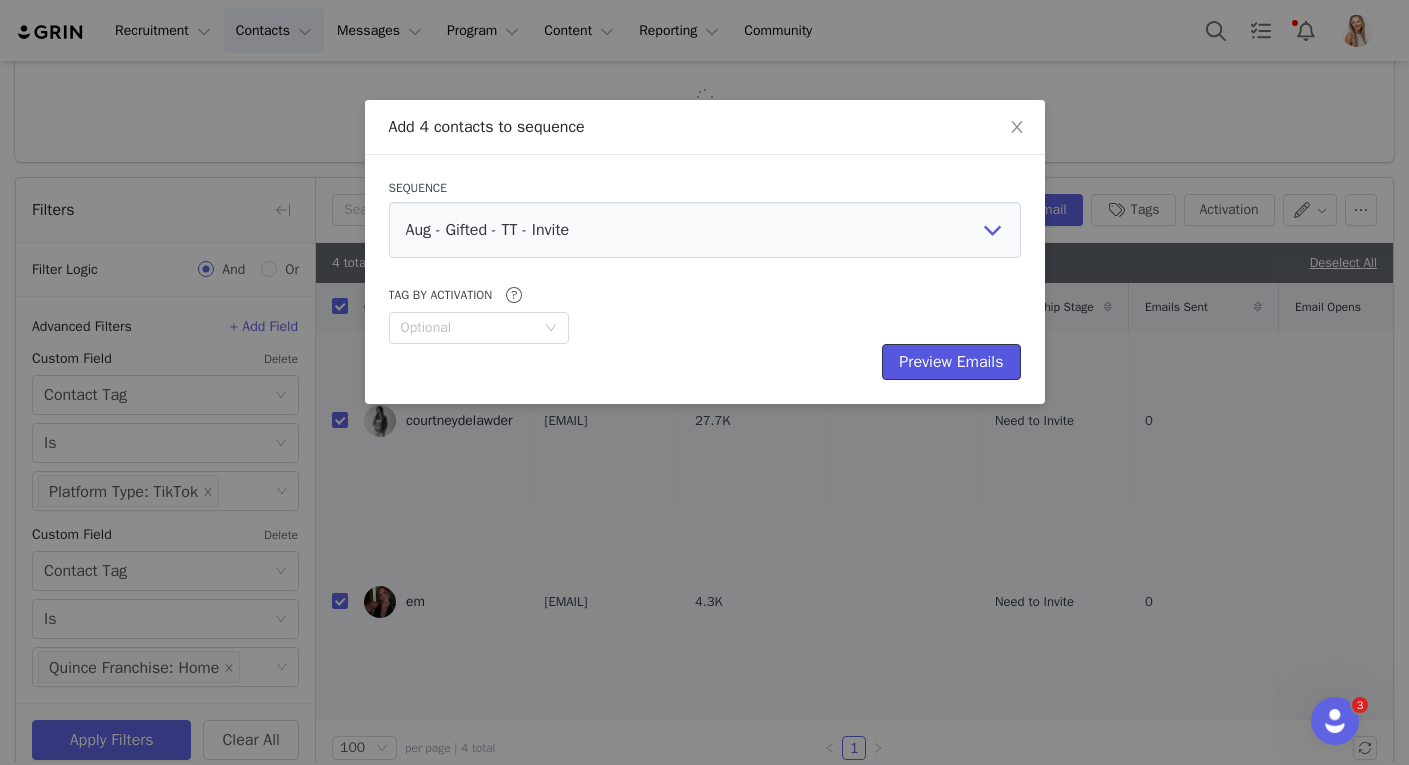 click on "Preview Emails" at bounding box center (951, 362) 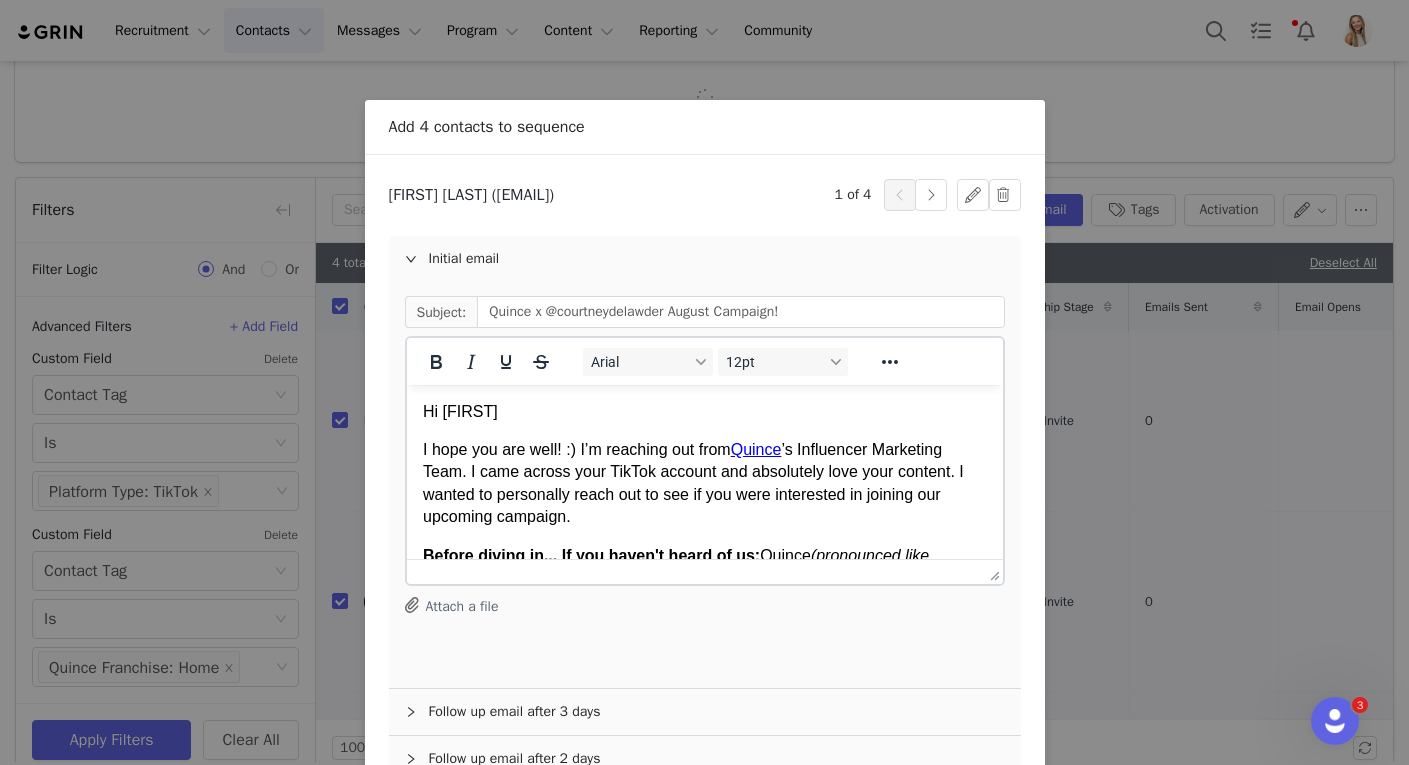 scroll, scrollTop: 0, scrollLeft: 0, axis: both 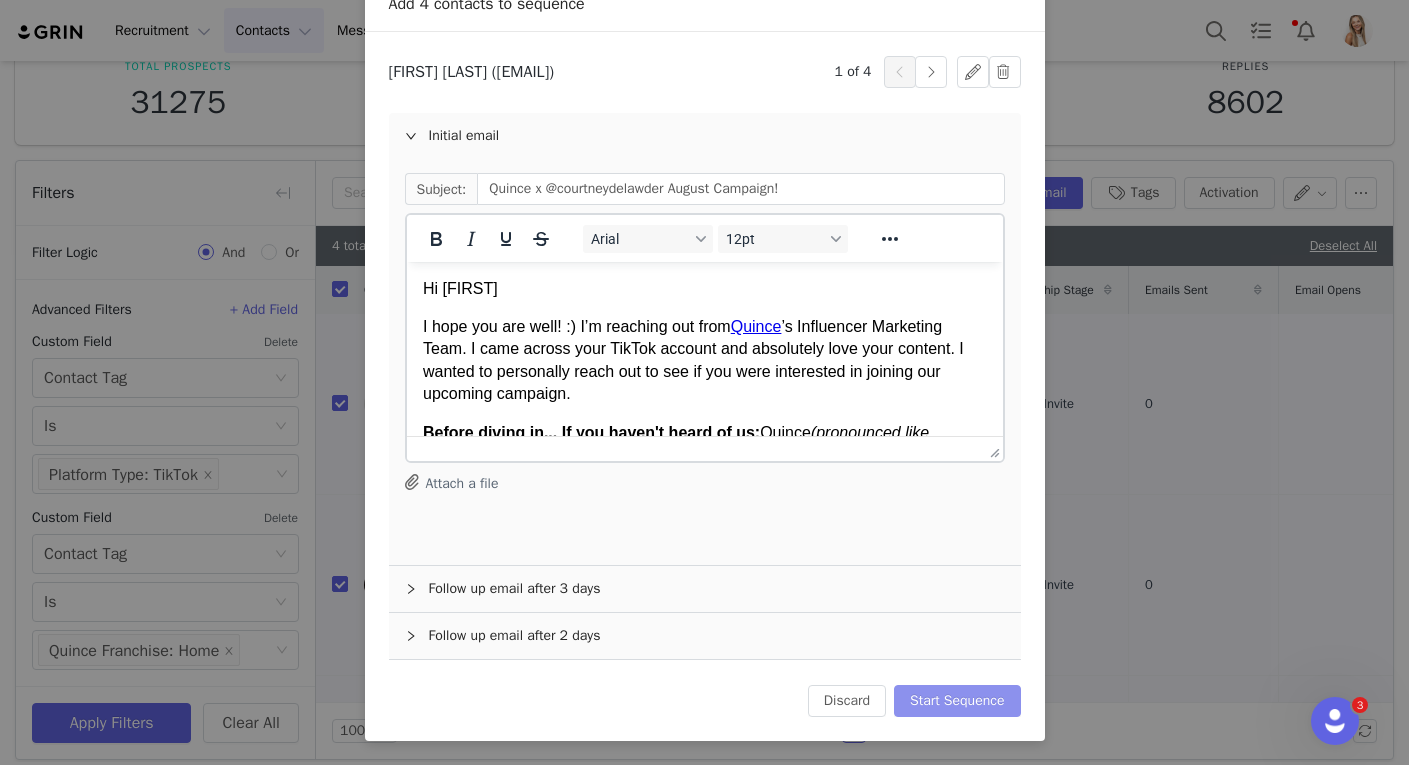 click on "Start Sequence" at bounding box center (957, 701) 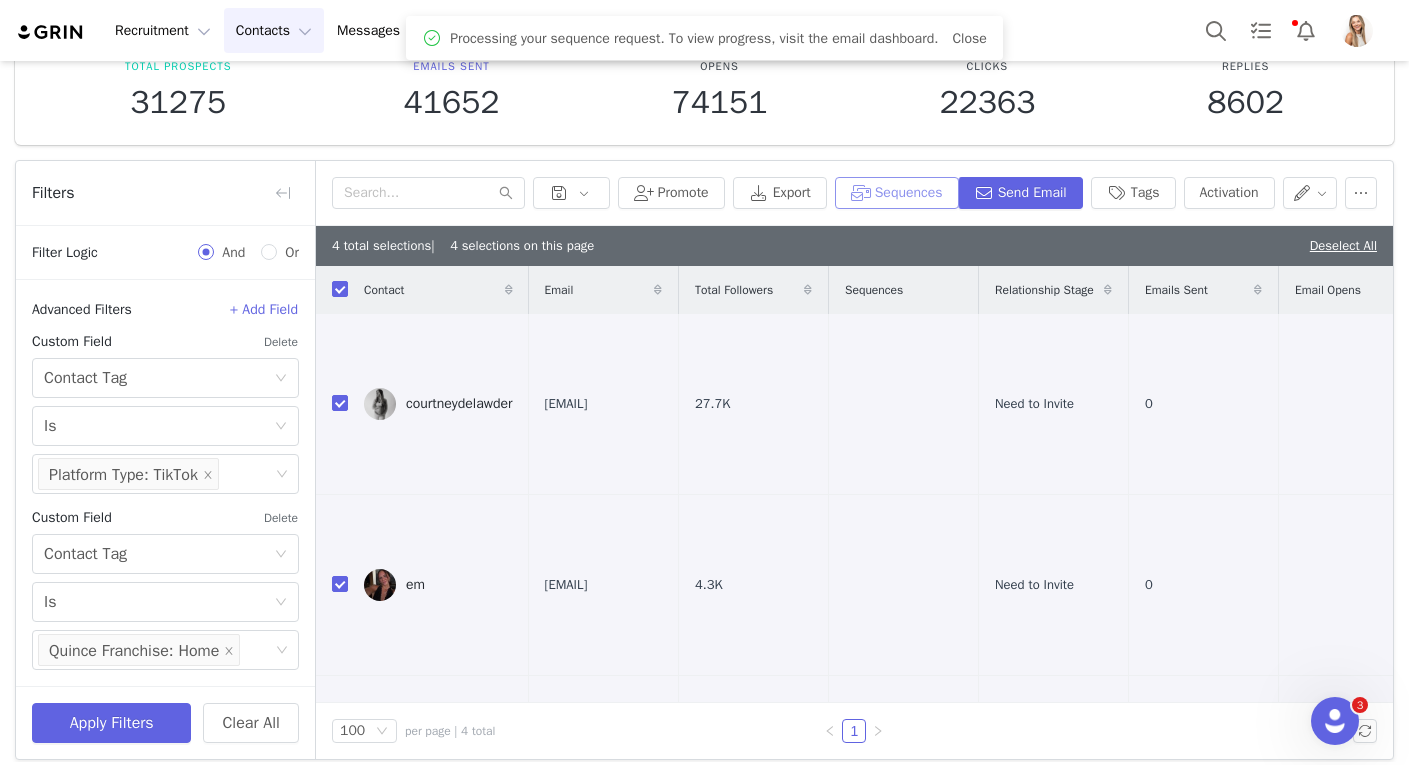 scroll, scrollTop: 0, scrollLeft: 0, axis: both 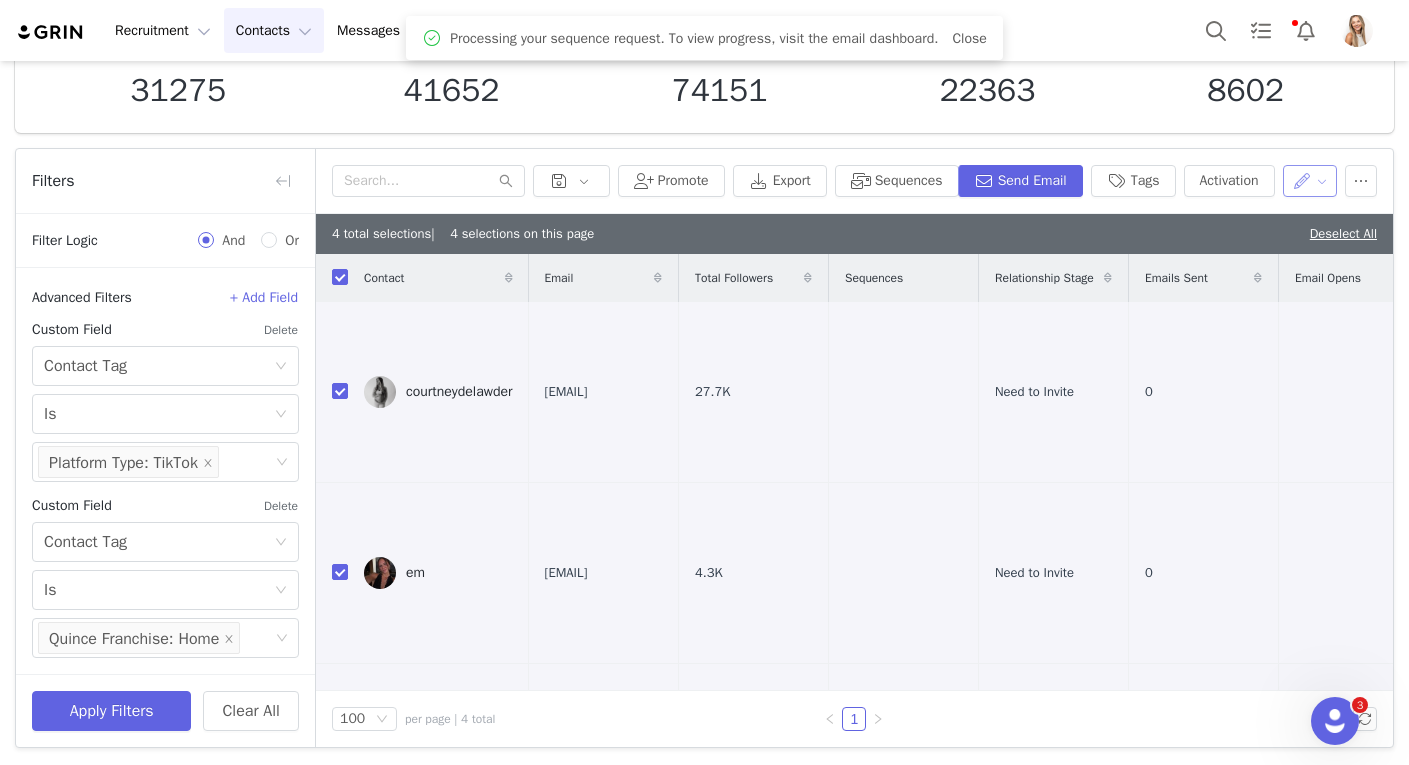 click at bounding box center [1310, 181] 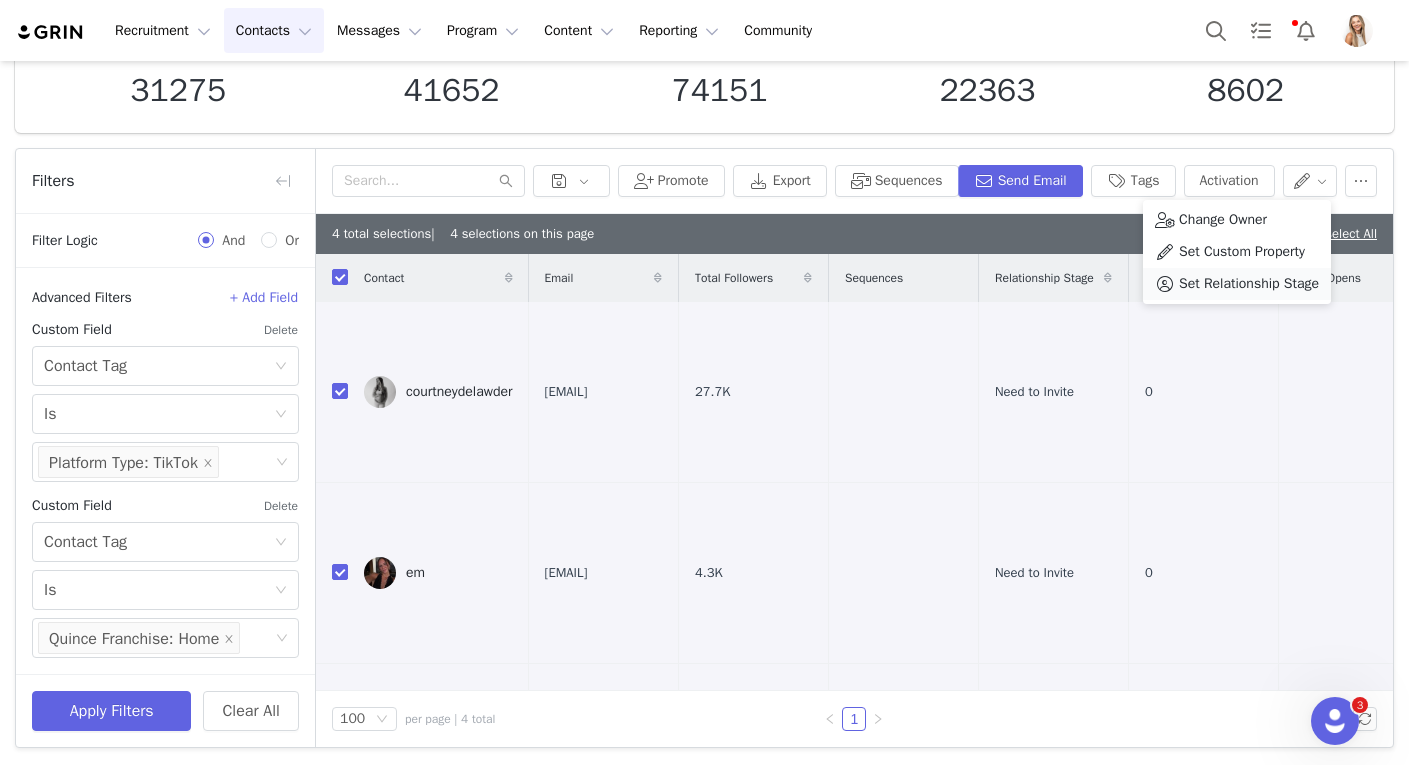 click on "Set Relationship Stage" at bounding box center [1249, 284] 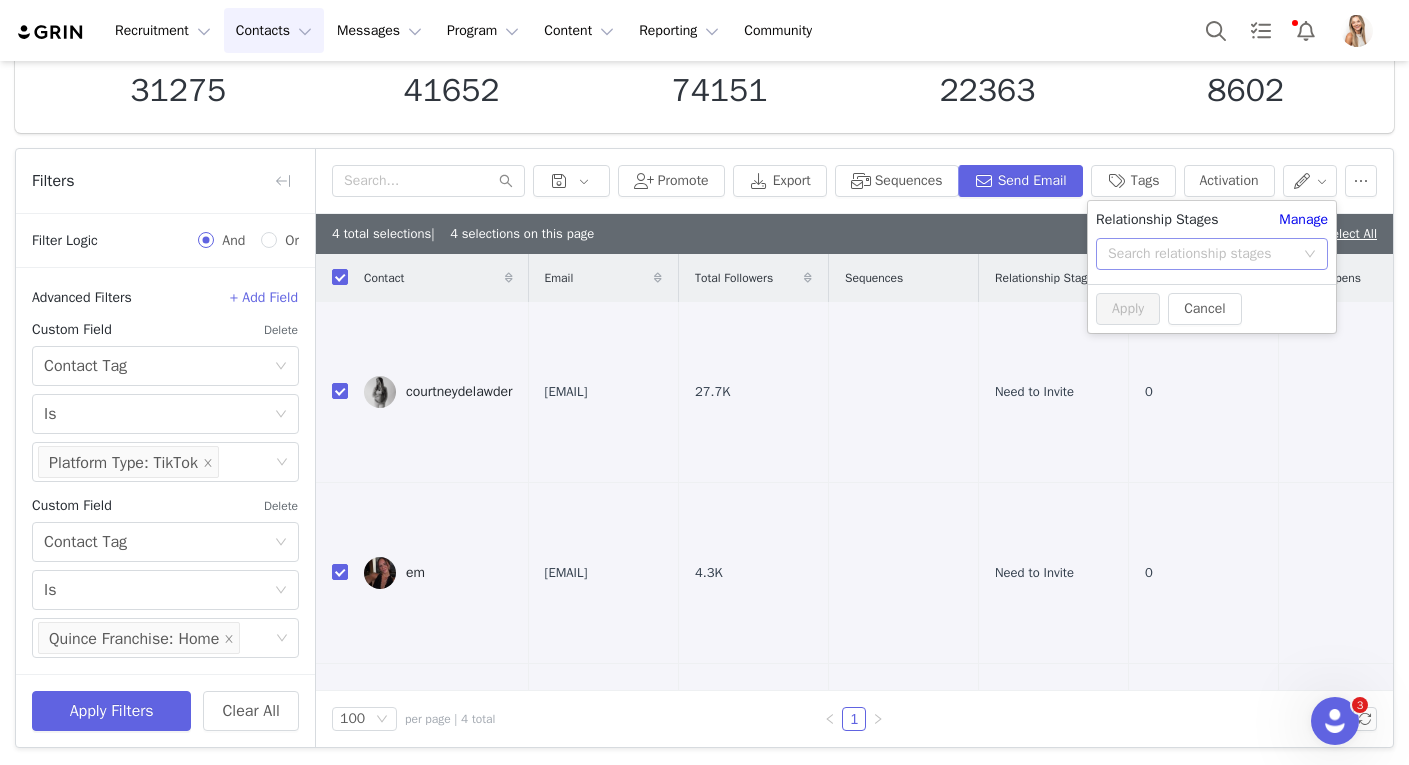 click on "Search relationship stages" at bounding box center [1201, 254] 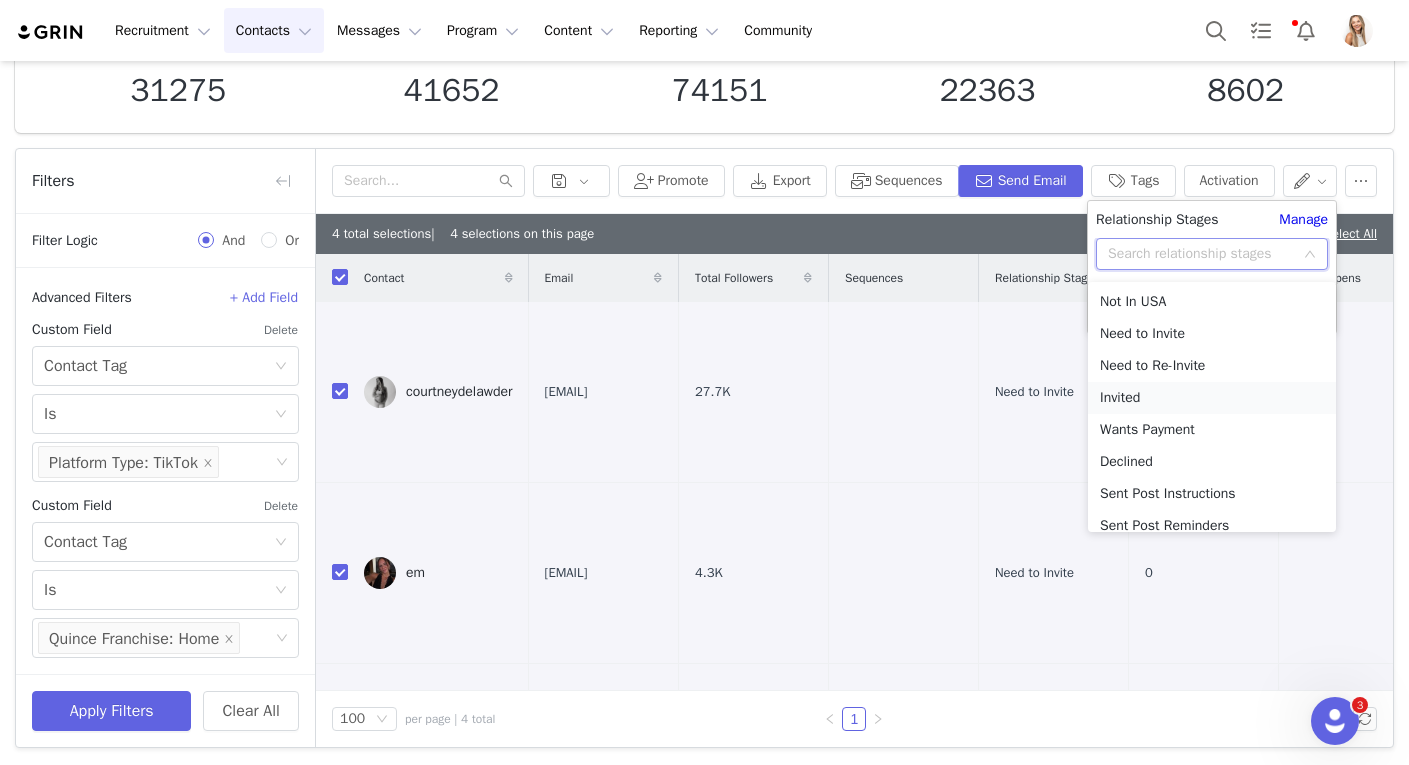 click on "Invited" at bounding box center [1212, 398] 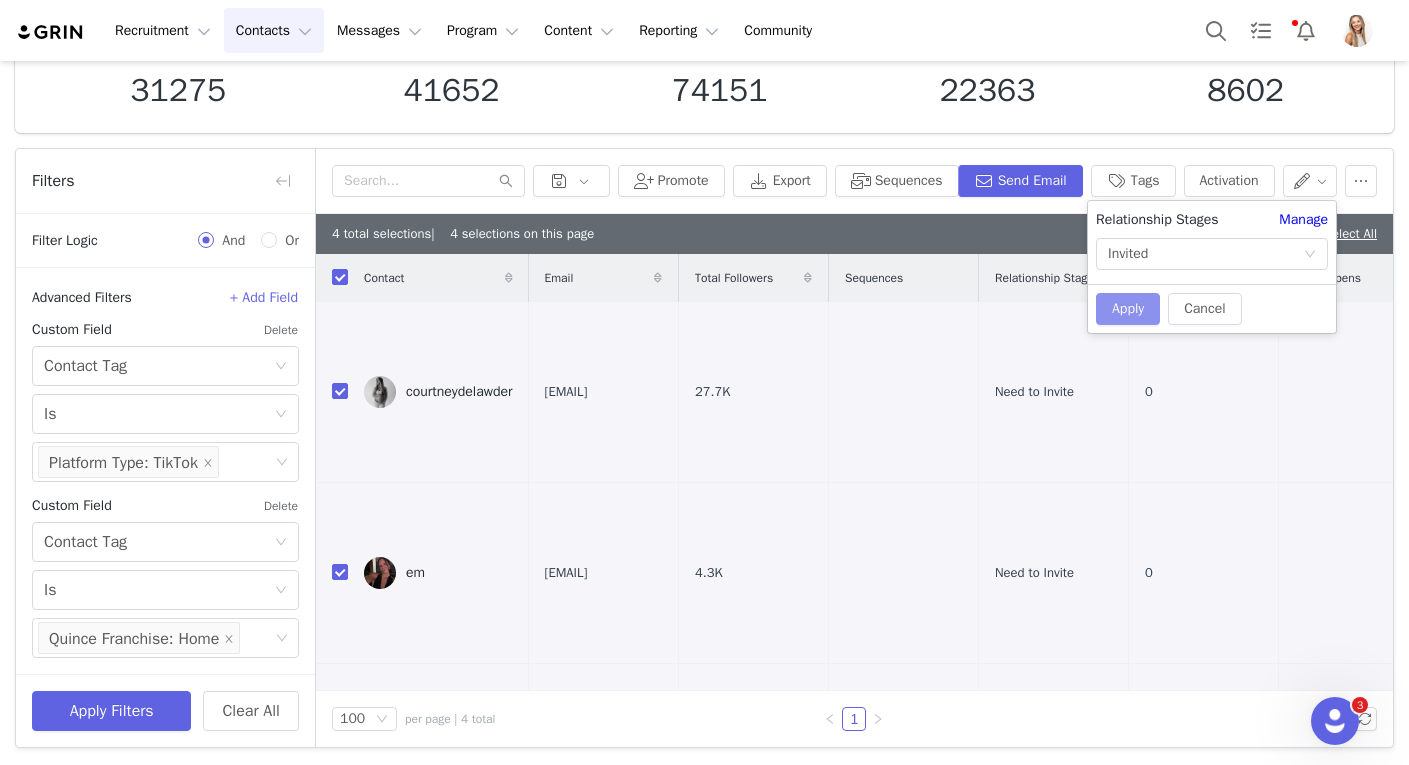 click on "Apply" at bounding box center (1128, 309) 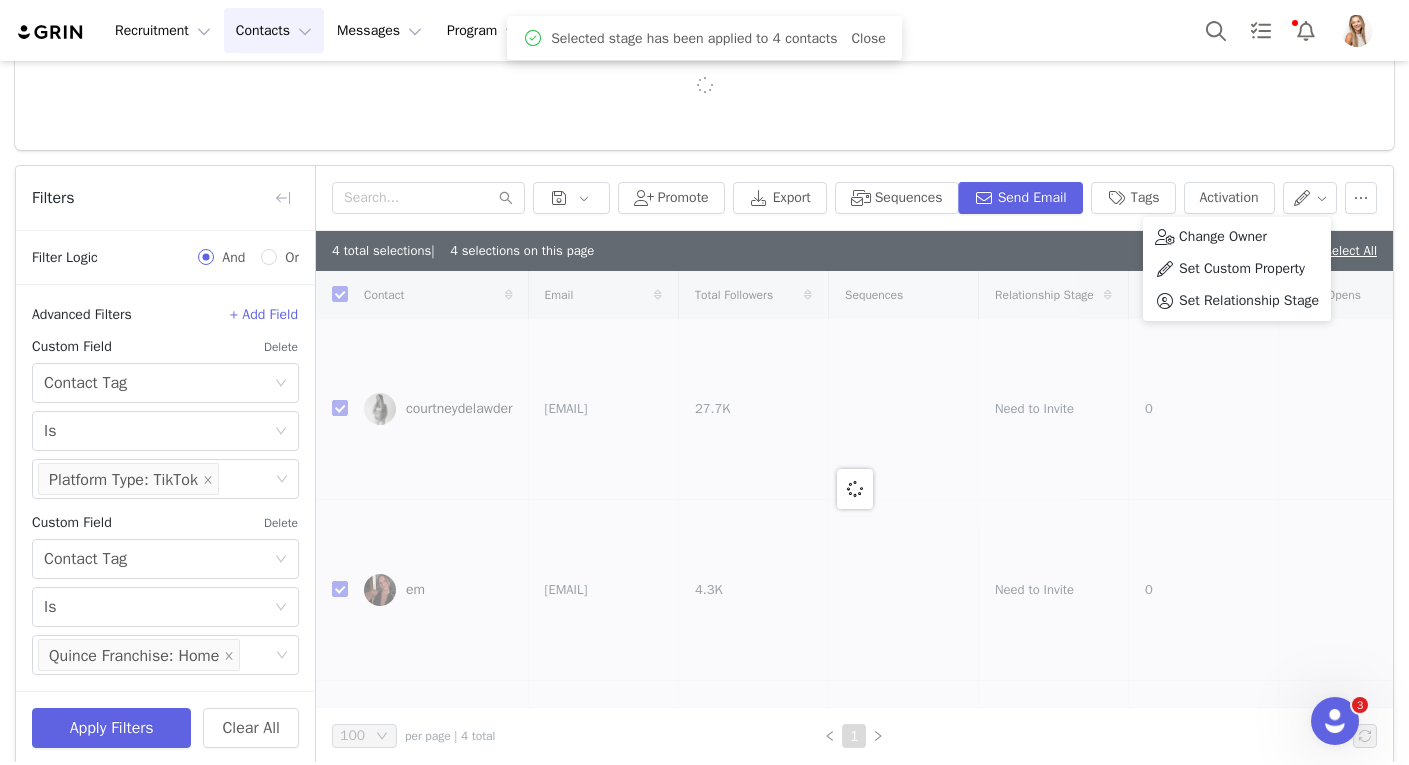 checkbox on "false" 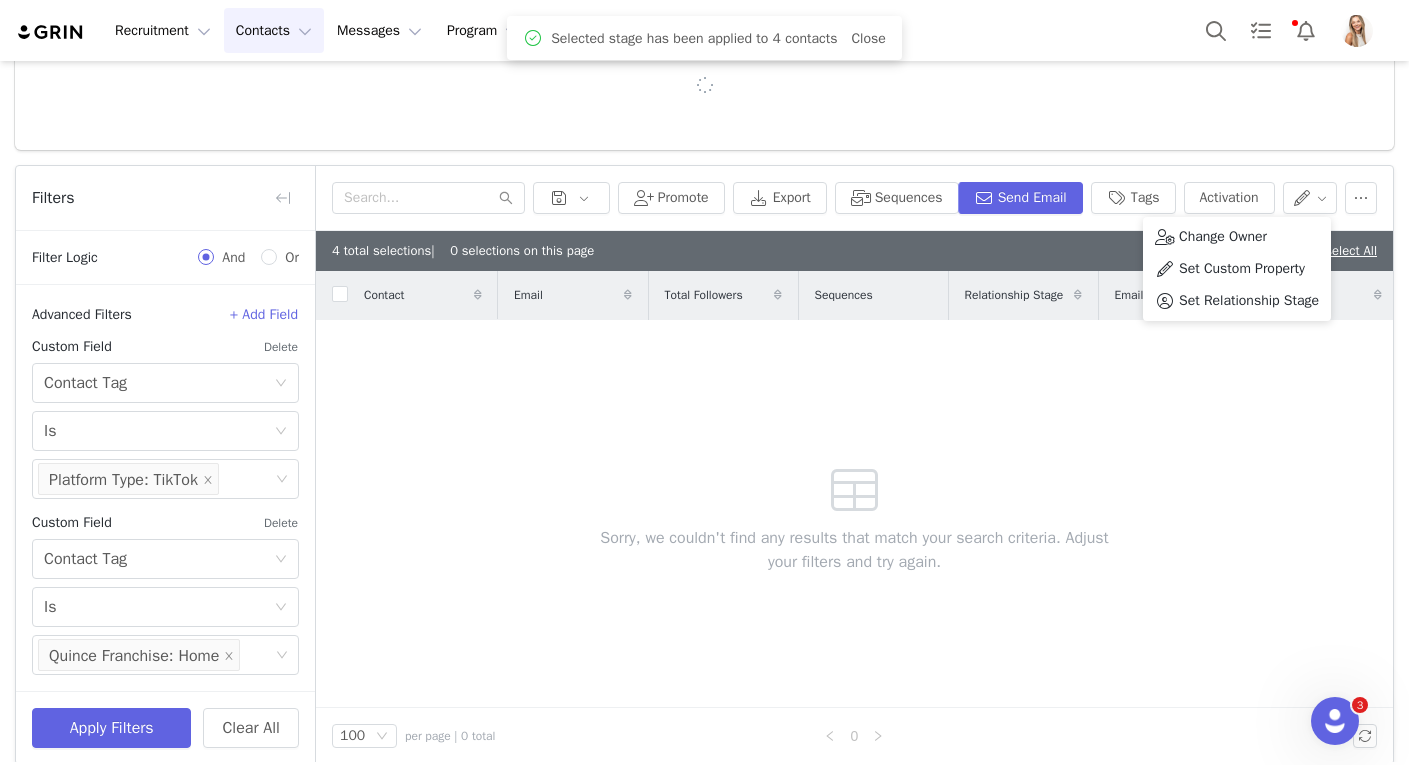 click on "4 total selections     |    0 selections on this page  Deselect All" at bounding box center (854, 251) 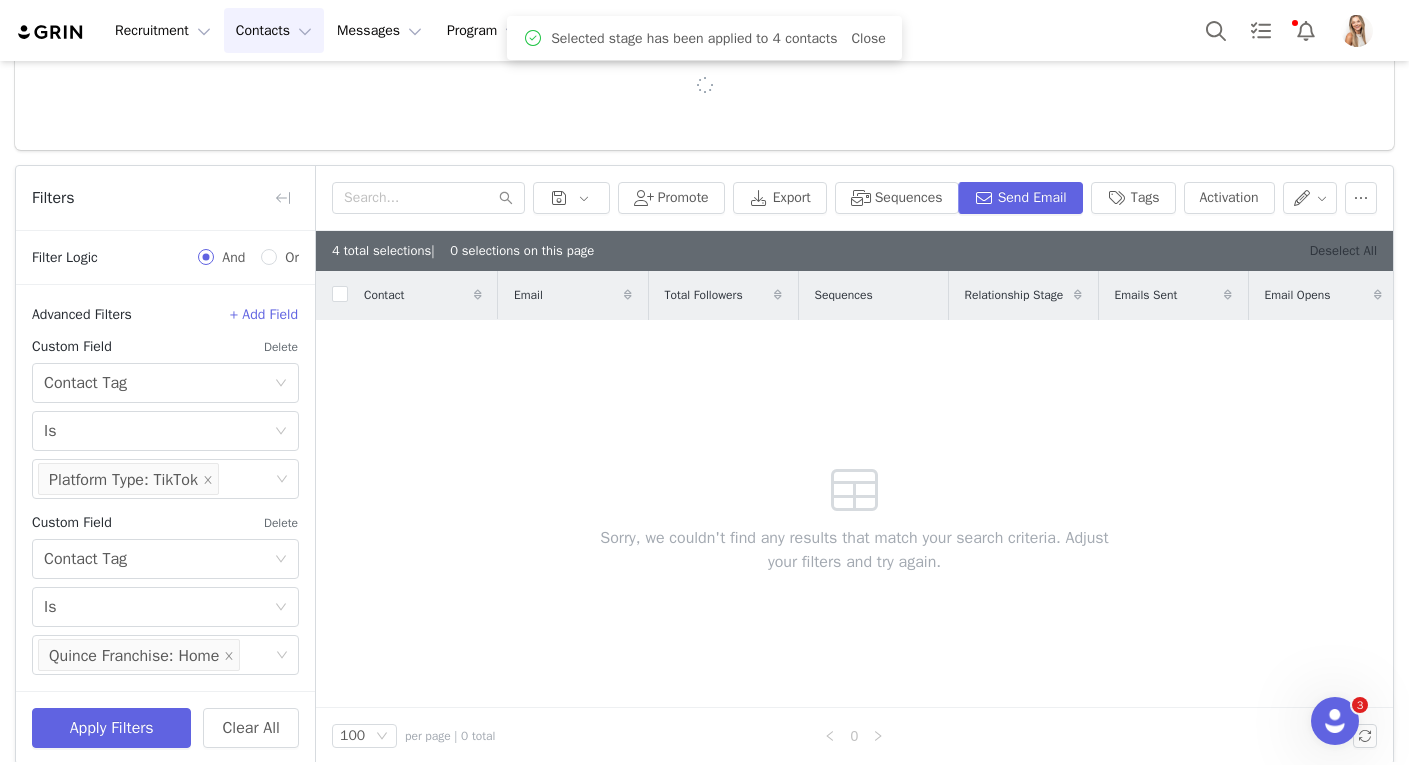 click on "Deselect All" at bounding box center [1343, 250] 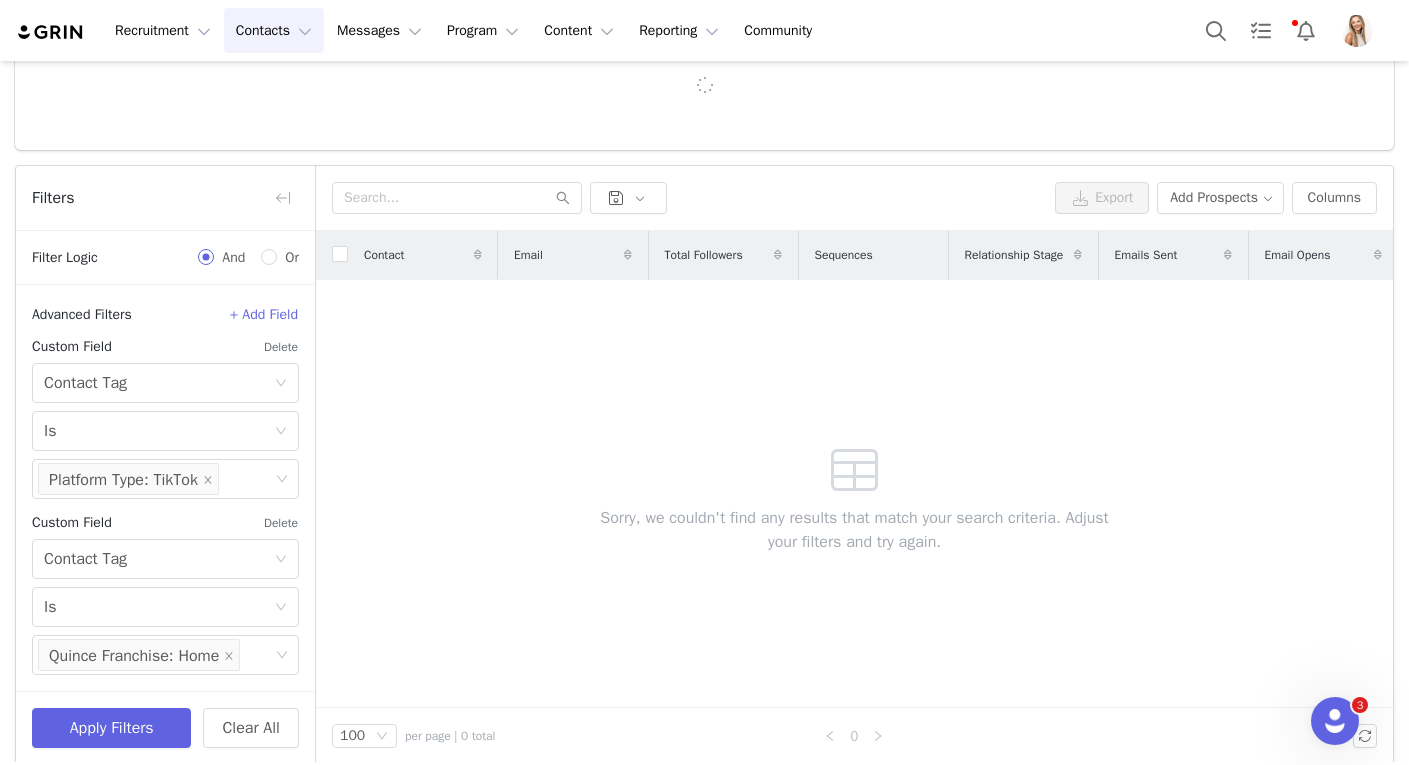 scroll, scrollTop: 151, scrollLeft: 0, axis: vertical 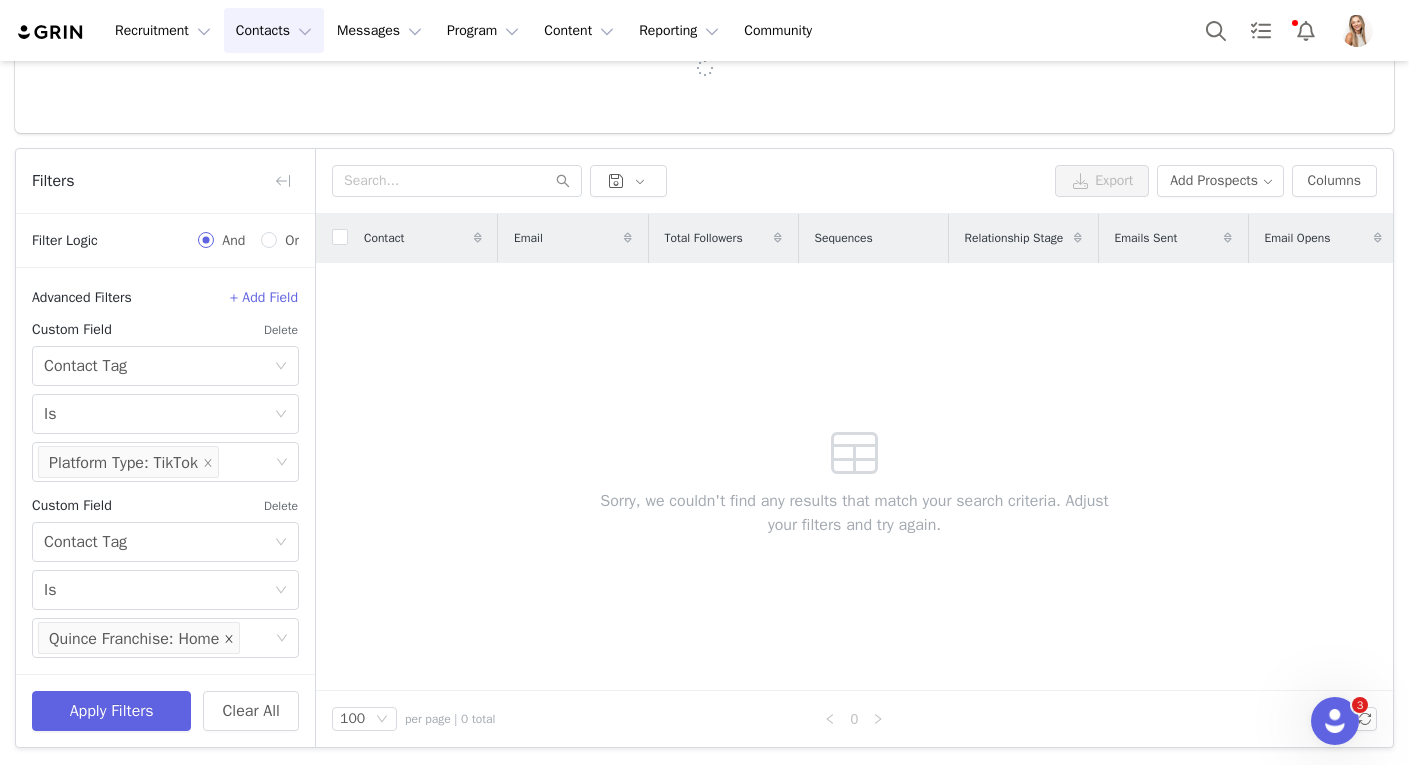 click at bounding box center [229, 638] 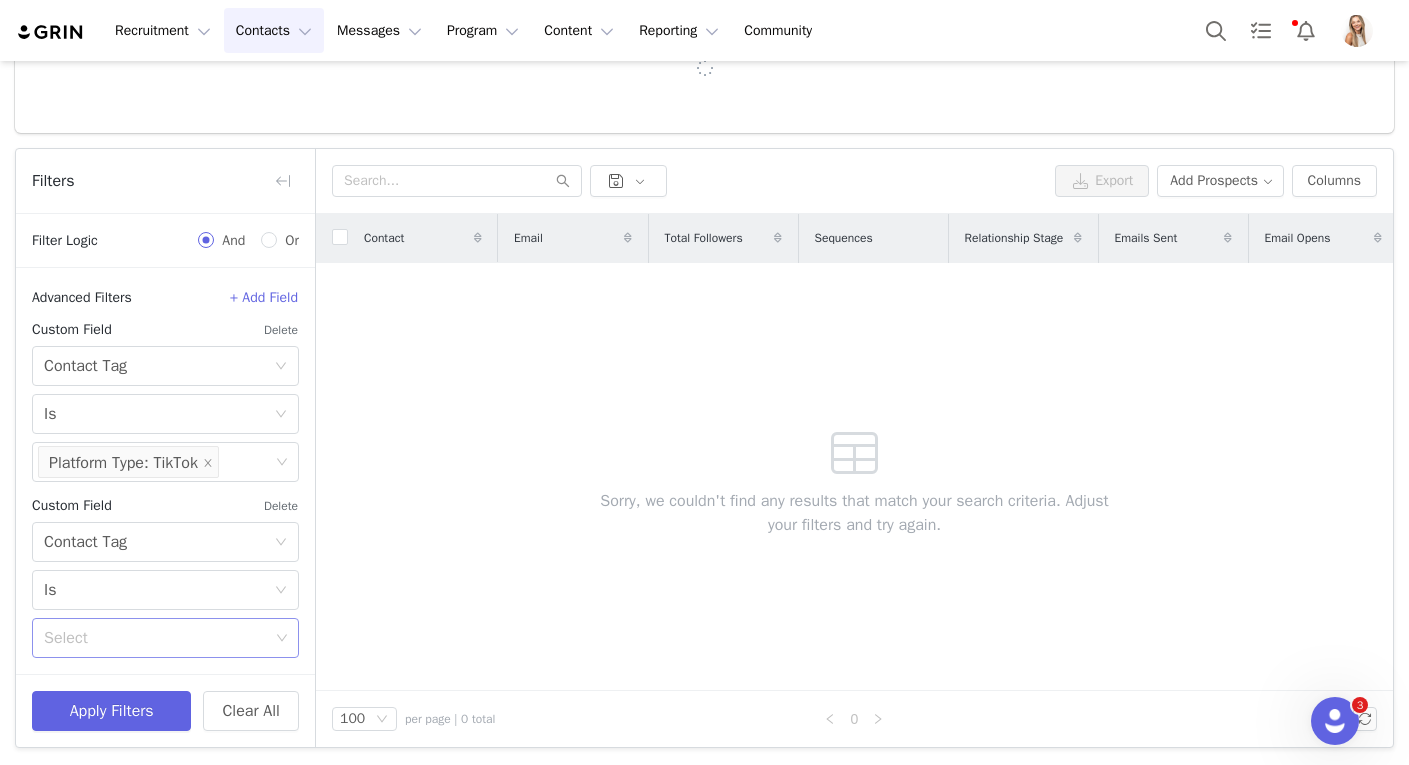 click on "Select" at bounding box center [156, 638] 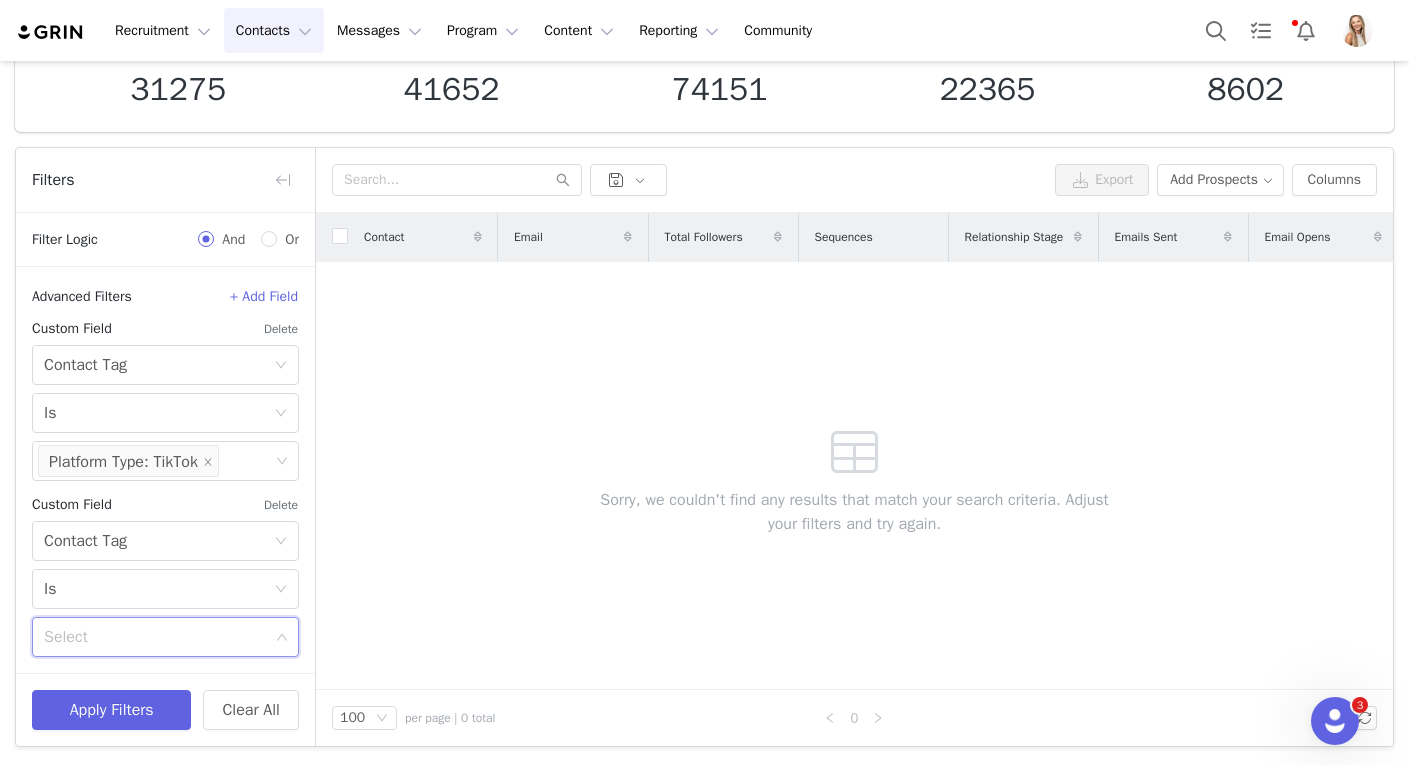 scroll, scrollTop: 134, scrollLeft: 0, axis: vertical 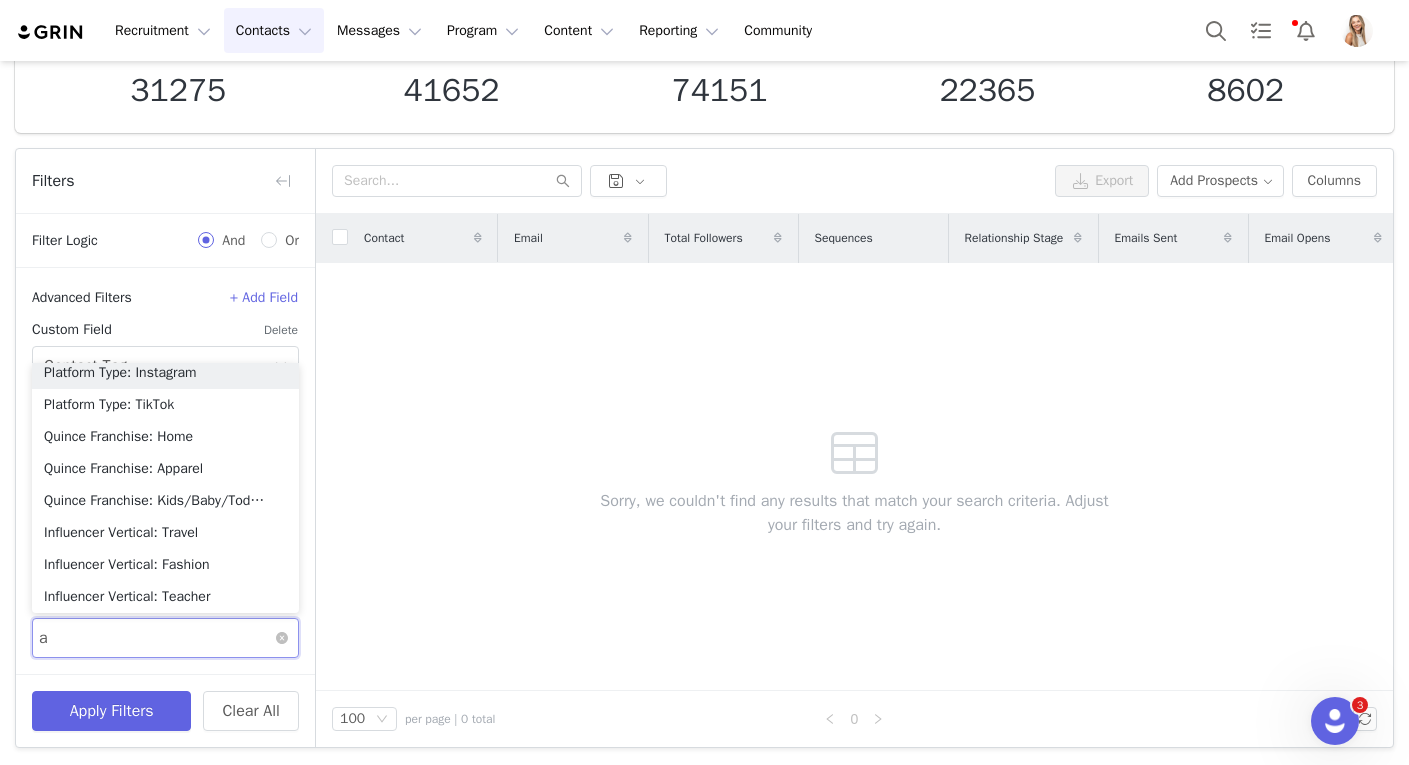 type on "ap" 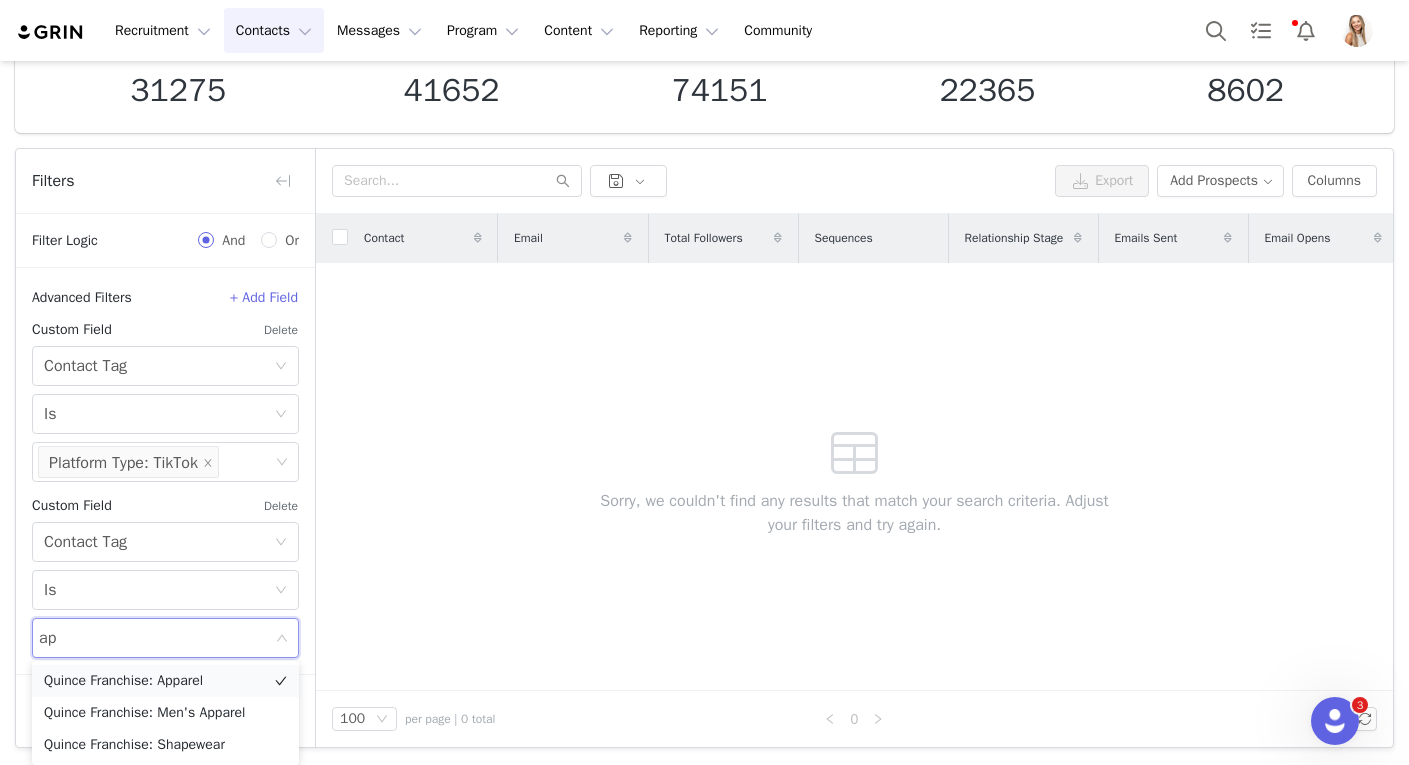click on "Quince Franchise: Apparel" at bounding box center (165, 681) 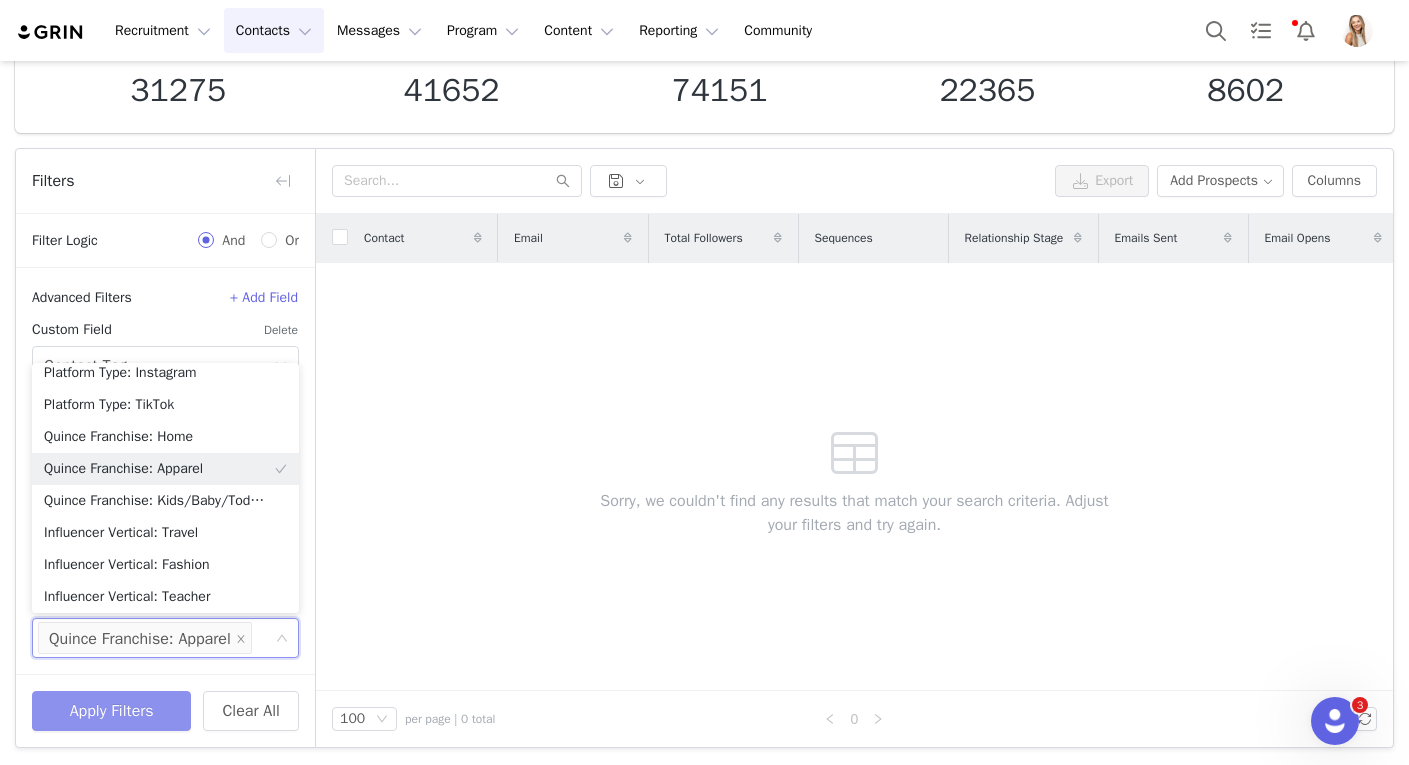 drag, startPoint x: 163, startPoint y: 702, endPoint x: 238, endPoint y: 644, distance: 94.81033 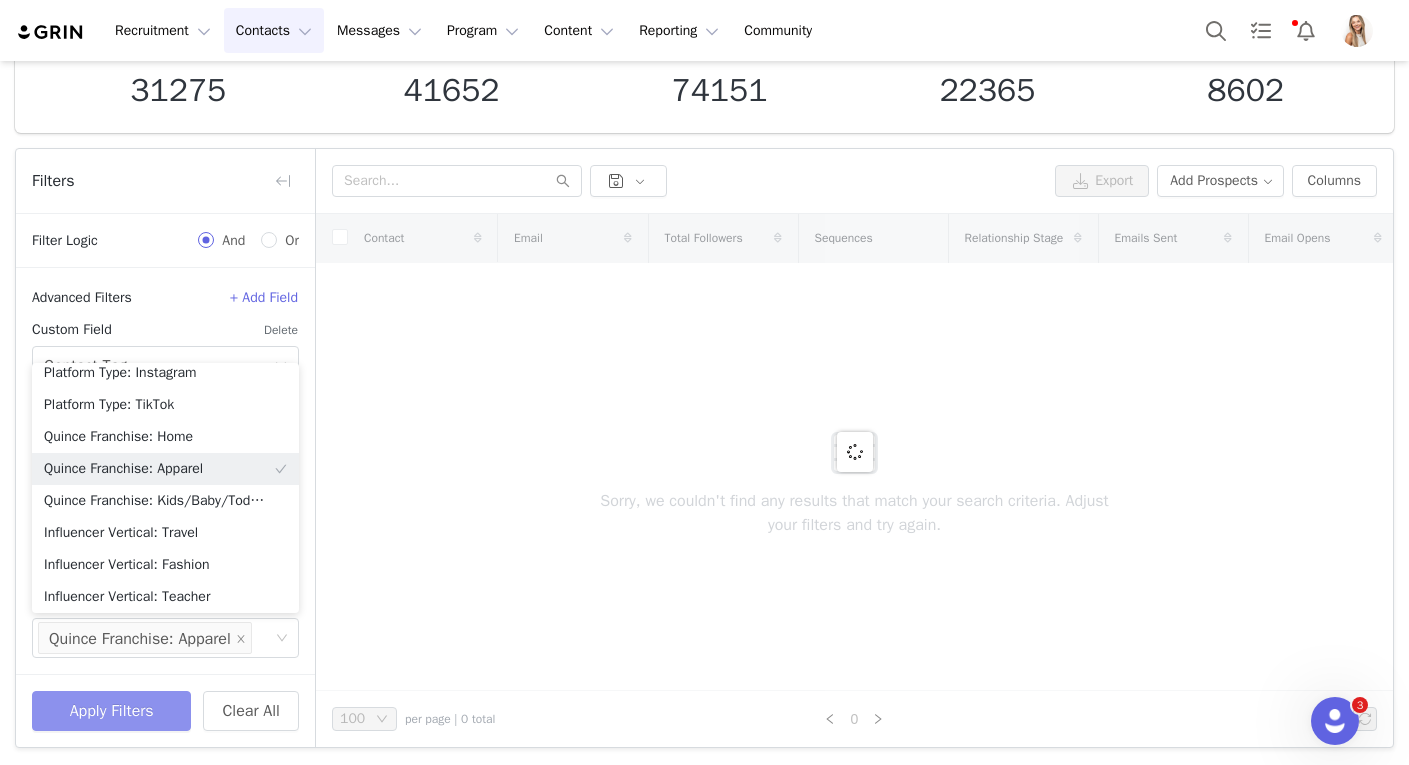 scroll, scrollTop: 10, scrollLeft: 0, axis: vertical 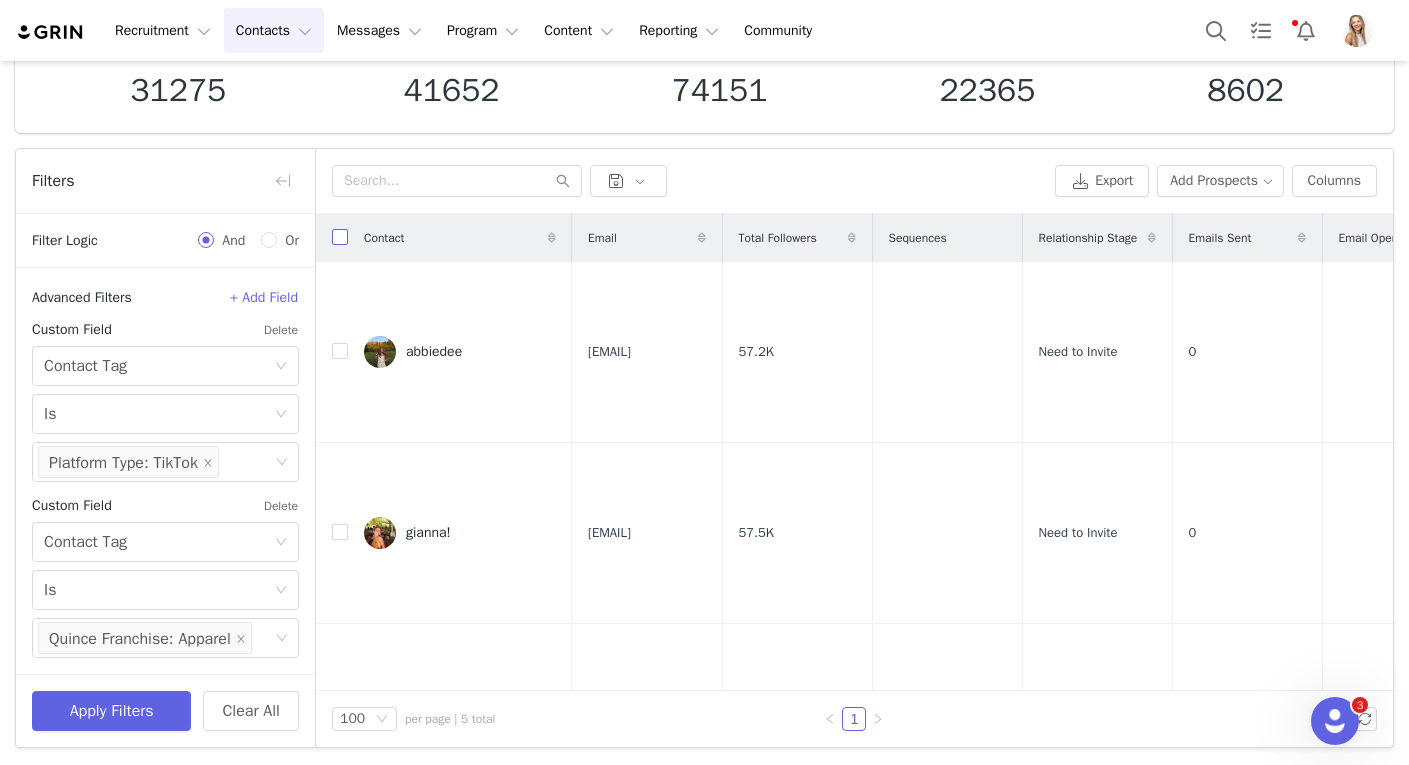 click at bounding box center (340, 237) 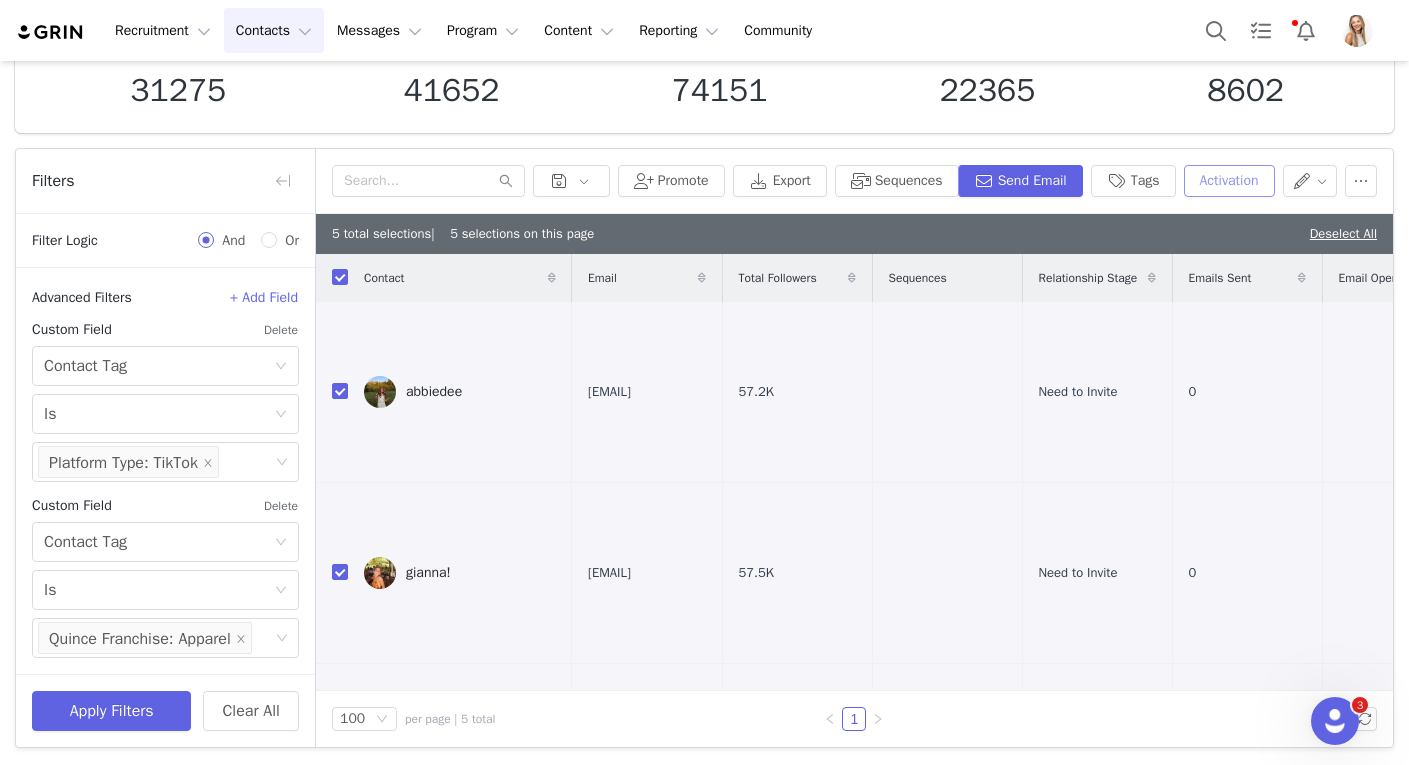 click on "Activation" at bounding box center [1229, 181] 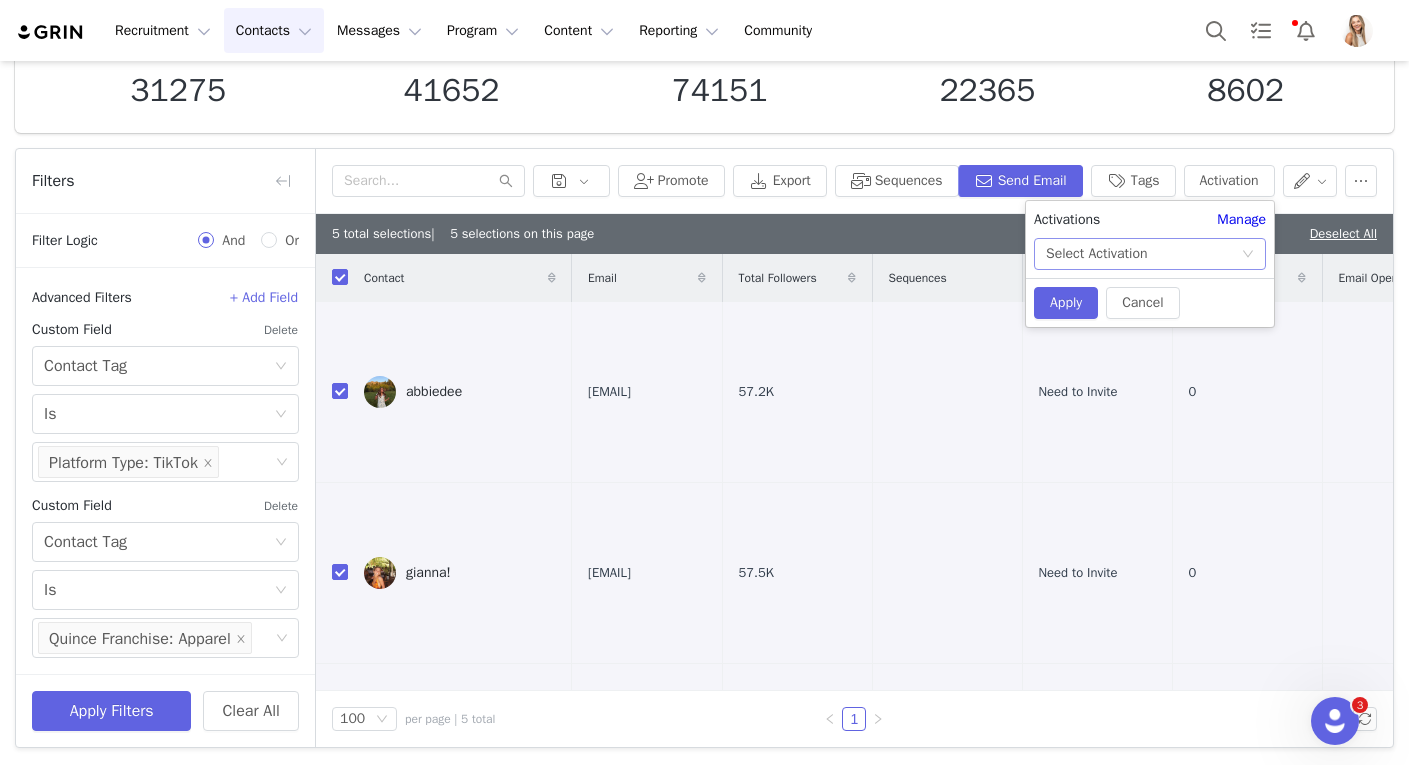 click on "Select Activation" at bounding box center (1143, 254) 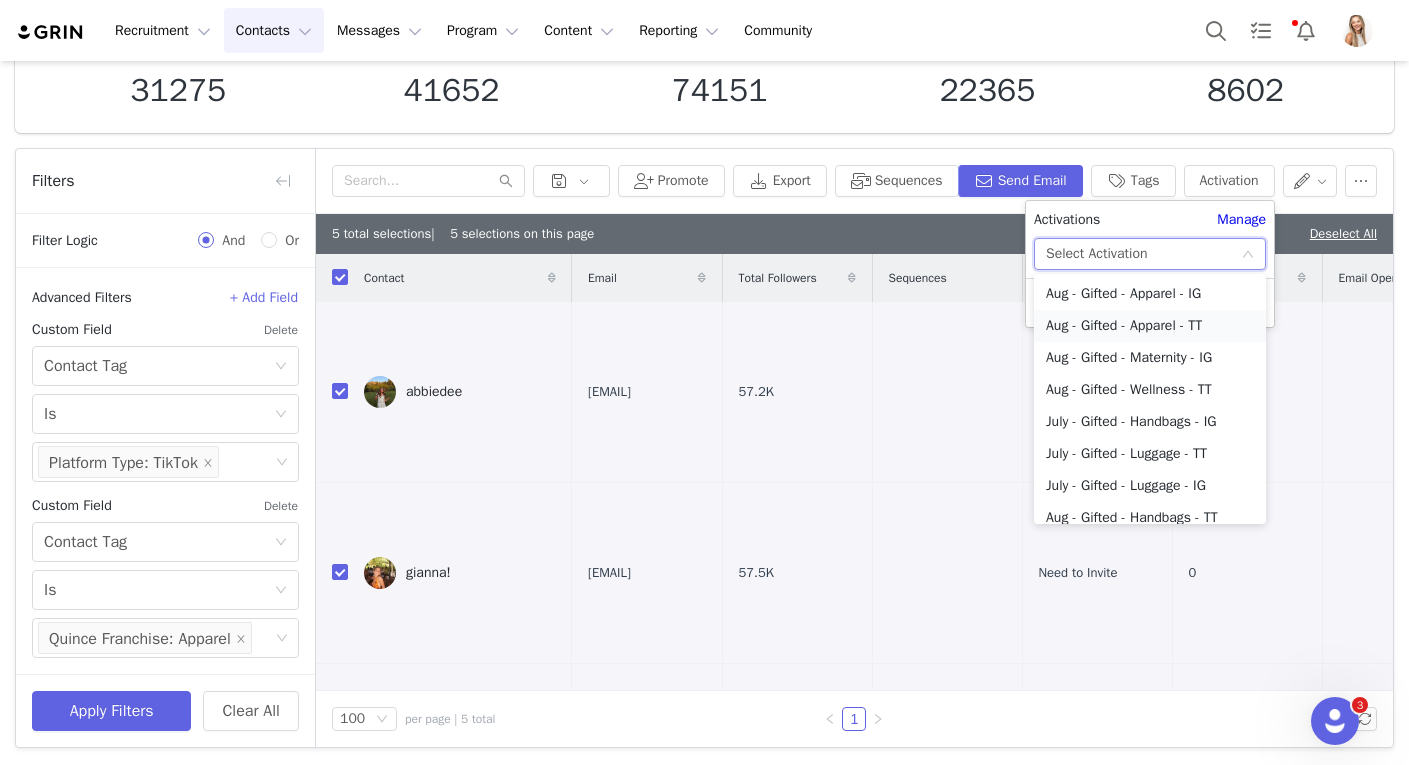 click on "Aug - Gifted - Apparel - TT" at bounding box center [1150, 326] 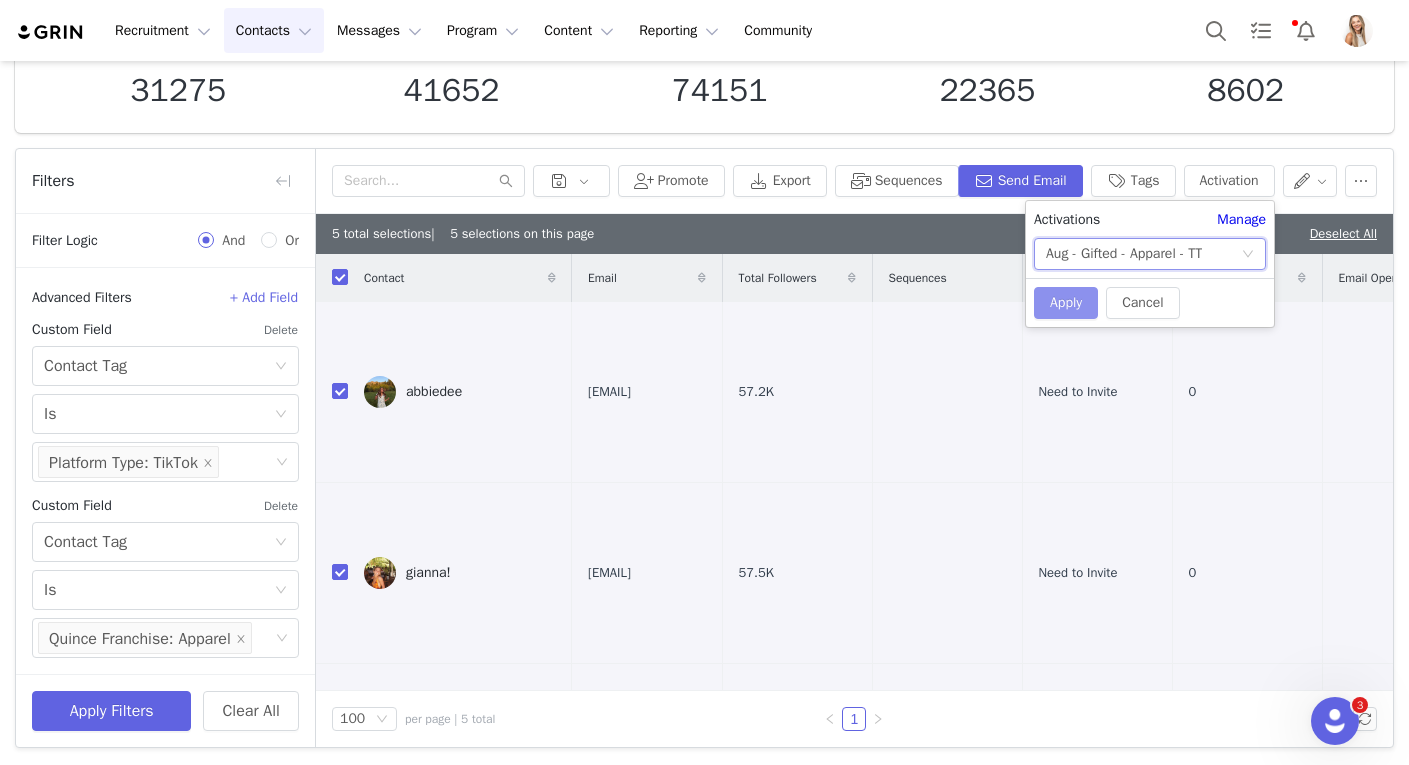 click on "Apply" at bounding box center (1066, 303) 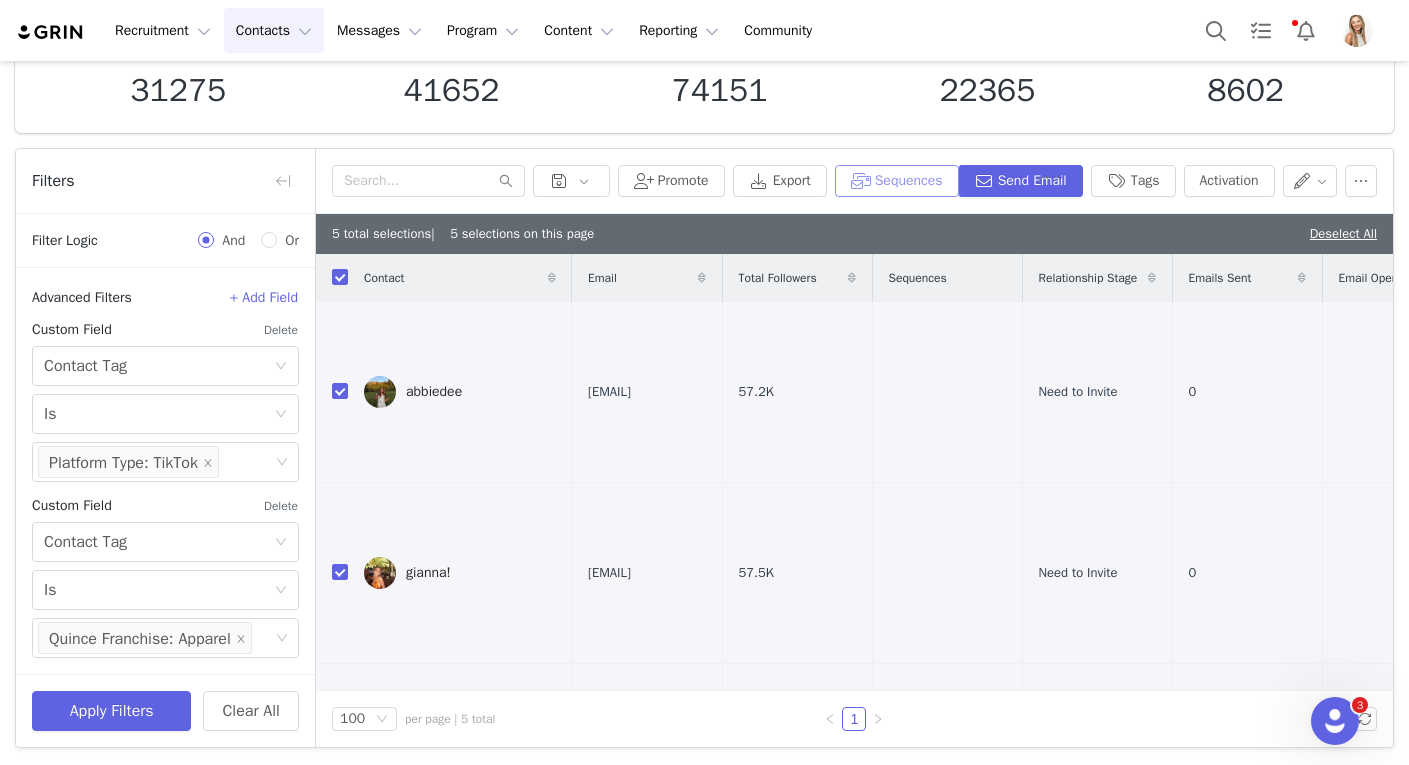 click on "Sequences" at bounding box center (897, 181) 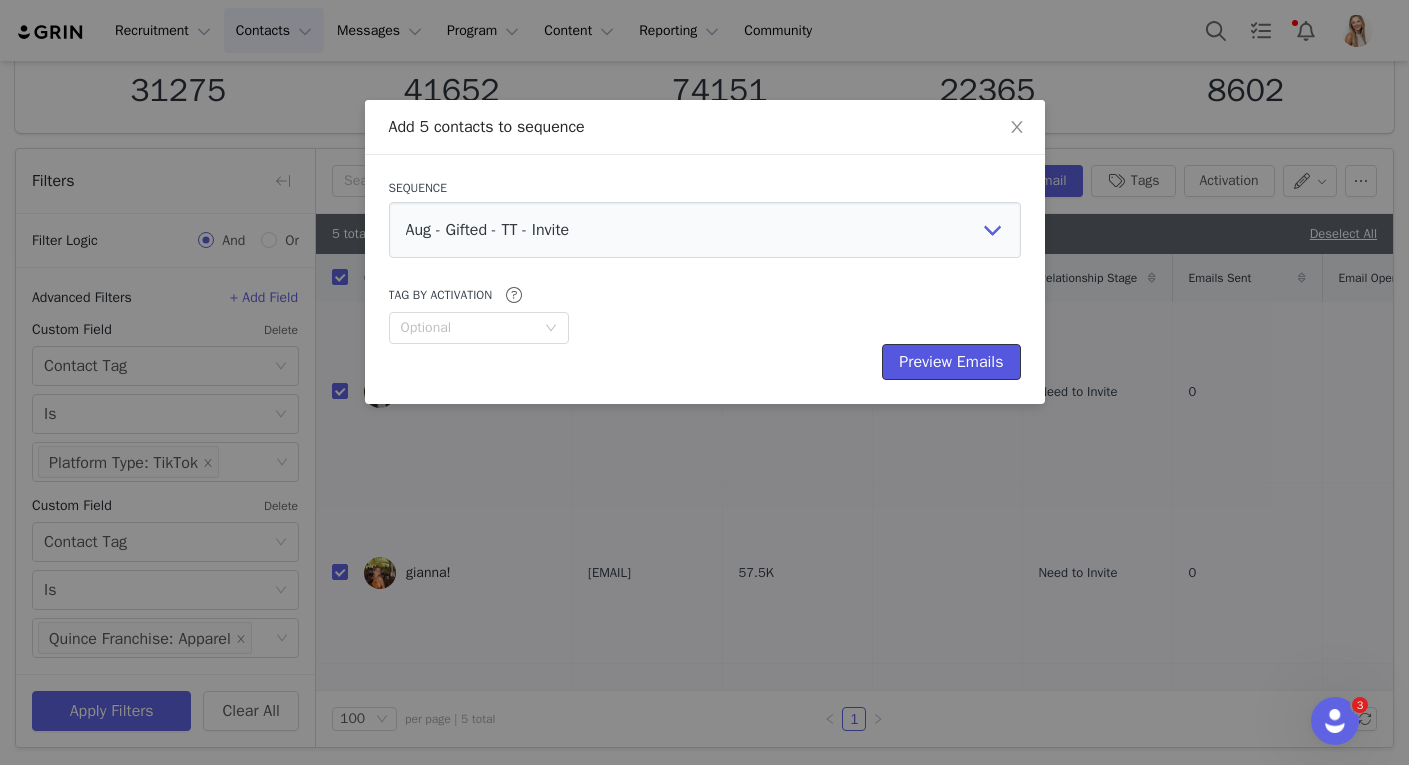 click on "Preview Emails" at bounding box center (951, 362) 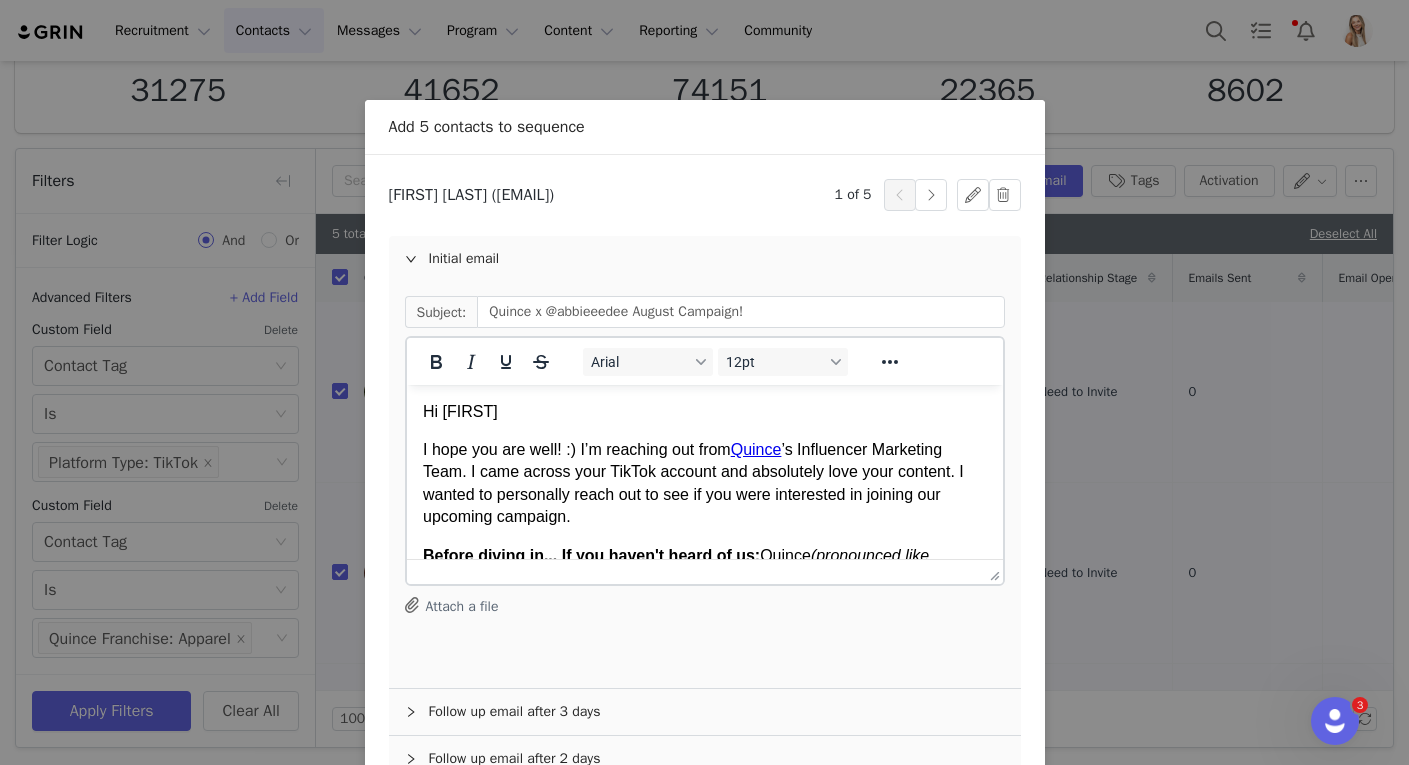 scroll, scrollTop: 0, scrollLeft: 0, axis: both 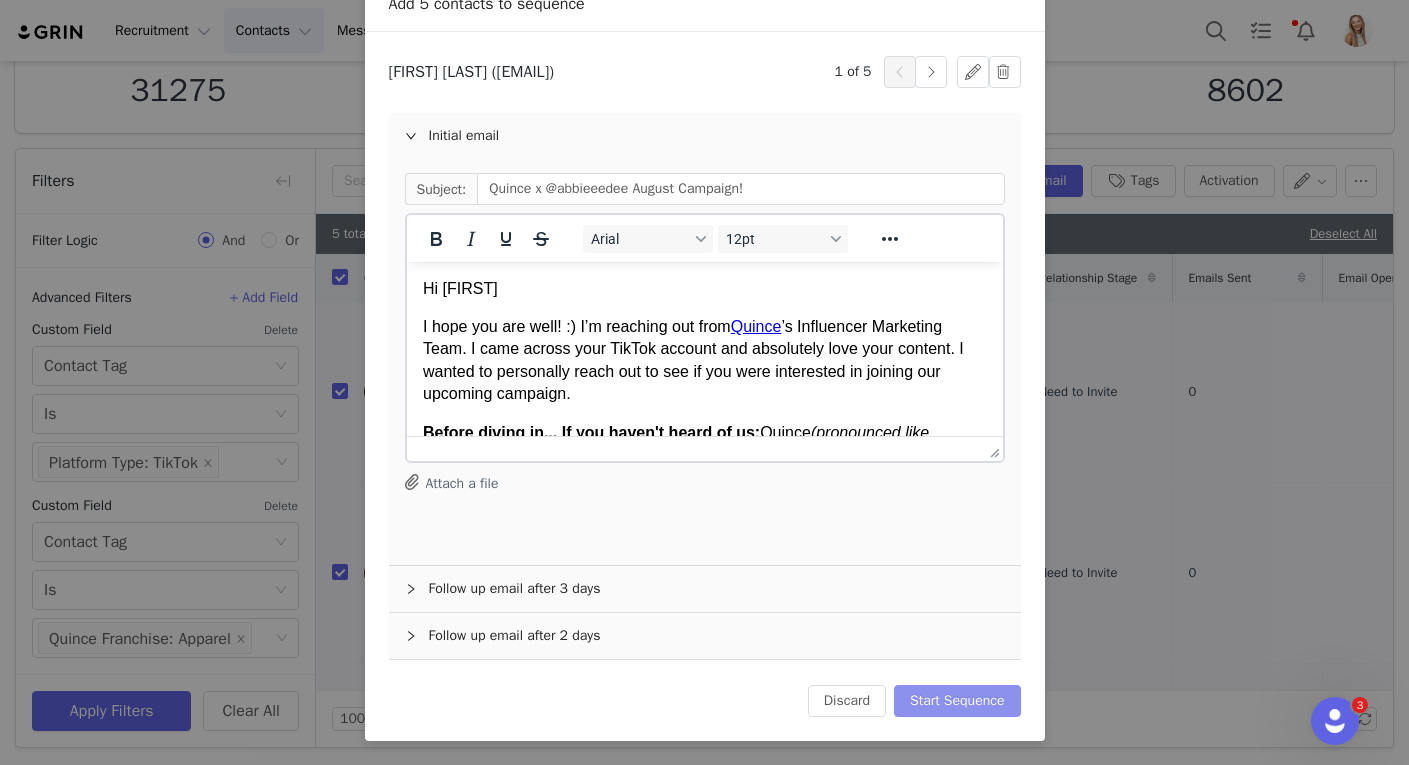 click on "Start Sequence" at bounding box center [957, 701] 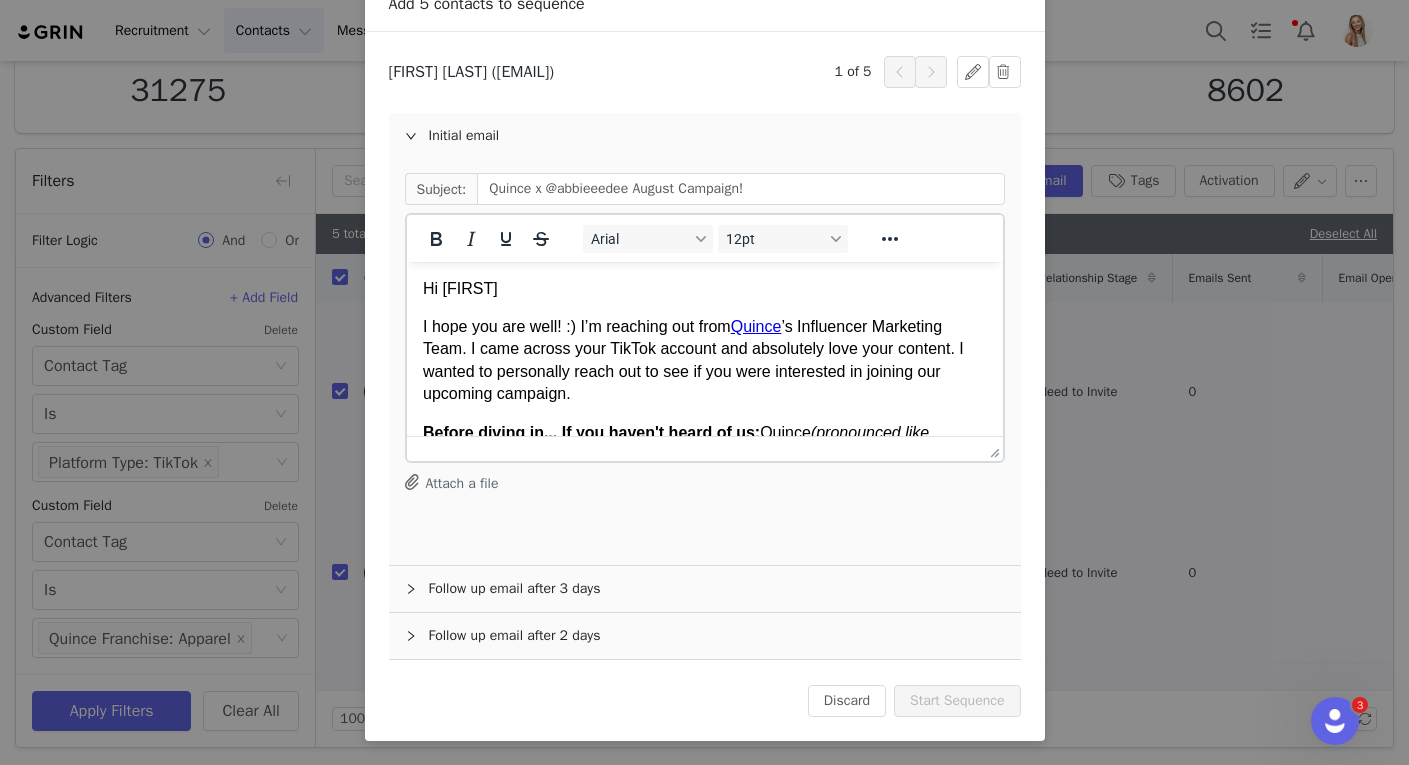 scroll, scrollTop: 0, scrollLeft: 0, axis: both 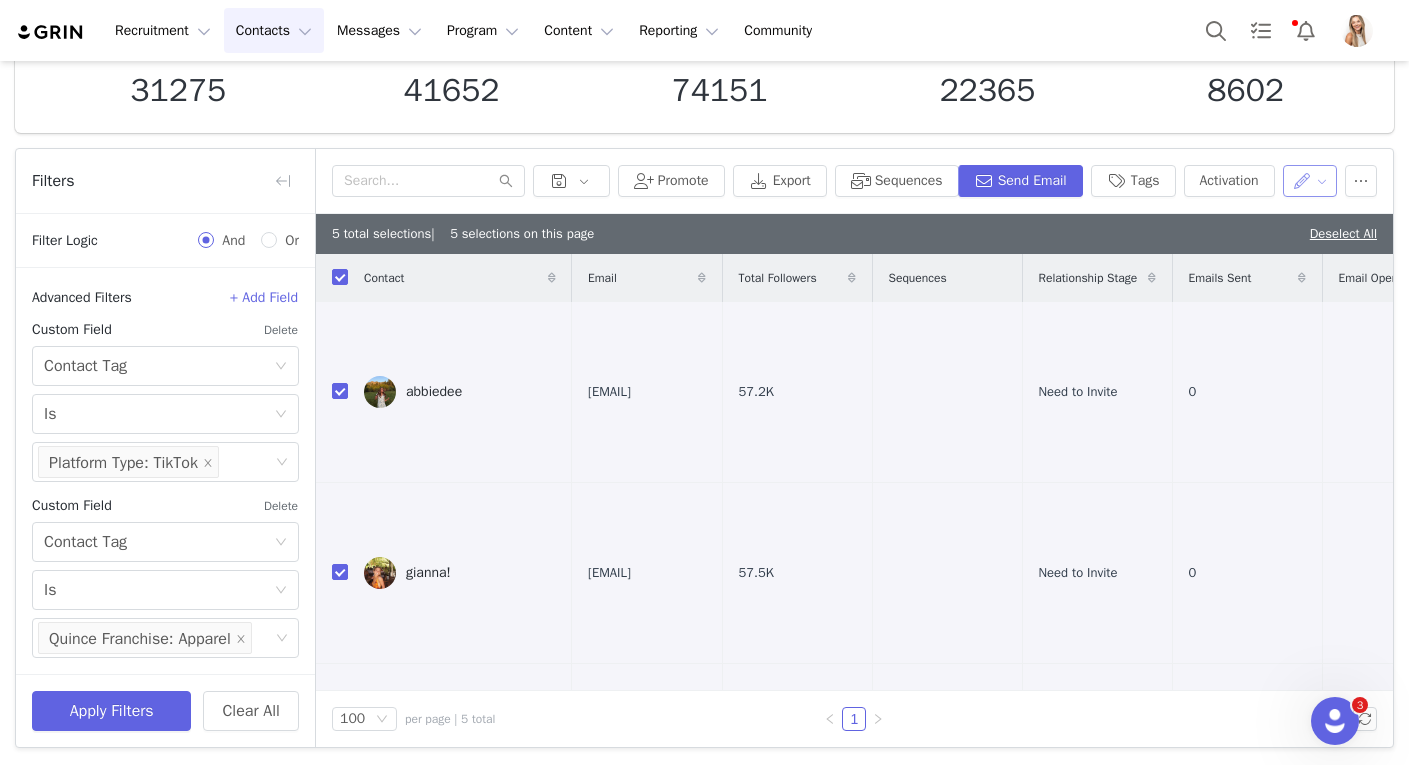 click at bounding box center (1310, 181) 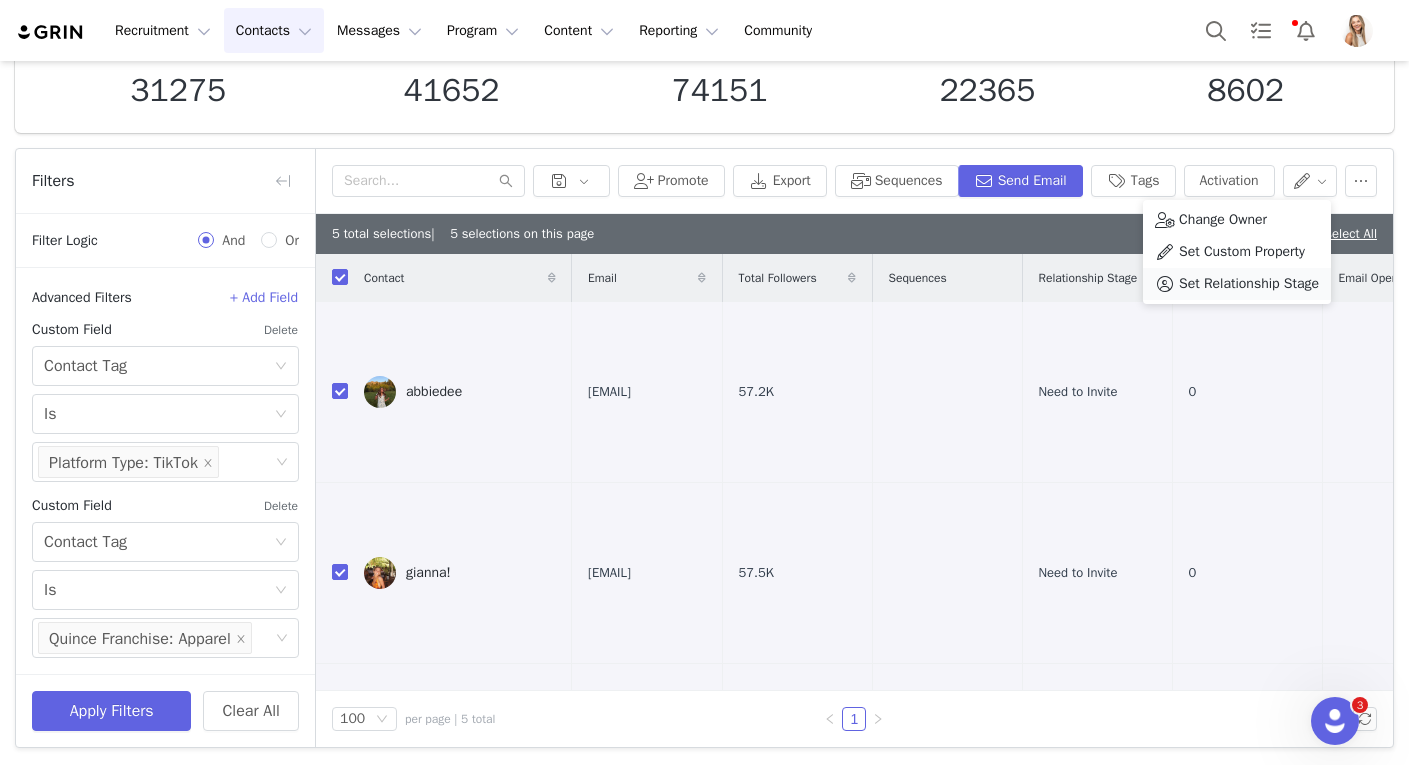 click on "Set Relationship Stage" at bounding box center [1249, 284] 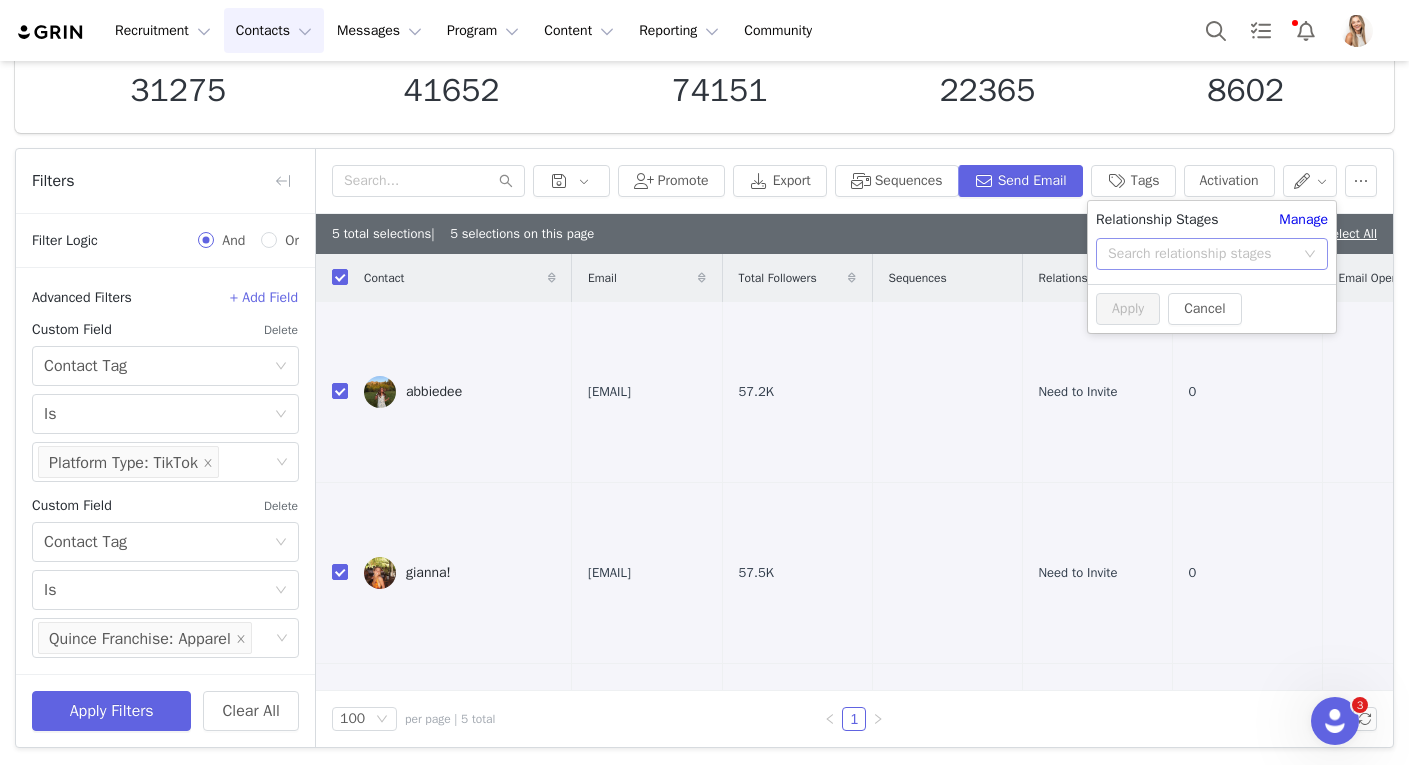 click on "Search relationship stages" at bounding box center [1201, 254] 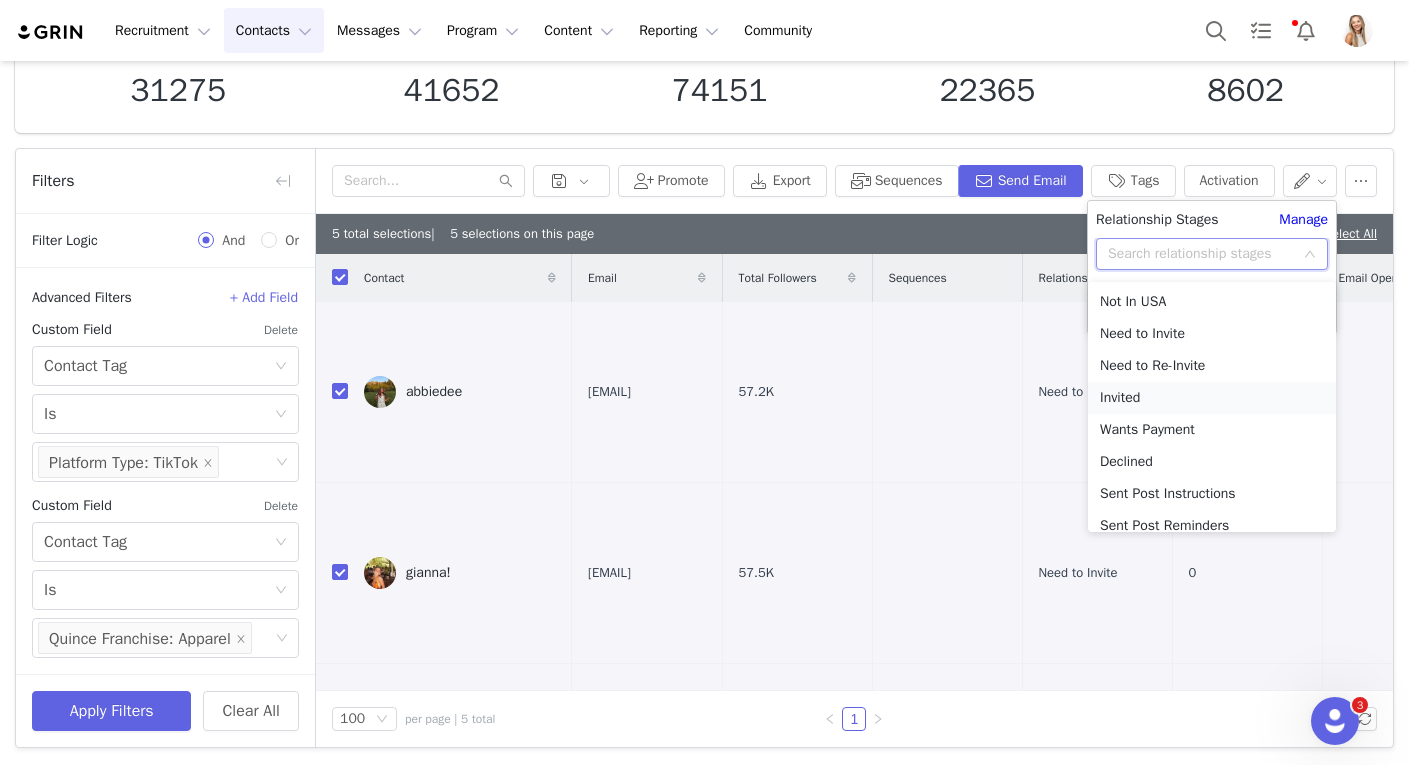 click on "Invited" at bounding box center [1212, 398] 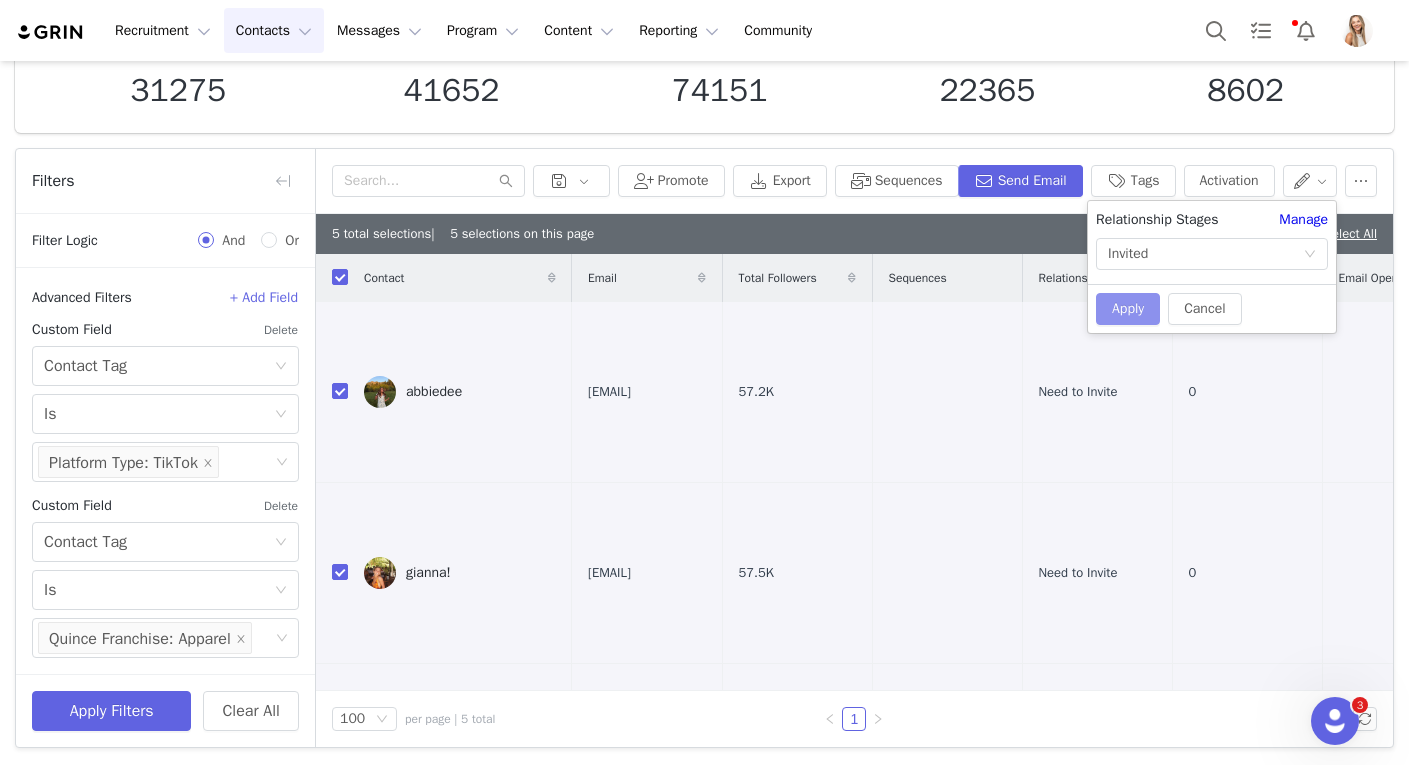 click on "Apply" at bounding box center (1128, 309) 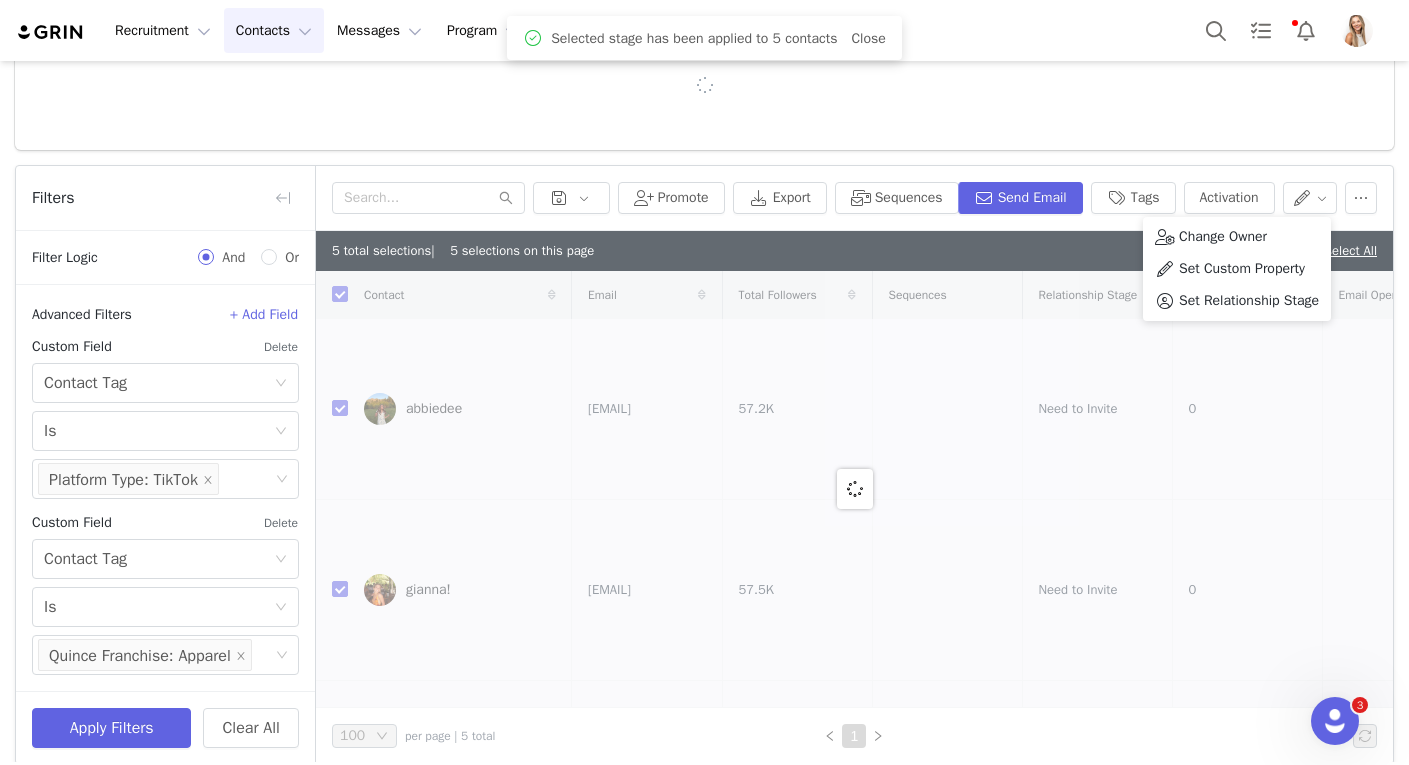 checkbox on "false" 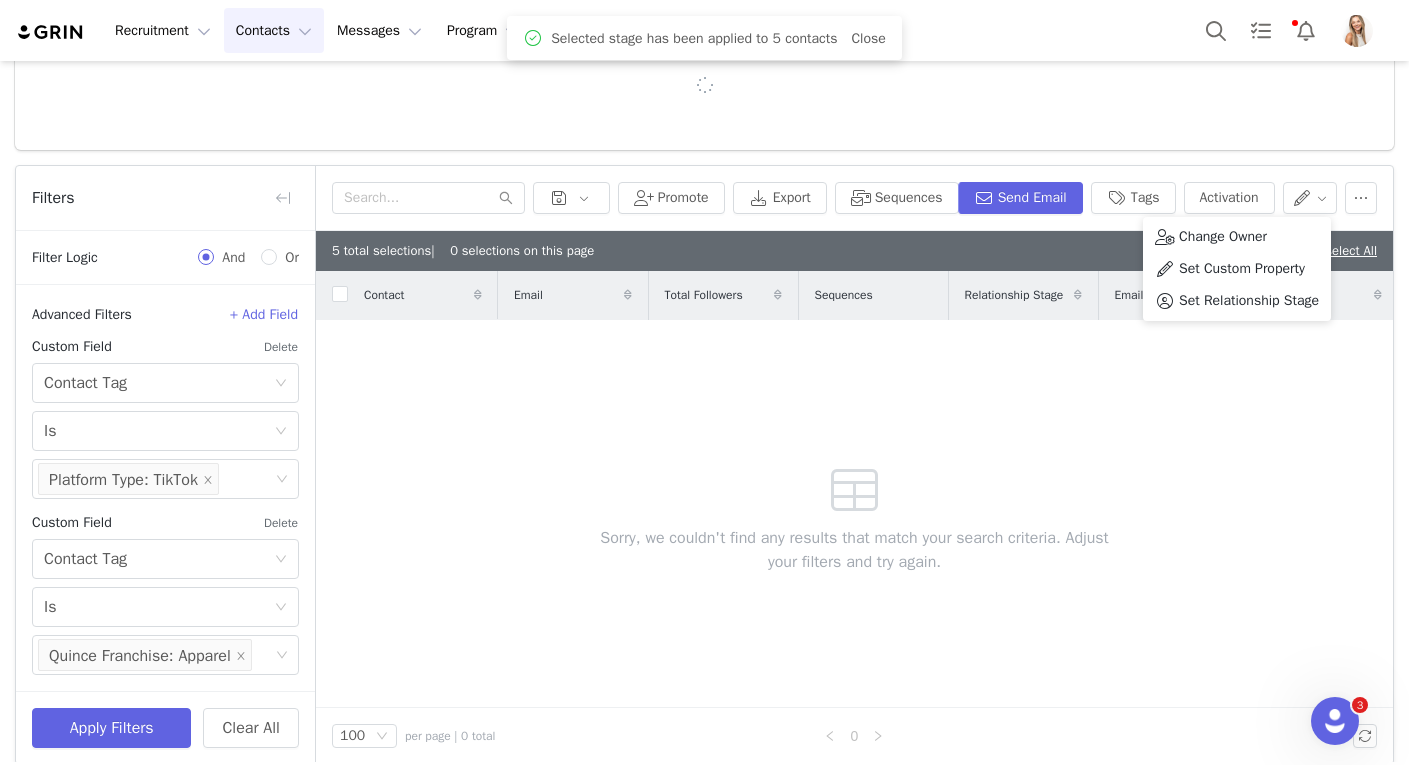 click on "5 total selections     |    0 selections on this page  Deselect All" at bounding box center [854, 251] 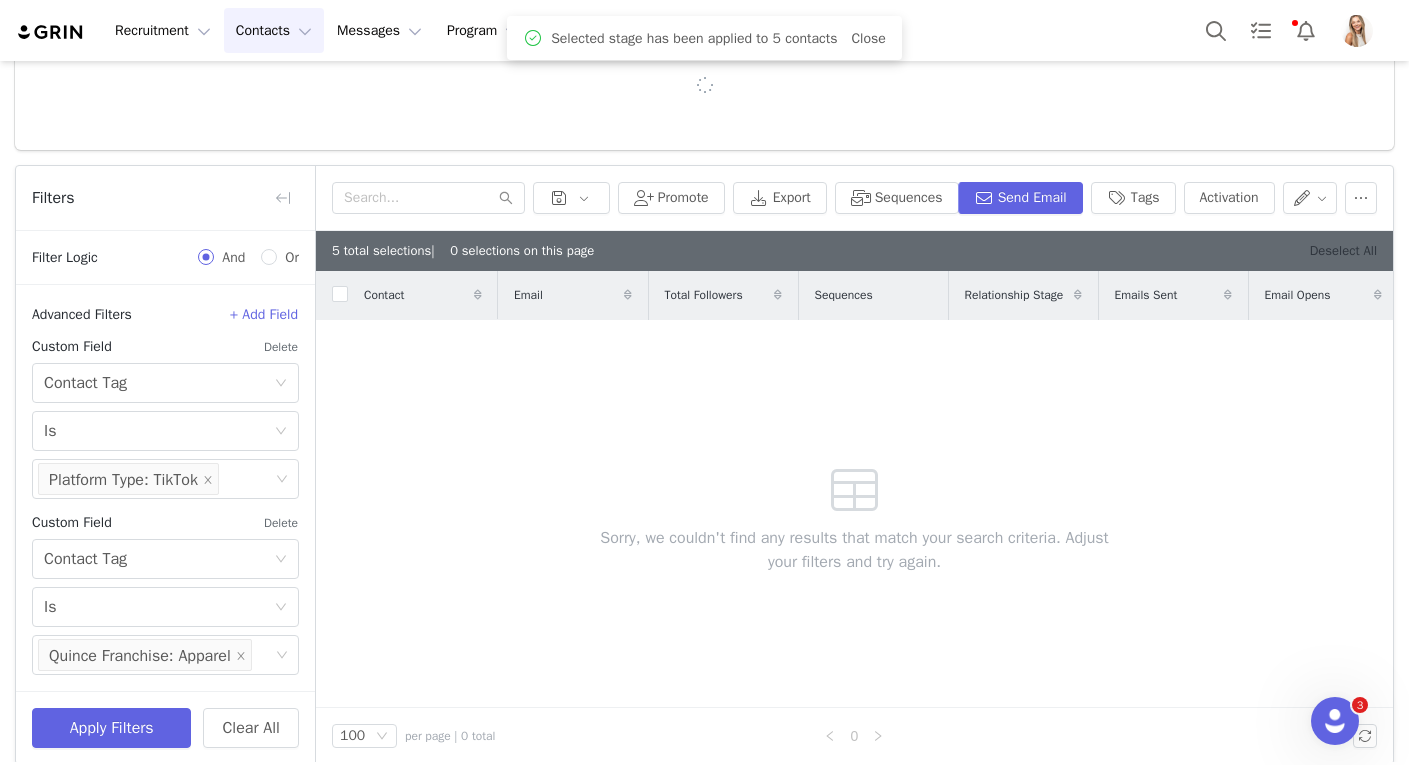 click on "Deselect All" at bounding box center (1343, 250) 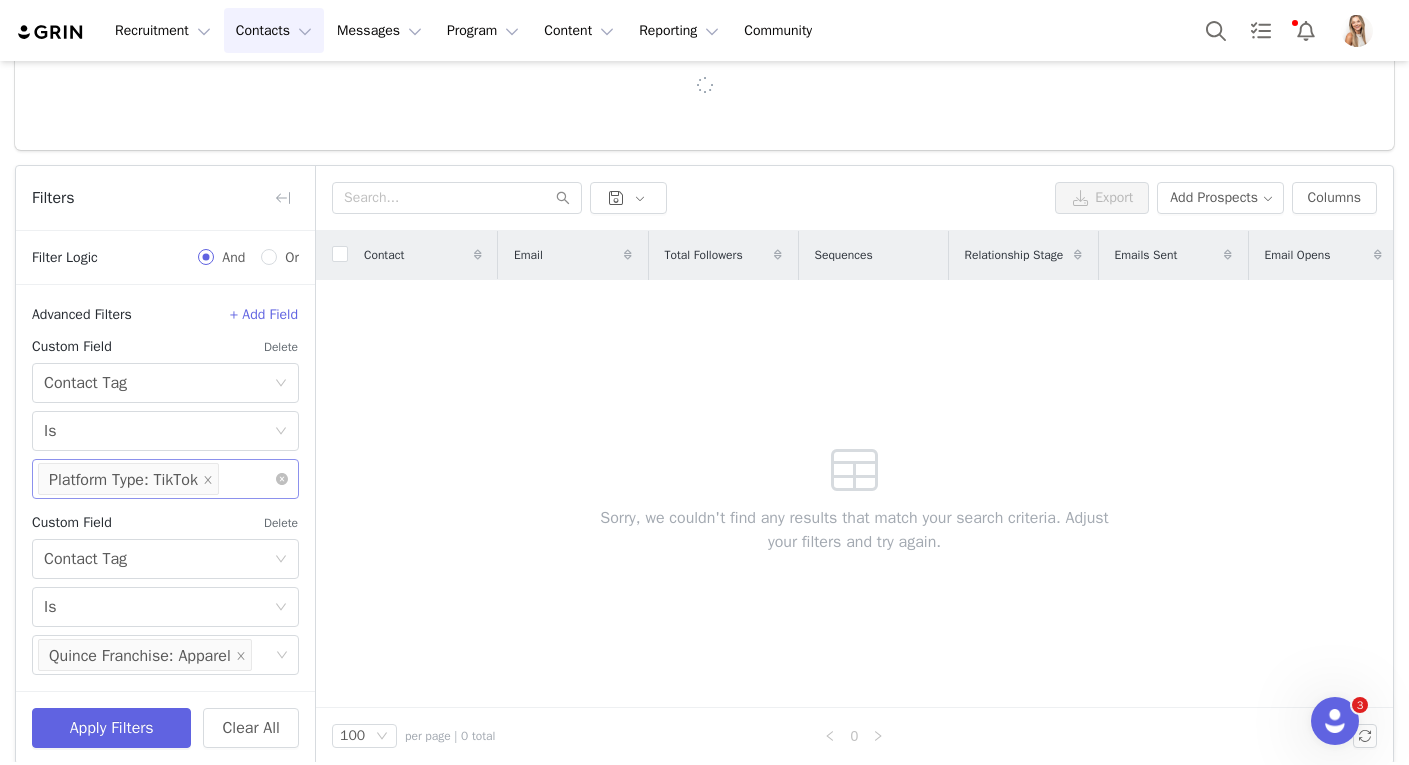 scroll, scrollTop: 151, scrollLeft: 0, axis: vertical 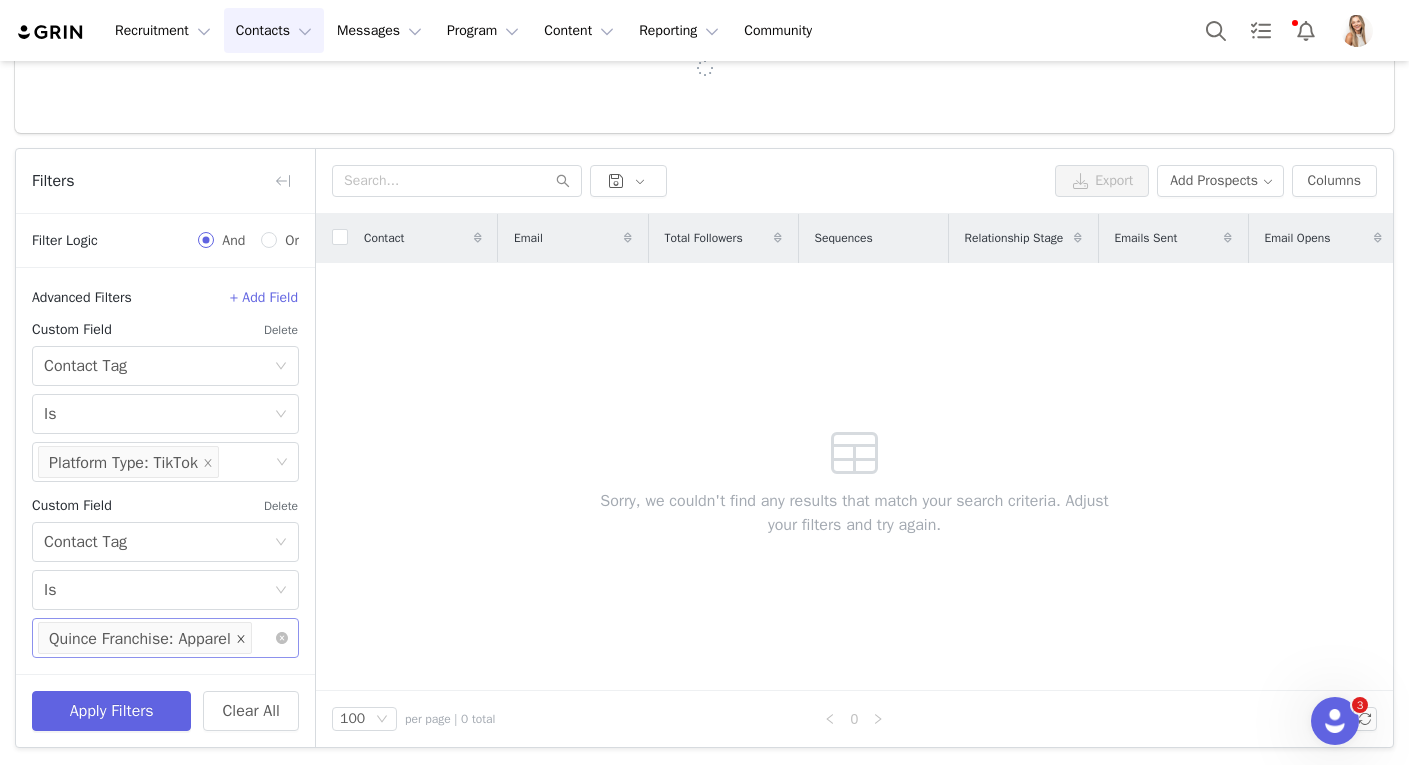click 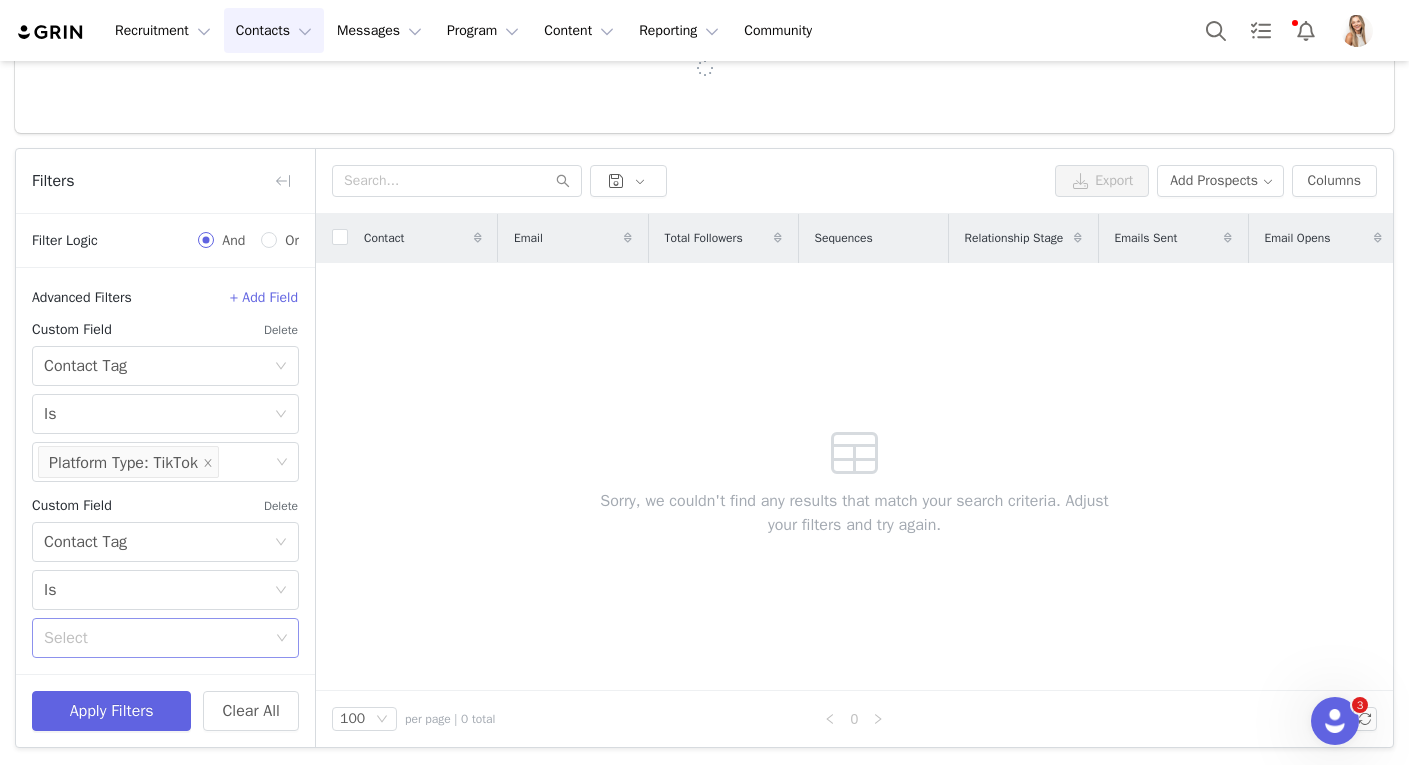click on "Select" at bounding box center [158, 638] 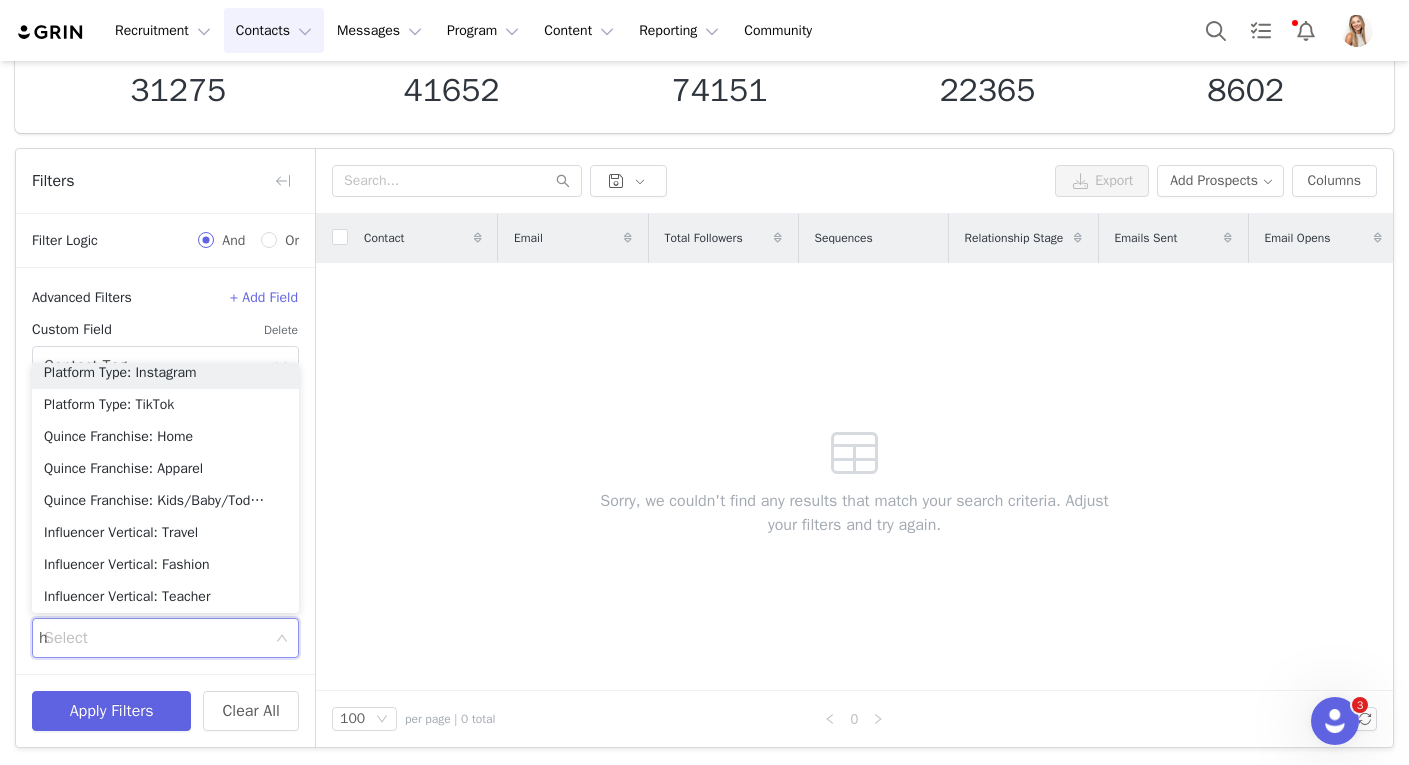 scroll, scrollTop: 0, scrollLeft: 0, axis: both 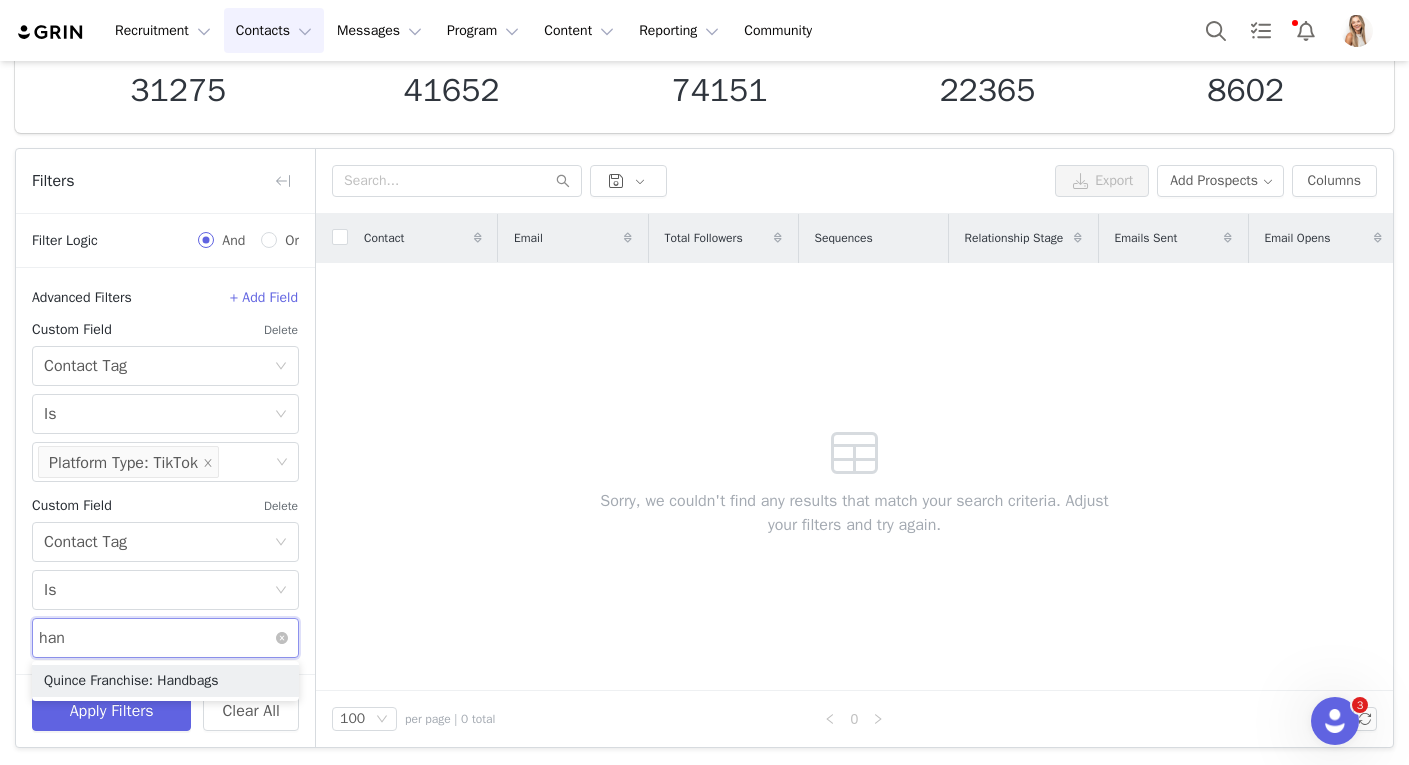 type on "hand" 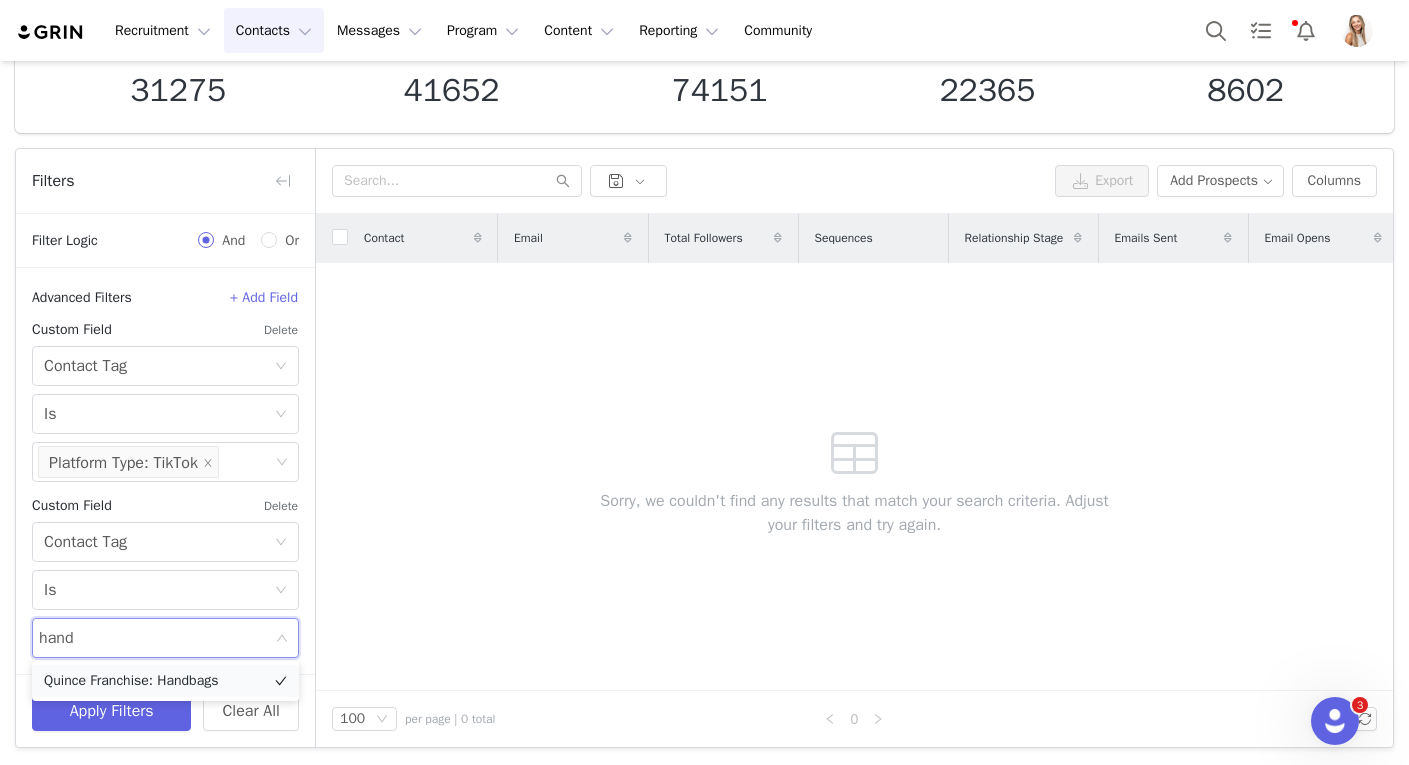 click on "Quince Franchise: Handbags" at bounding box center [165, 681] 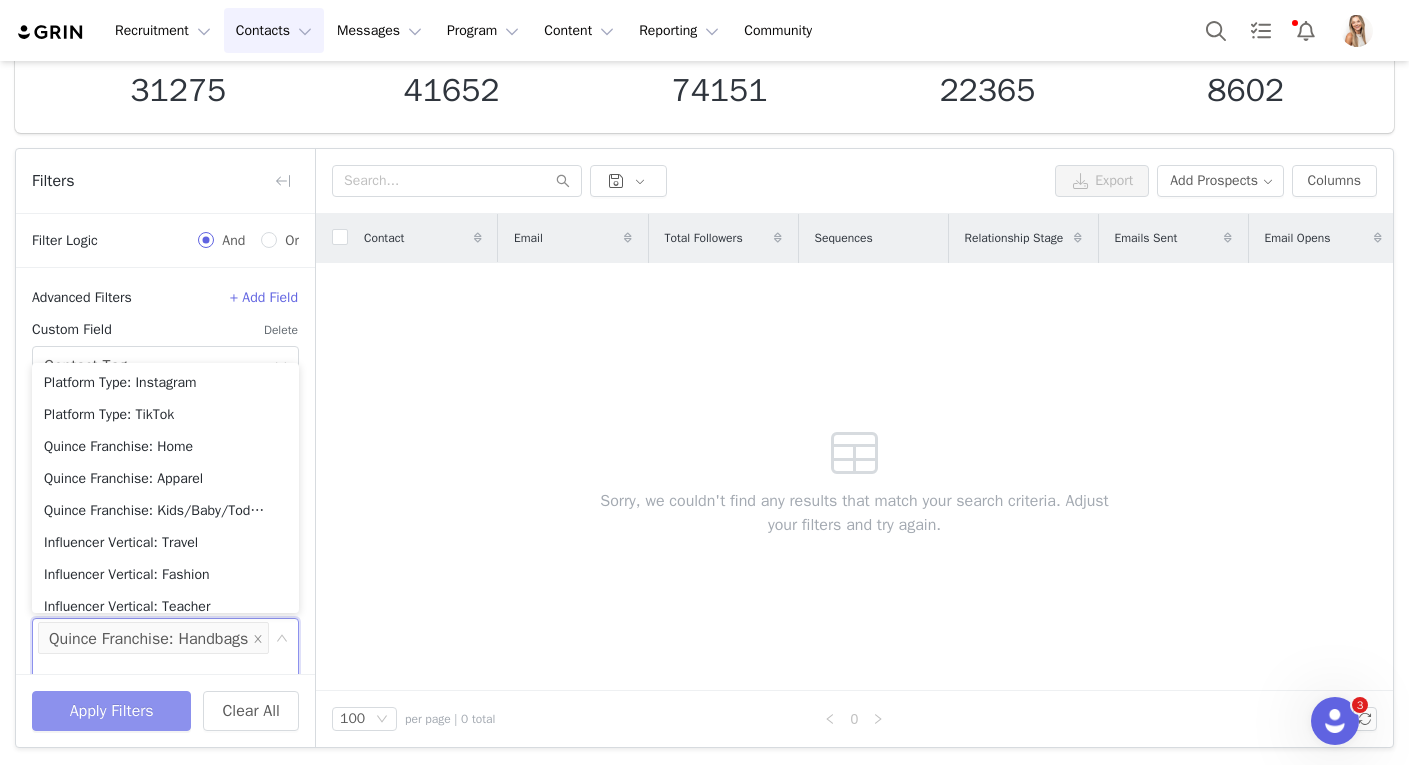 click on "Apply Filters" at bounding box center (111, 711) 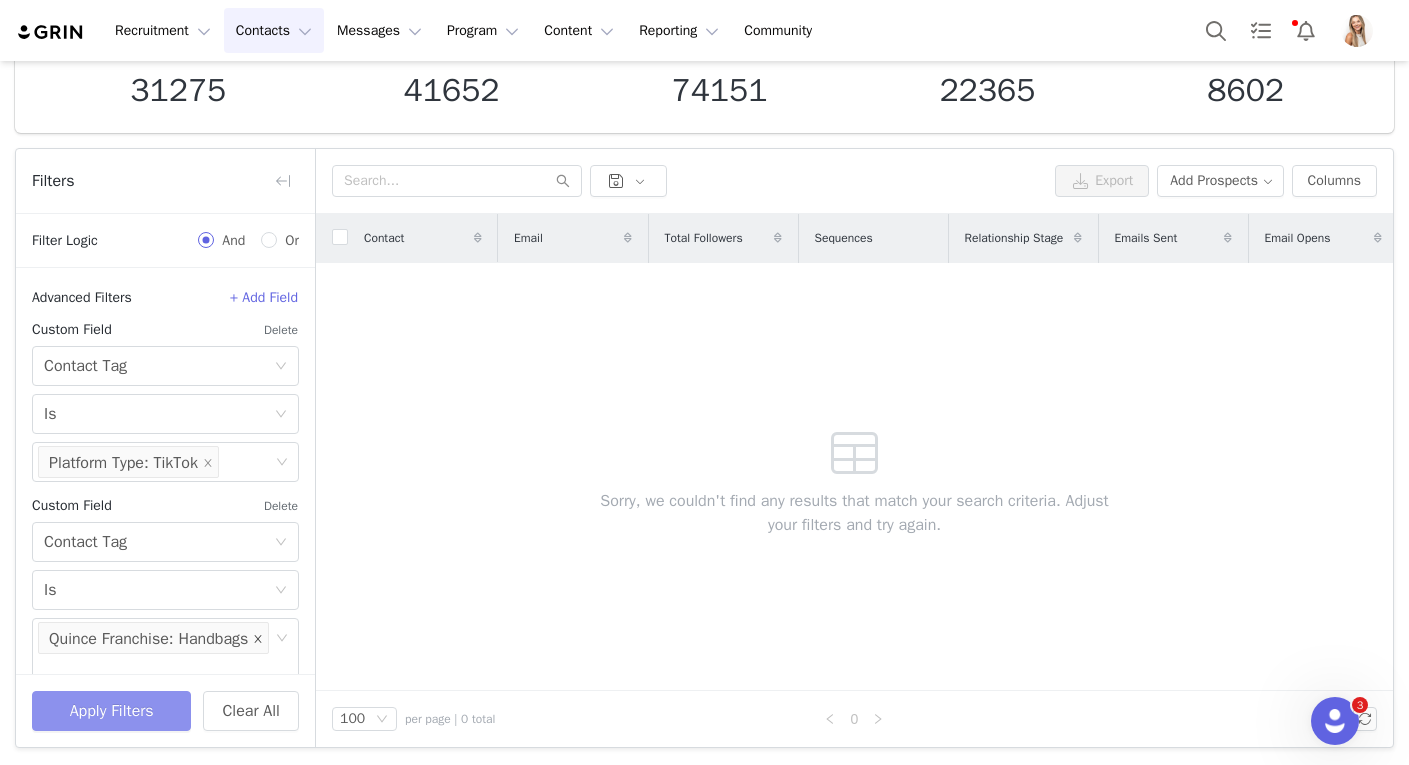 click 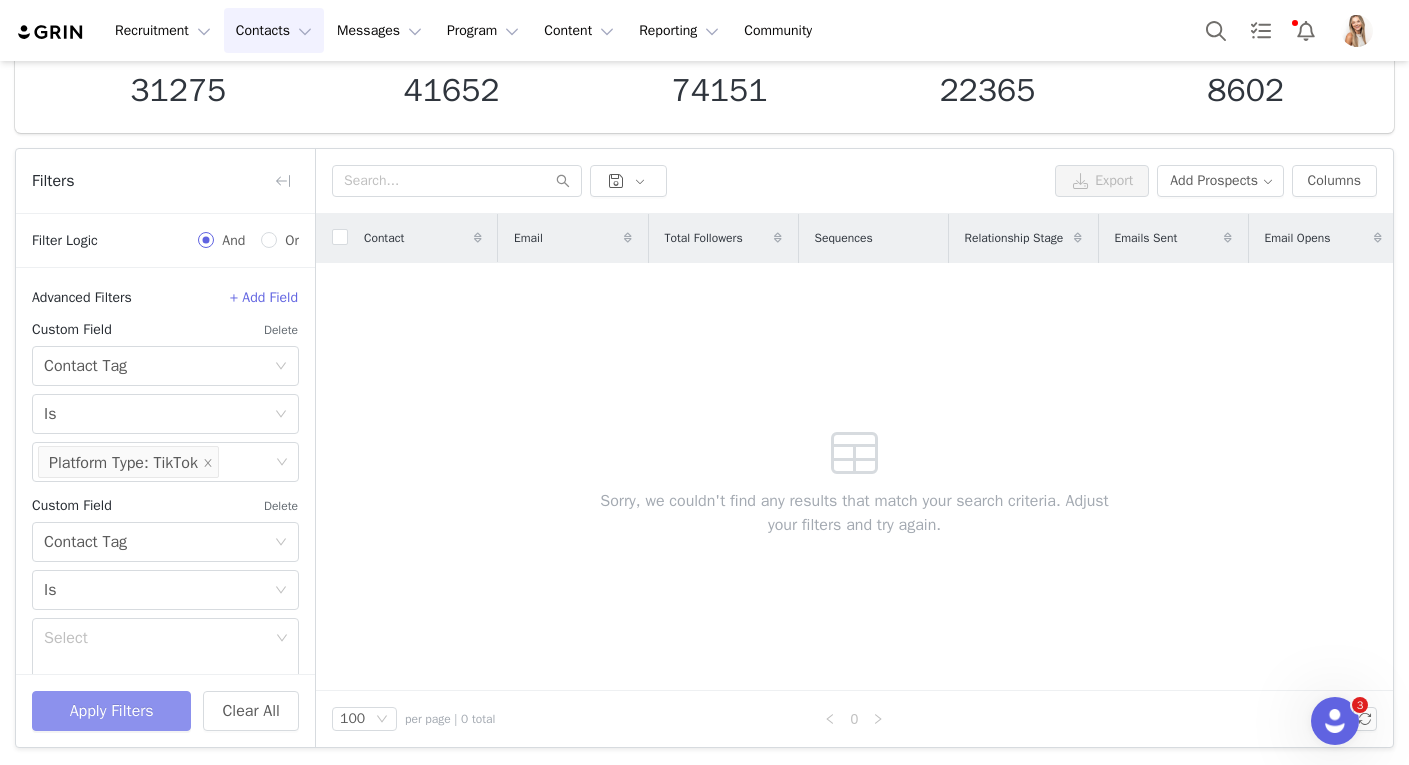 click on "Select" at bounding box center [156, 638] 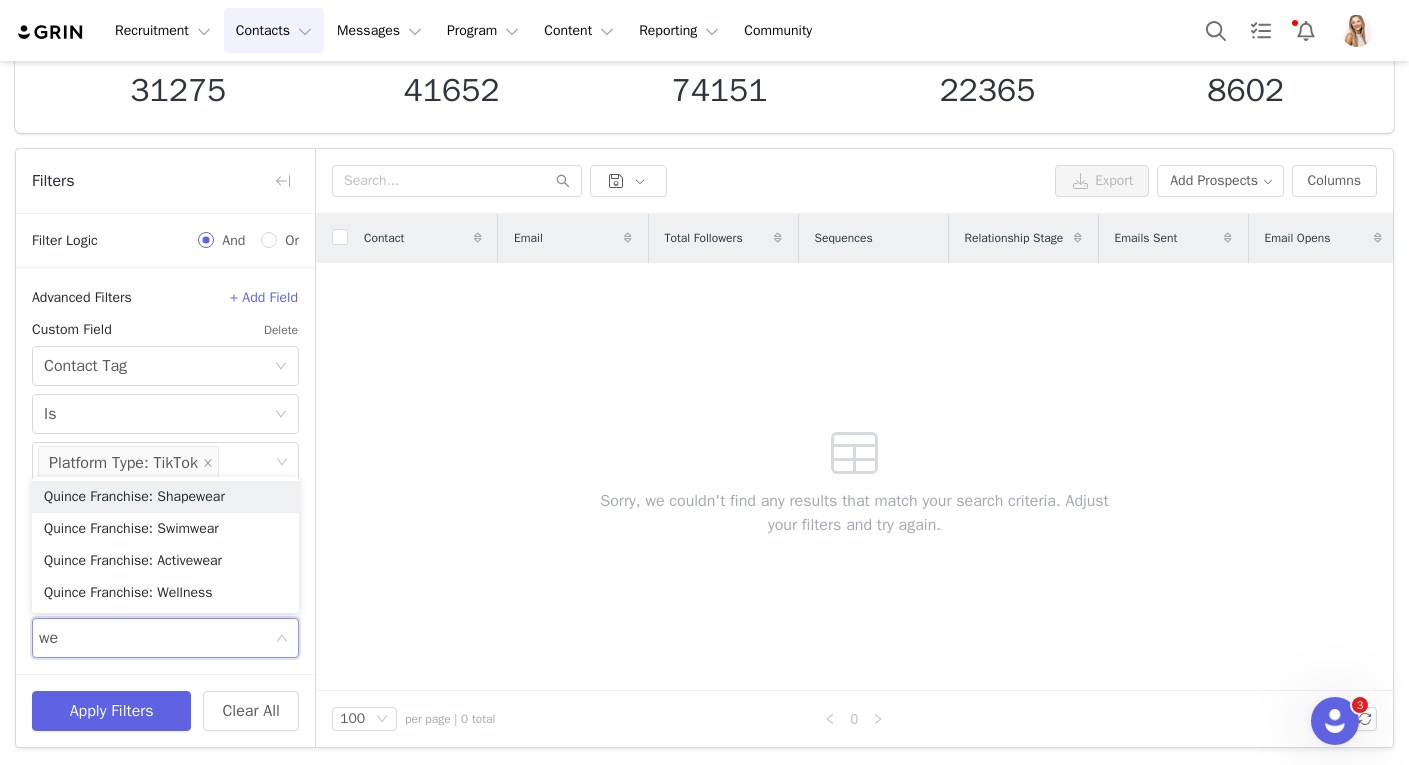 type on "wel" 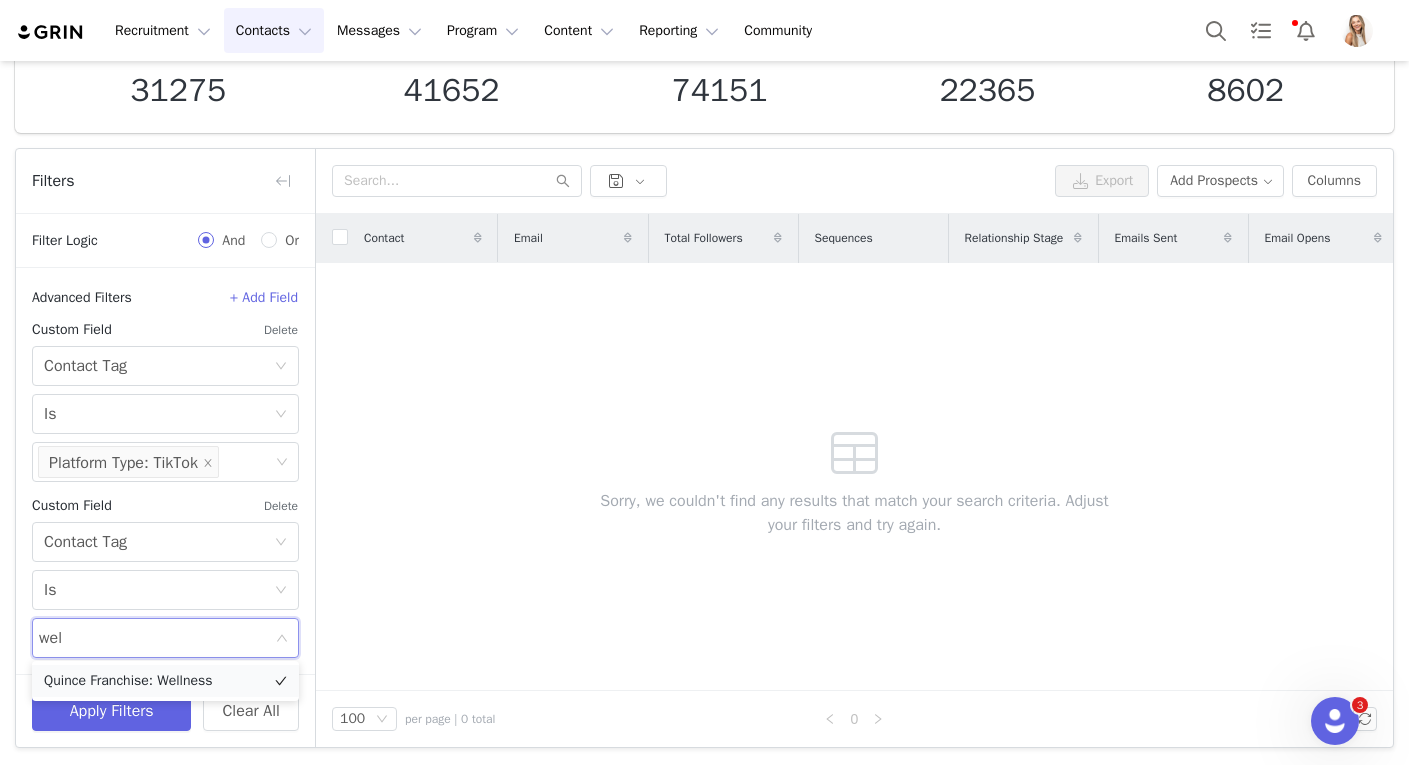 click on "Quince Franchise: Wellness" at bounding box center (165, 681) 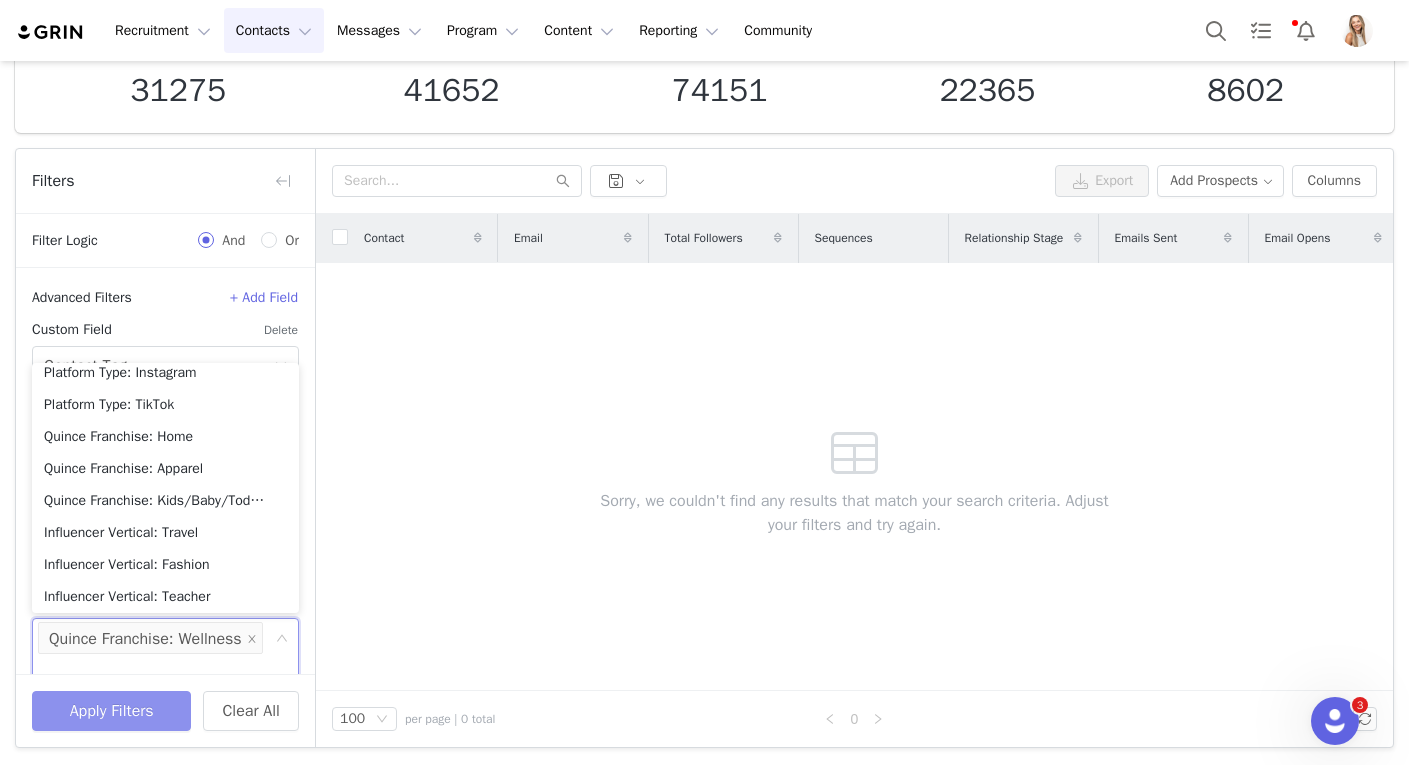 click on "Apply Filters" at bounding box center [111, 711] 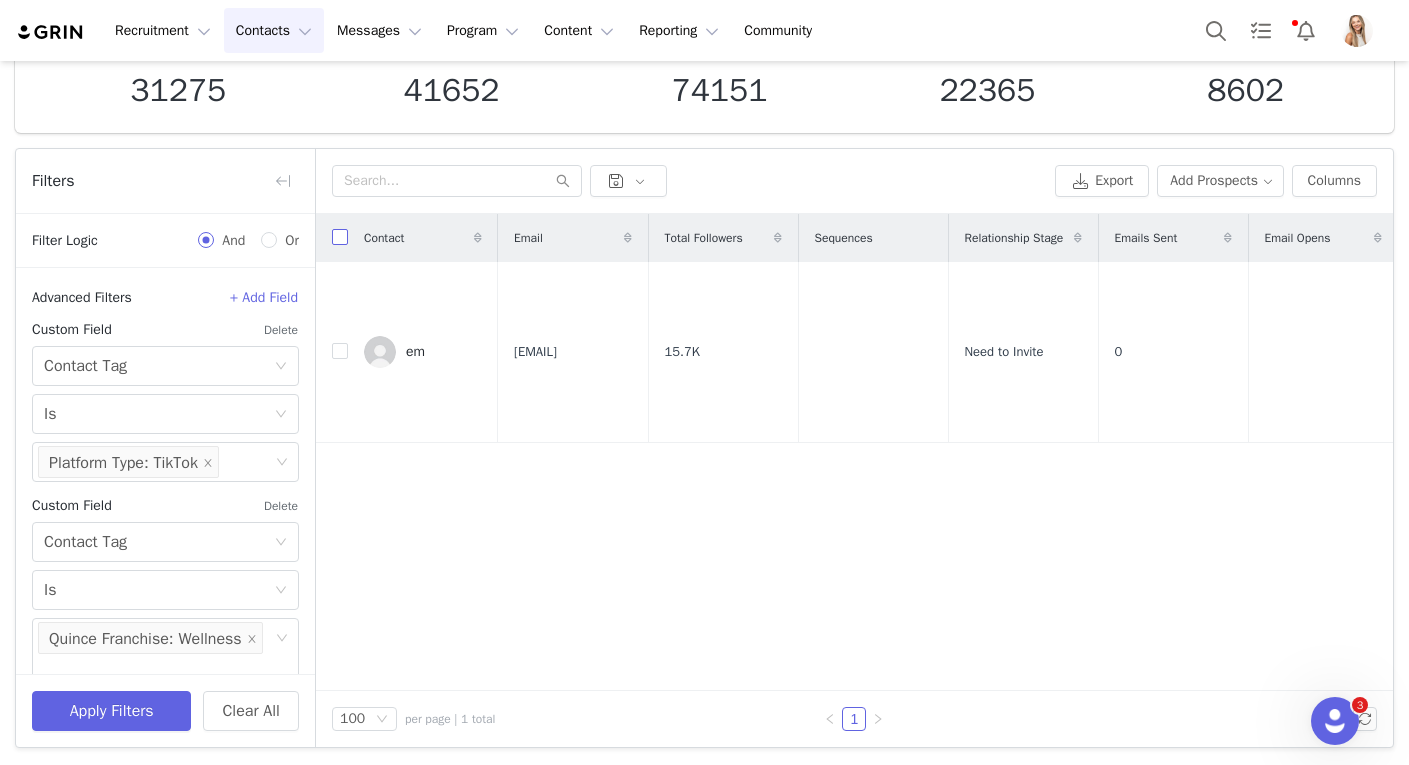 click at bounding box center (340, 237) 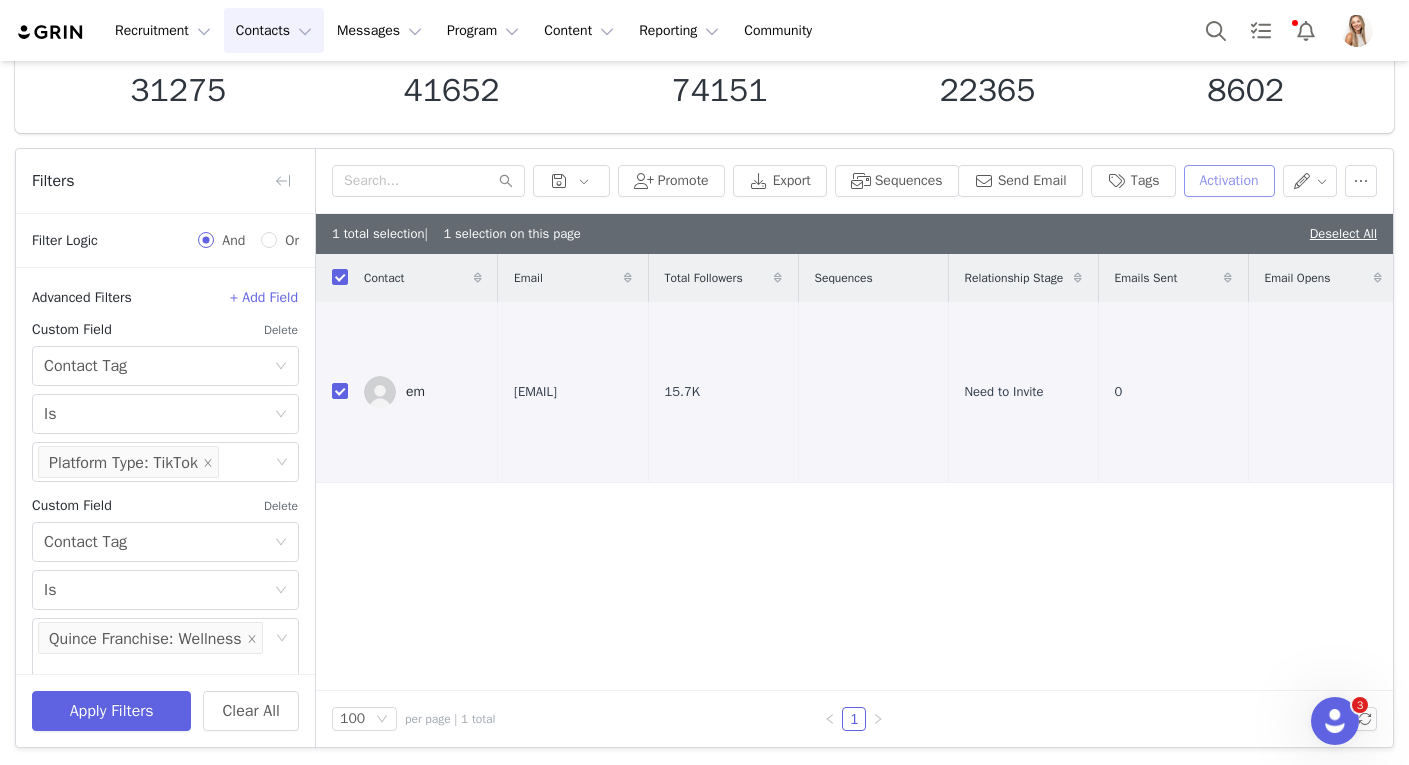 click on "Activation" at bounding box center (1229, 181) 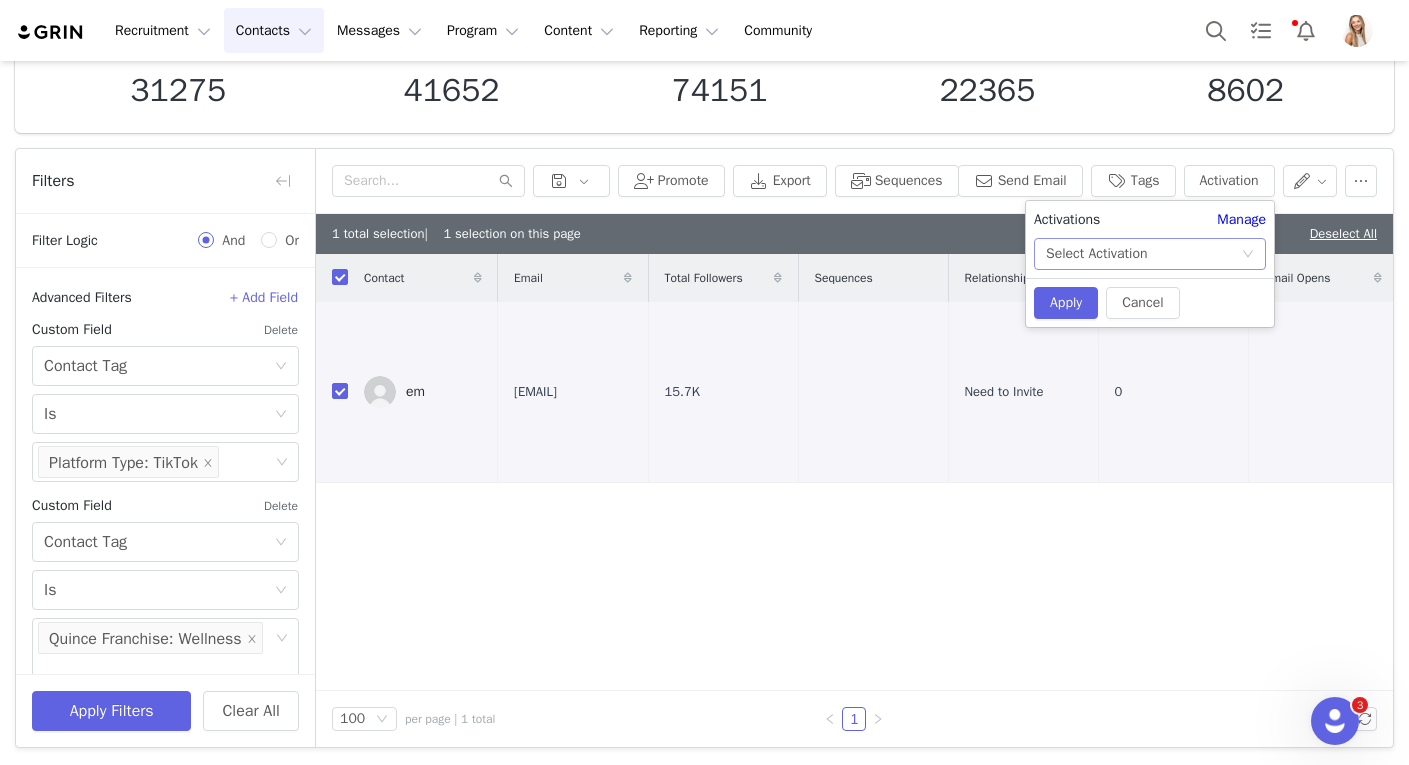 click on "Select Activation" at bounding box center (1143, 254) 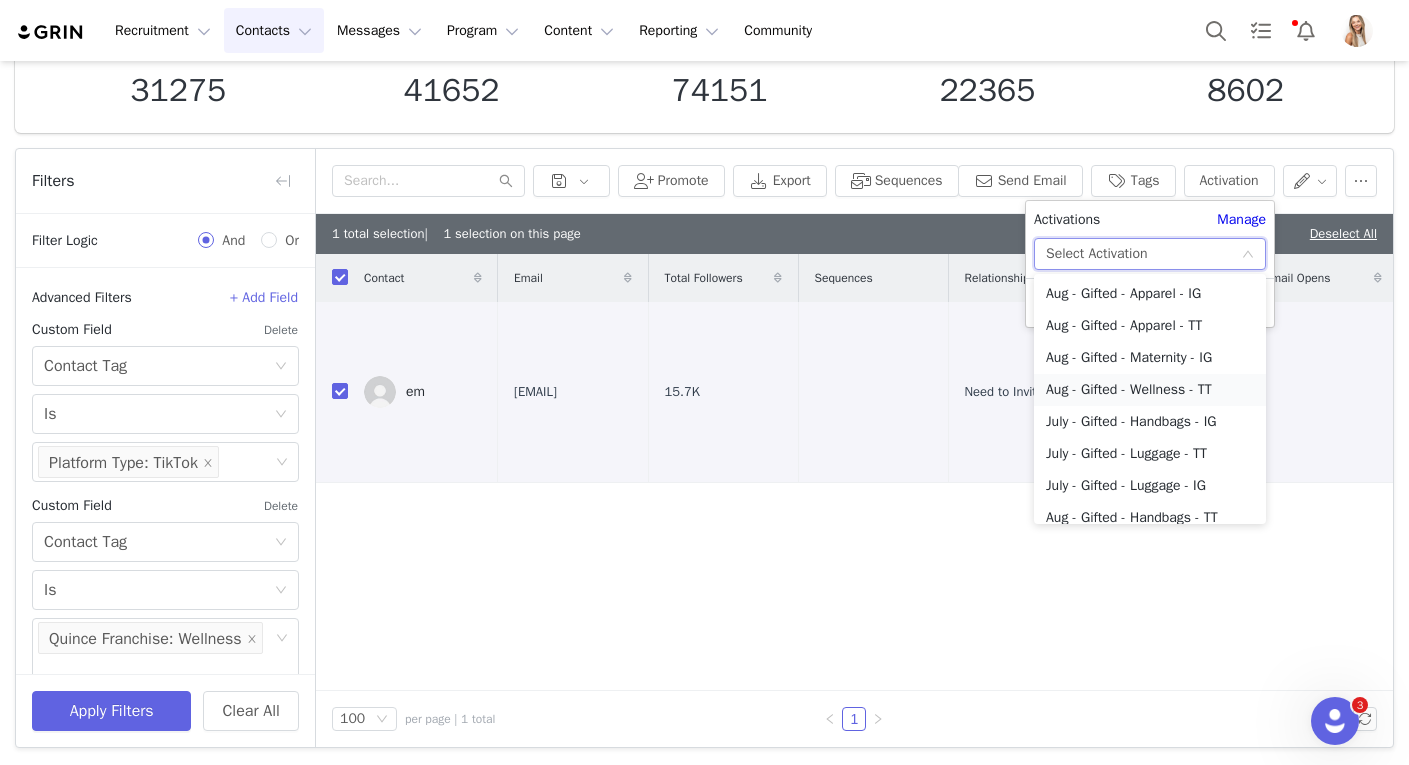 click on "Aug - Gifted - Wellness - TT" at bounding box center (1150, 390) 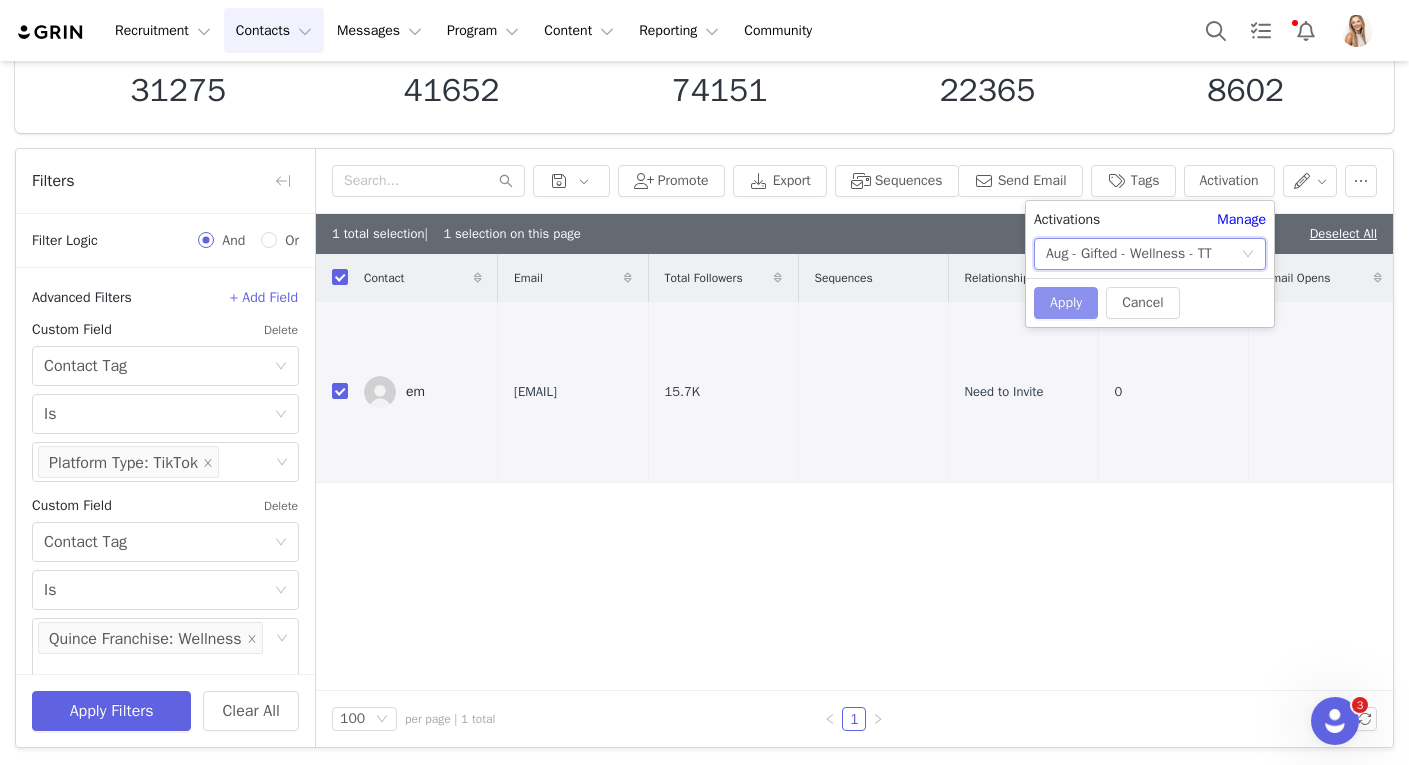 click on "Apply" at bounding box center [1066, 303] 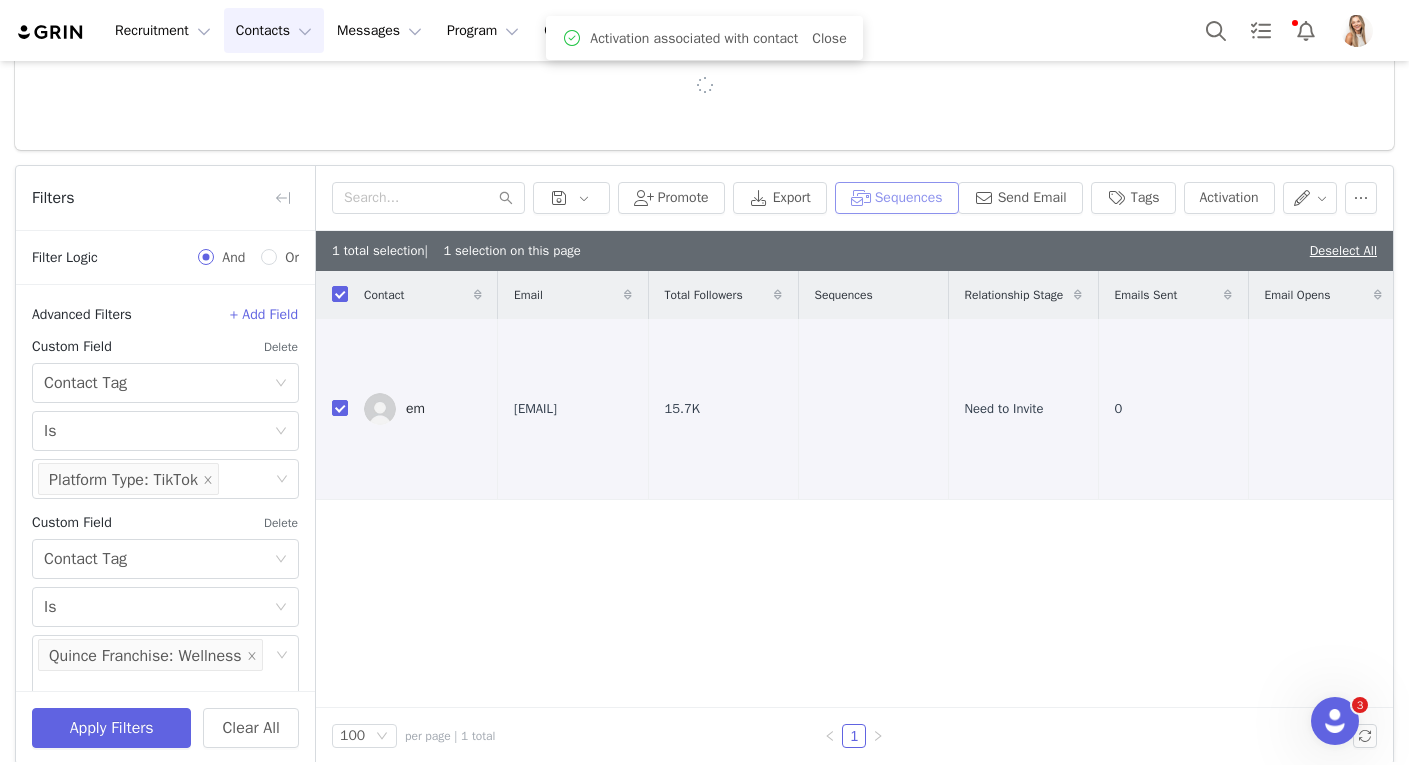 click on "Sequences" at bounding box center (897, 198) 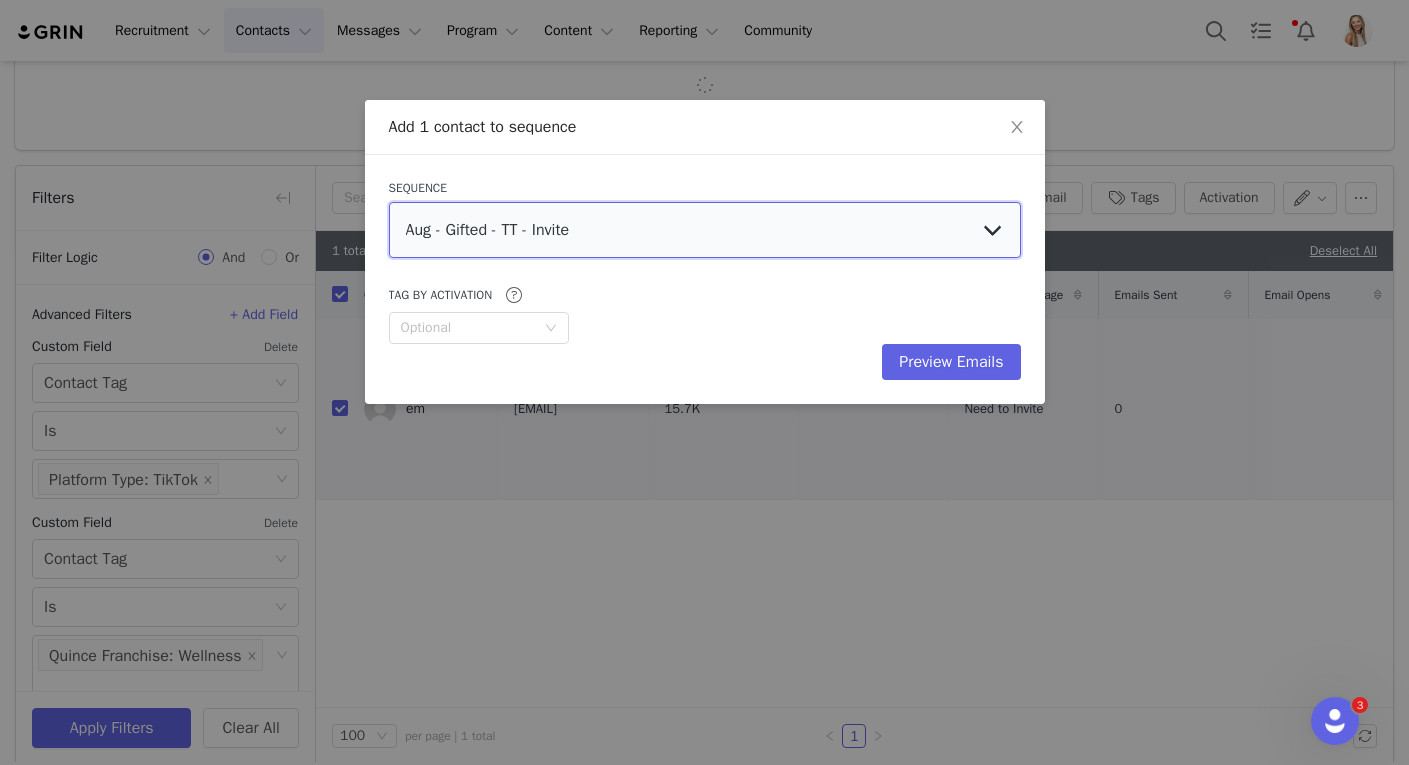 click on "Aug - Gifted - TT - Invite   Aug - Gifted - IG - Invite   Aug - Gifted - IG - Re-Invite (Past Partner)   Aug - Gifted - TT - Re-Invite (Past Partner)" at bounding box center [705, 230] 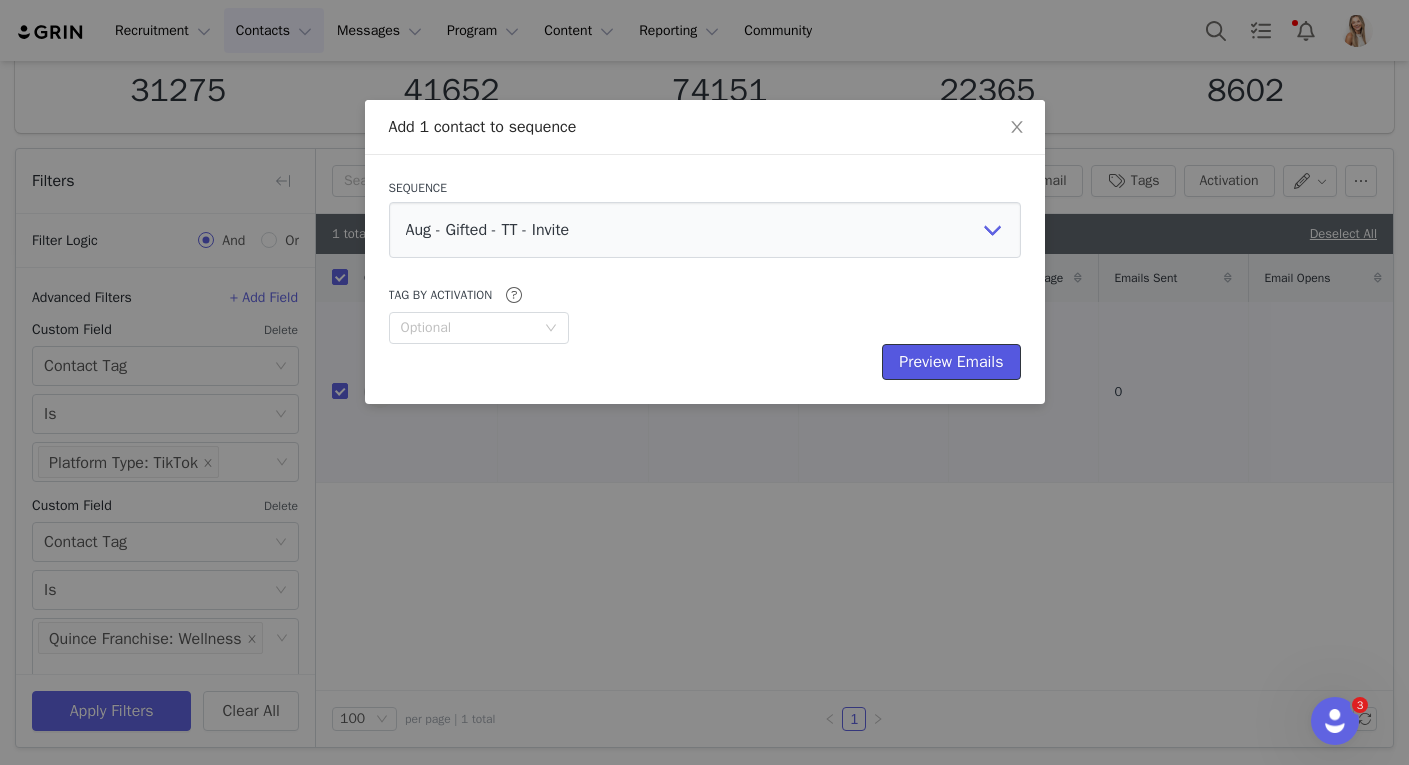click on "Preview Emails" at bounding box center [951, 362] 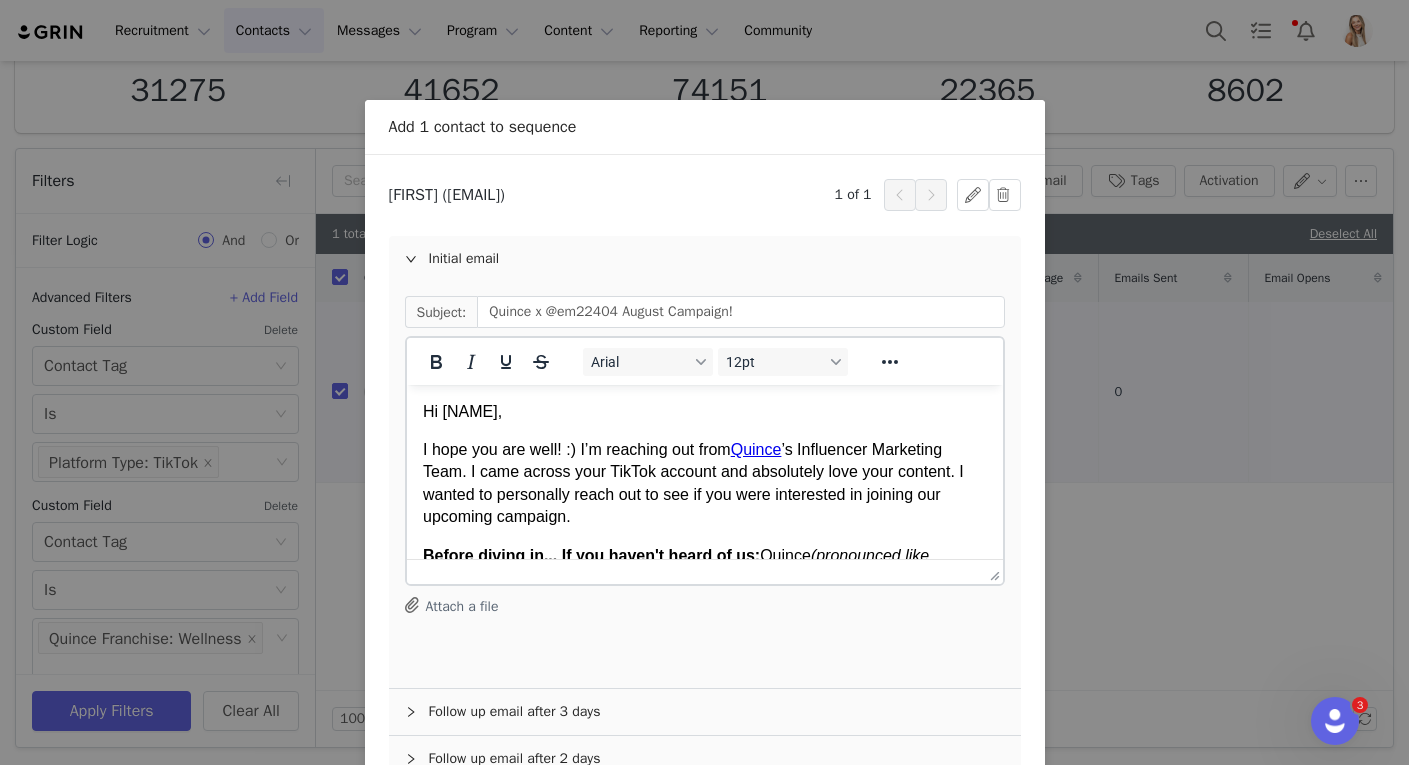 scroll, scrollTop: 0, scrollLeft: 0, axis: both 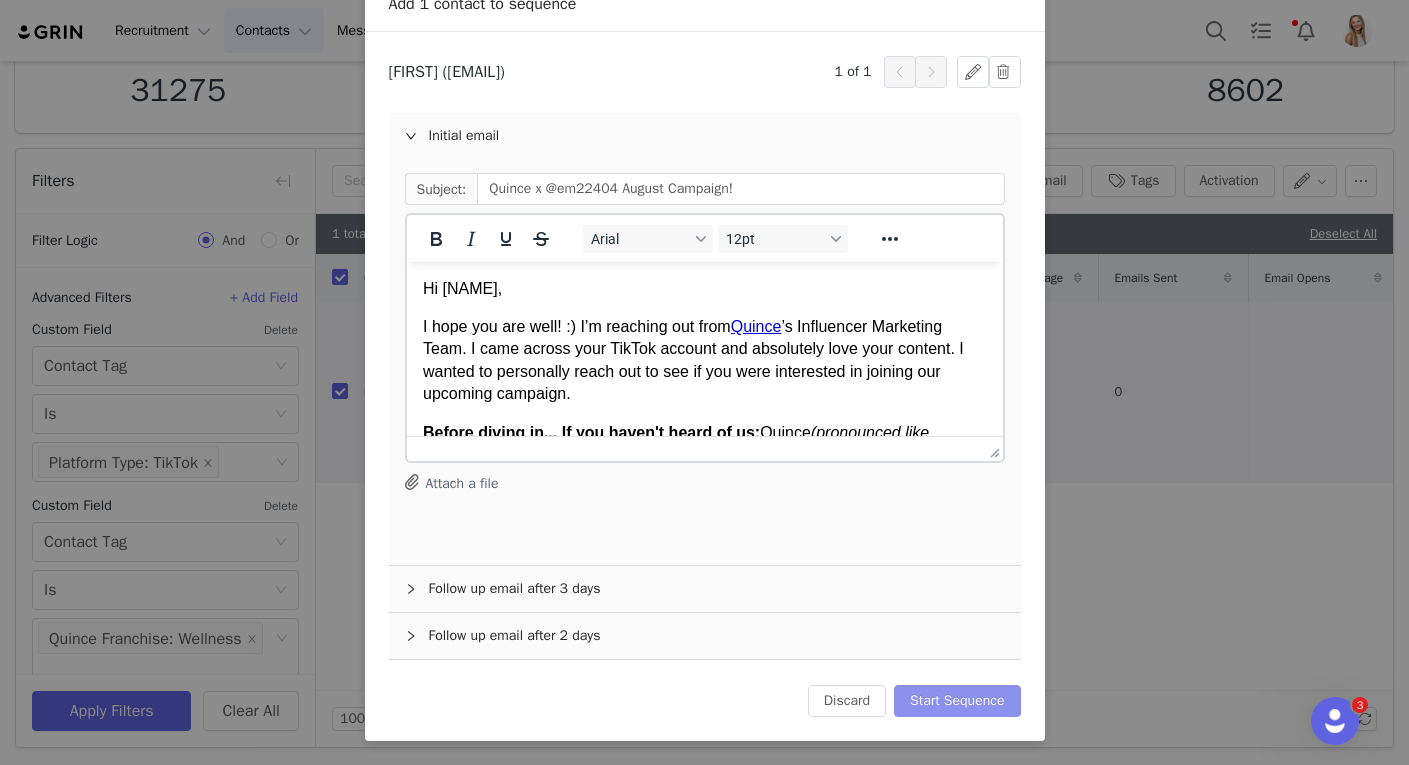 click on "Start Sequence" at bounding box center [957, 701] 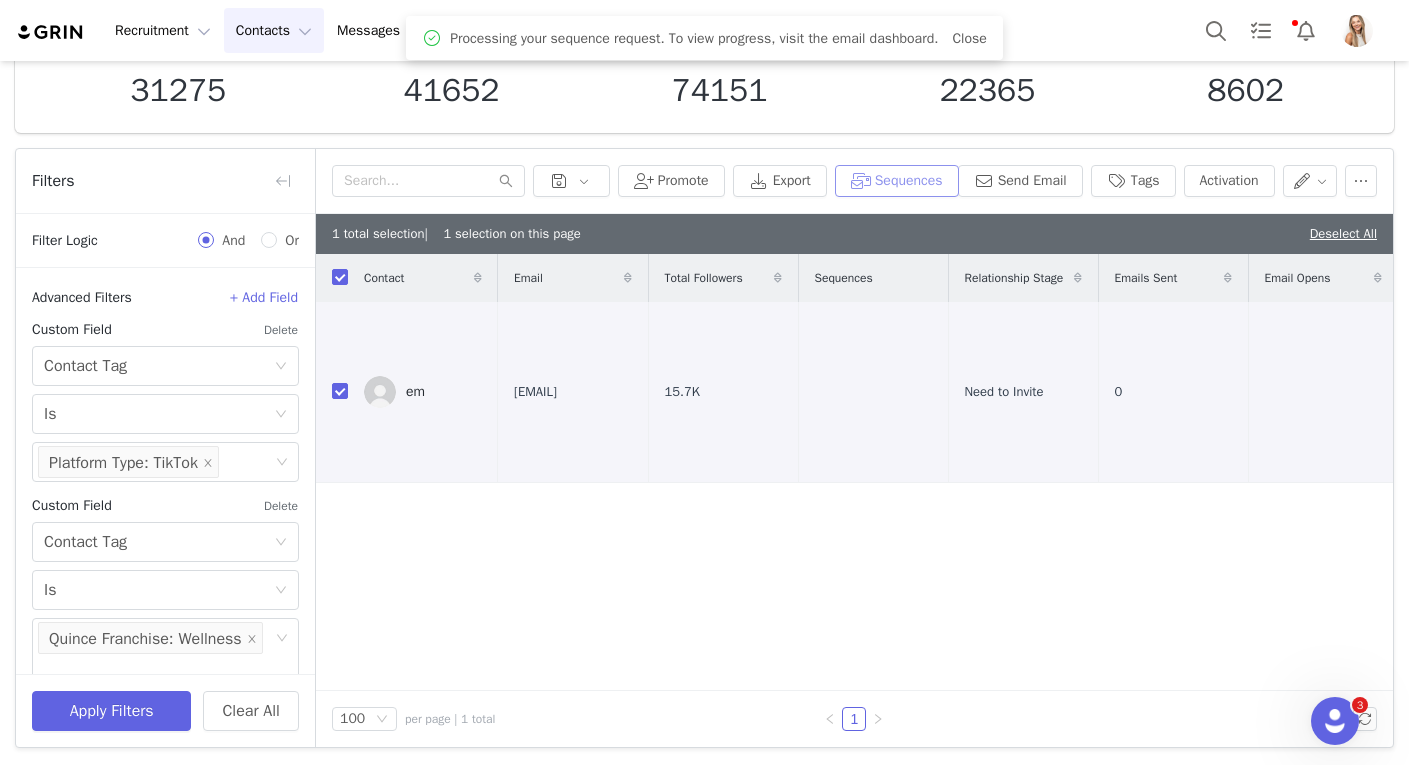 scroll, scrollTop: 0, scrollLeft: 0, axis: both 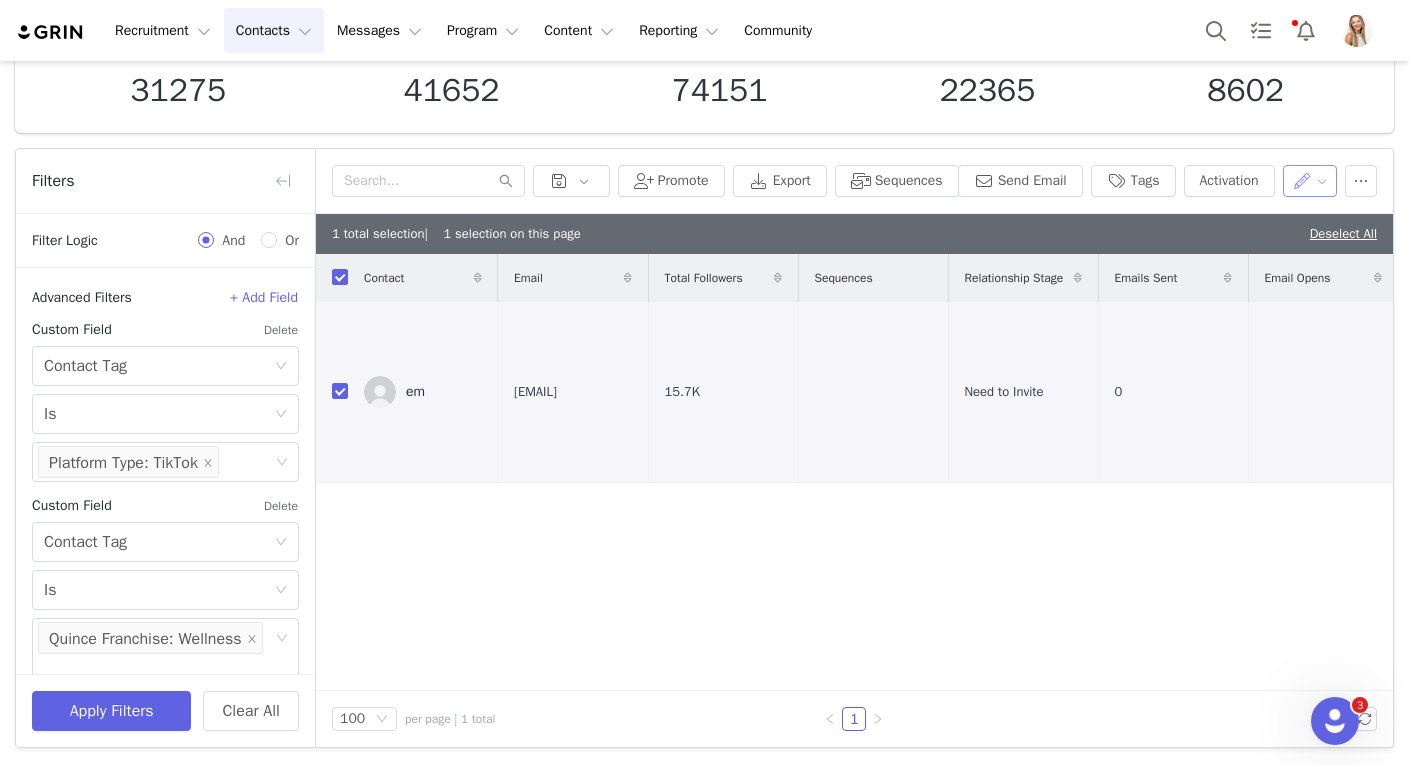 click at bounding box center [1310, 181] 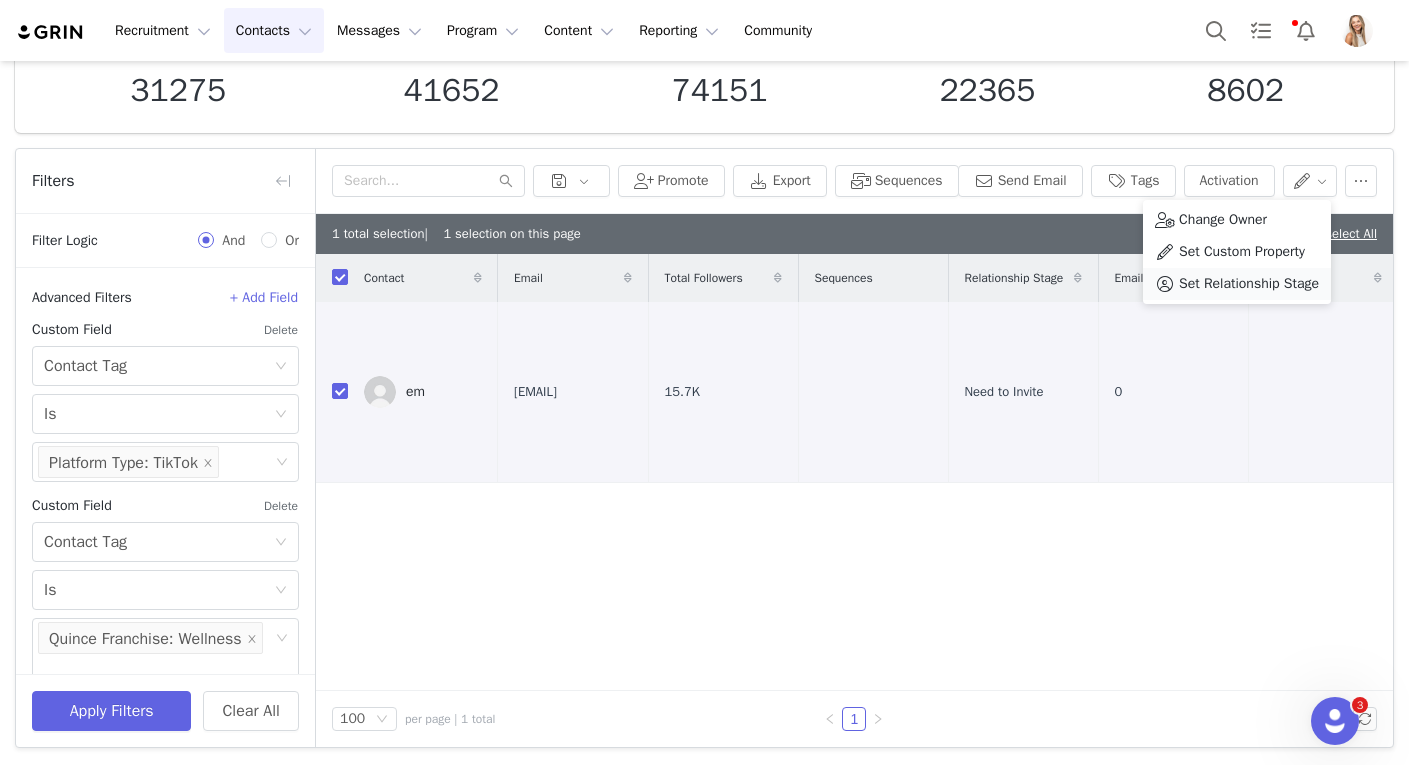 click on "Set Relationship Stage" at bounding box center (1249, 284) 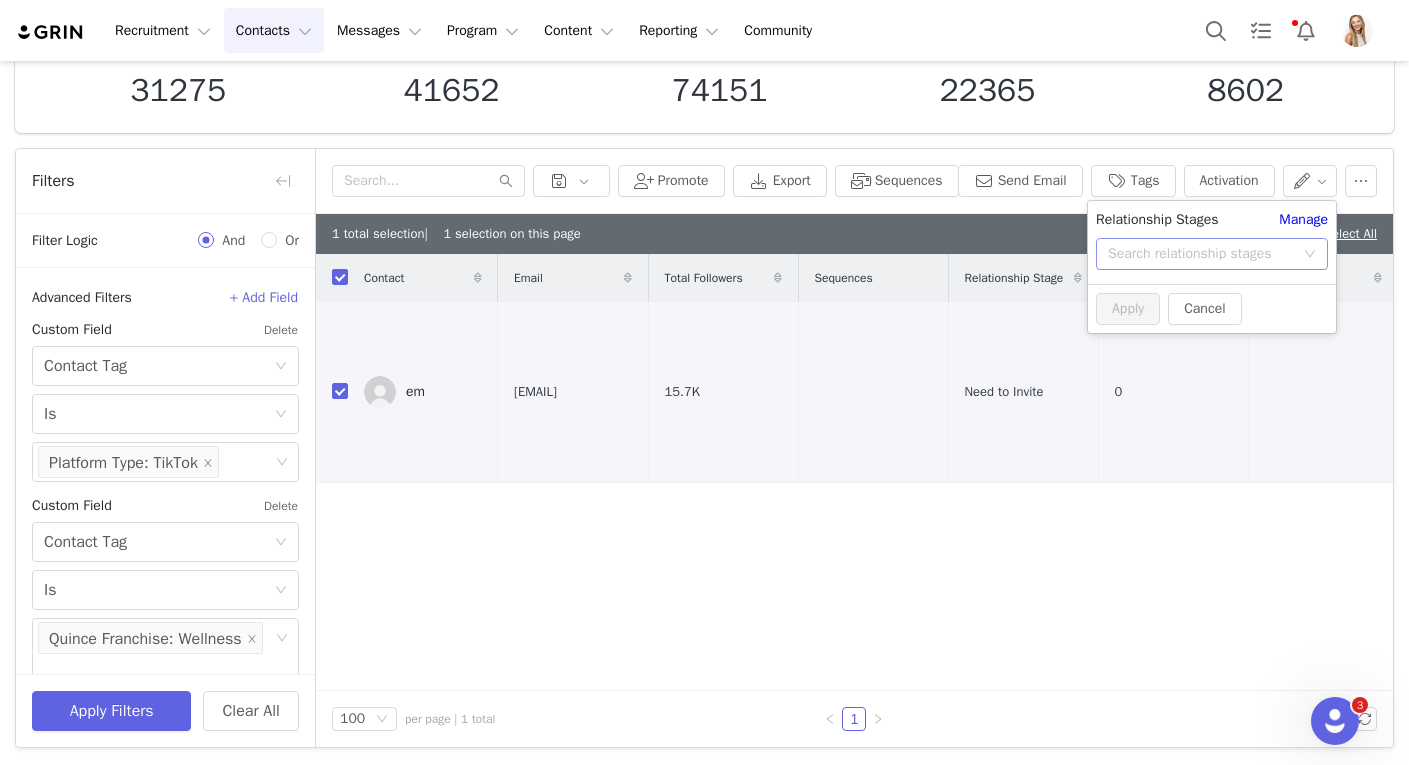 click on "Search relationship stages" at bounding box center [1201, 254] 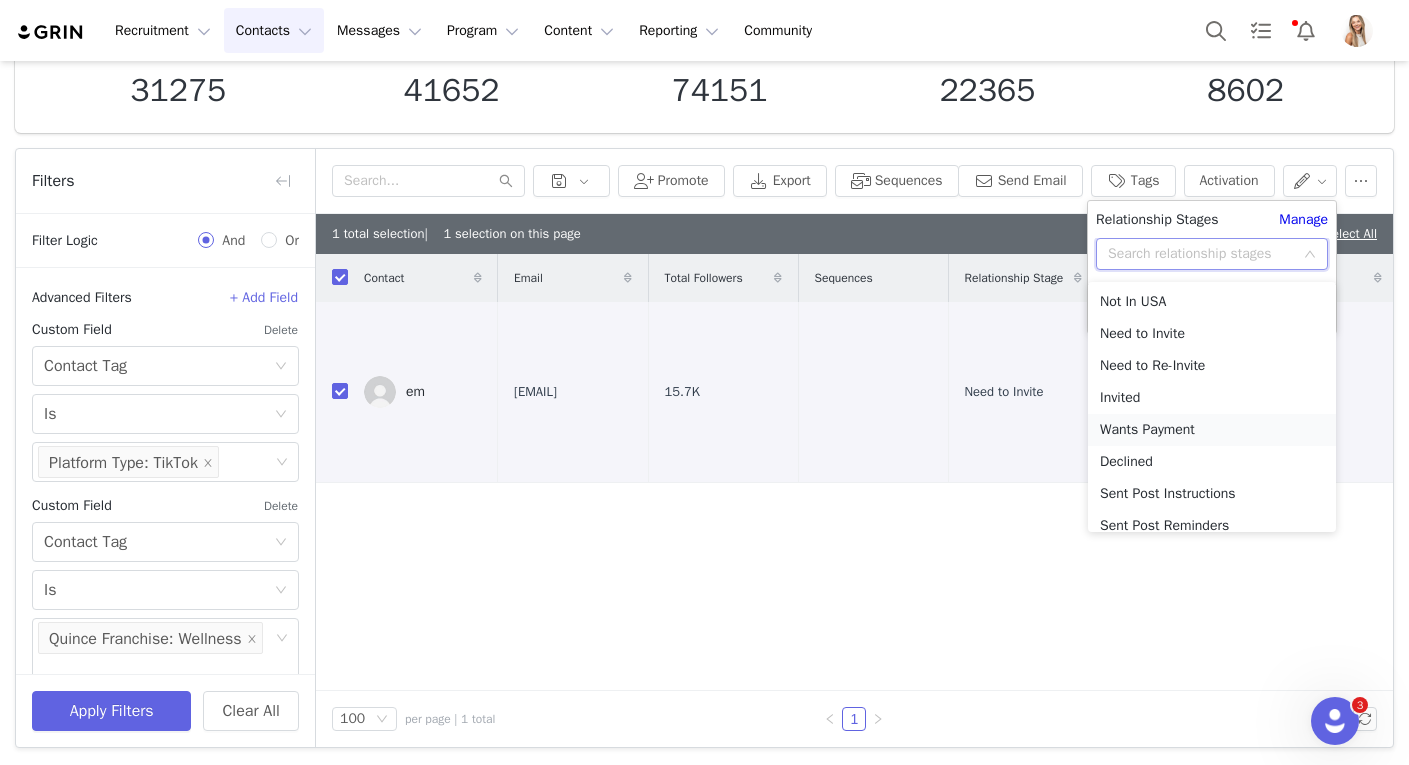 scroll, scrollTop: 51, scrollLeft: 0, axis: vertical 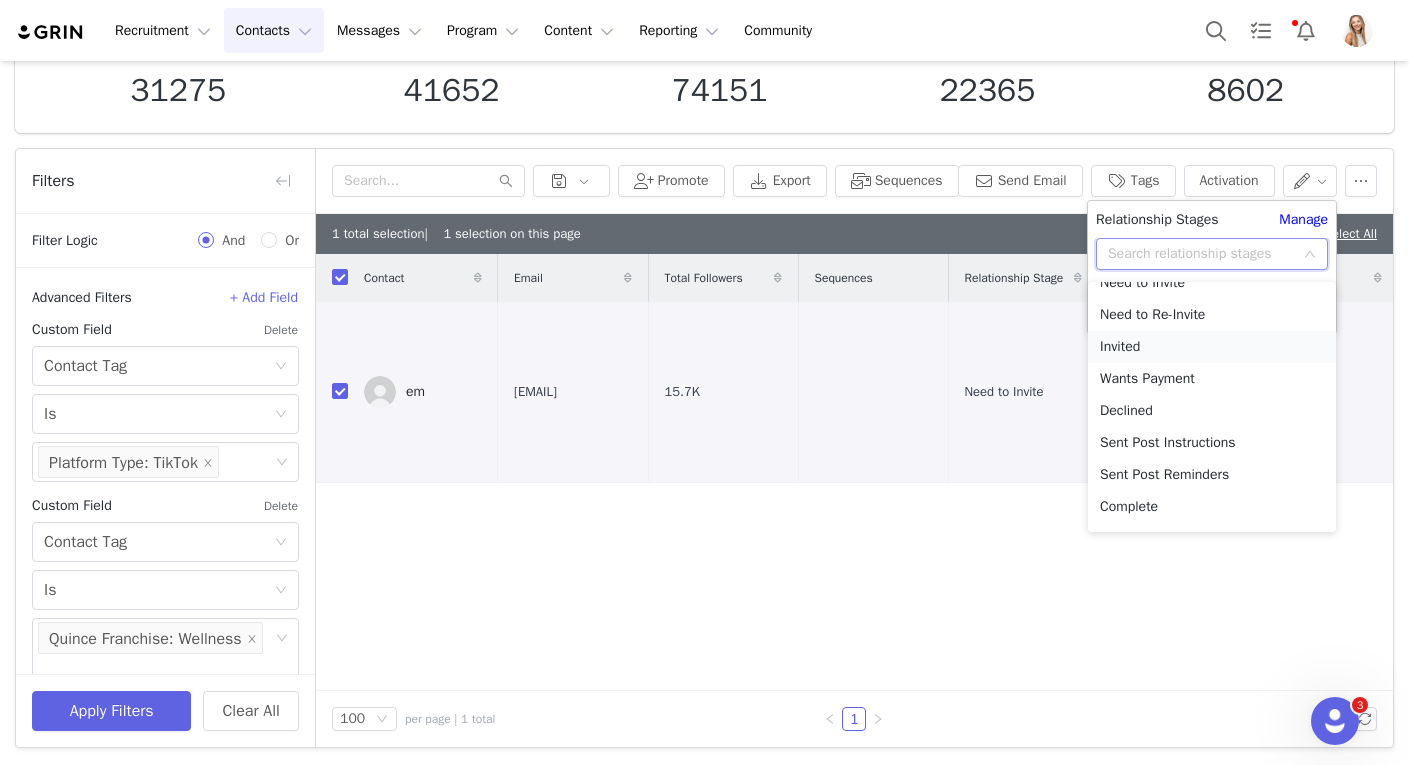 click on "Invited" at bounding box center [1212, 347] 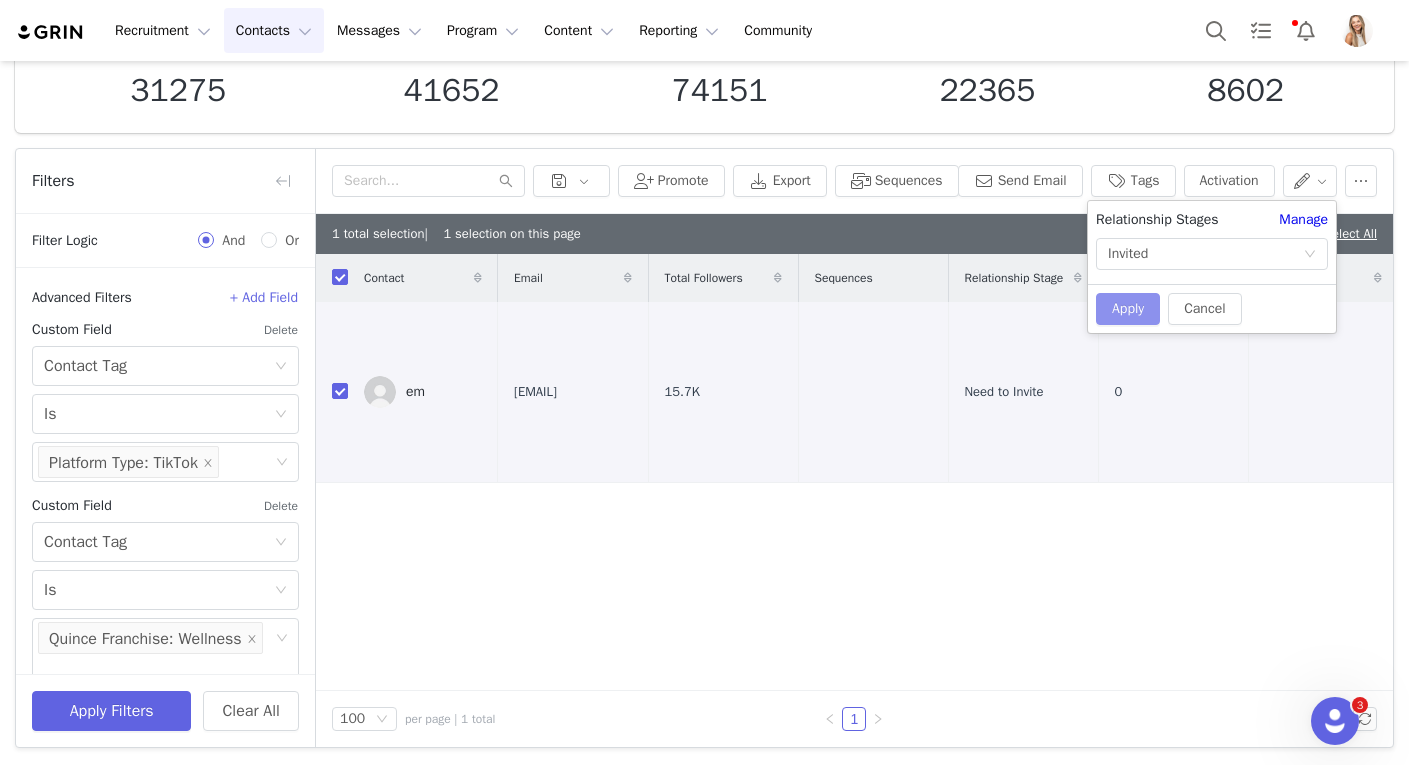 click on "Apply" at bounding box center (1128, 309) 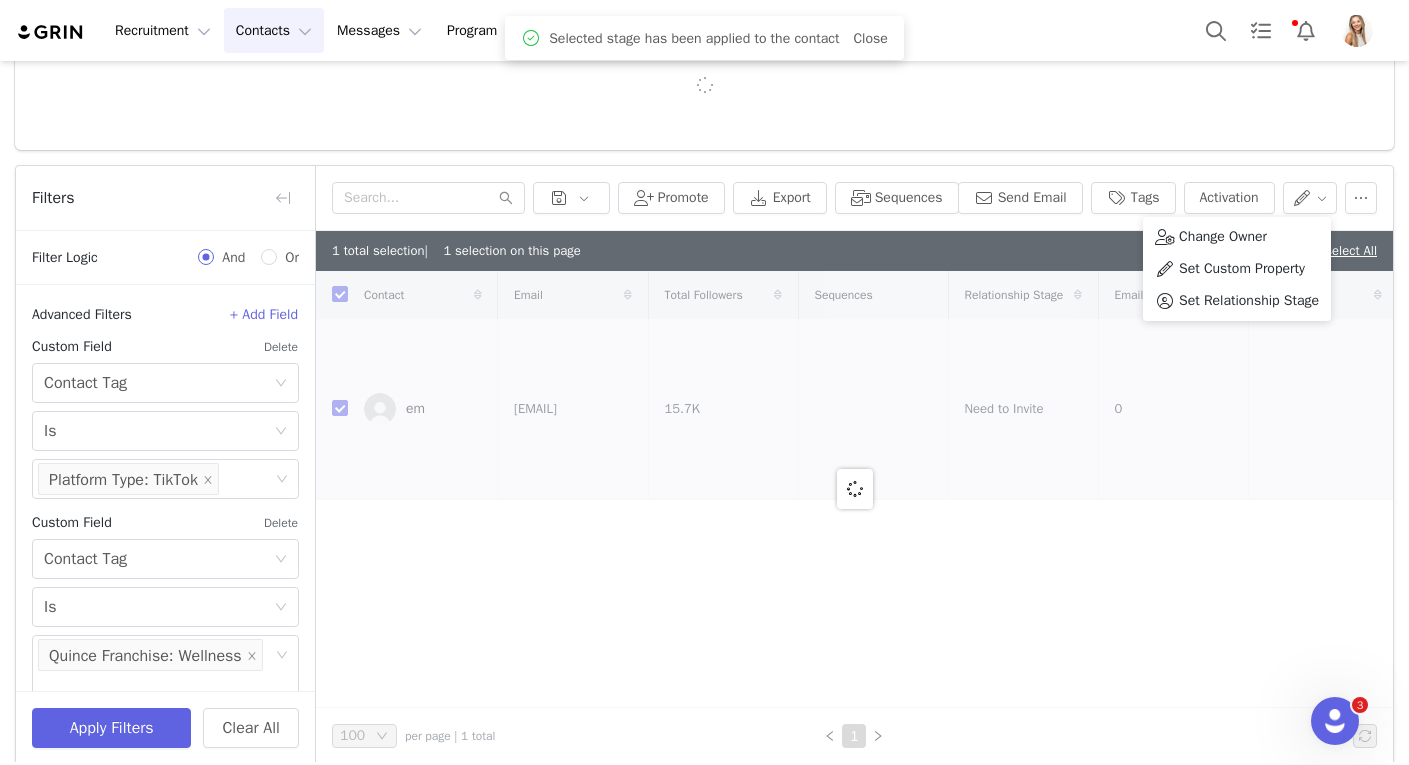 checkbox on "false" 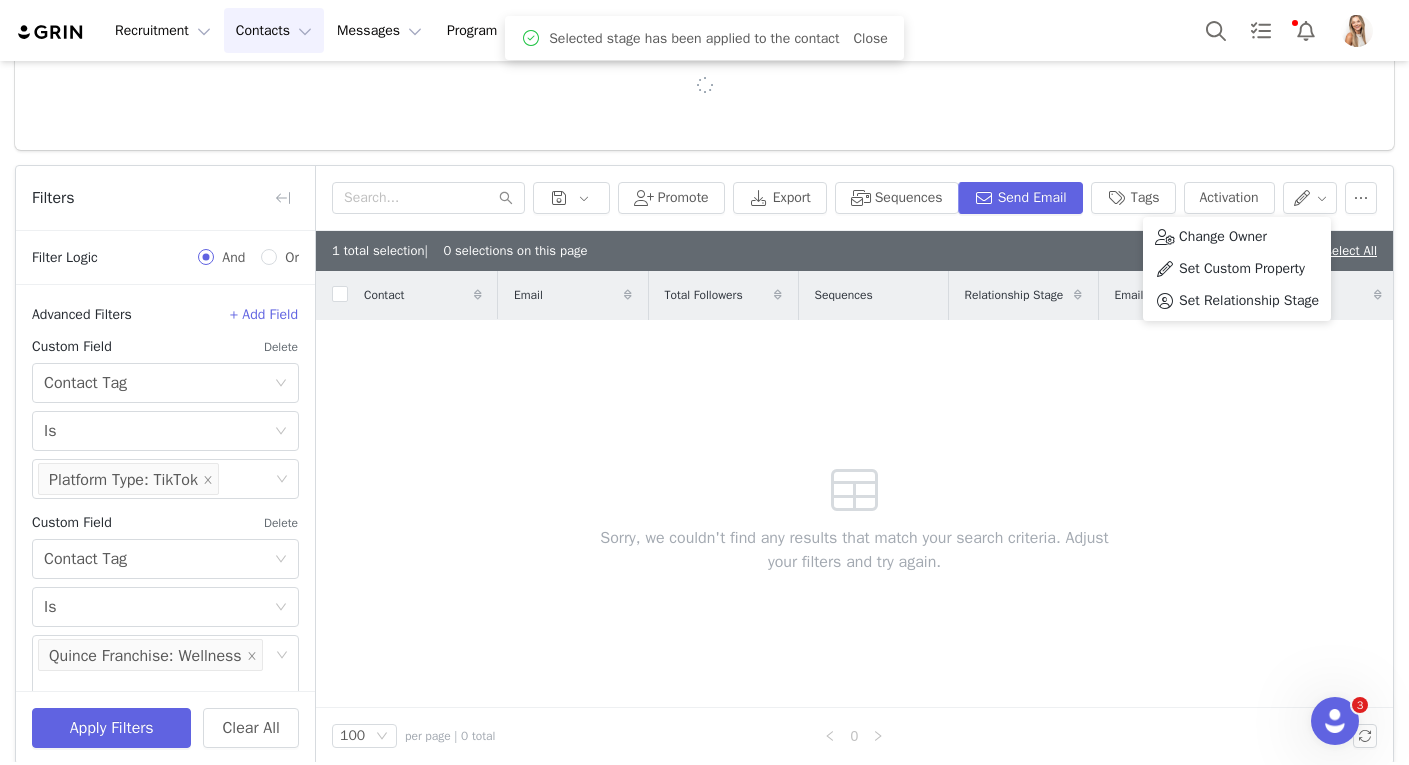 click on "1 total selection     |    0 selections on this page  Deselect All" at bounding box center [854, 251] 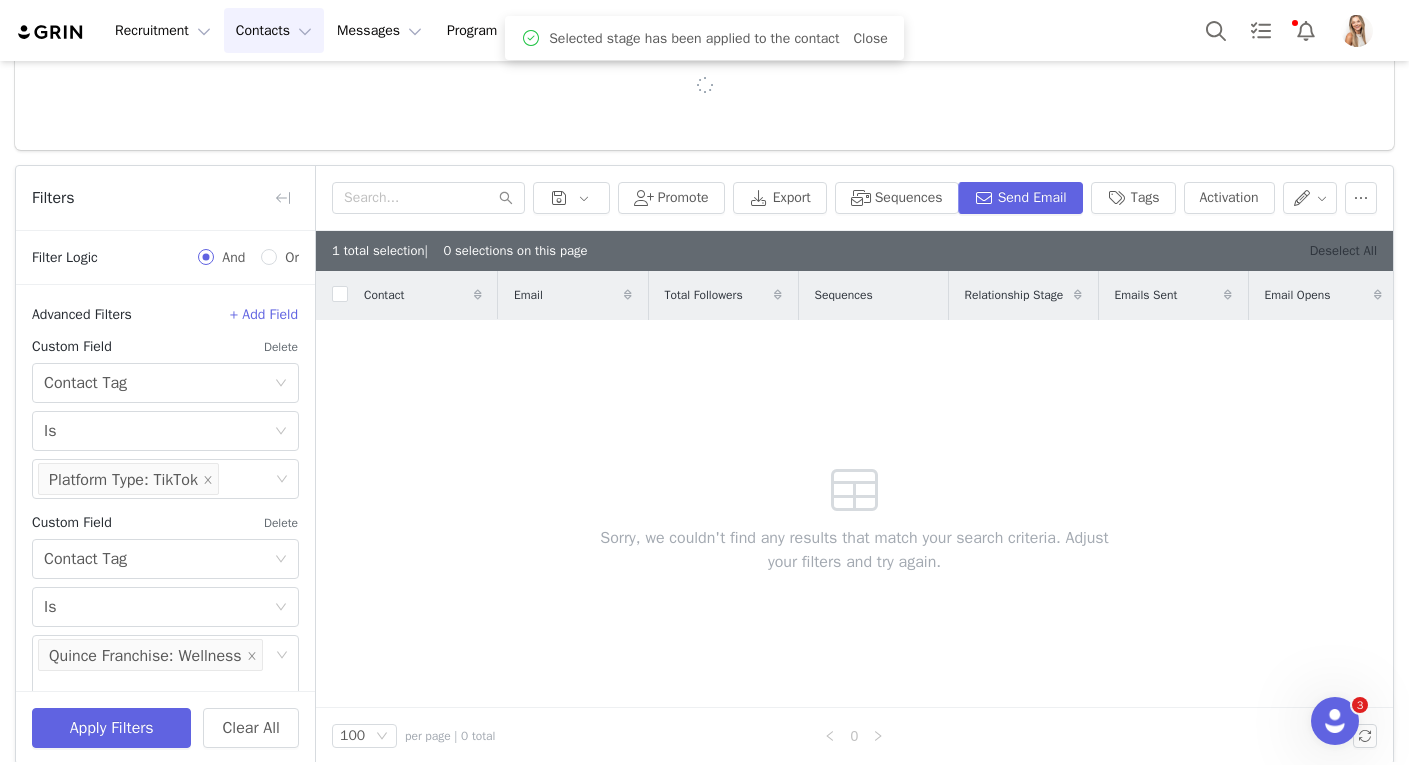 click on "Deselect All" at bounding box center (1343, 250) 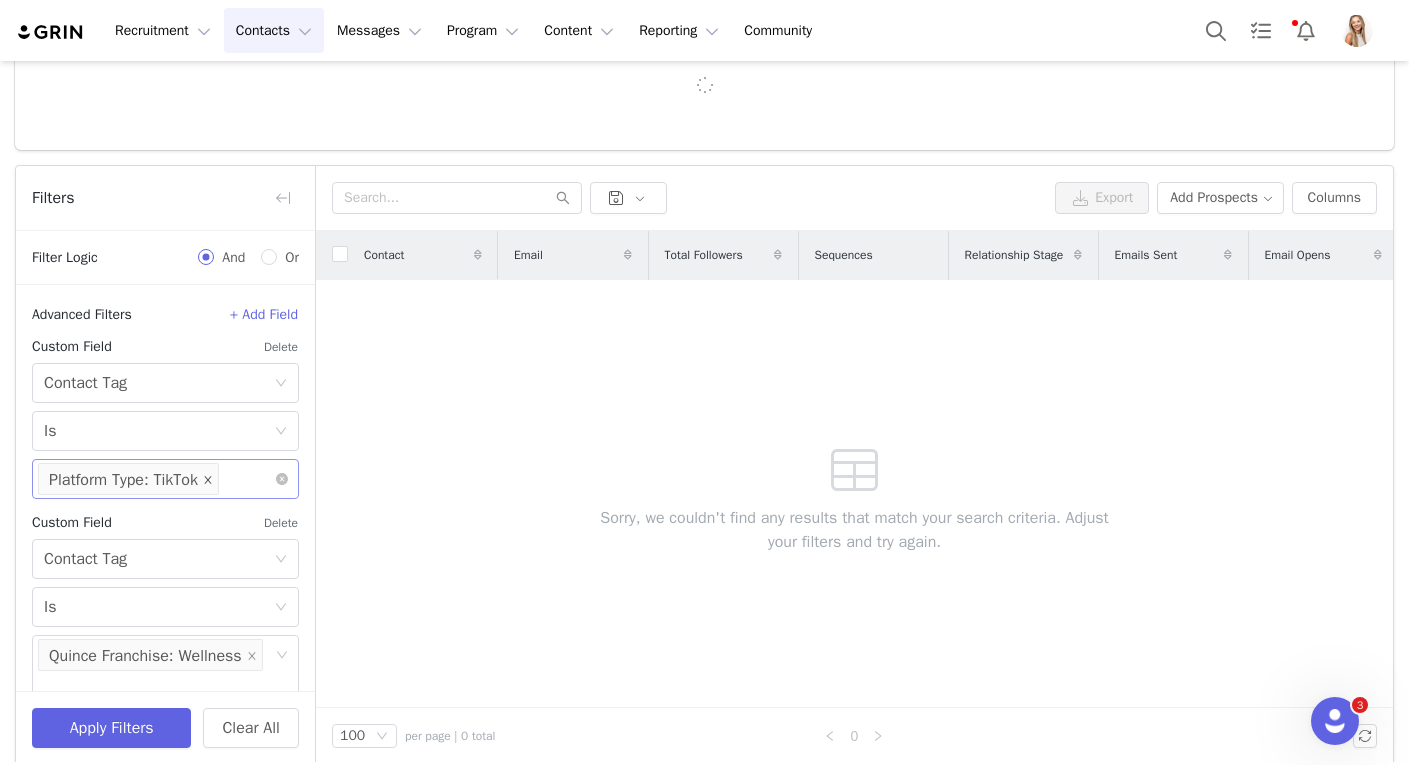 click 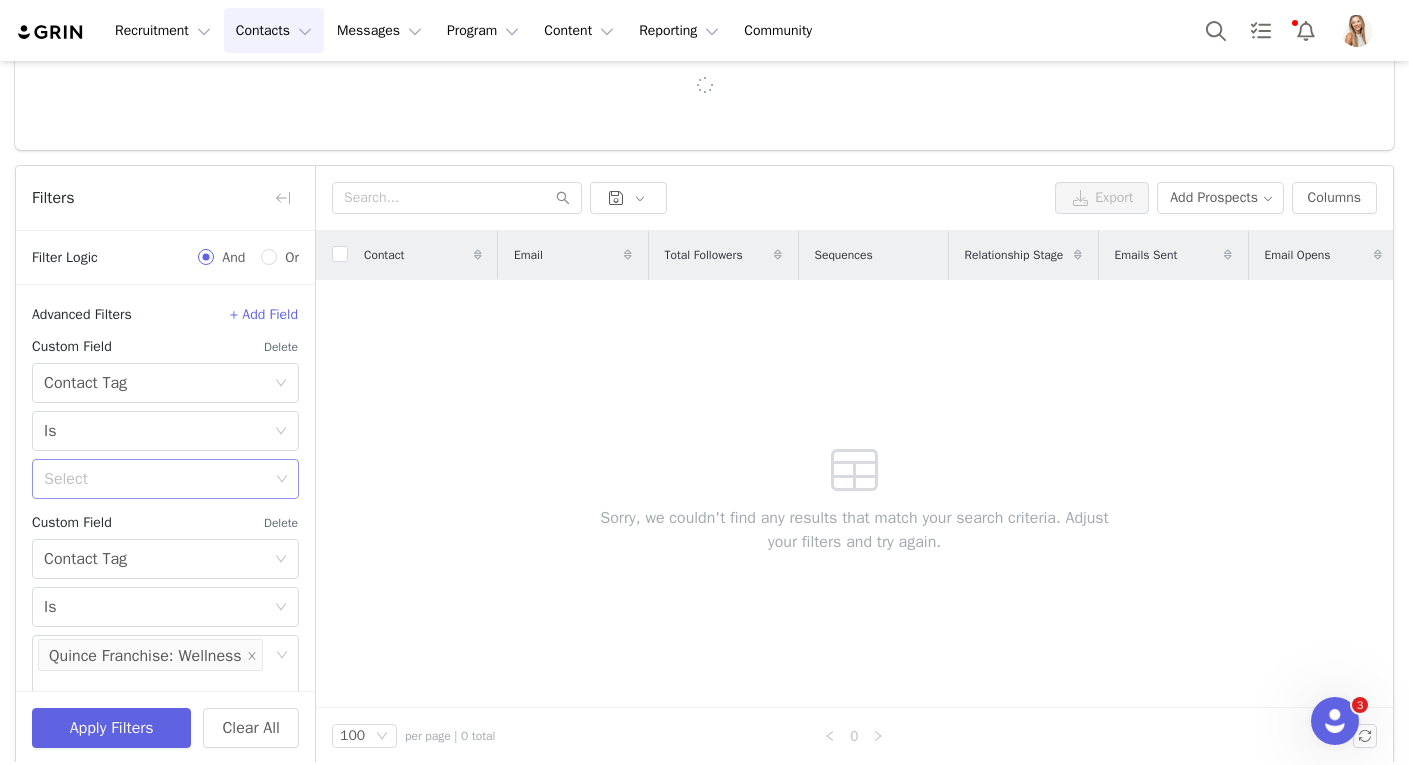 click on "Select" at bounding box center (156, 479) 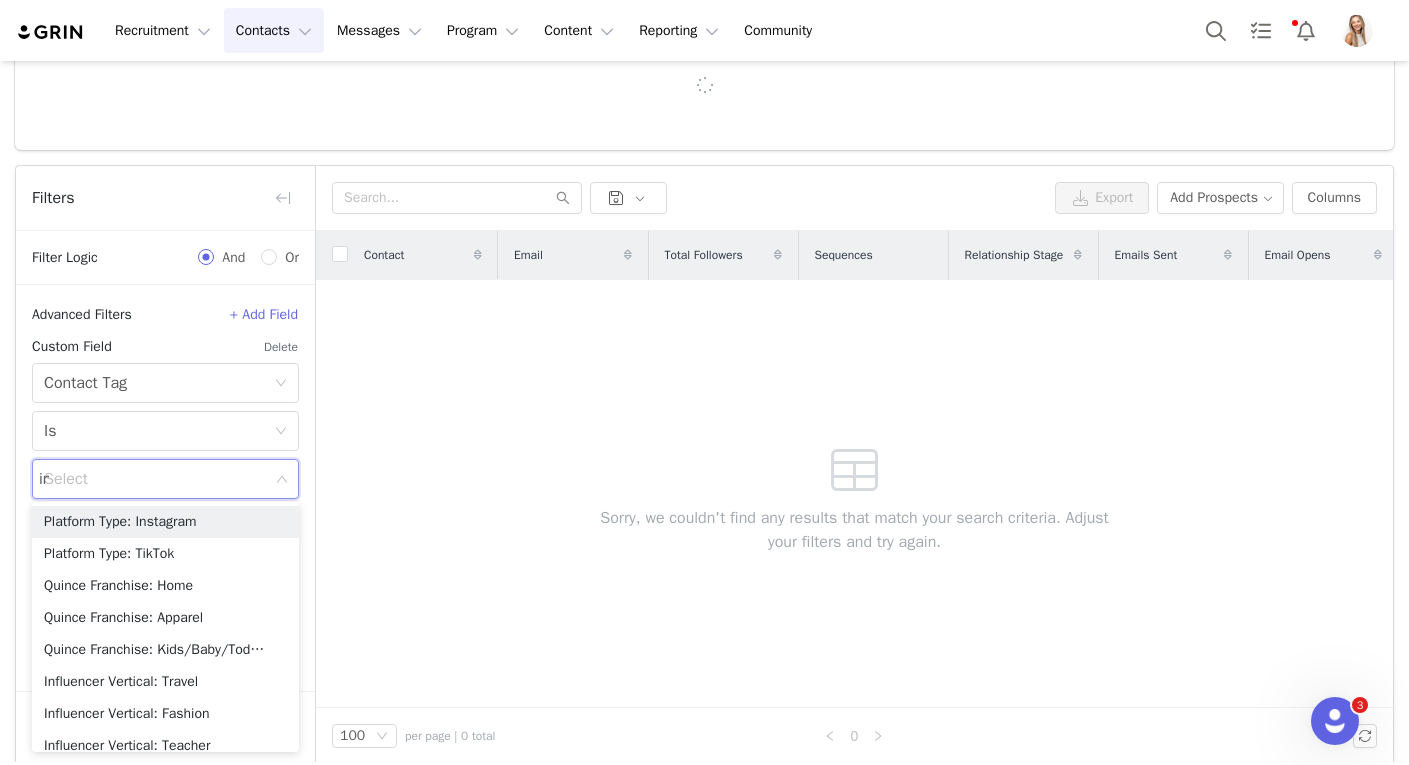 type on "ins" 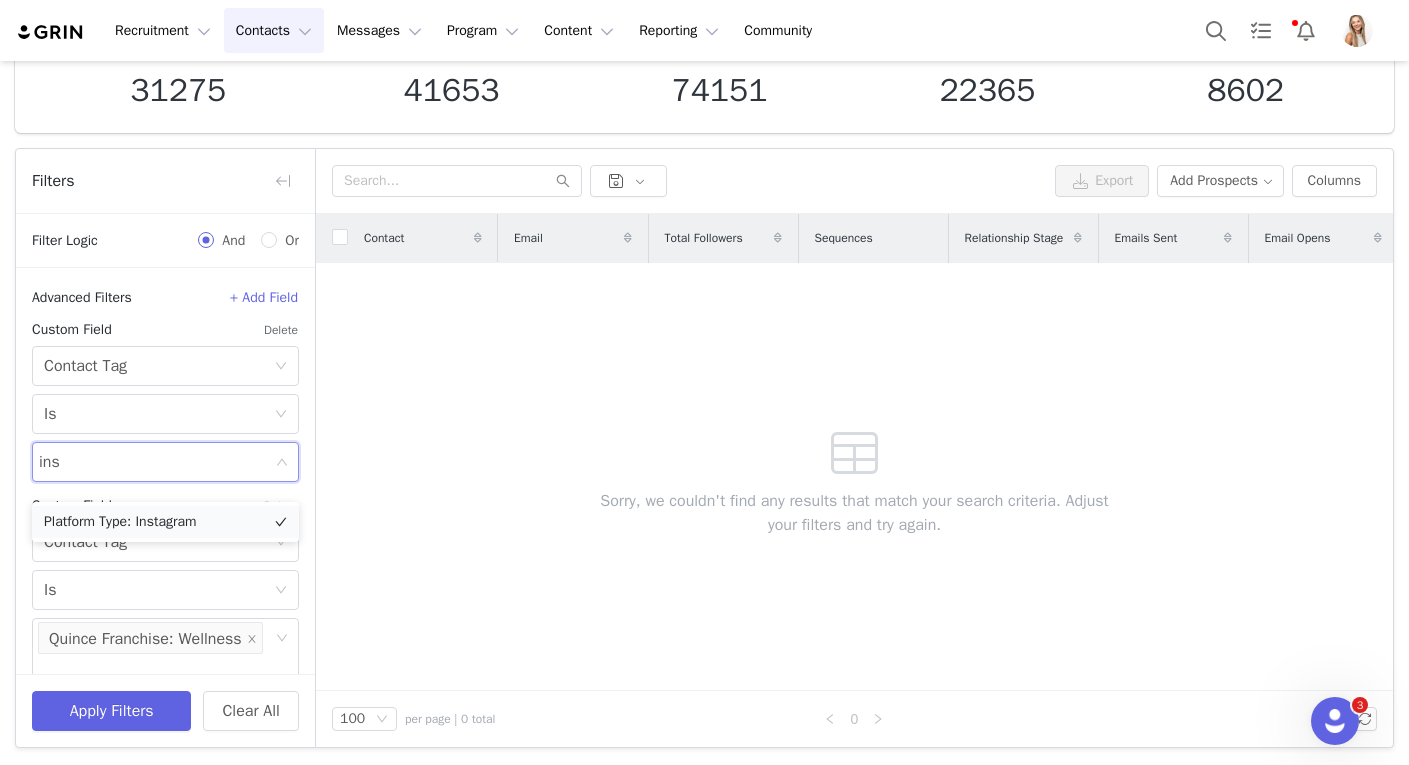 click on "Platform Type: Instagram" at bounding box center (165, 522) 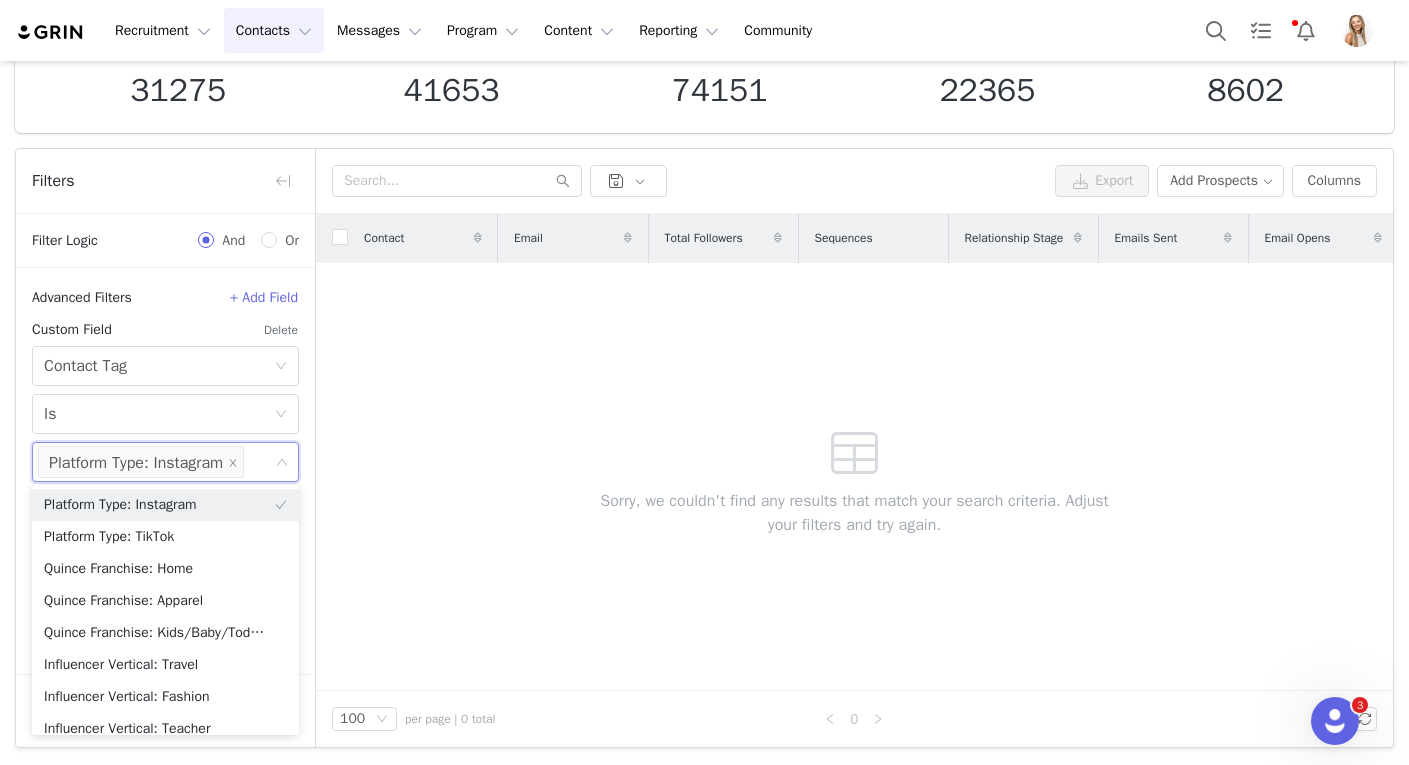 click on "Advanced Filters + Add Field Custom Field Delete Select Contact Tag Select Is Select Platform Type: Instagram Select Custom Field Delete Select Contact Tag Select Is Select Quince Franchise: Wellness" at bounding box center [165, 487] 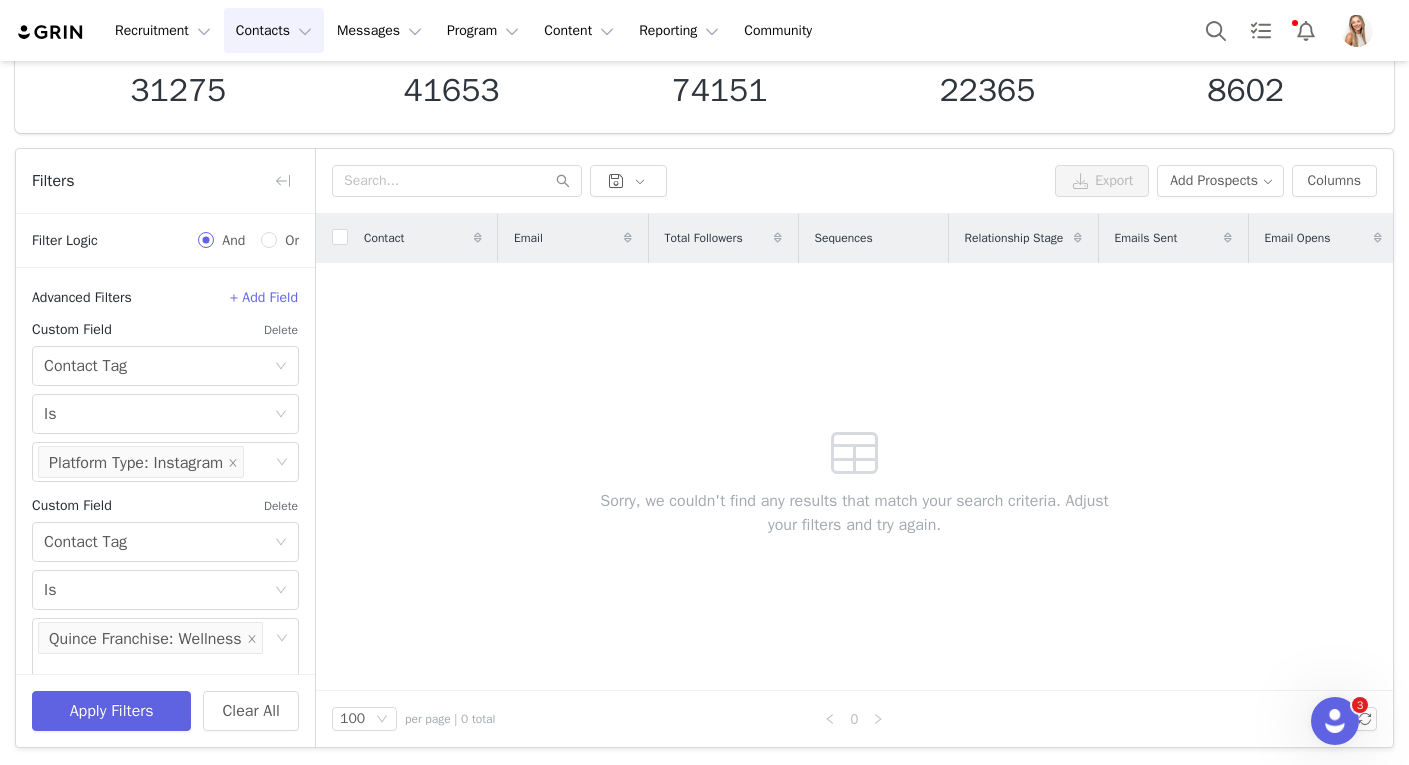 scroll, scrollTop: 662, scrollLeft: 0, axis: vertical 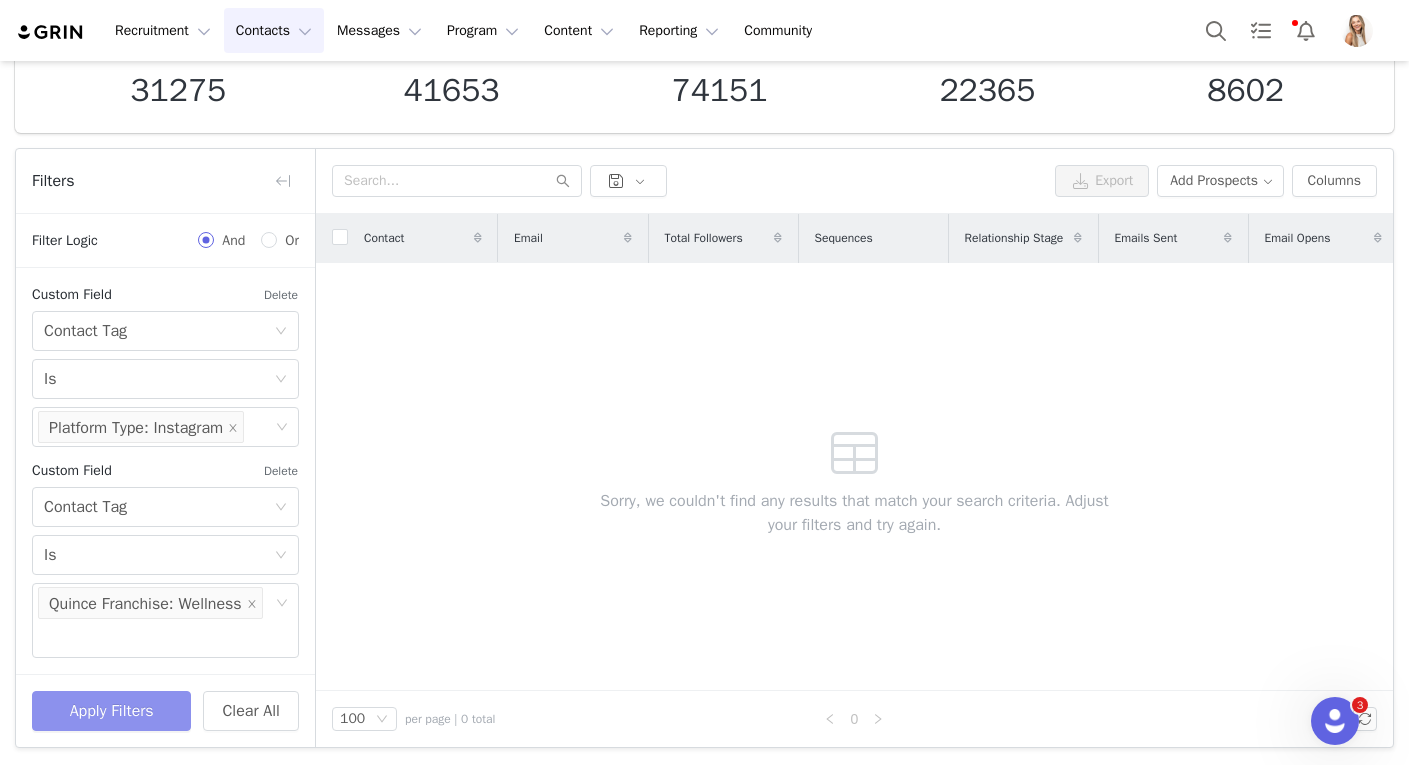 click on "Apply Filters" at bounding box center (111, 711) 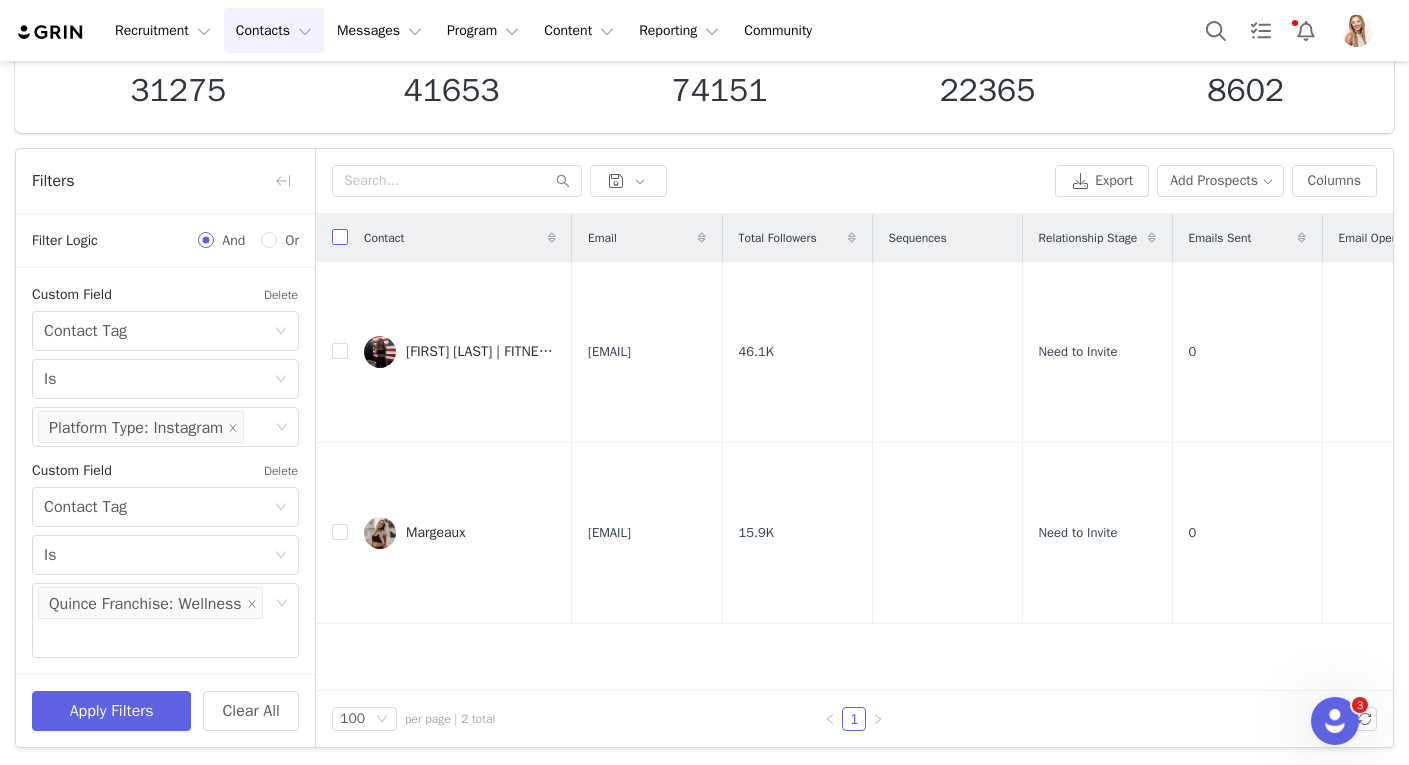 click at bounding box center [340, 237] 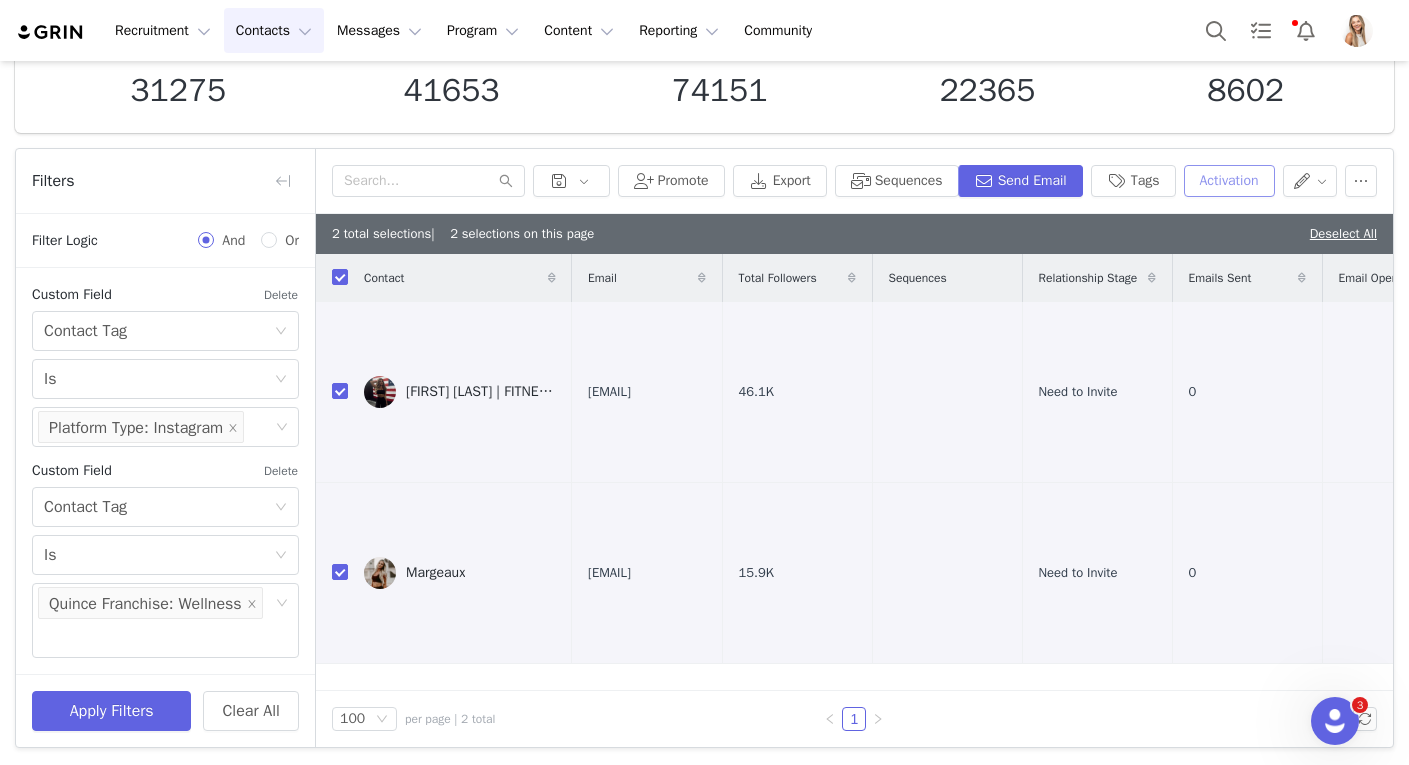 click on "Activation" at bounding box center [1229, 181] 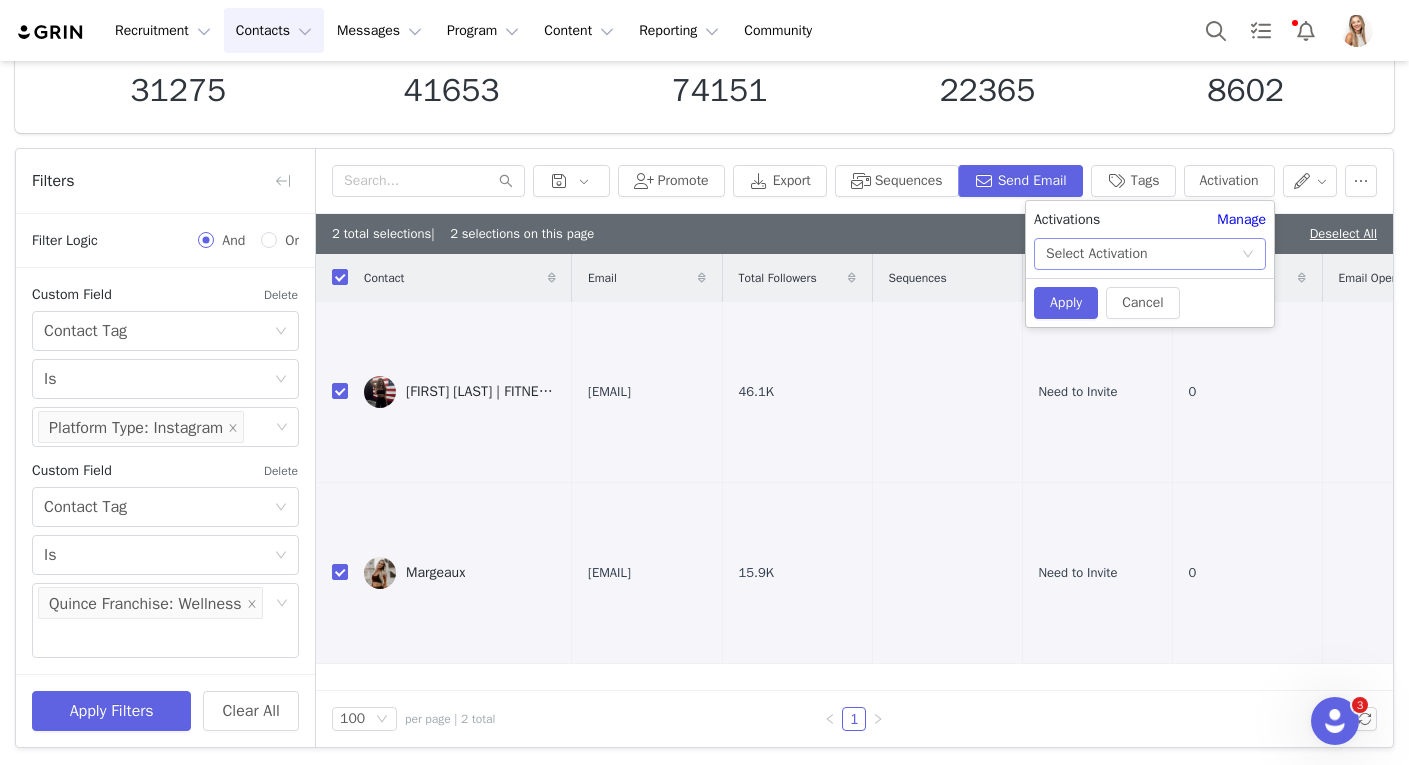 click on "Select Activation" at bounding box center [1143, 254] 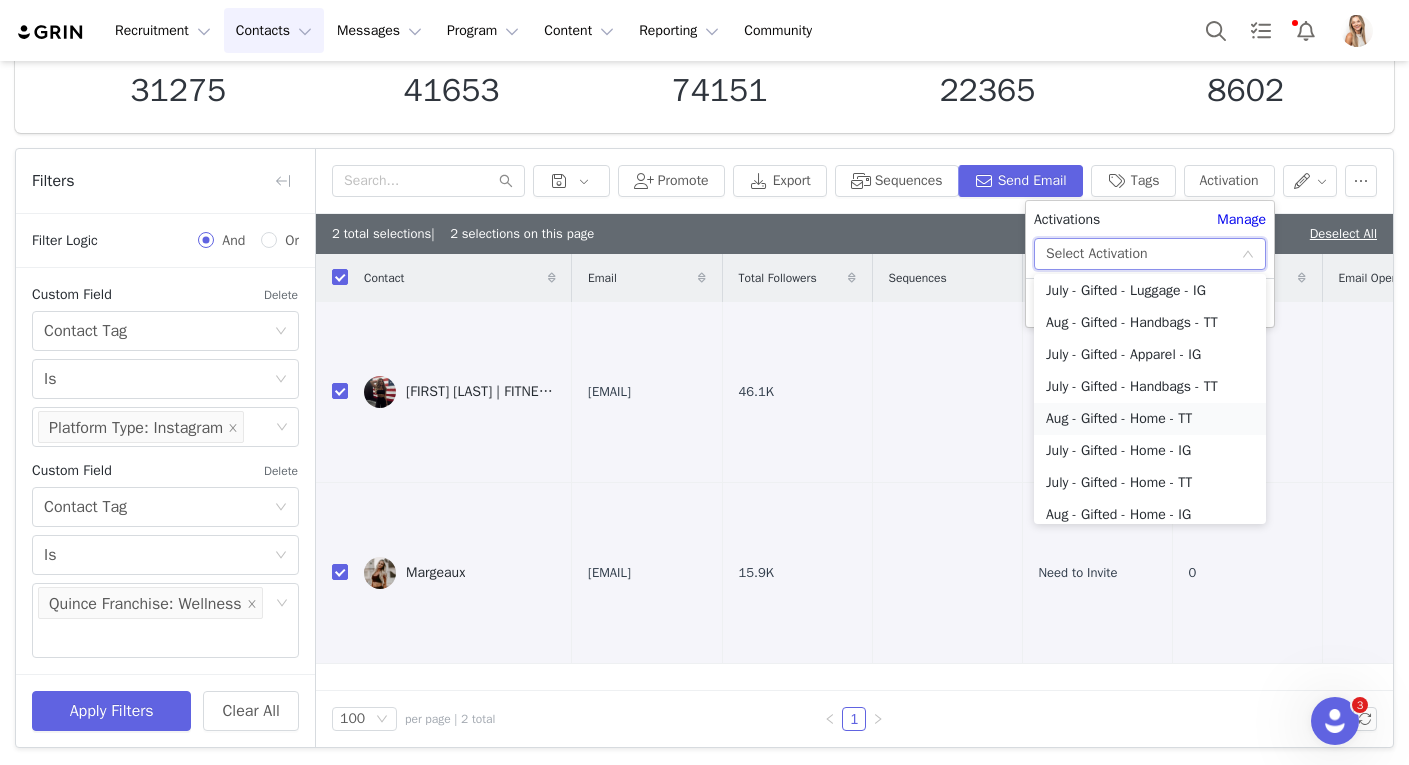 scroll, scrollTop: 334, scrollLeft: 0, axis: vertical 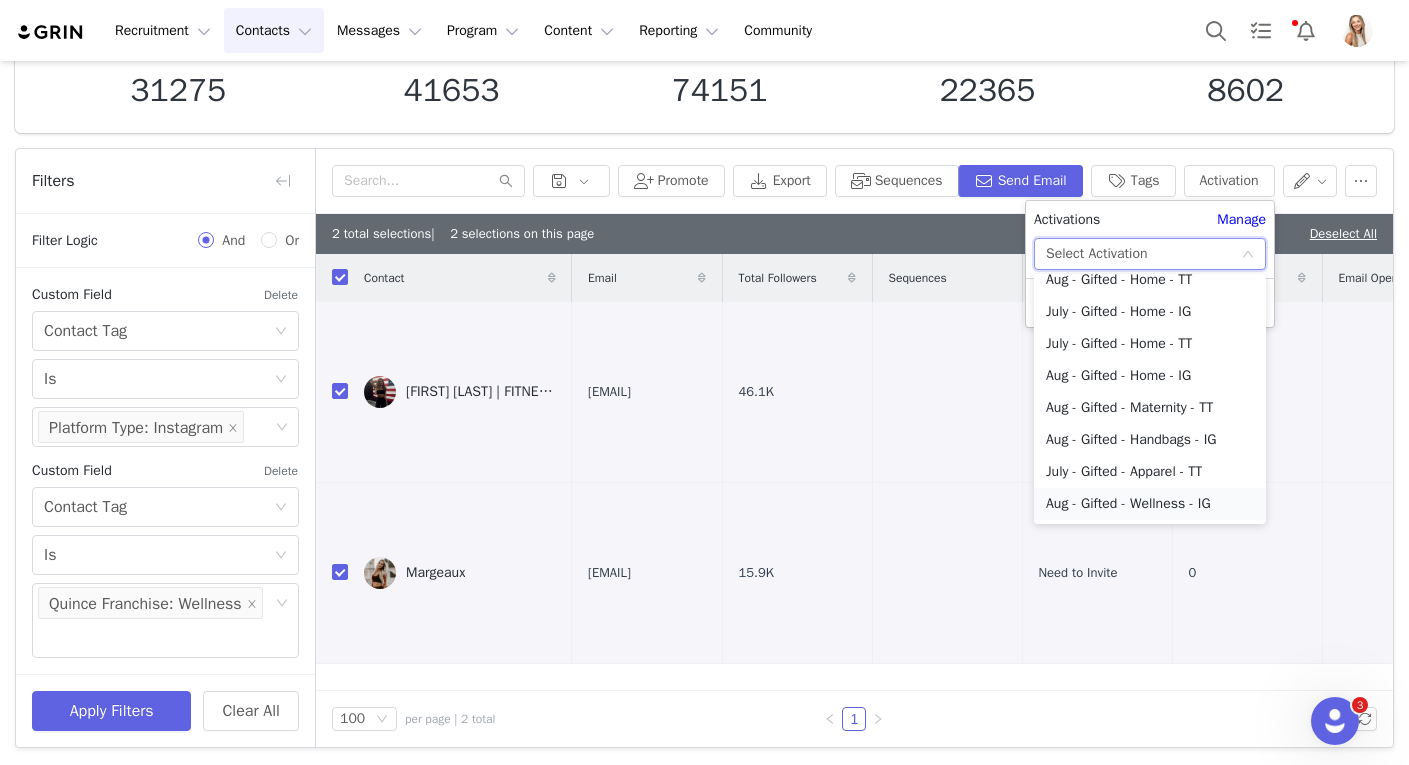 click on "Aug - Gifted - Wellness - IG" at bounding box center (1150, 504) 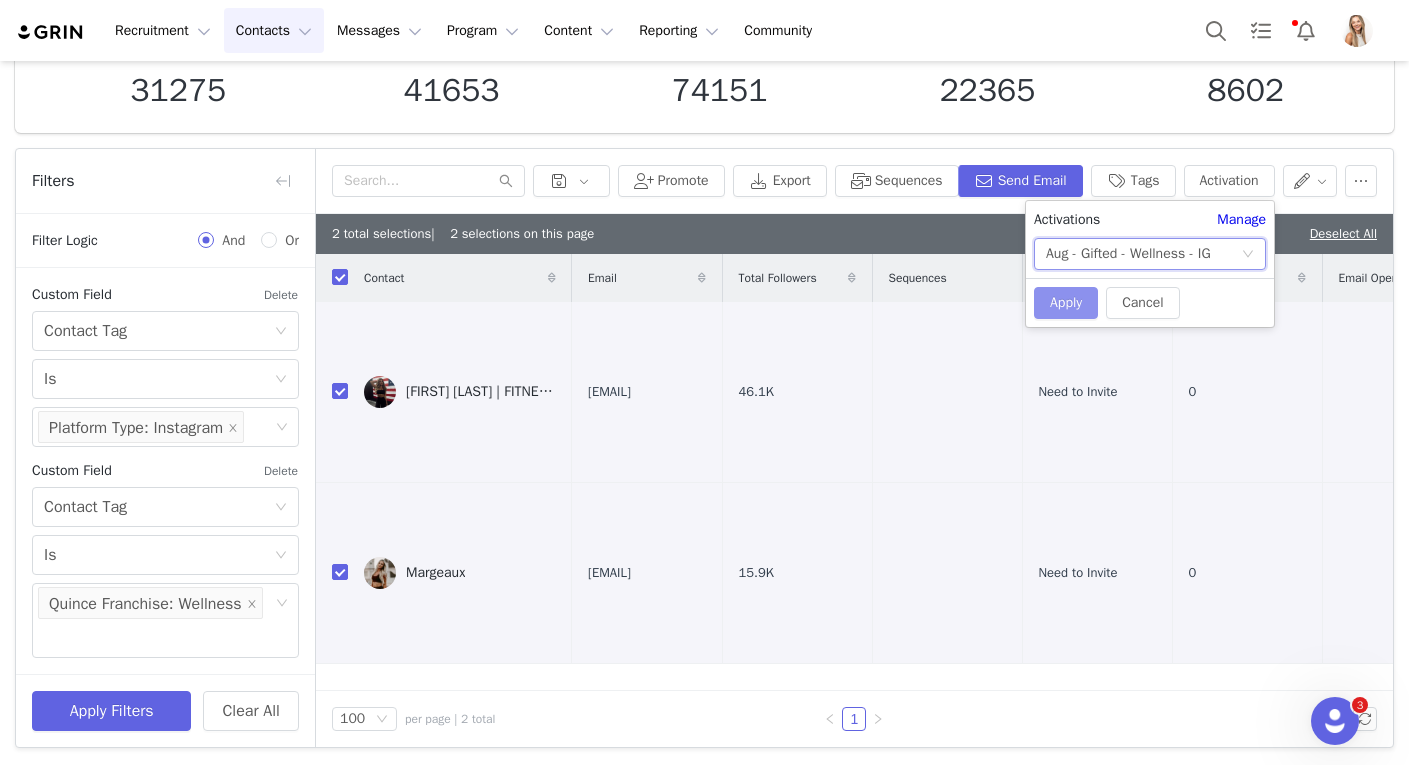 click on "Apply" at bounding box center (1066, 303) 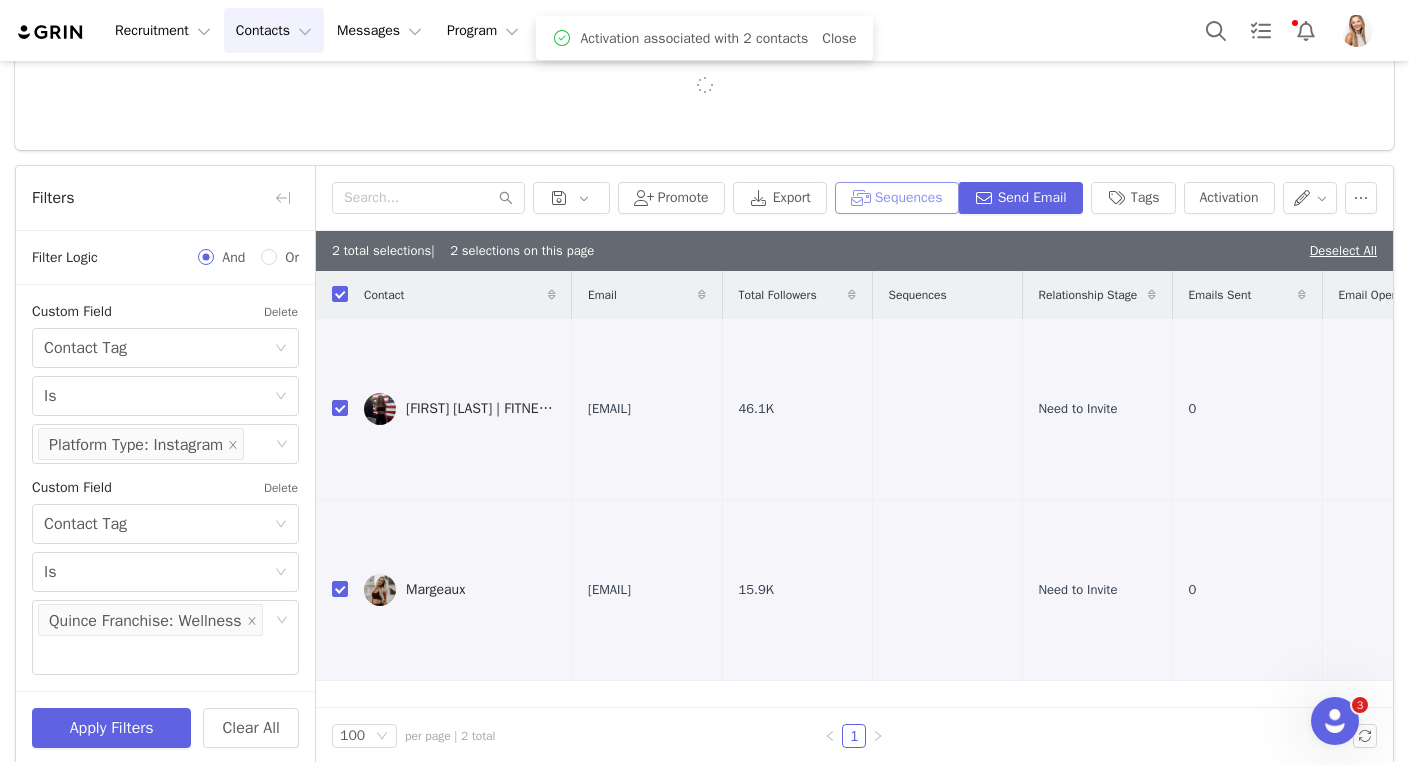 click on "Sequences" at bounding box center [897, 198] 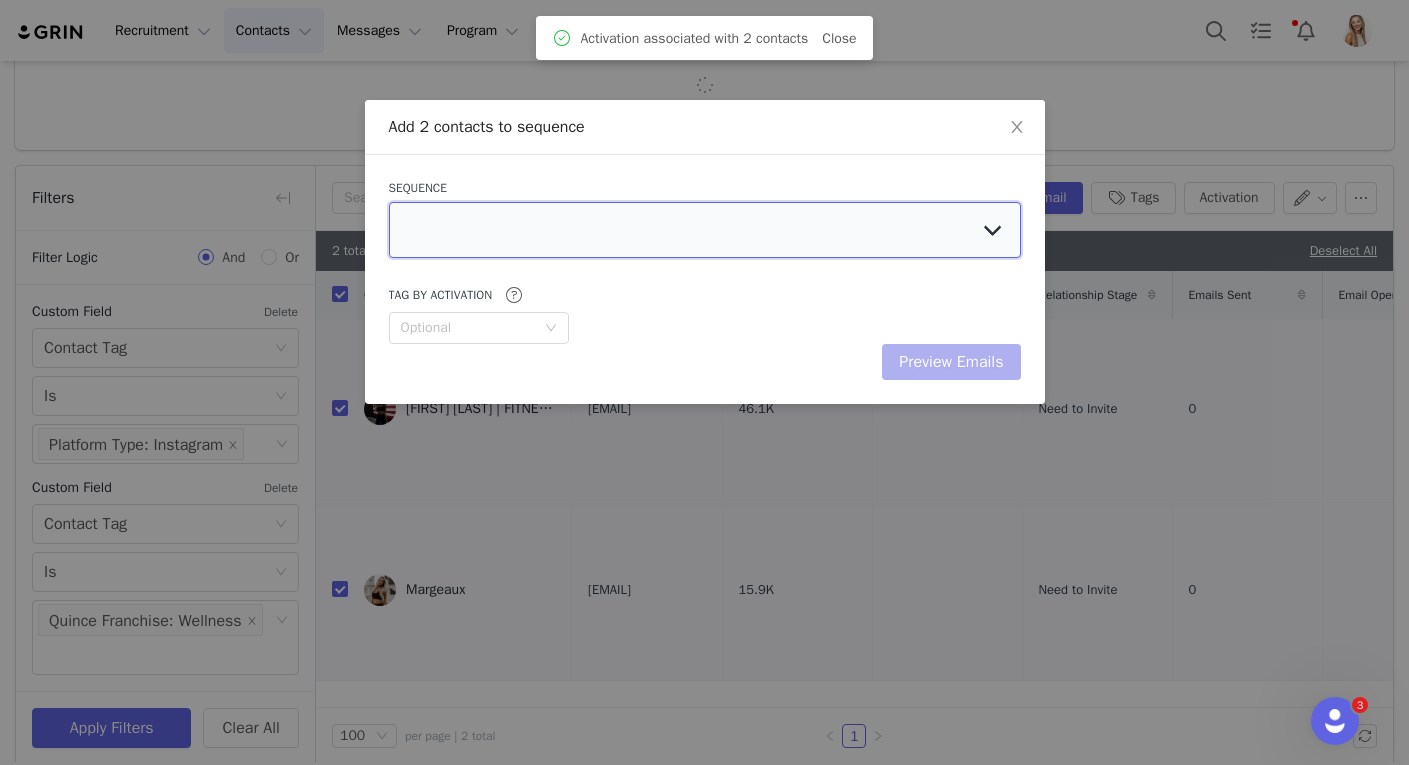 click at bounding box center (705, 230) 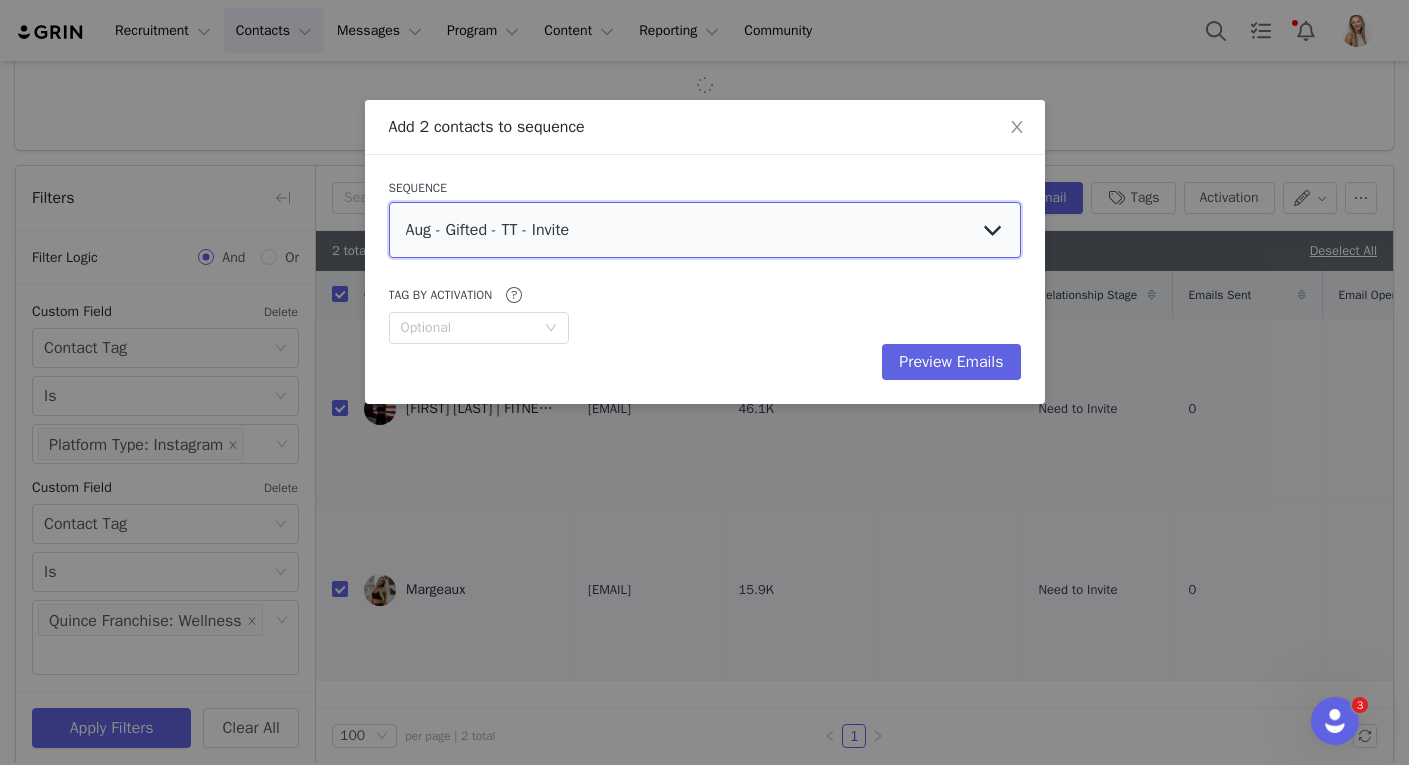 select on "9f9bdde4-8ee0-4fee-b6f3-db46565325d5" 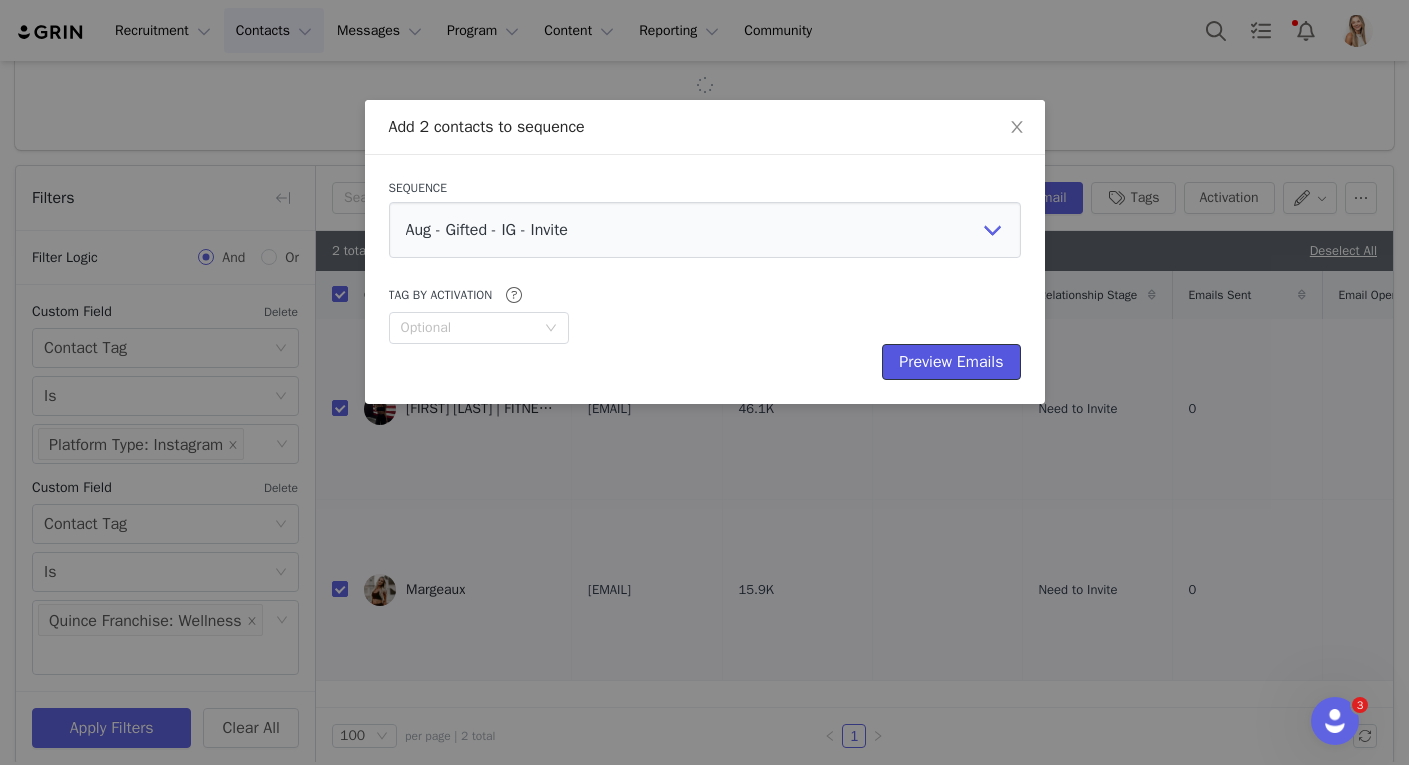 click on "Preview Emails" at bounding box center (951, 362) 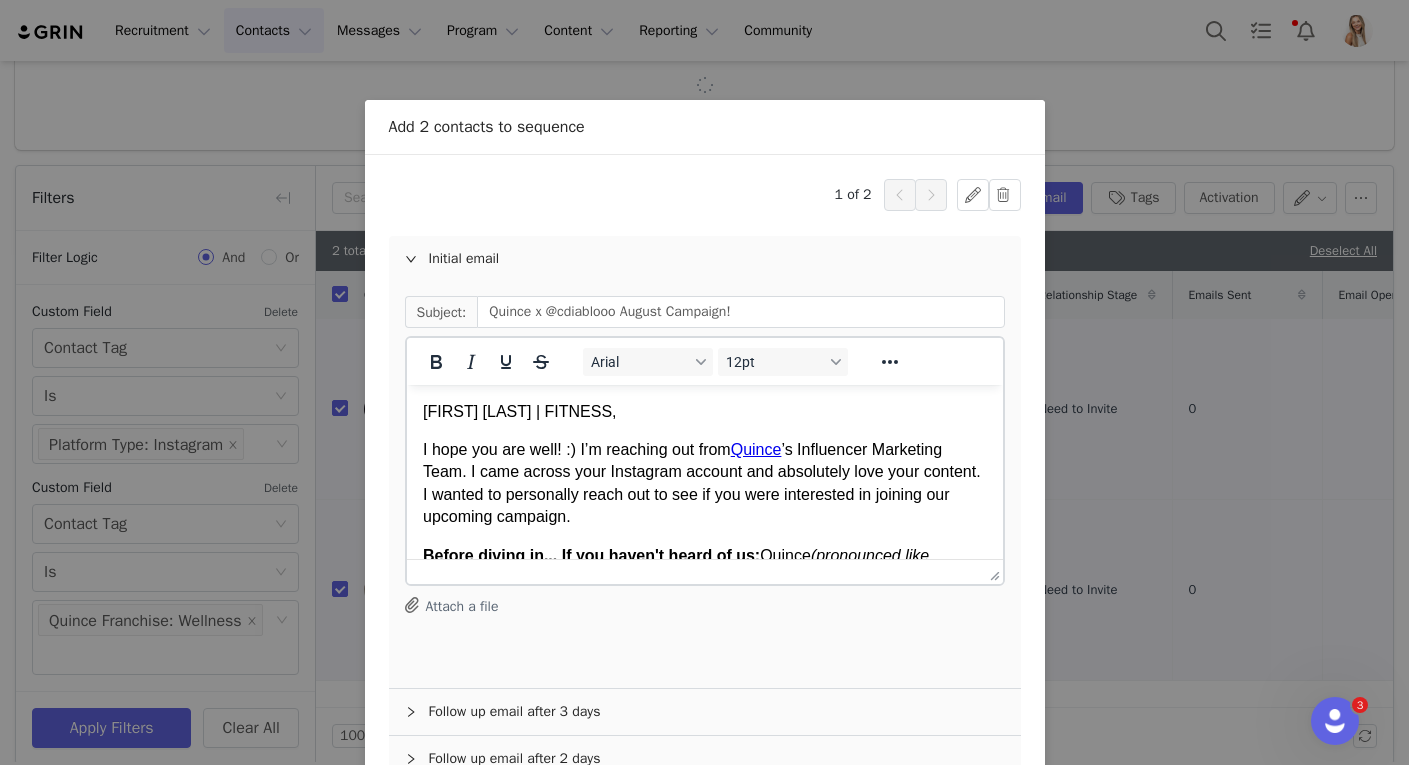 scroll, scrollTop: 0, scrollLeft: 0, axis: both 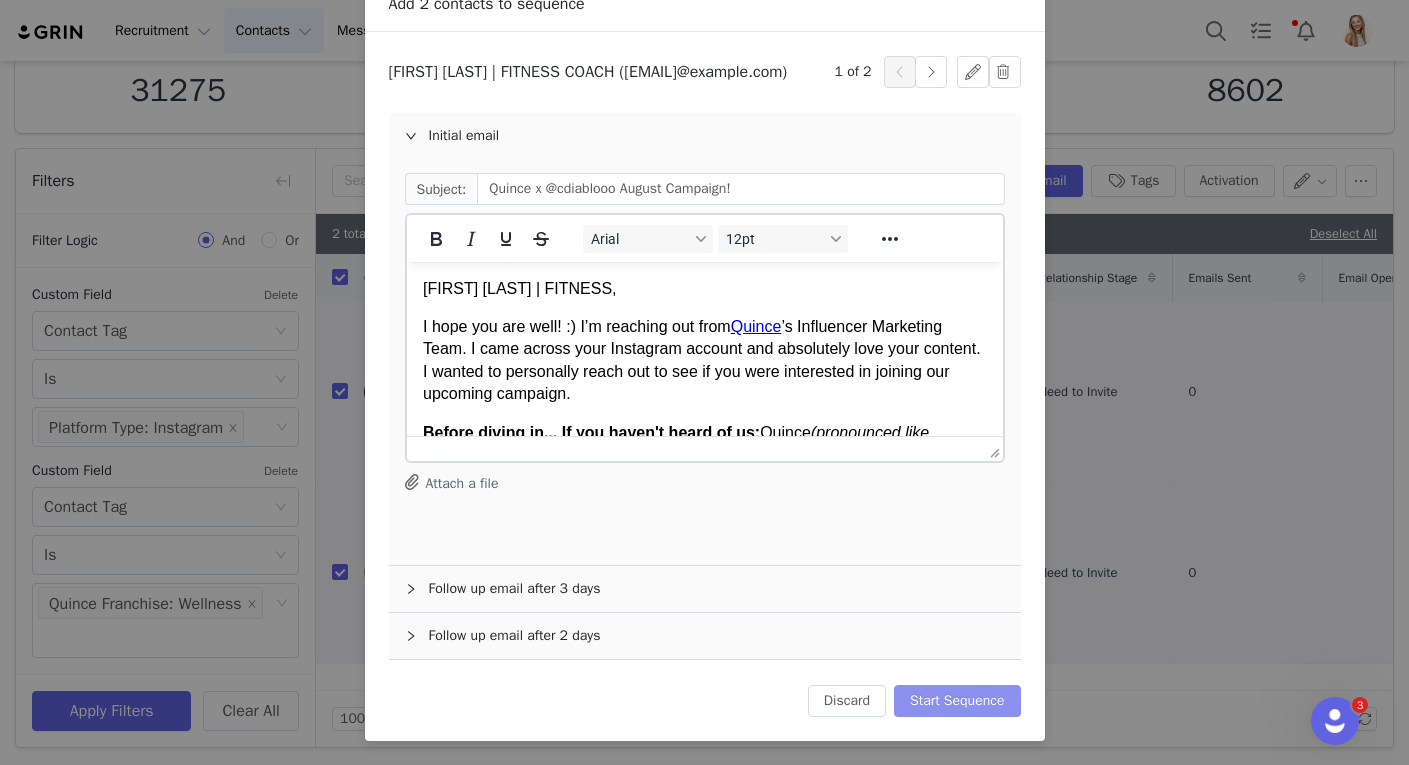 click on "Start Sequence" at bounding box center [957, 701] 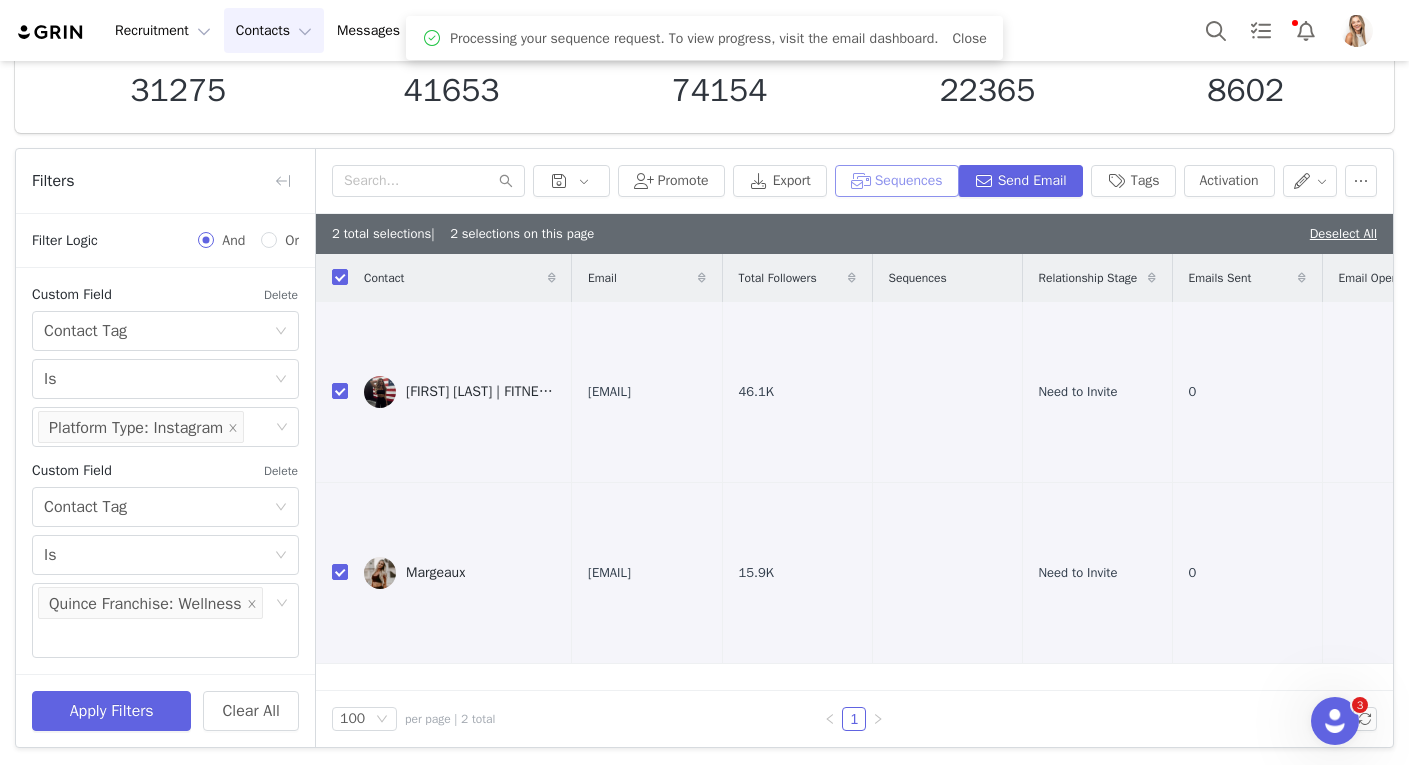 scroll, scrollTop: 0, scrollLeft: 0, axis: both 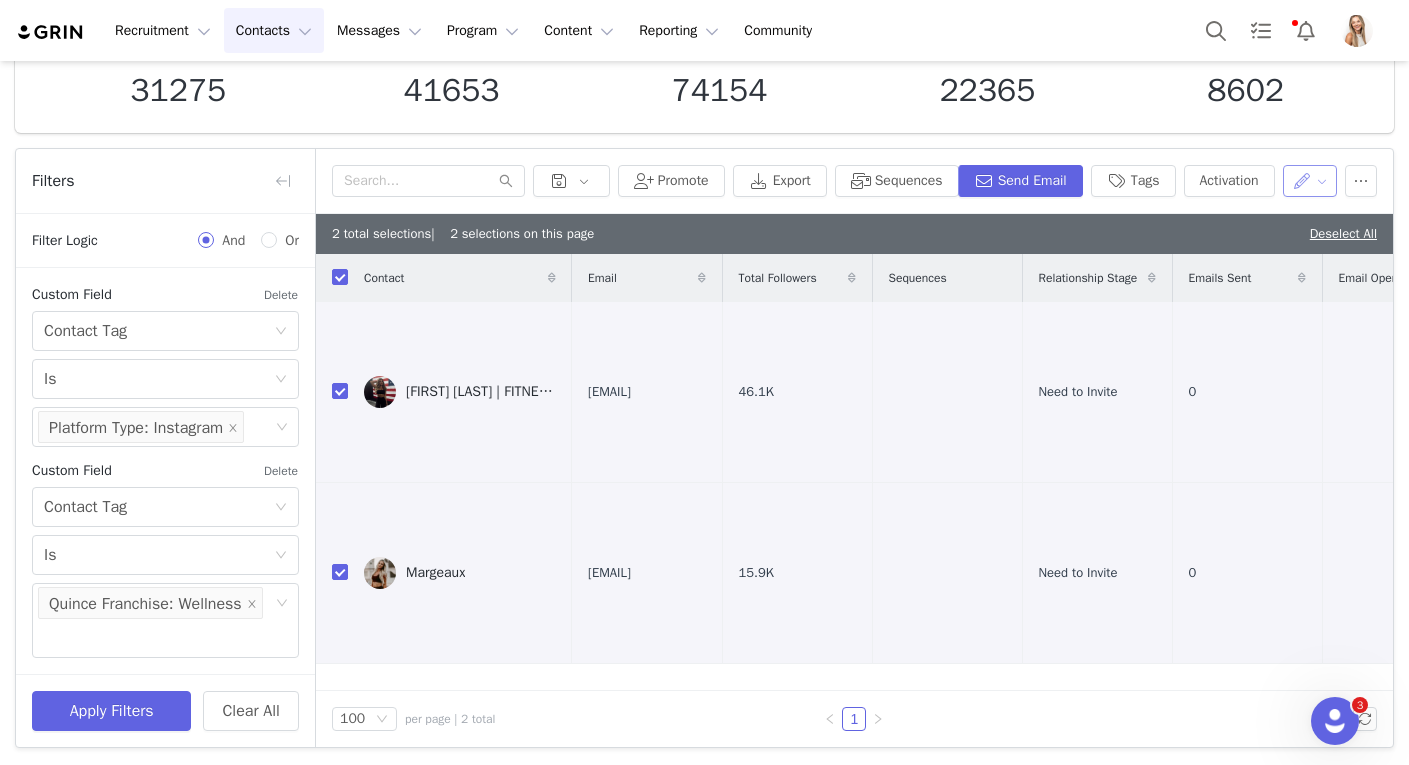 click at bounding box center (1310, 181) 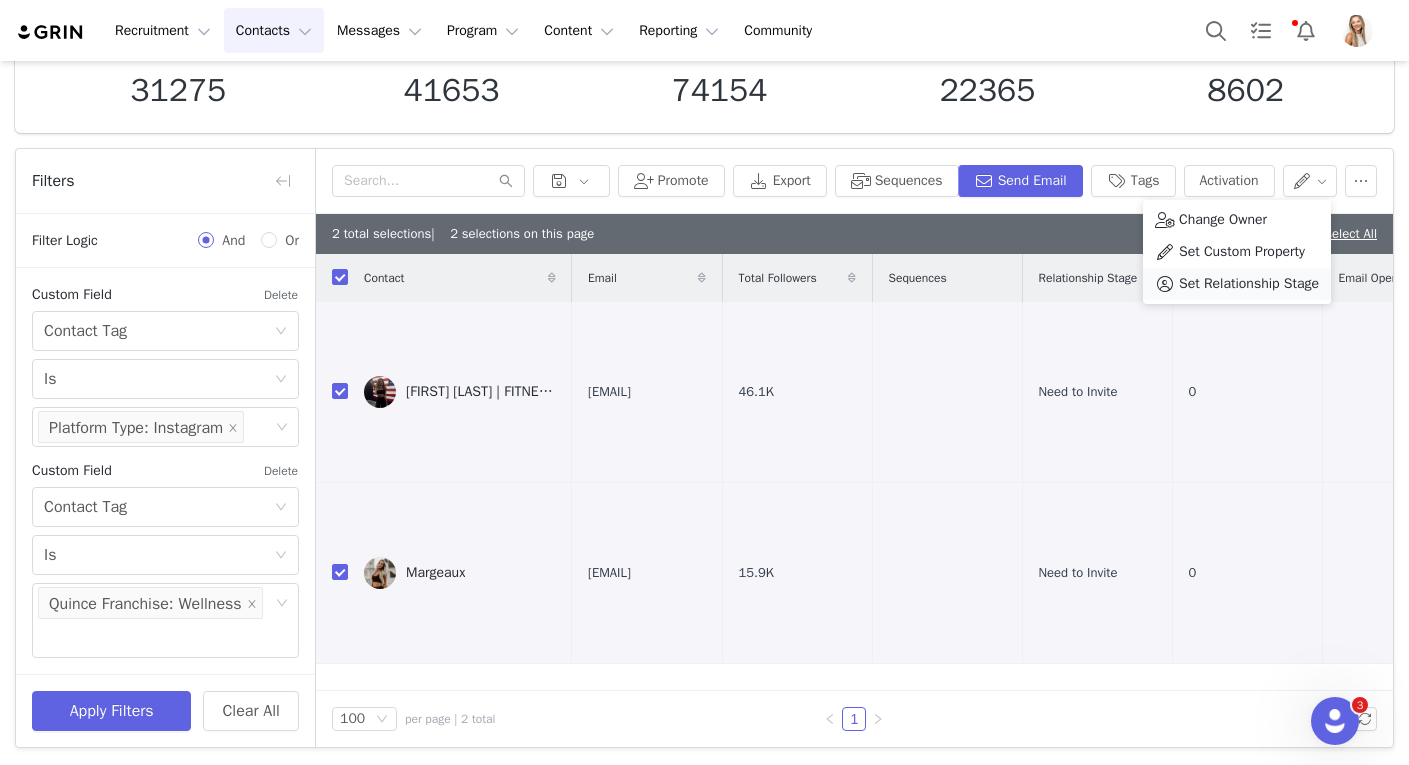 click on "Set Relationship Stage" at bounding box center [1249, 284] 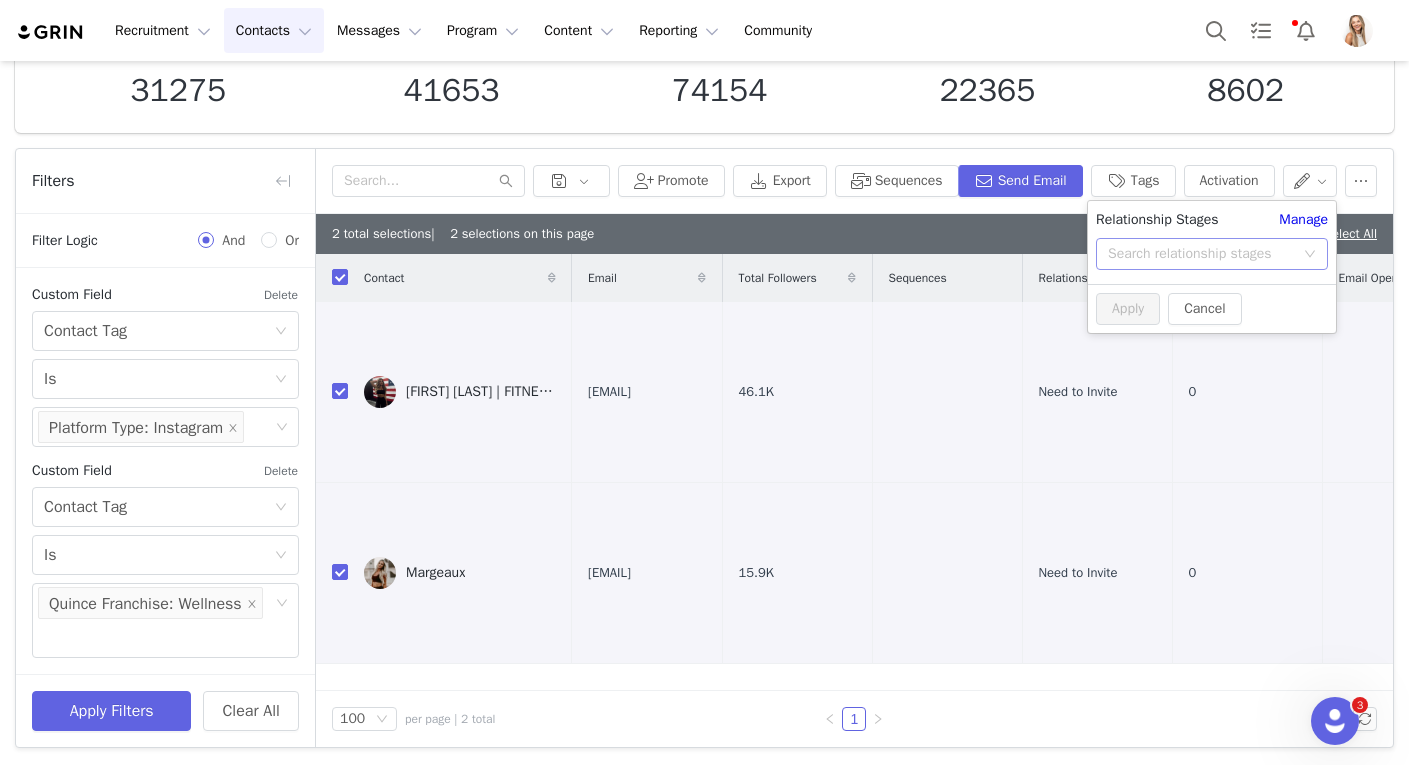 click on "Search relationship stages" at bounding box center (1201, 254) 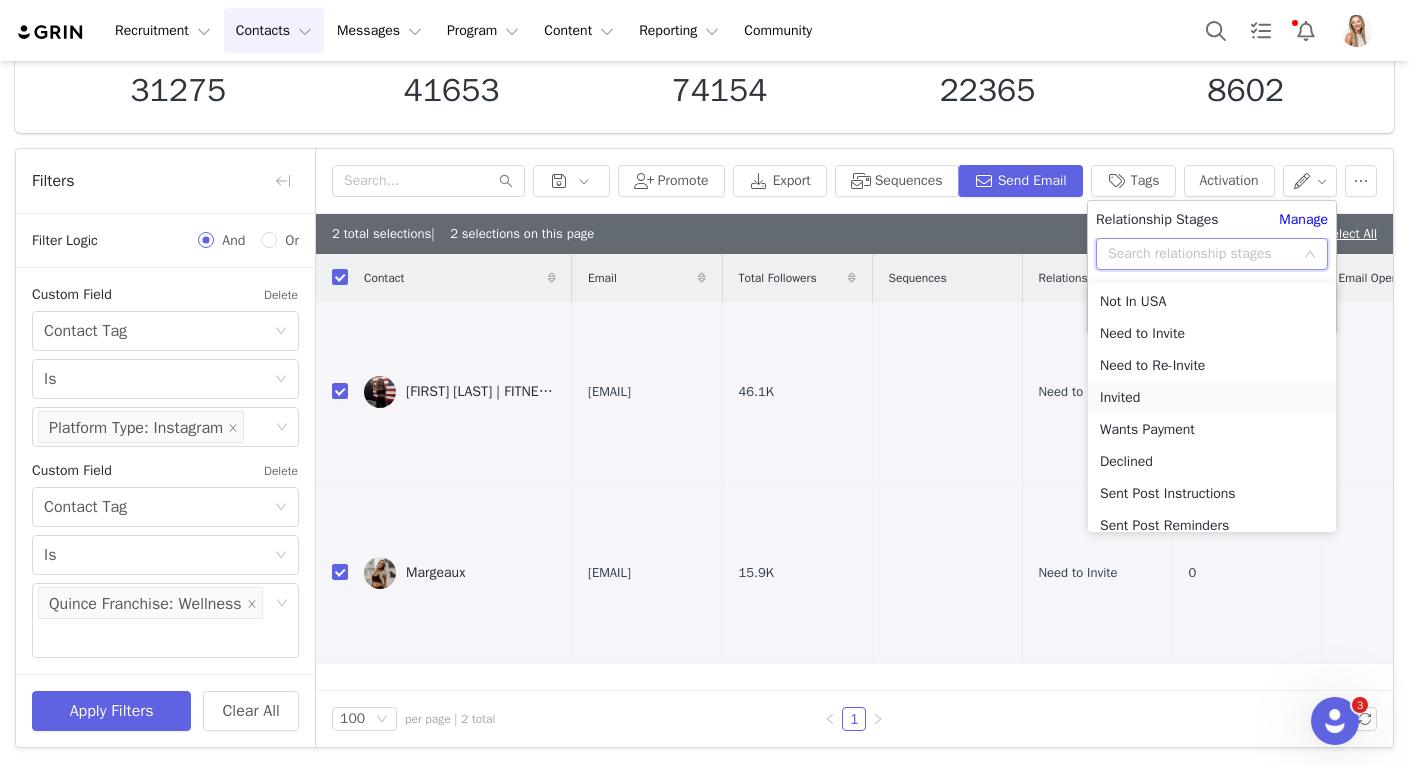 click on "Invited" at bounding box center [1212, 398] 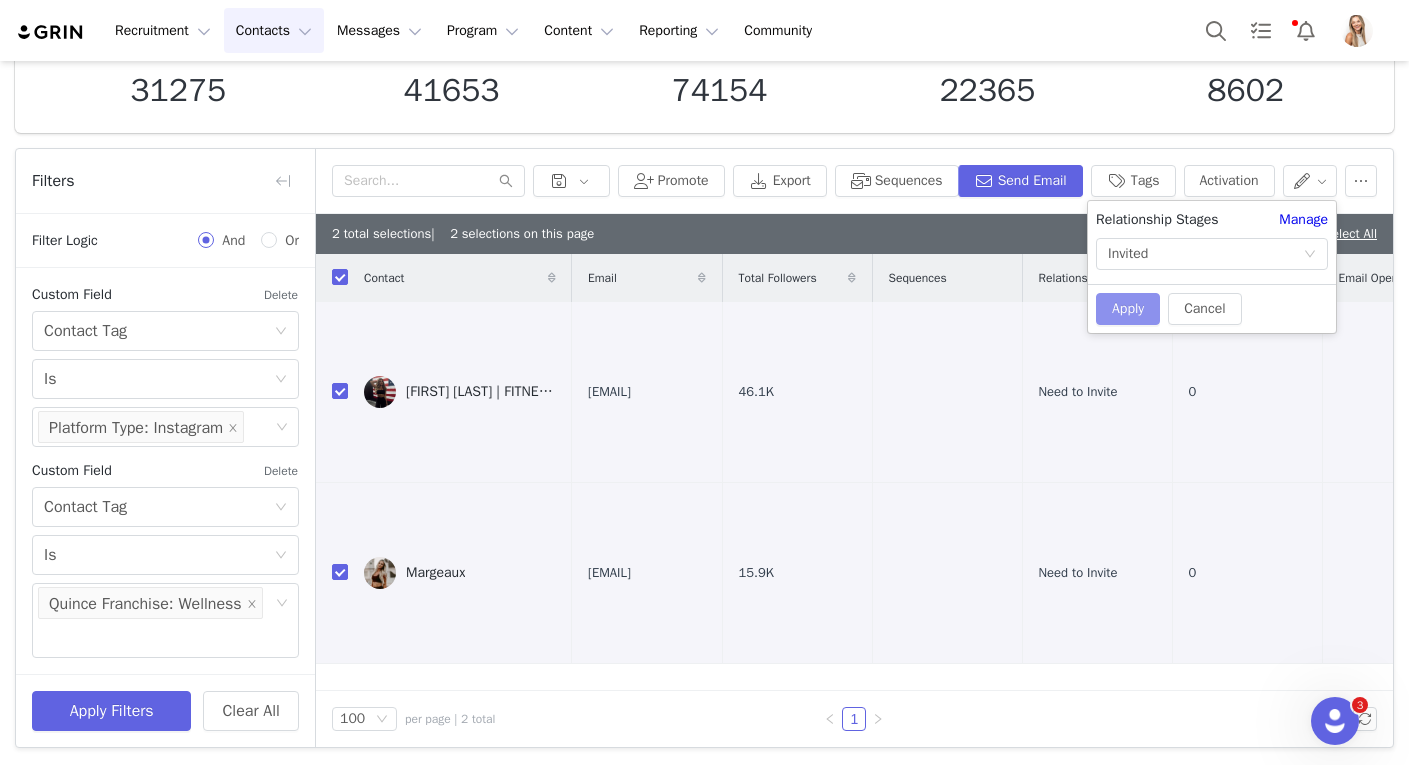 click on "Apply" at bounding box center [1128, 309] 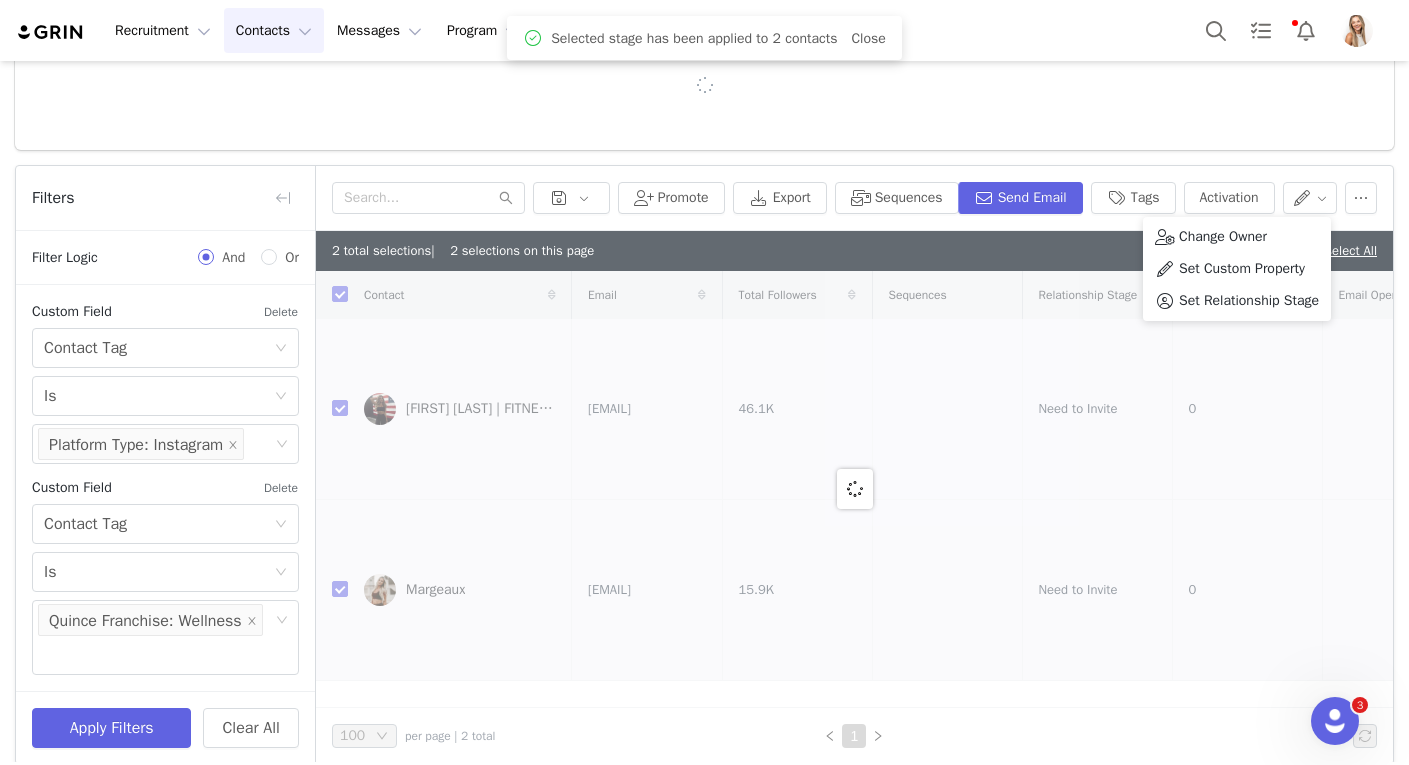 checkbox on "false" 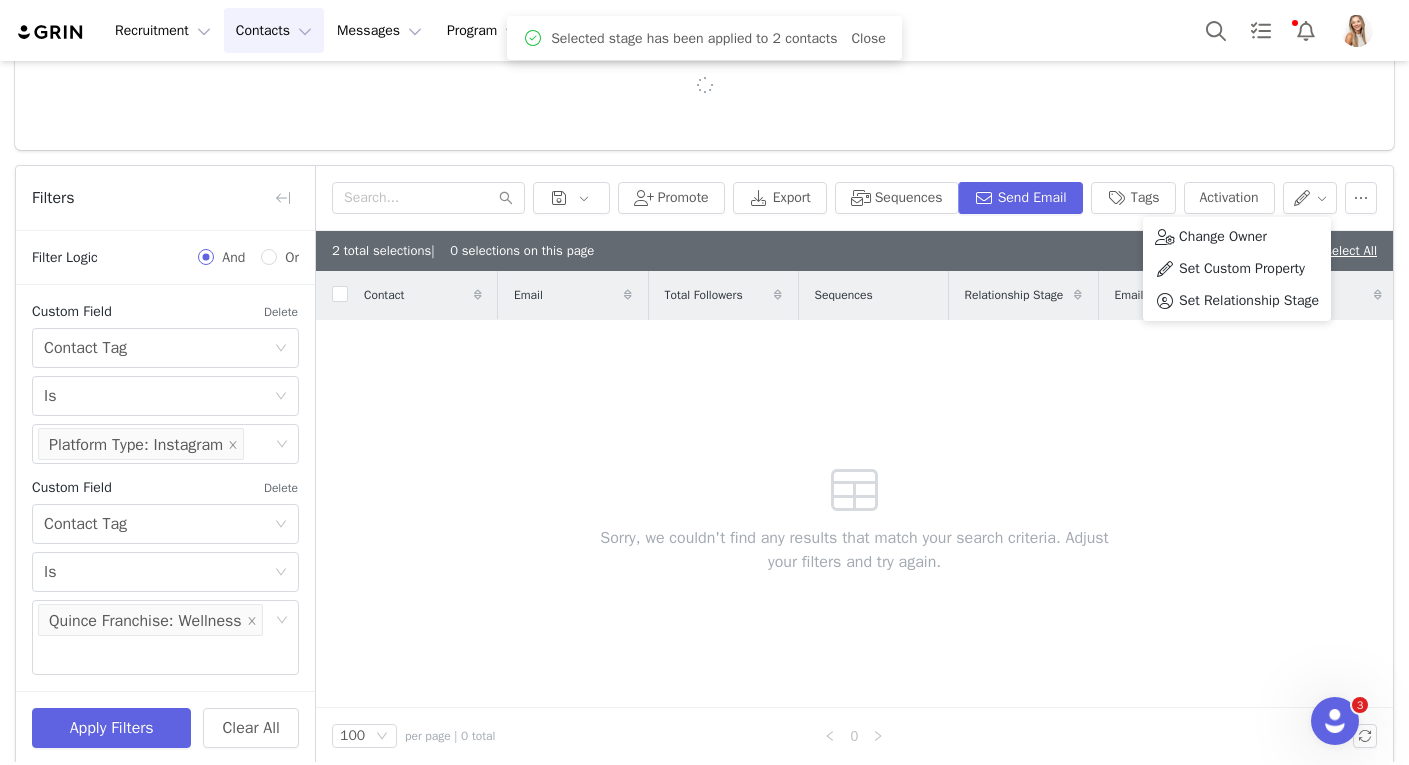 click on "2 total selections     |    0 selections on this page  Deselect All" at bounding box center (854, 251) 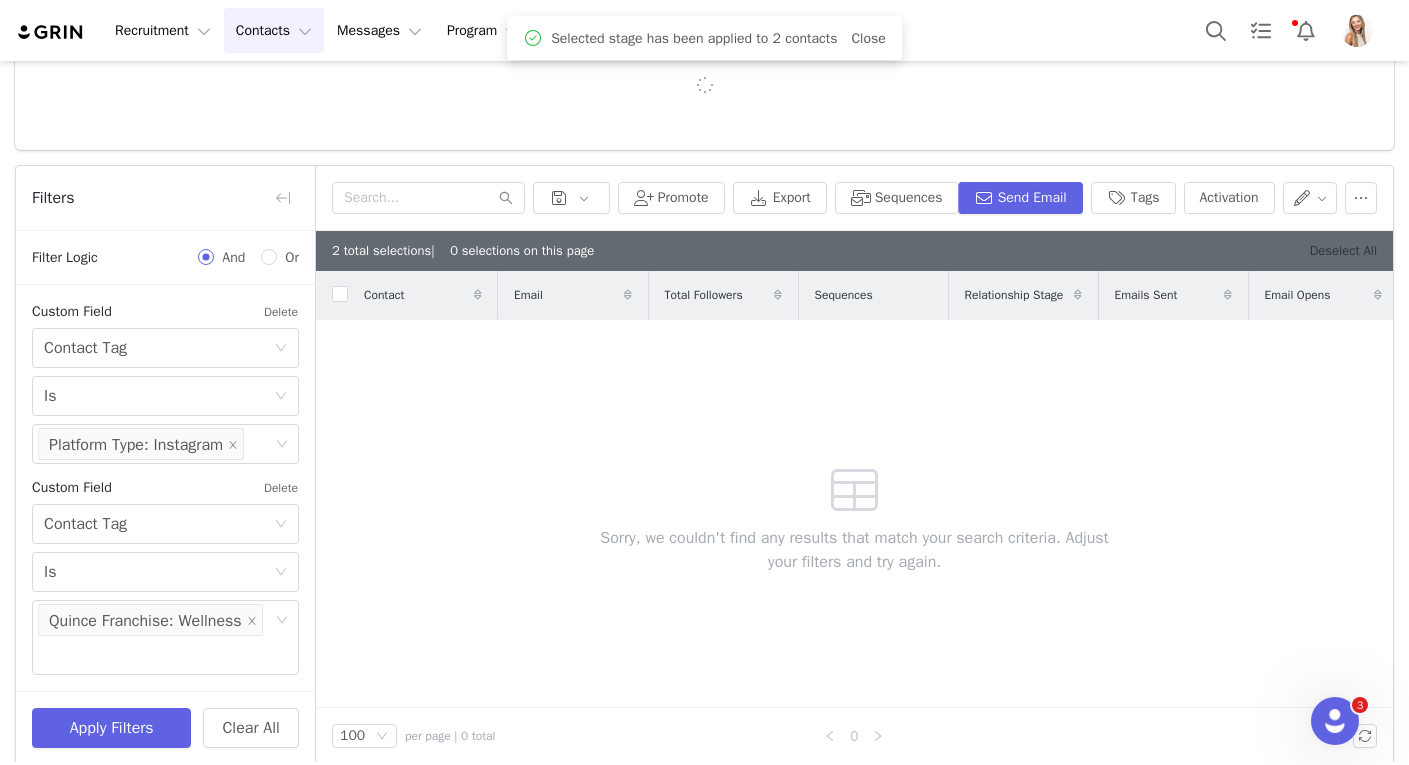 click on "Deselect All" at bounding box center (1343, 250) 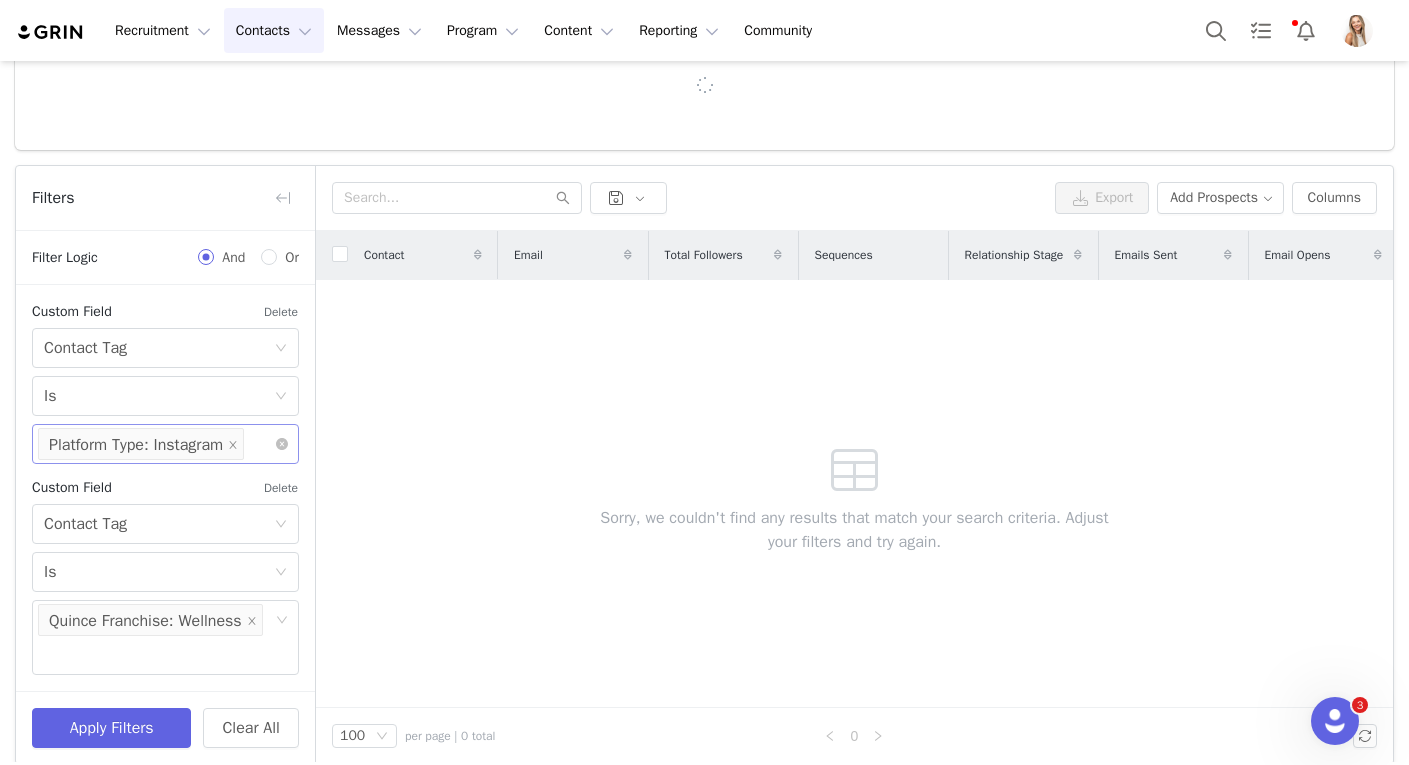 scroll, scrollTop: 151, scrollLeft: 0, axis: vertical 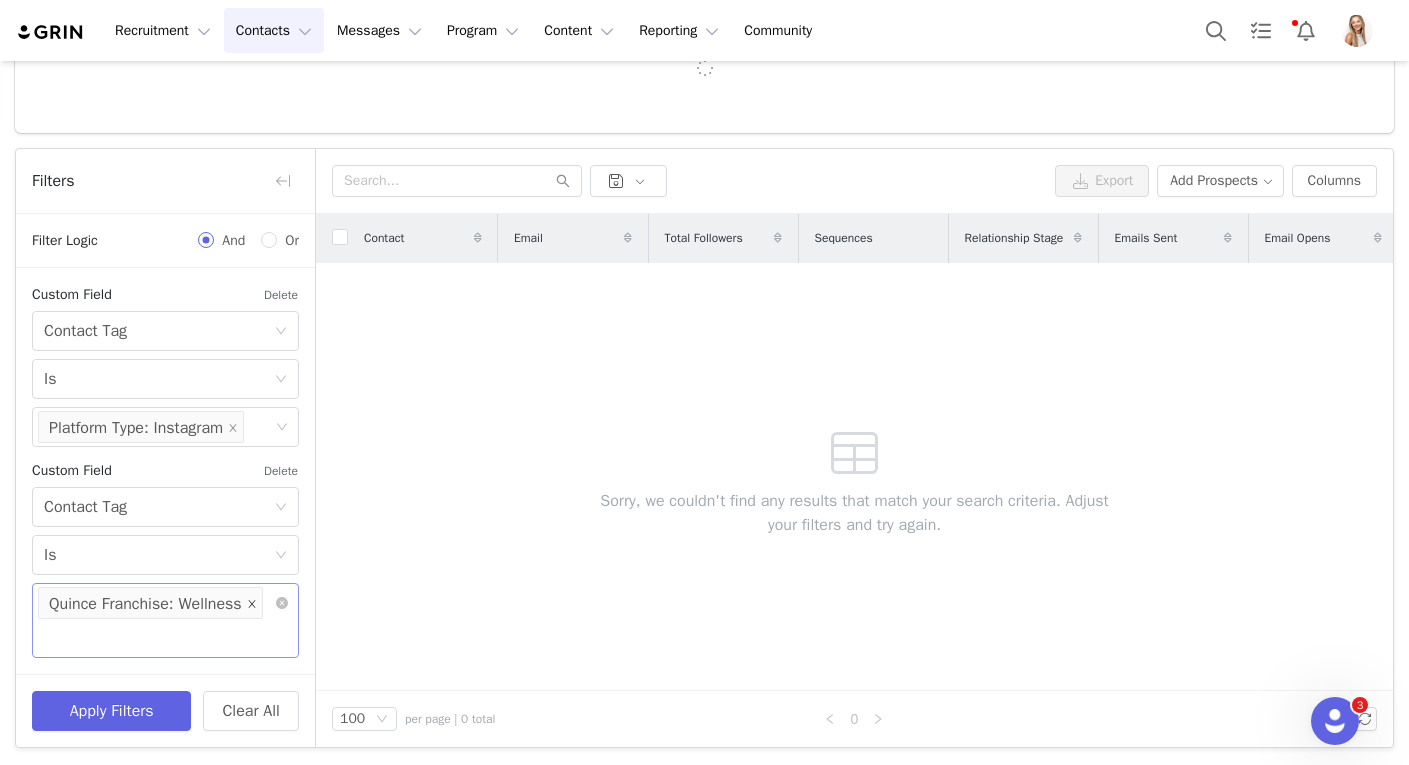 click 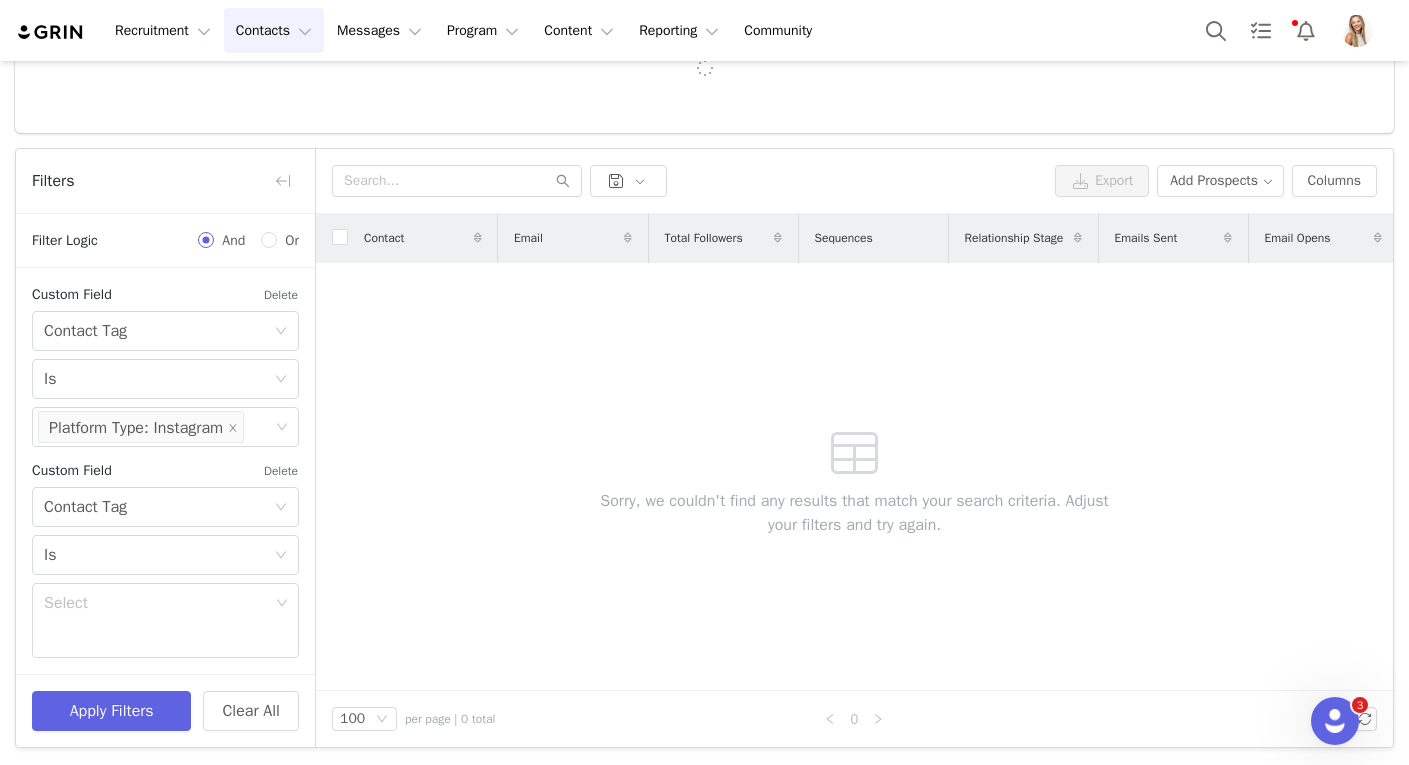 scroll, scrollTop: 627, scrollLeft: 0, axis: vertical 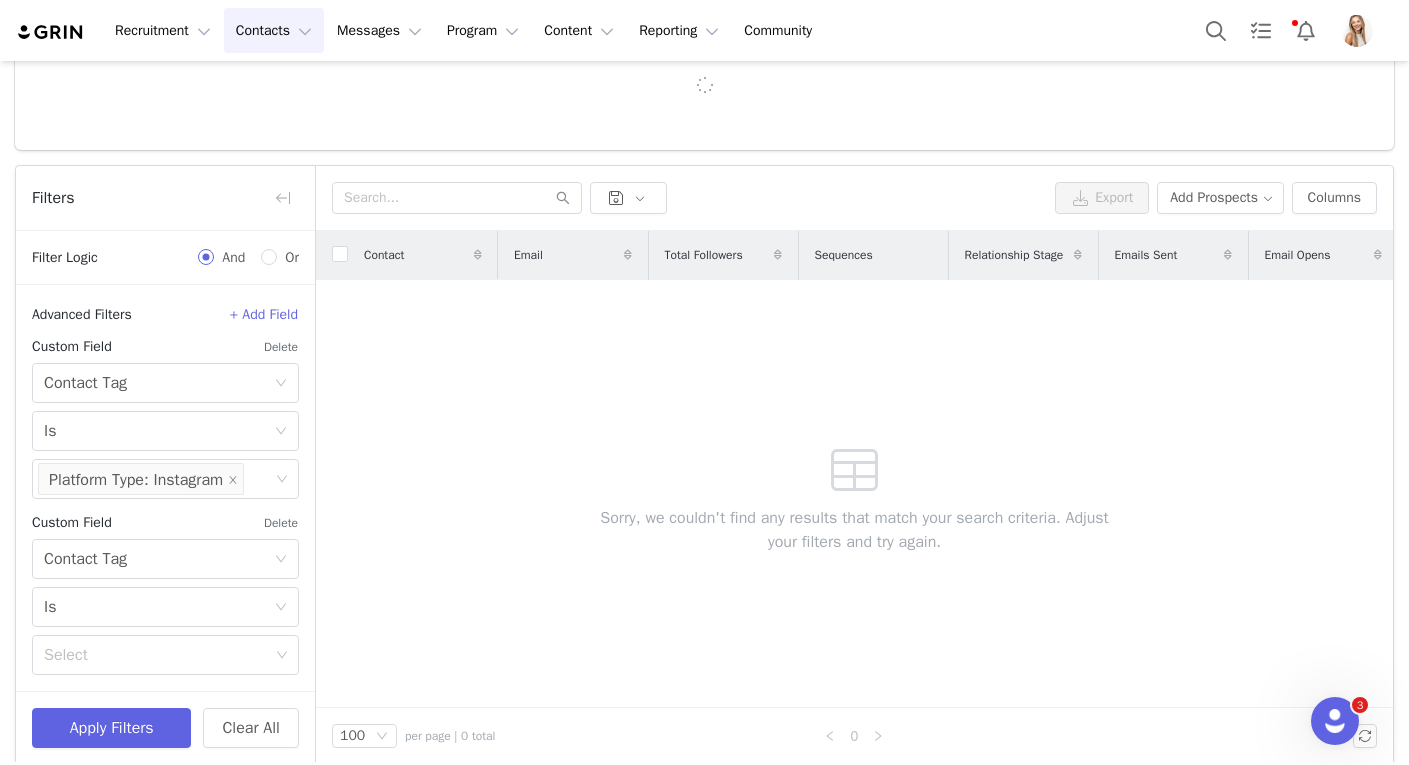 click on "Select  Is  Select" at bounding box center (165, 631) 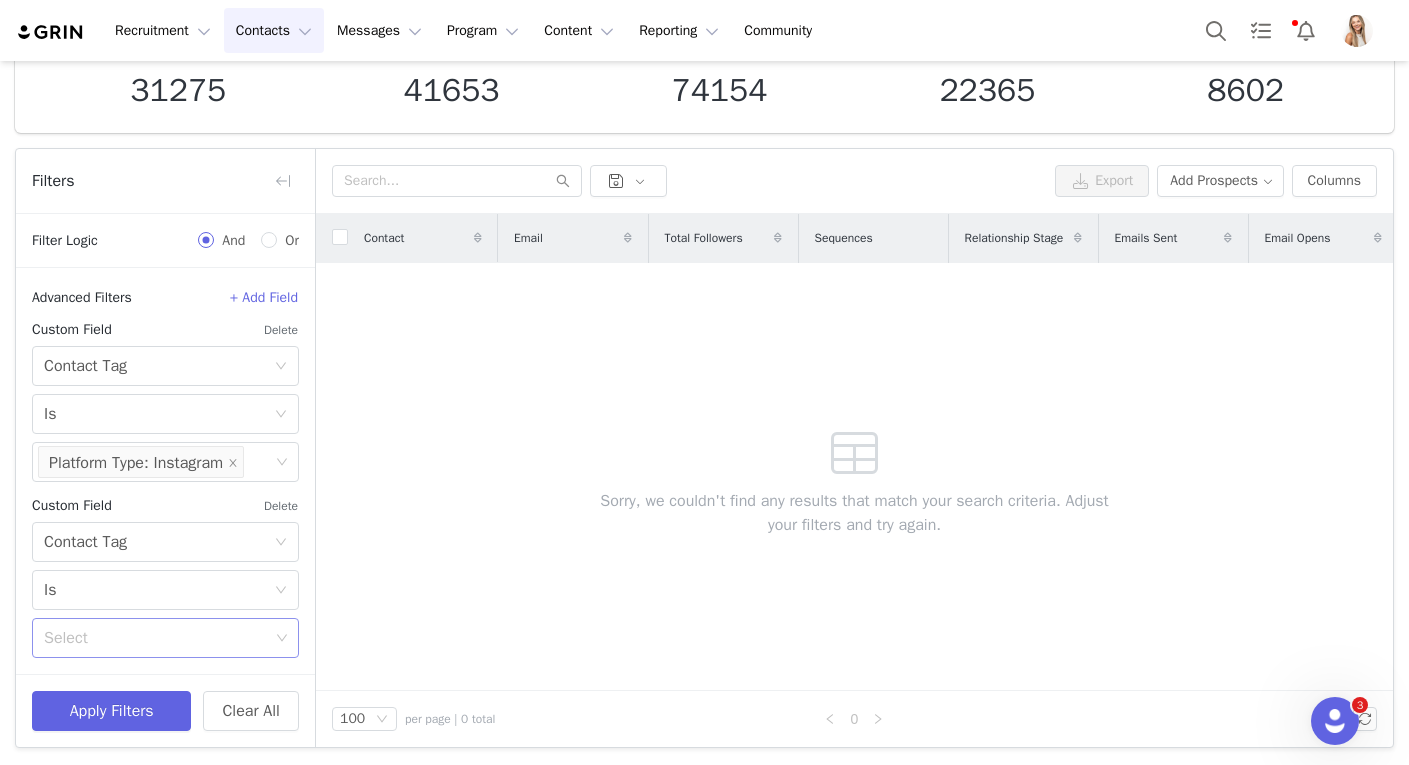 click on "Select" at bounding box center (158, 638) 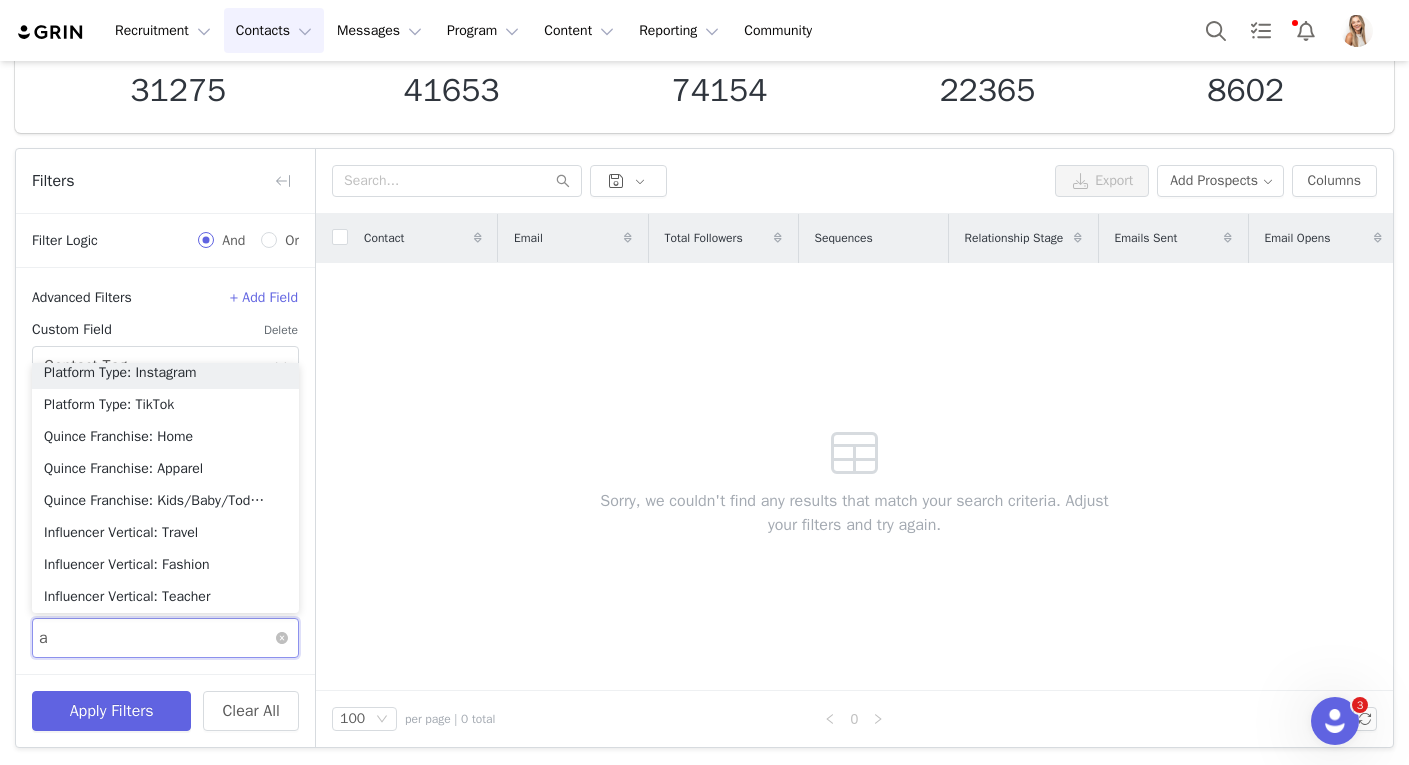 type on "ap" 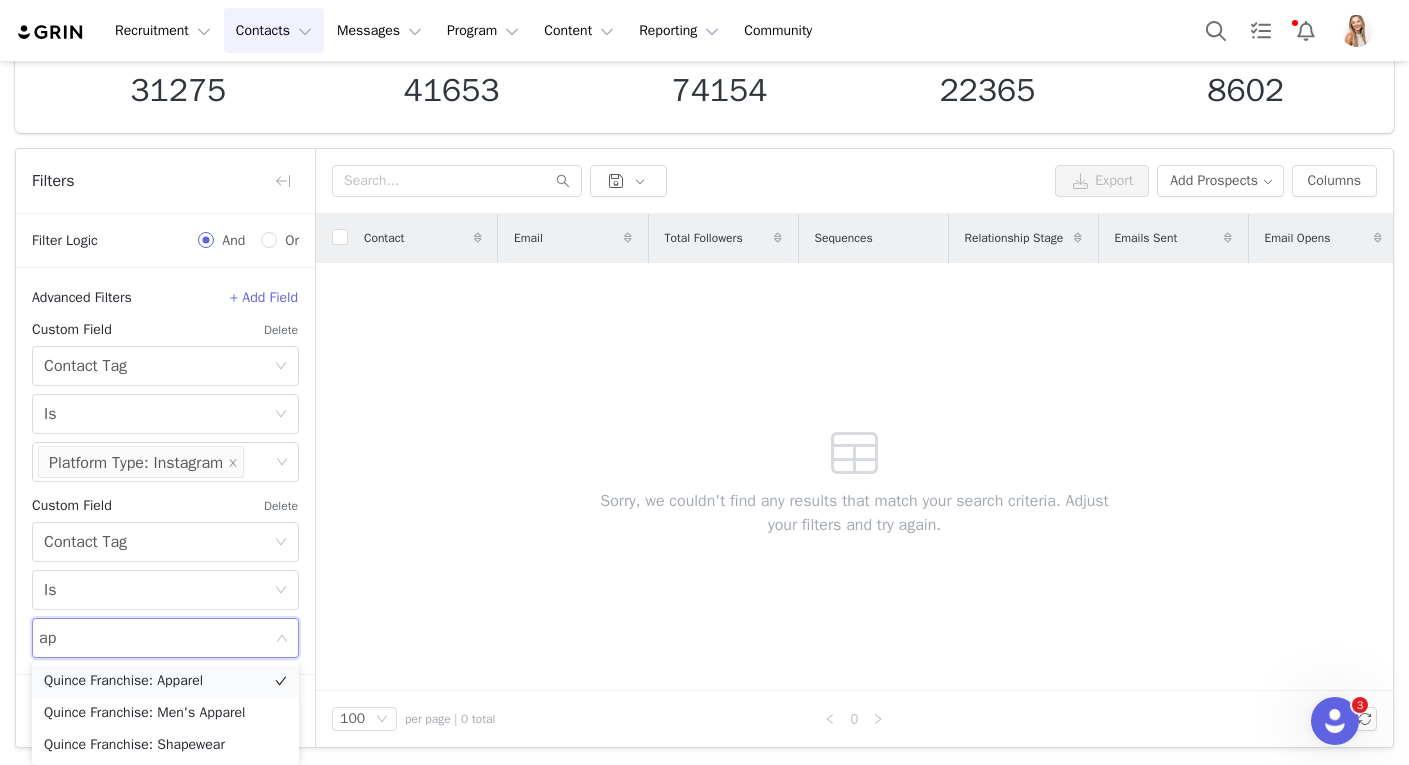 click on "Quince Franchise: Apparel" at bounding box center (165, 681) 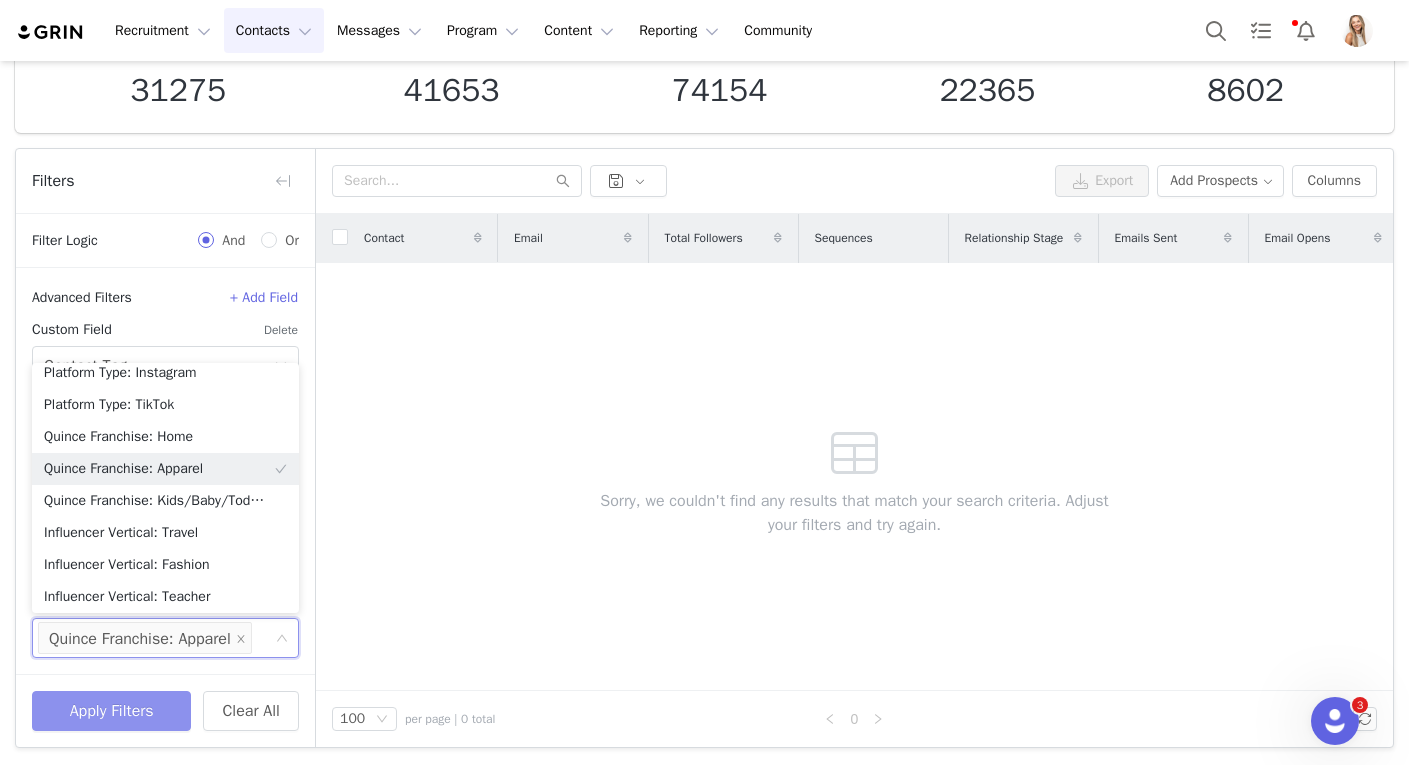 click on "Apply Filters" at bounding box center [111, 711] 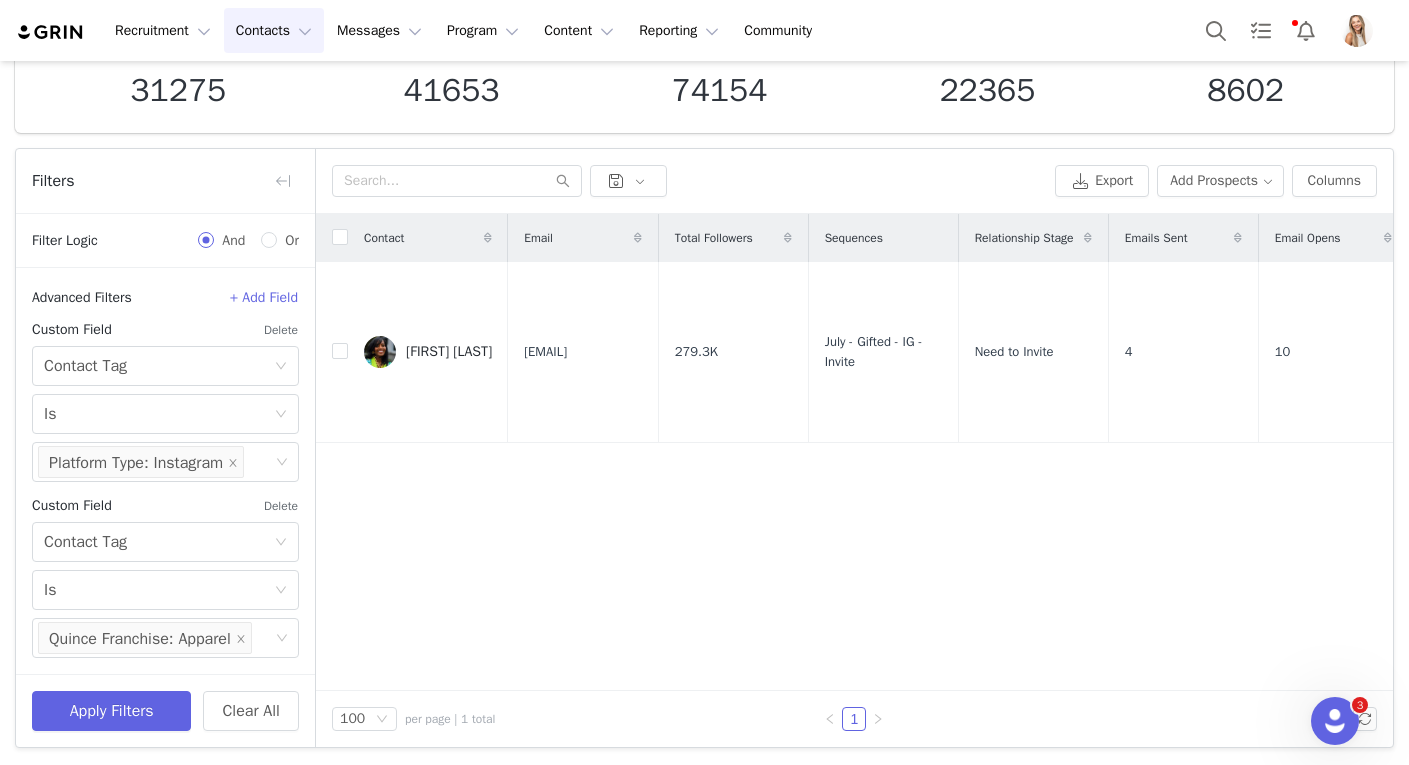 click at bounding box center (332, 238) 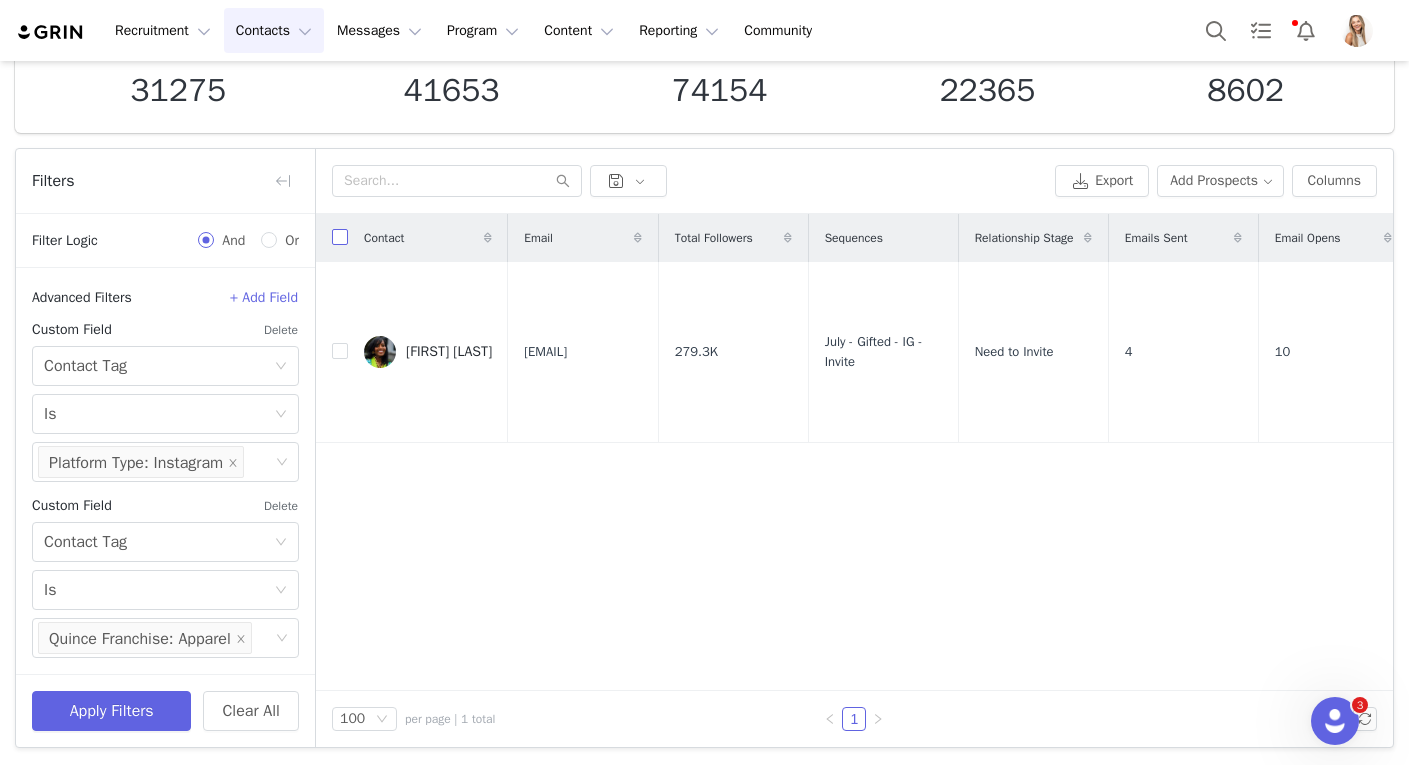 click at bounding box center [340, 237] 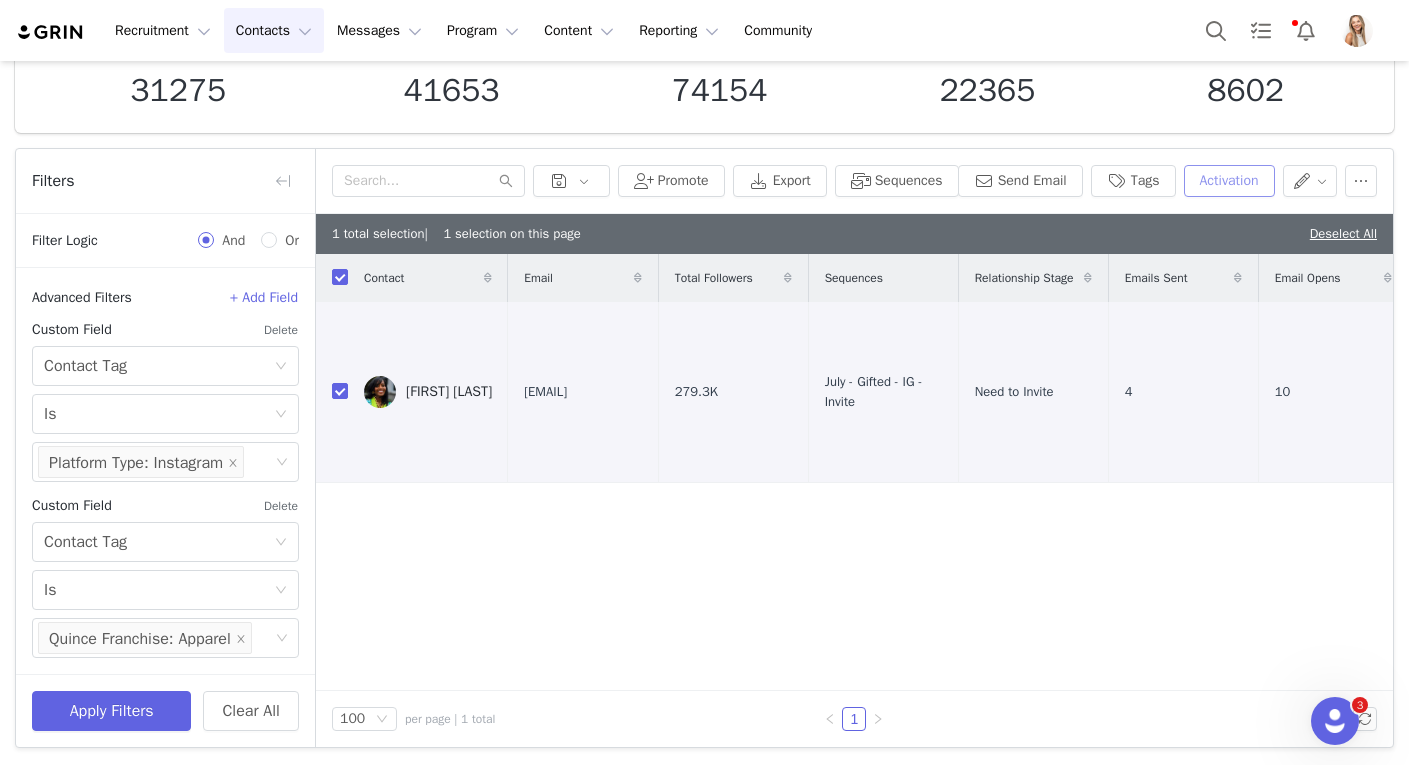 click on "Activation" at bounding box center [1229, 181] 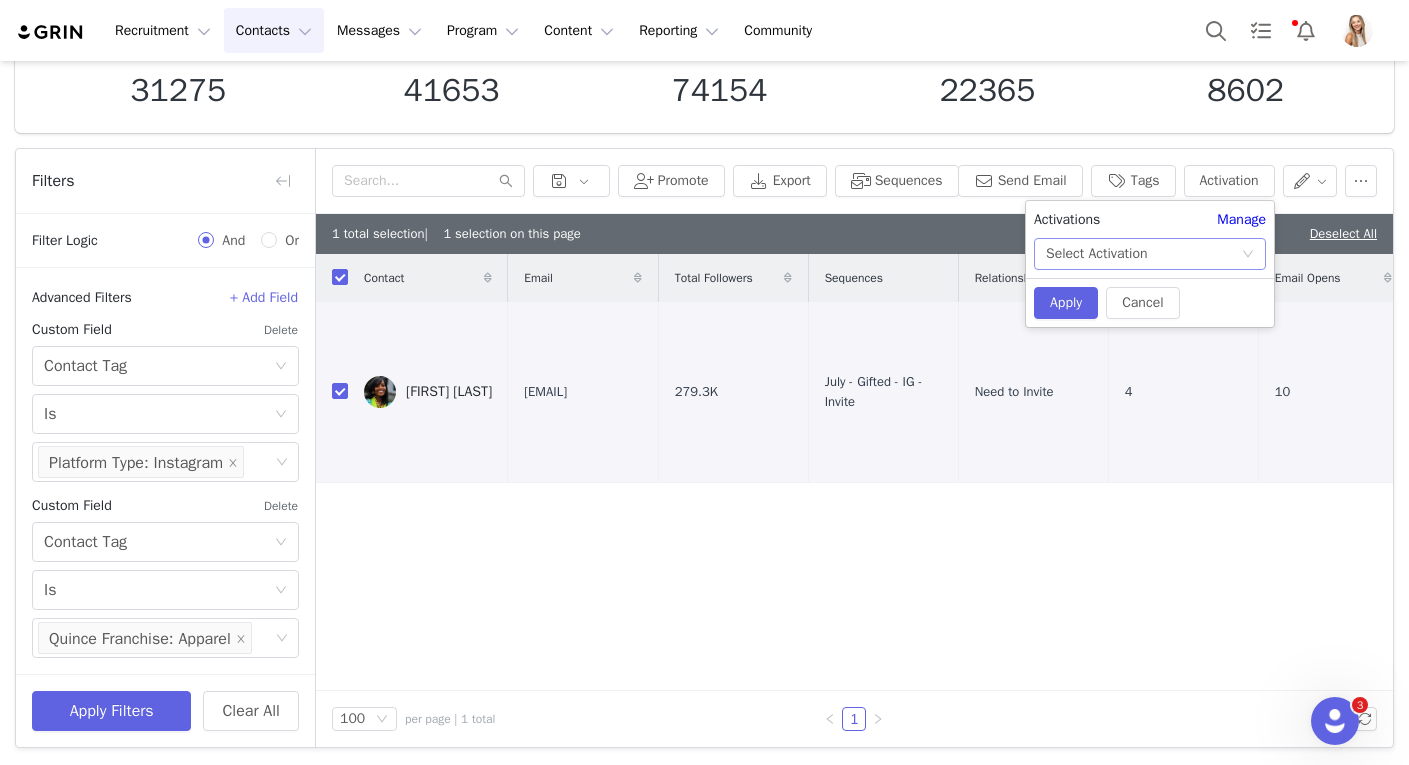 click on "Select Activation" at bounding box center (1143, 254) 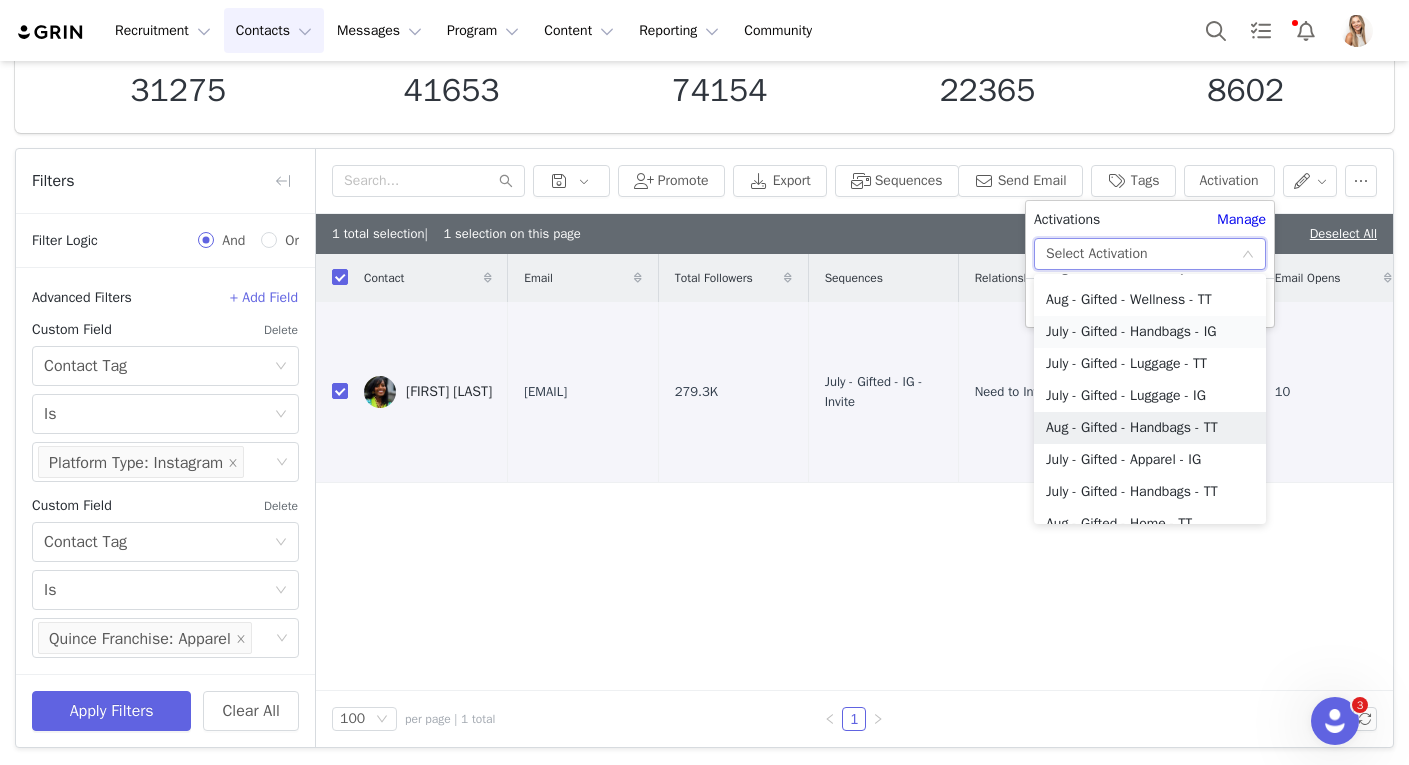 scroll, scrollTop: 116, scrollLeft: 0, axis: vertical 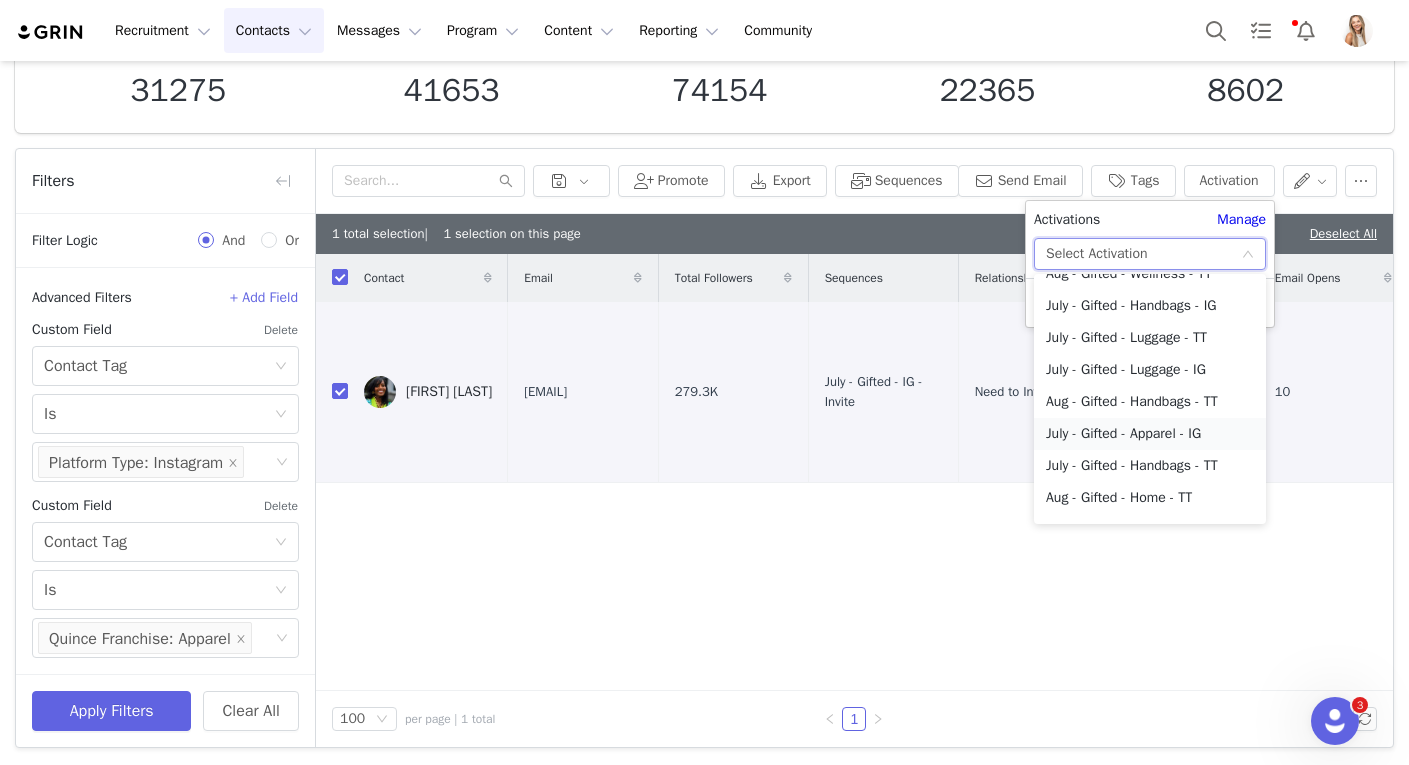 click on "July - Gifted - Apparel - IG" at bounding box center (1150, 434) 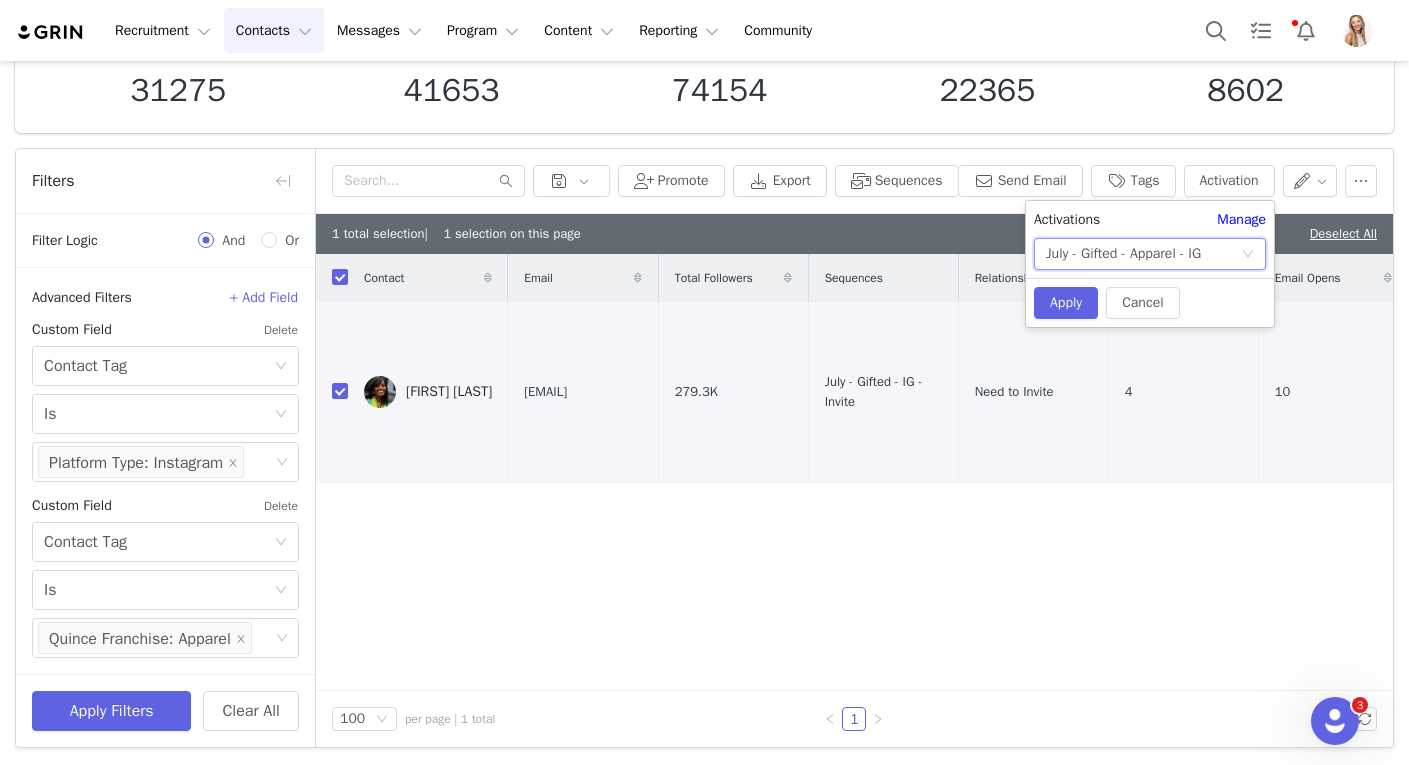 click on "July - Gifted - Apparel - IG" at bounding box center [1143, 254] 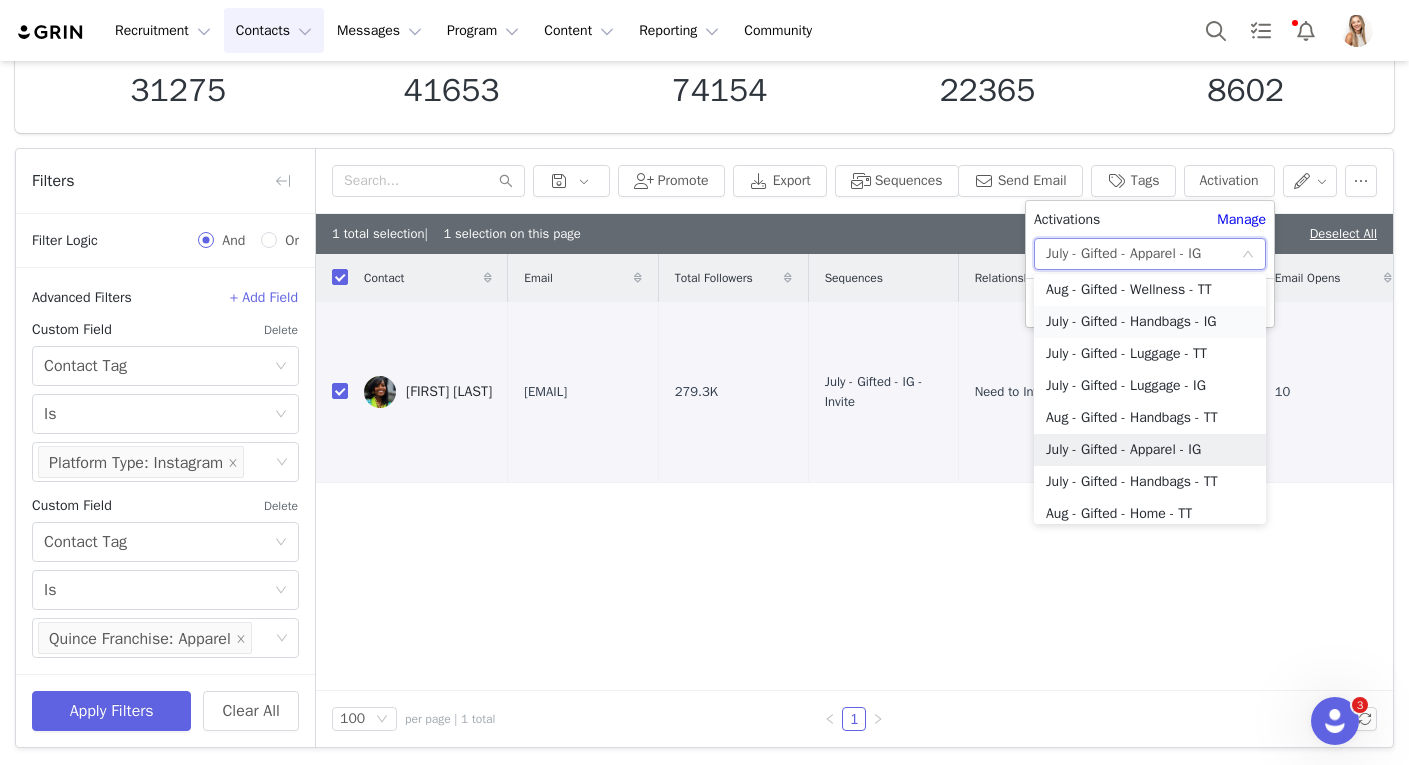 scroll, scrollTop: 0, scrollLeft: 0, axis: both 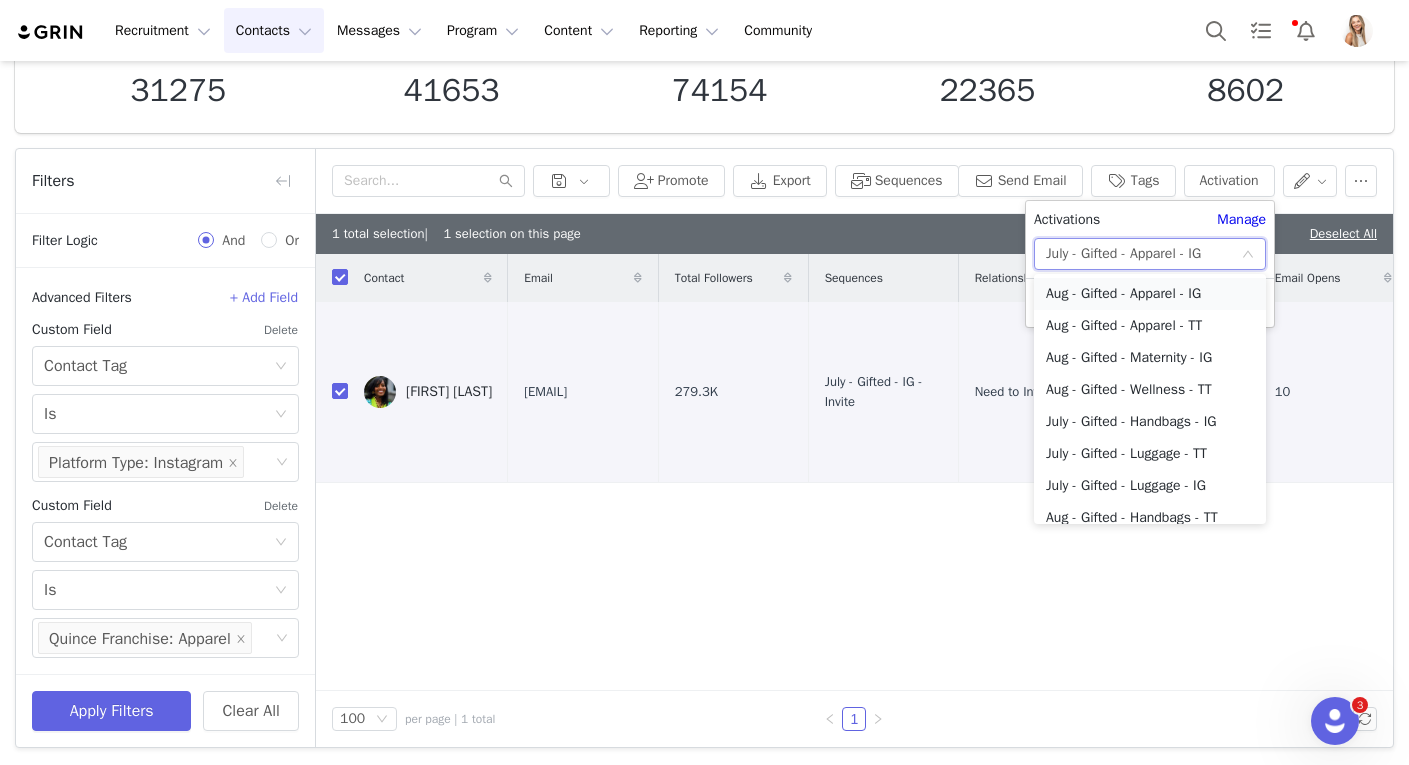 click on "Aug - Gifted - Apparel - IG" at bounding box center [1150, 294] 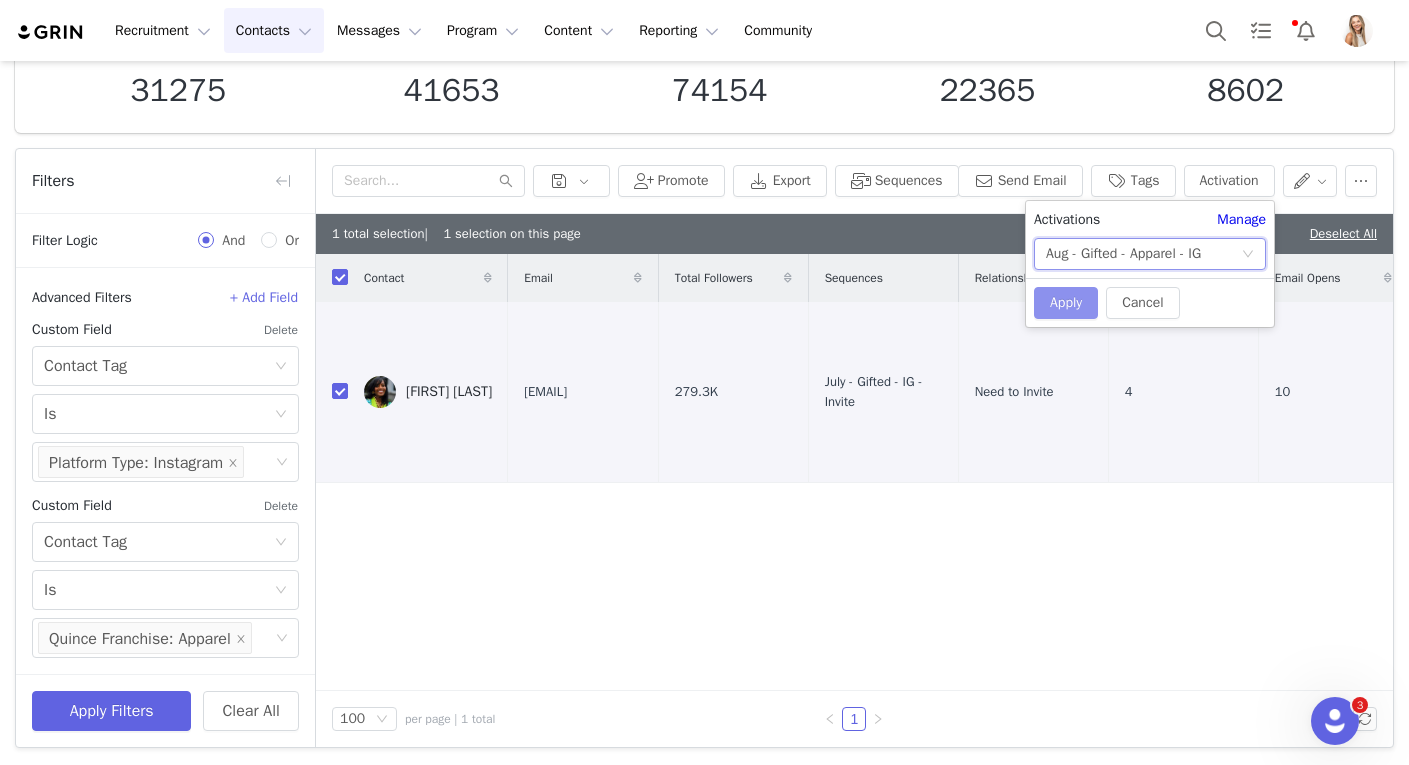 click on "Apply" at bounding box center (1066, 303) 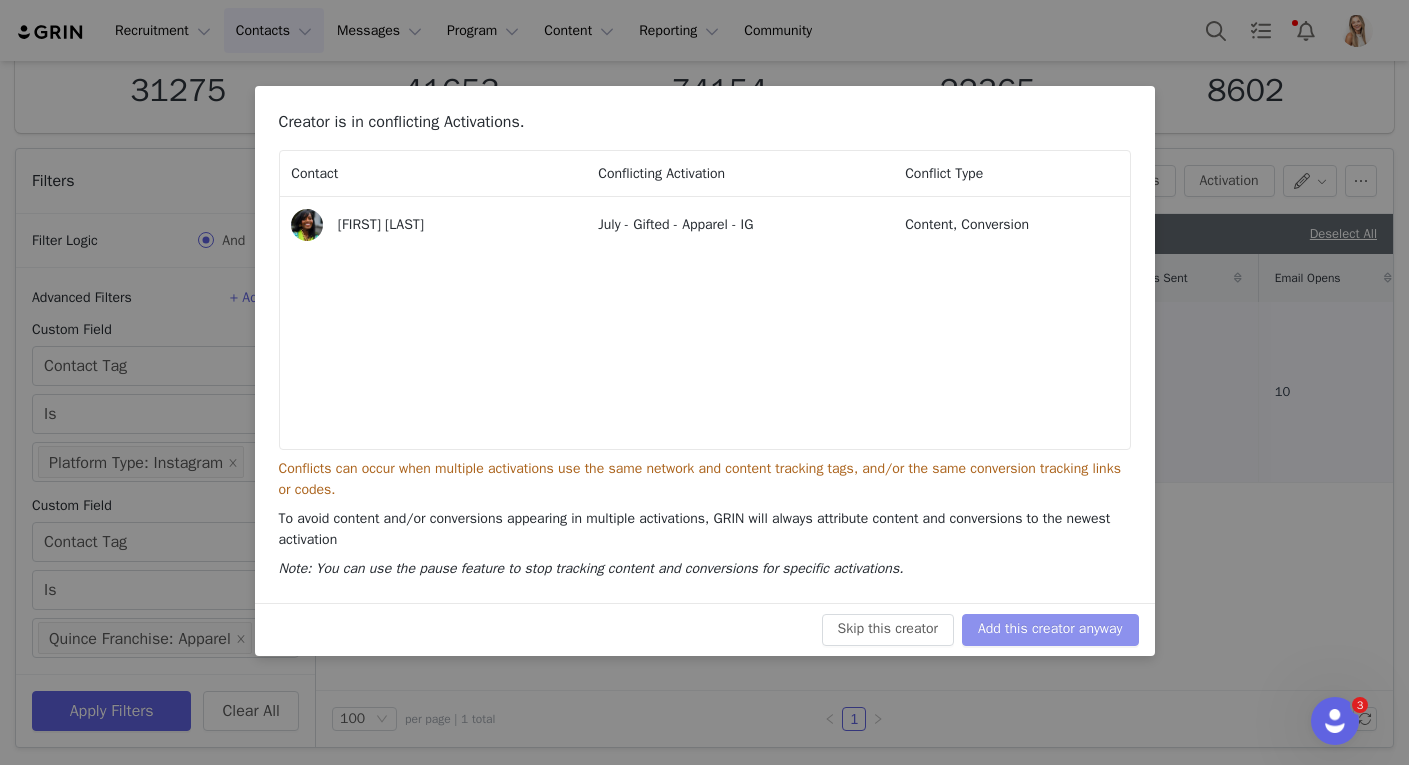click on "Add this creator anyway" at bounding box center (1050, 630) 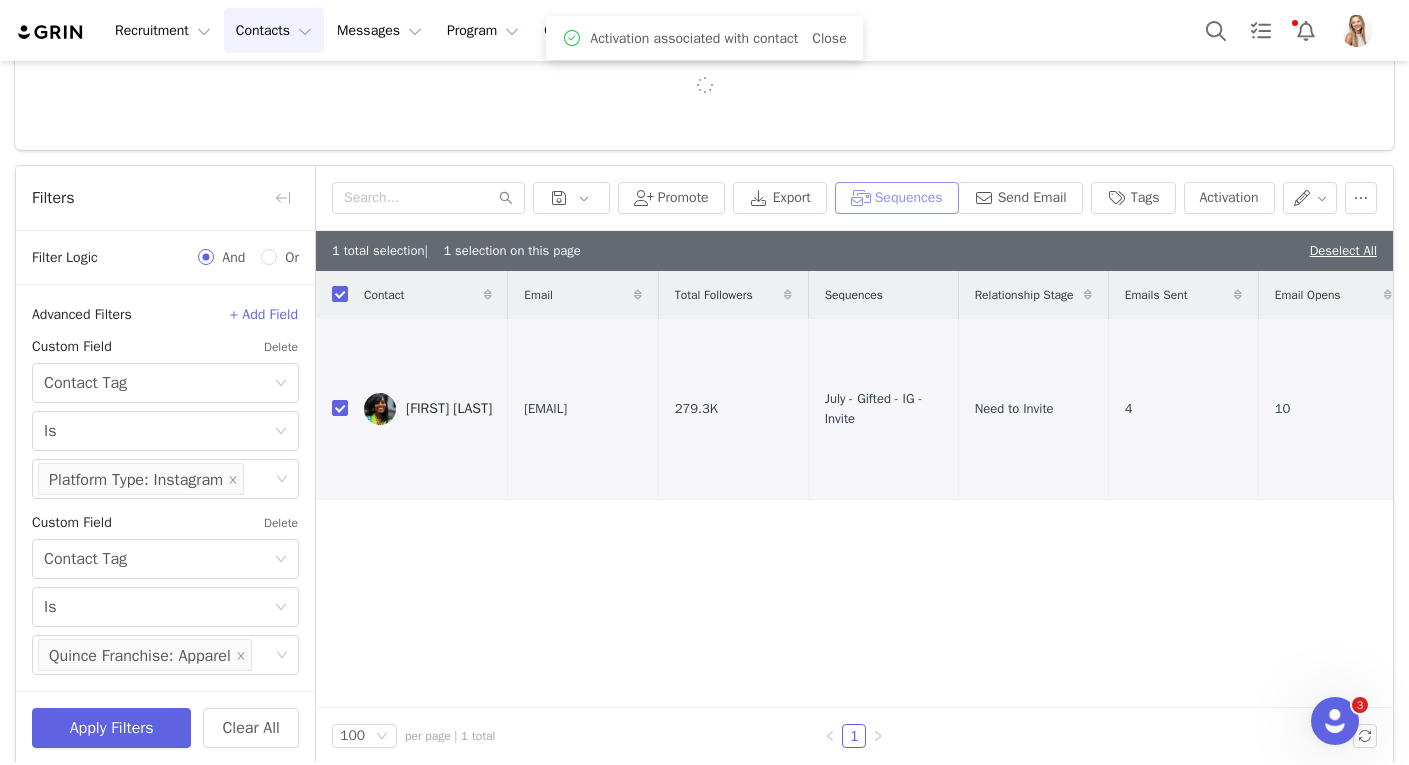 click on "Sequences" at bounding box center (897, 198) 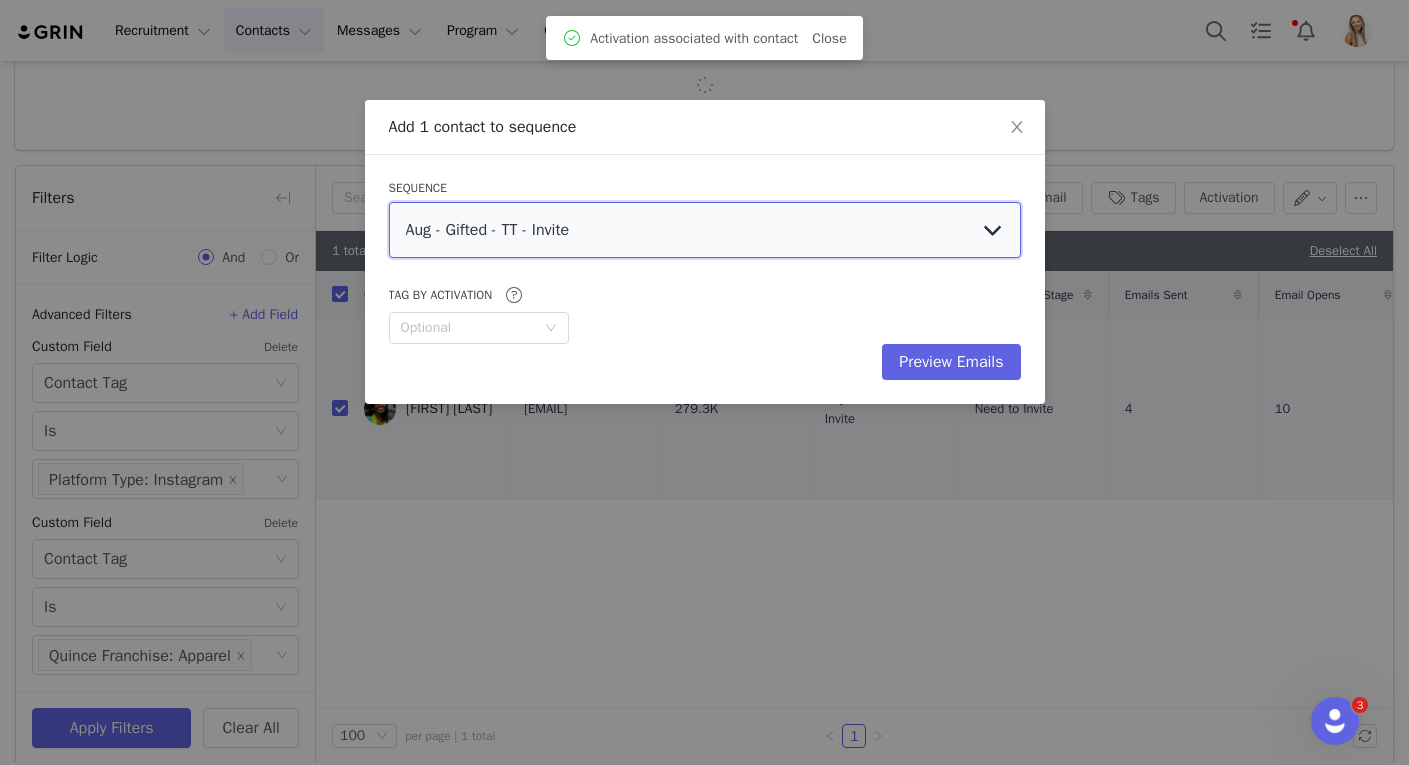 click on "Aug - Gifted - TT - Invite   Aug - Gifted - IG - Invite   Aug - Gifted - IG - Re-Invite (Past Partner)   Aug - Gifted - TT - Re-Invite (Past Partner)" at bounding box center (705, 230) 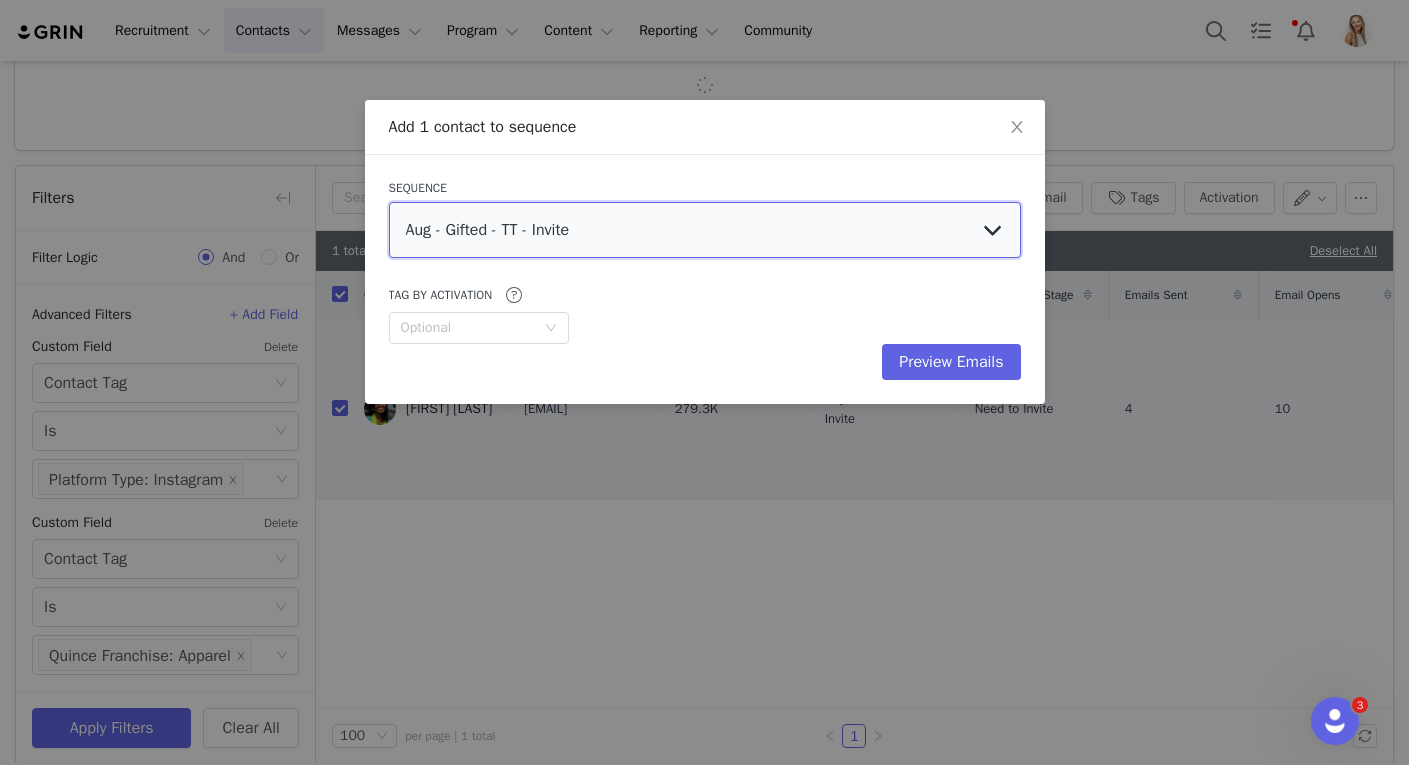 select on "9f9bdde4-8ee0-4fee-b6f3-db46565325d5" 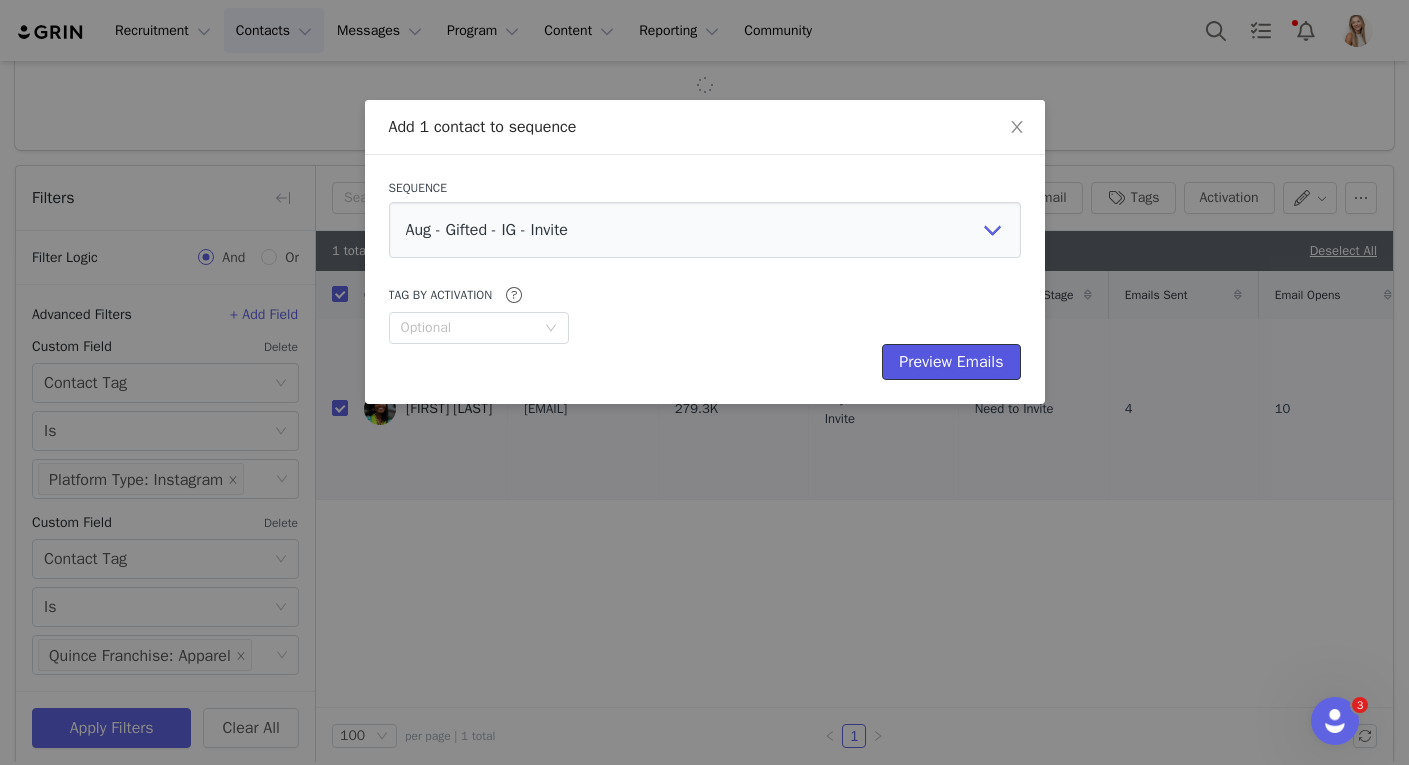 click on "Preview Emails" at bounding box center (951, 362) 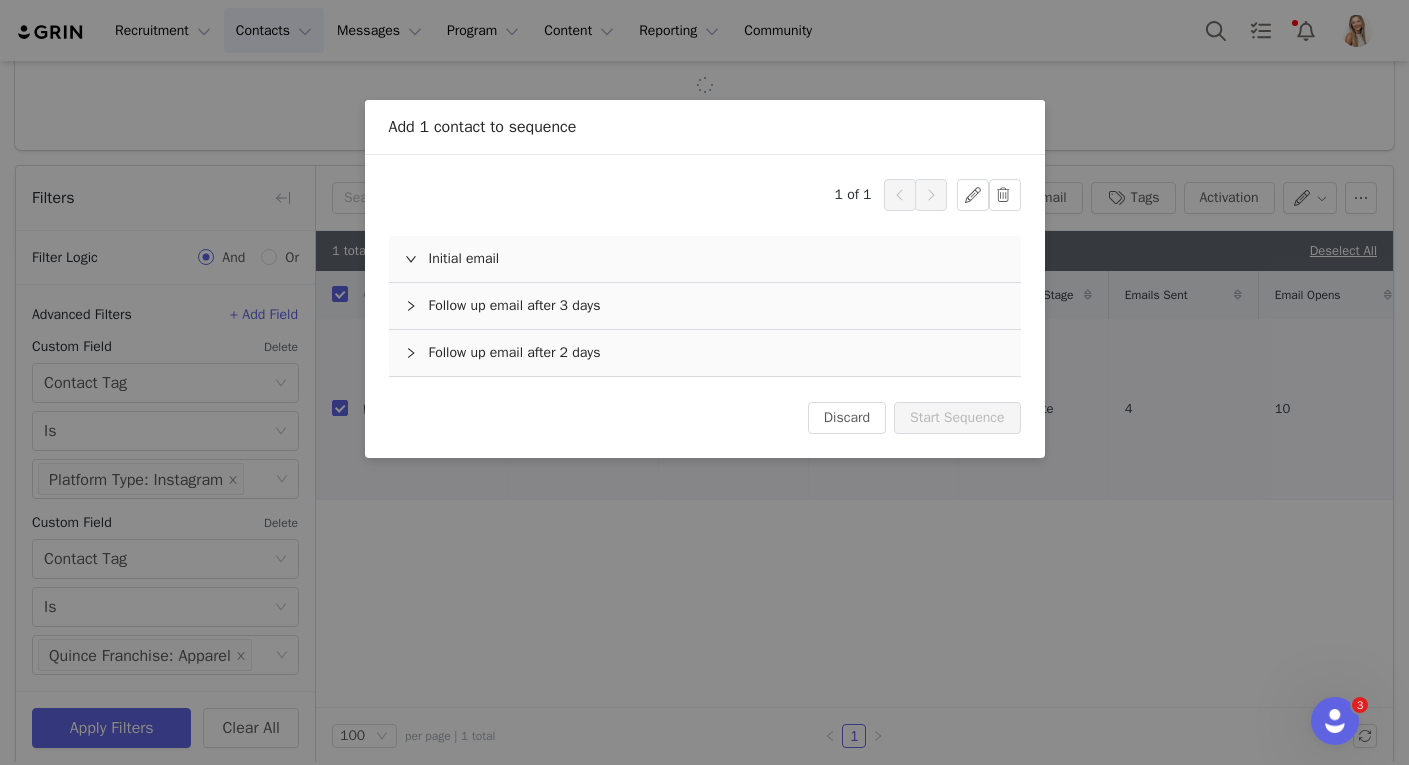 scroll, scrollTop: 0, scrollLeft: 0, axis: both 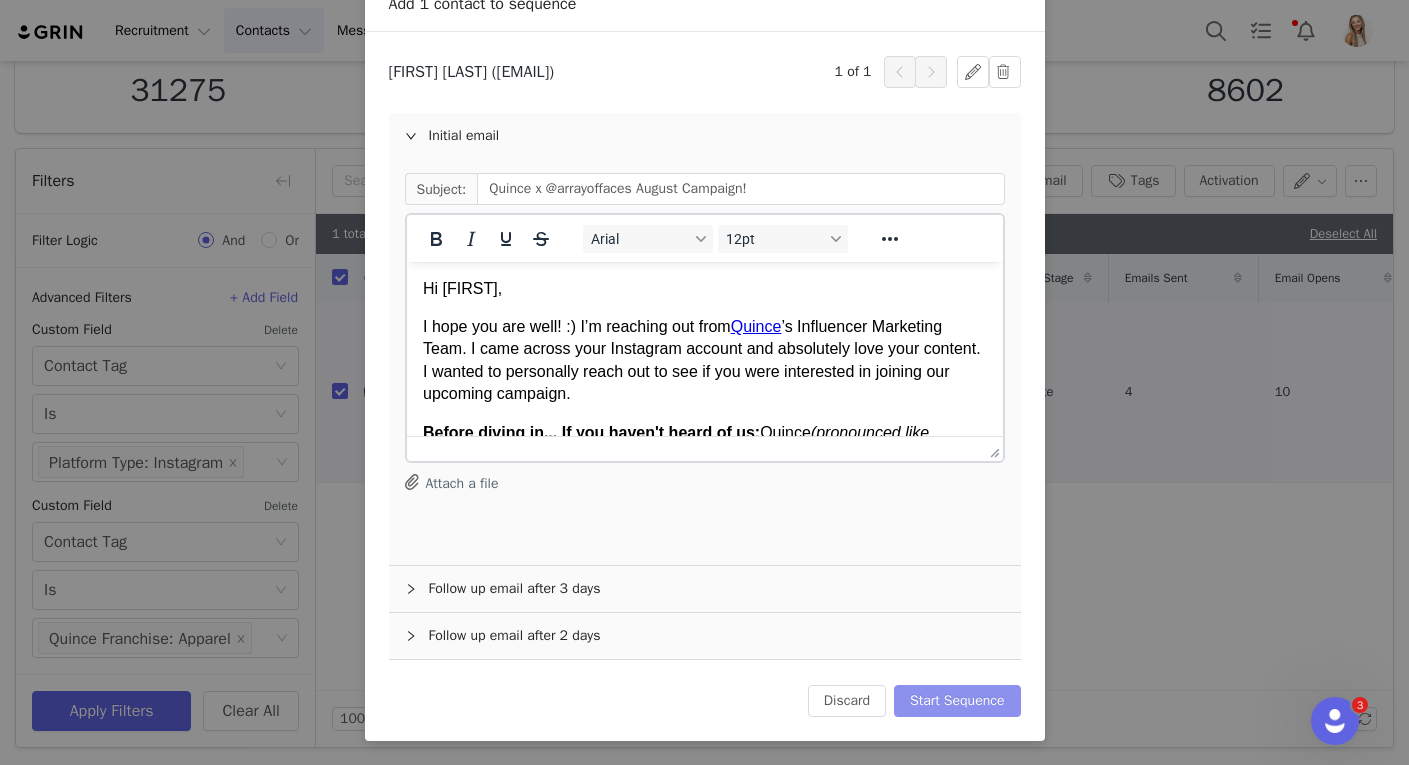 click on "Start Sequence" at bounding box center (957, 701) 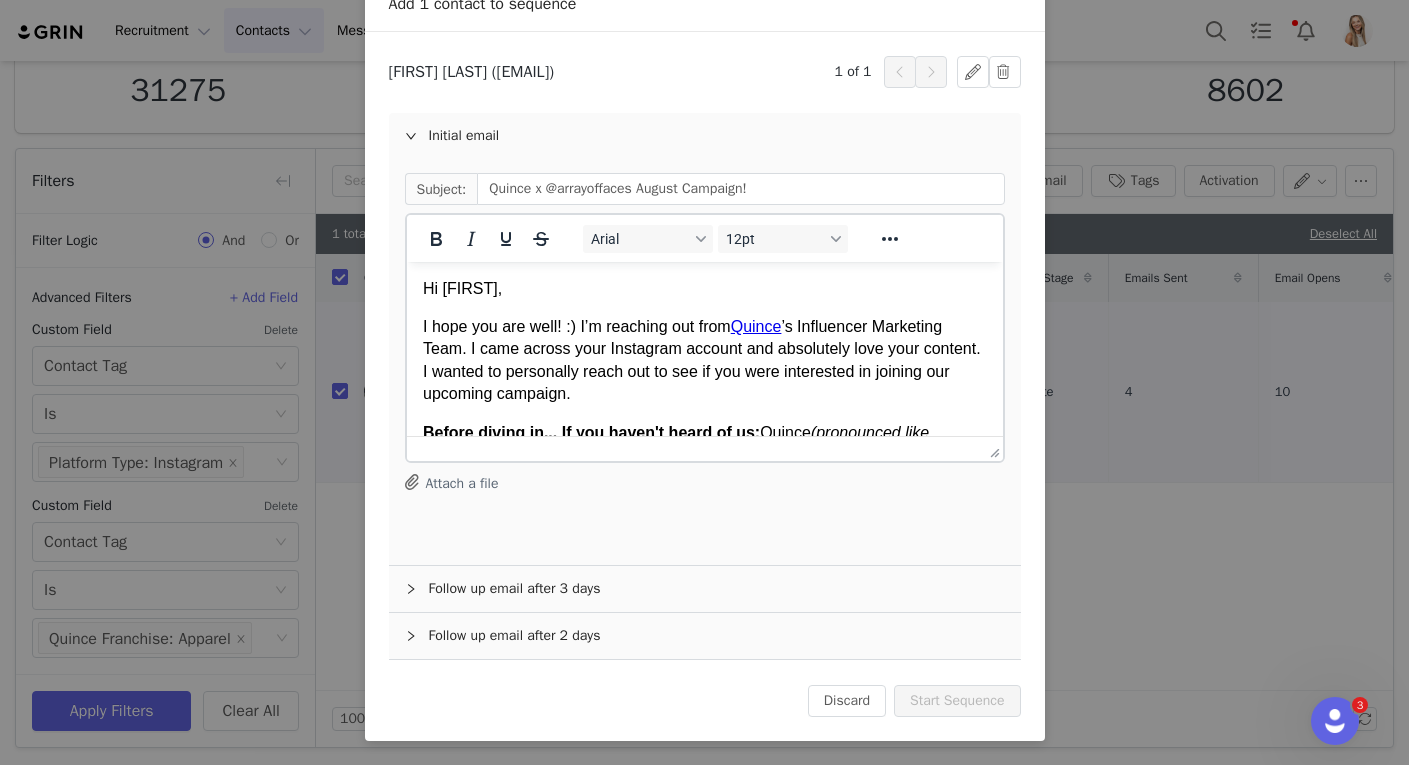 scroll, scrollTop: 0, scrollLeft: 0, axis: both 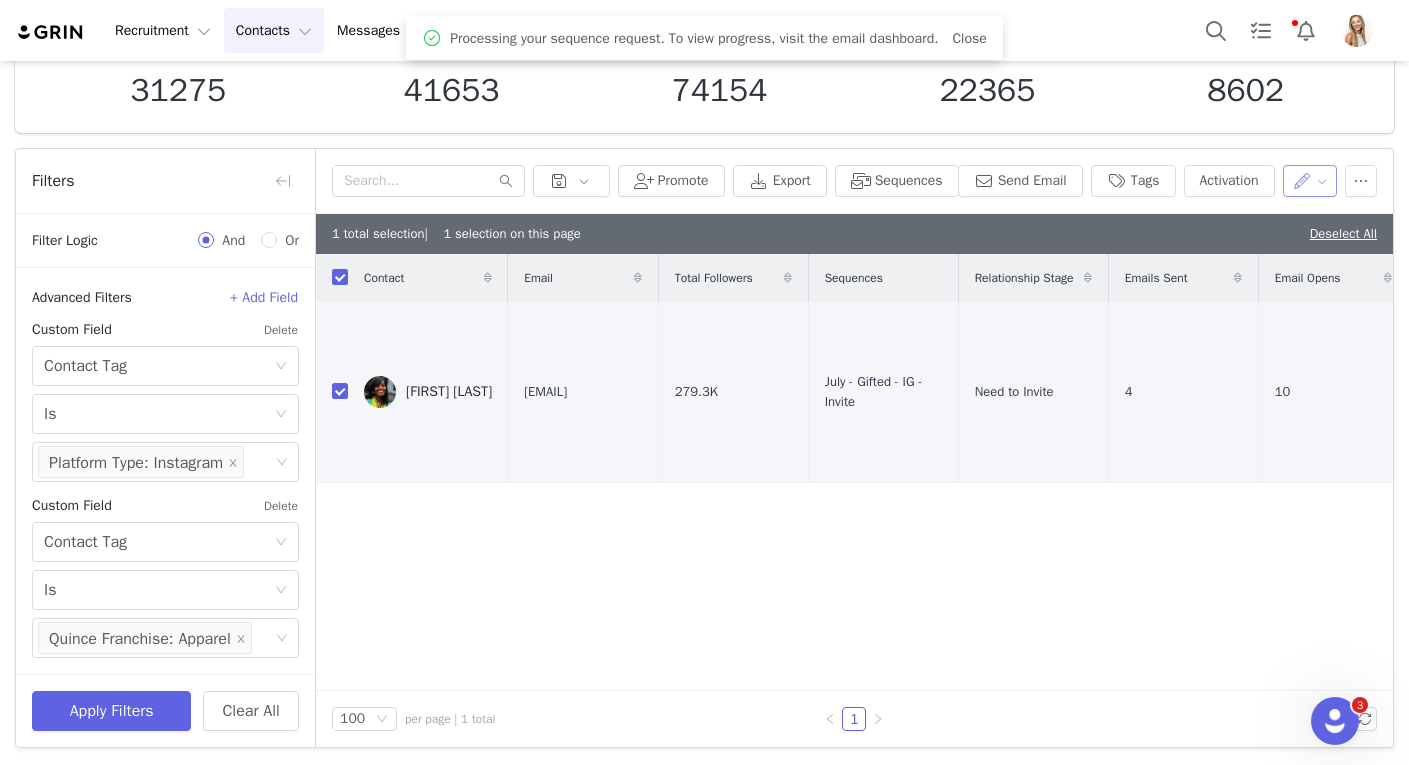click at bounding box center [1310, 181] 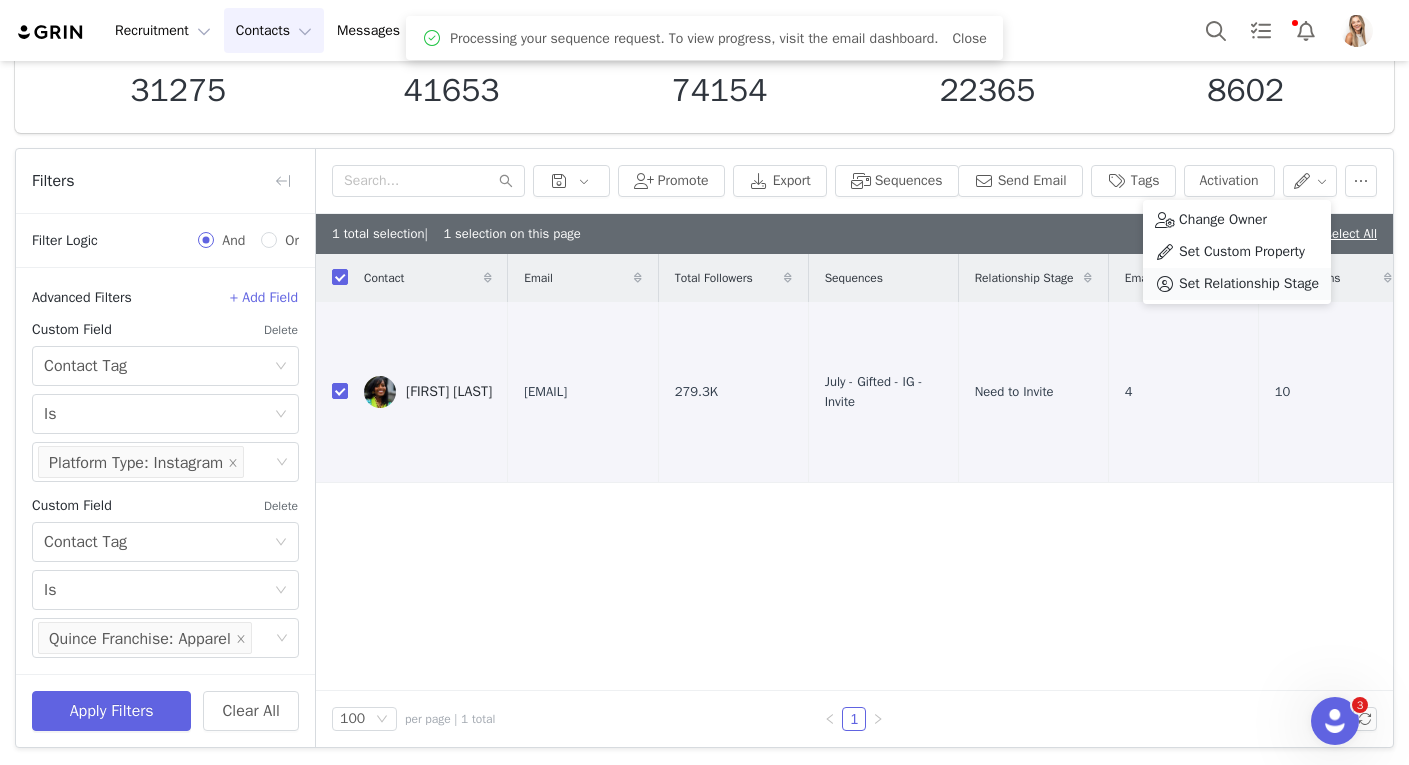 click on "Set Relationship Stage" at bounding box center [1249, 284] 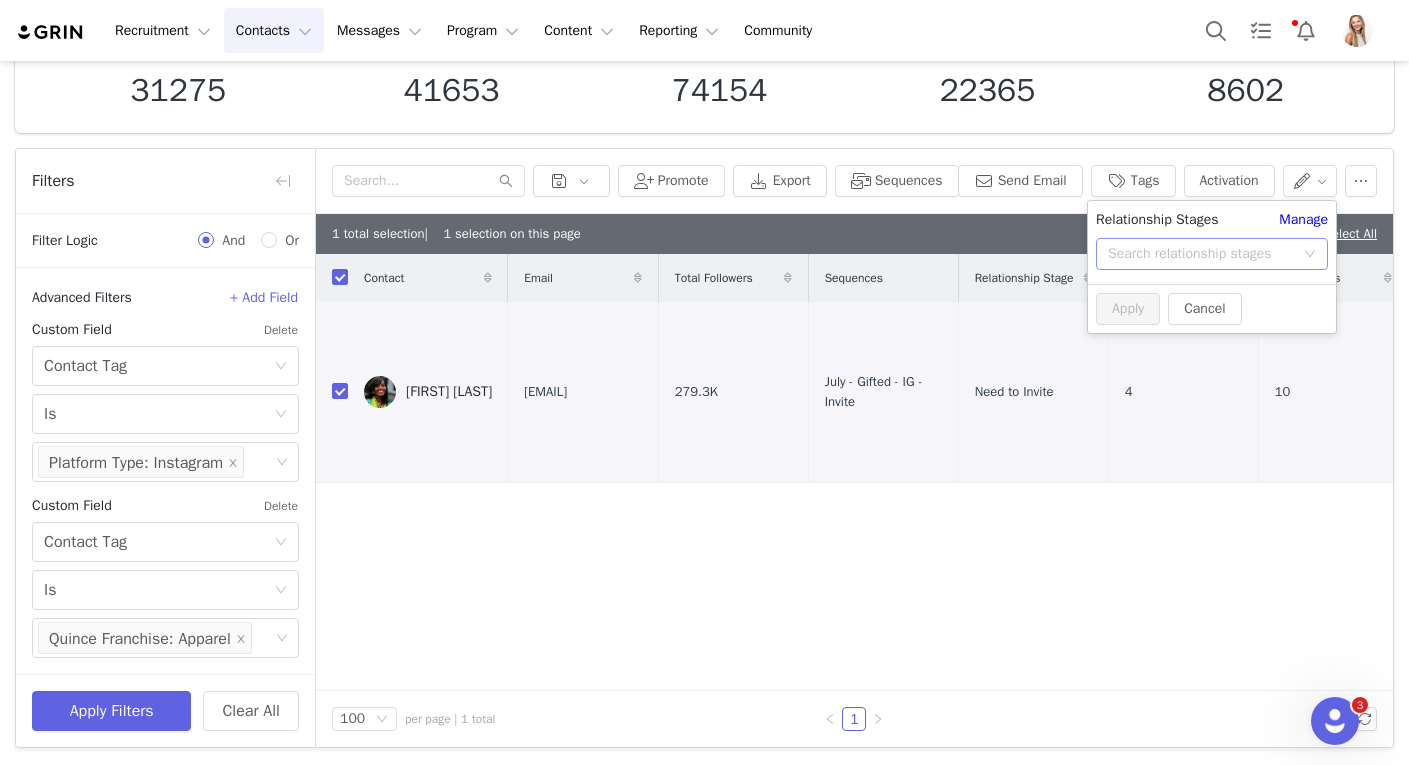 click on "Search relationship stages" at bounding box center [1201, 254] 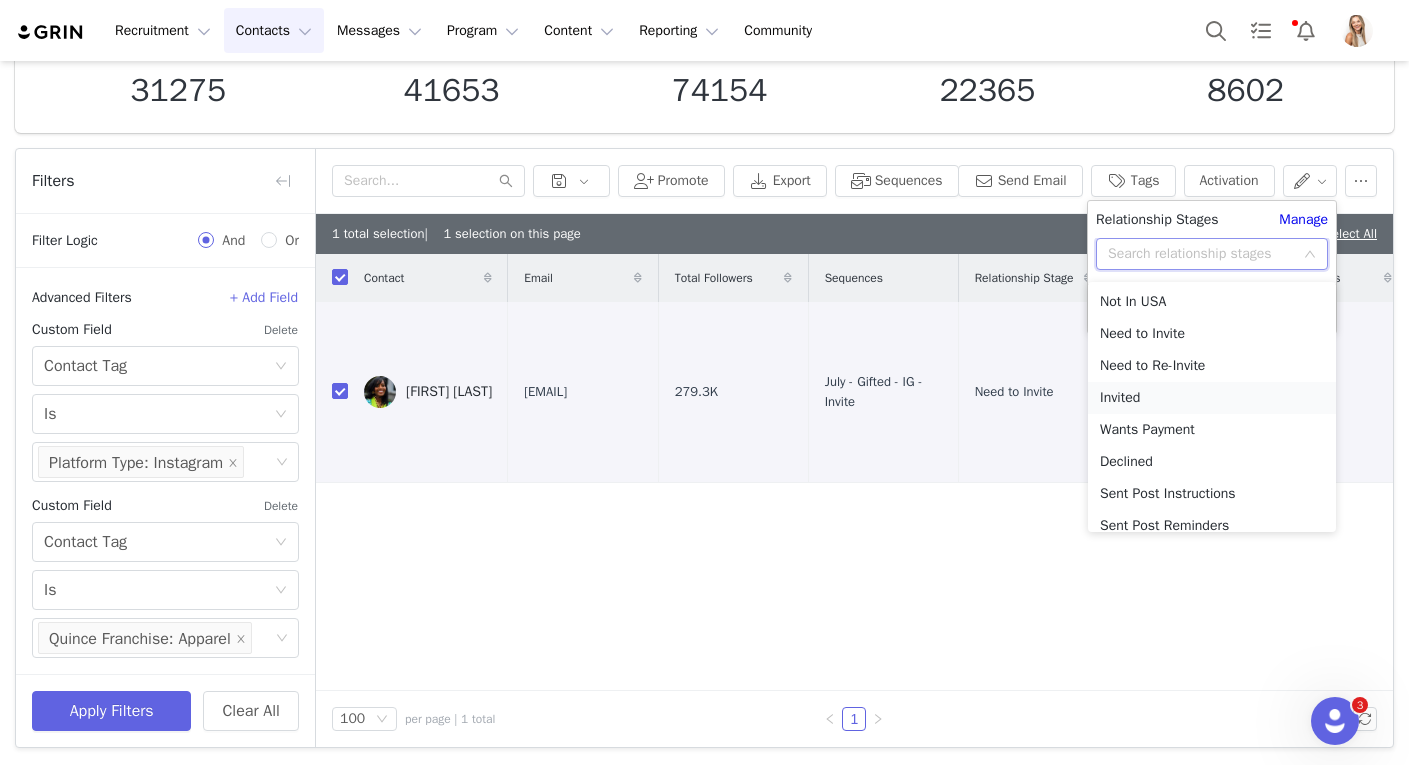click on "Invited" at bounding box center (1212, 398) 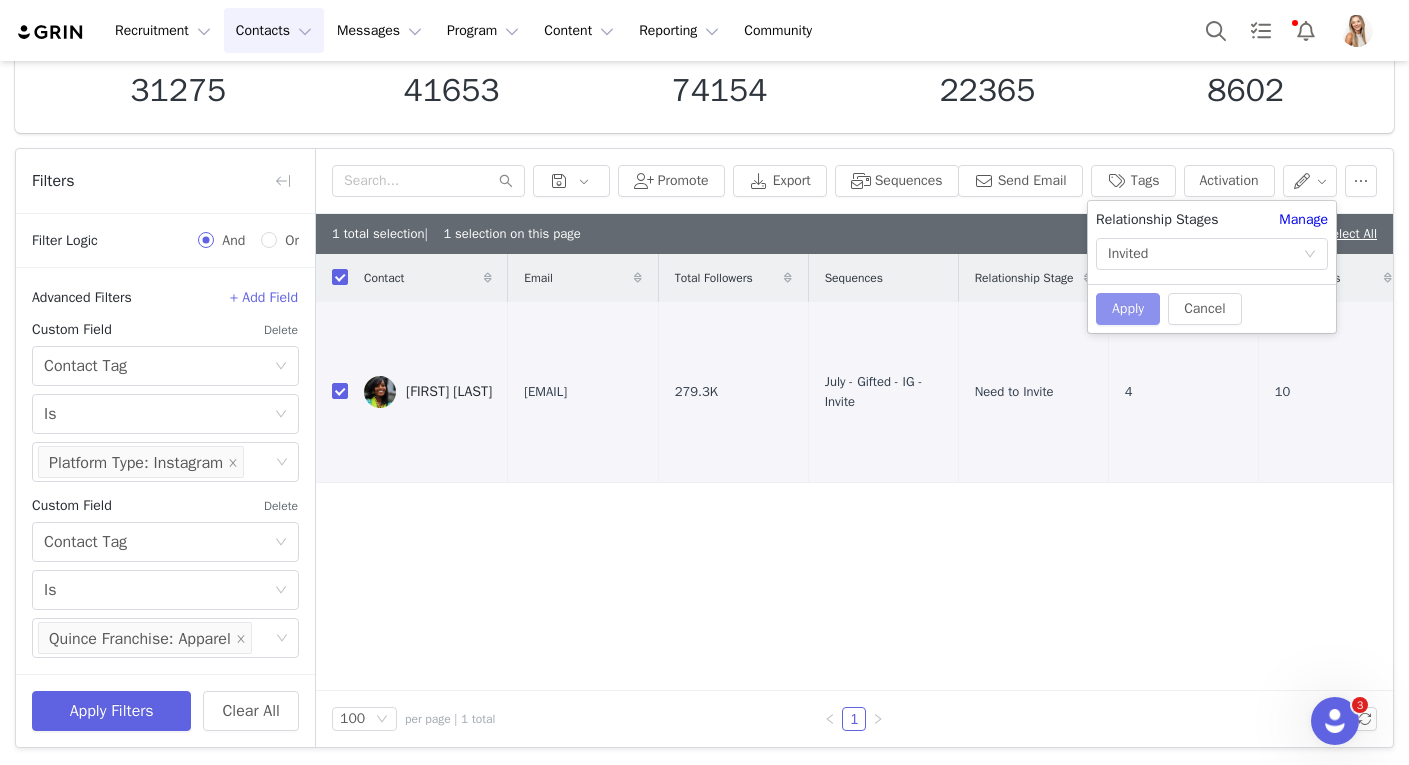 click on "Apply" at bounding box center [1128, 309] 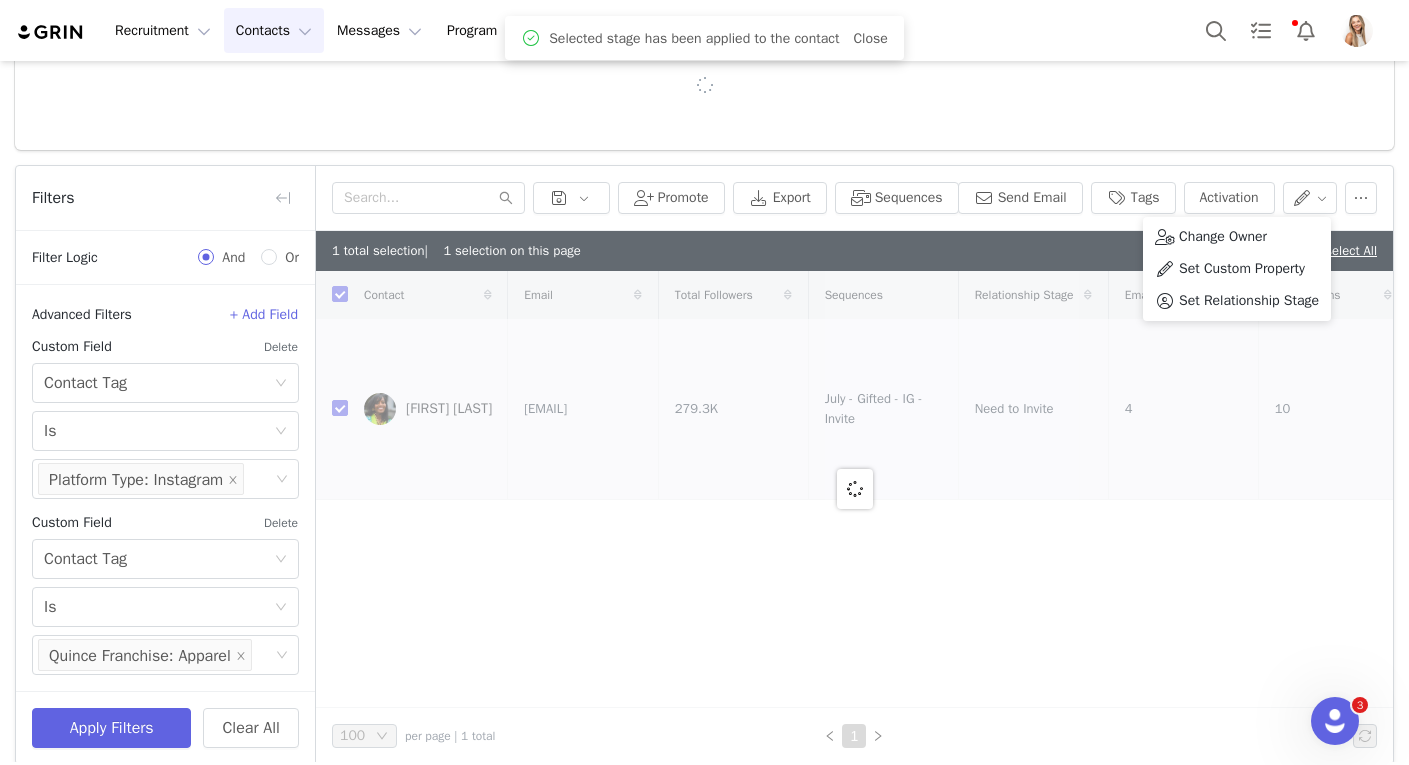 checkbox on "false" 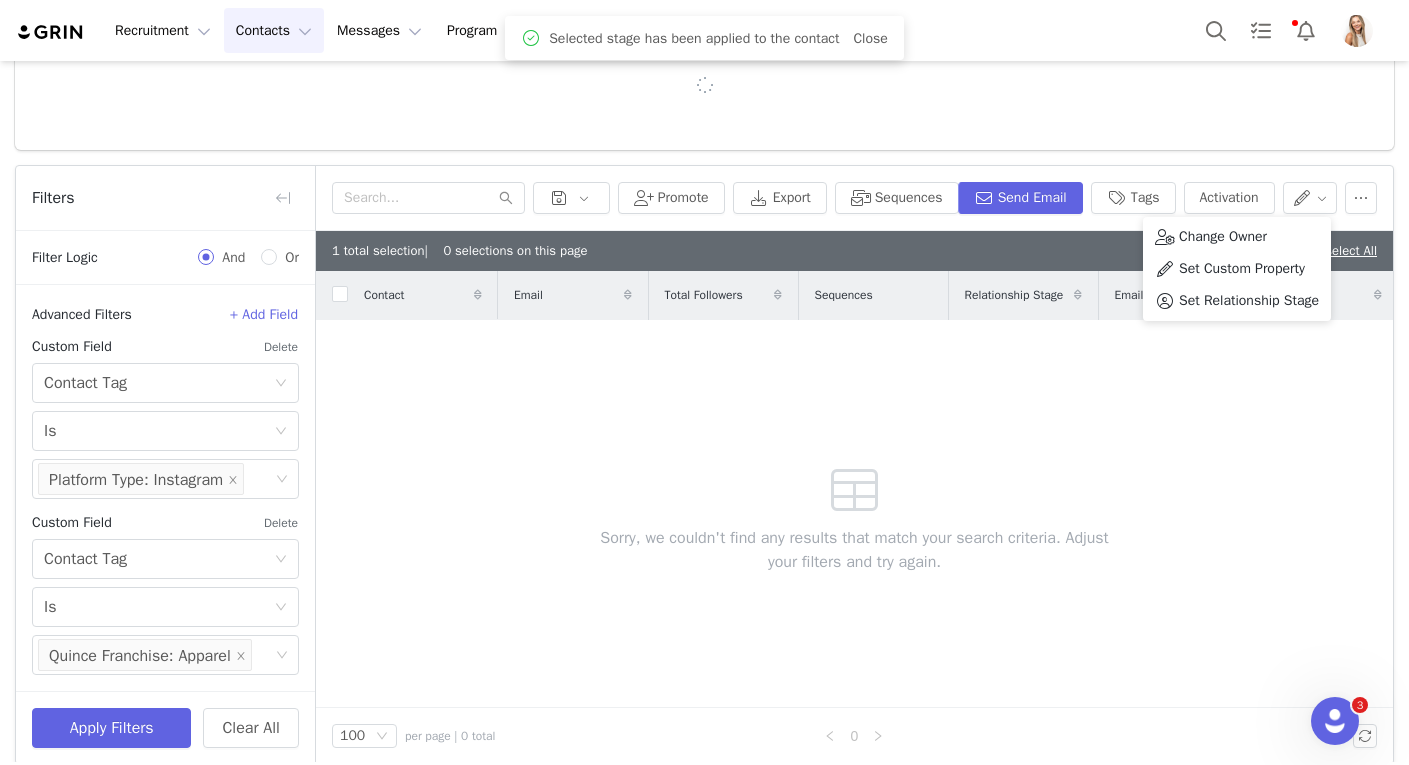click on "1 total selection     |    0 selections on this page  Deselect All" at bounding box center (854, 251) 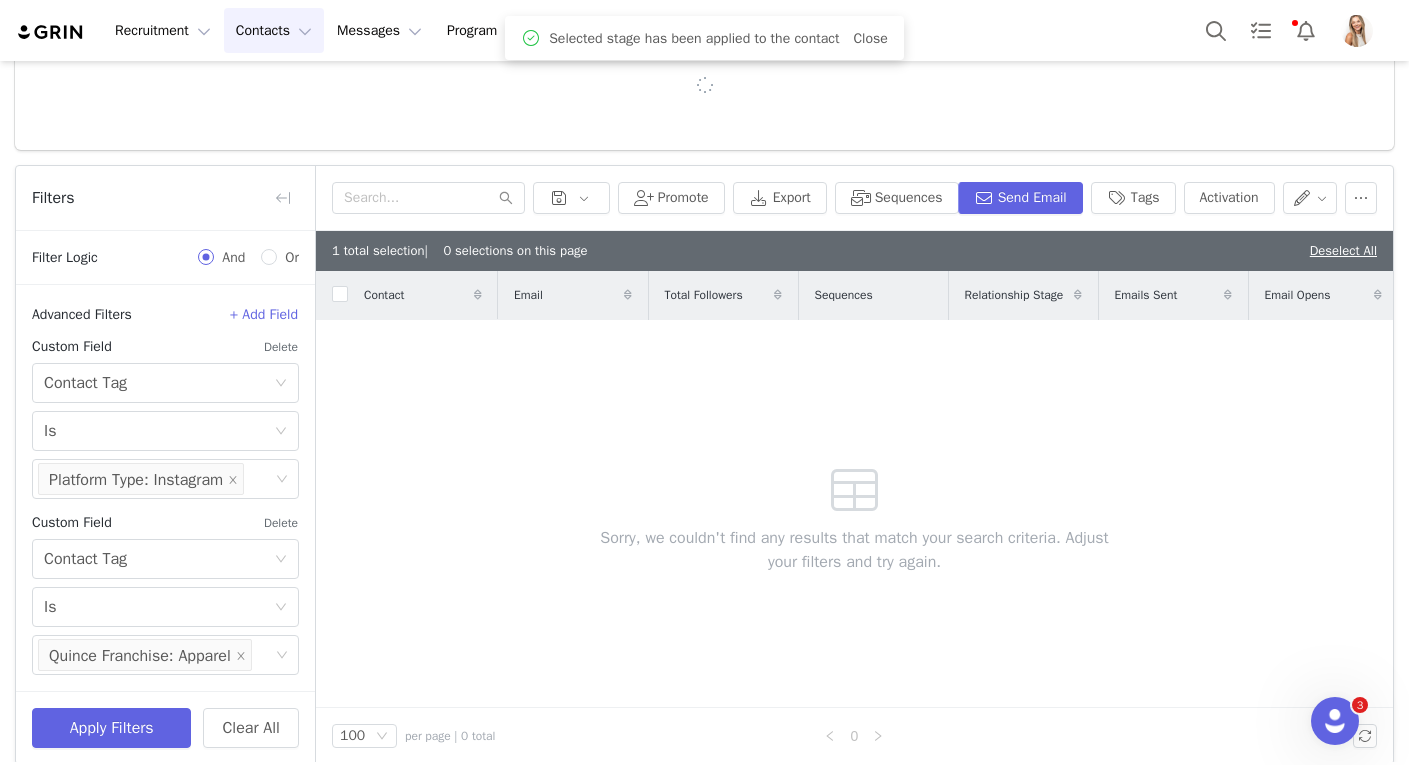 drag, startPoint x: 1325, startPoint y: 249, endPoint x: 1194, endPoint y: 277, distance: 133.95895 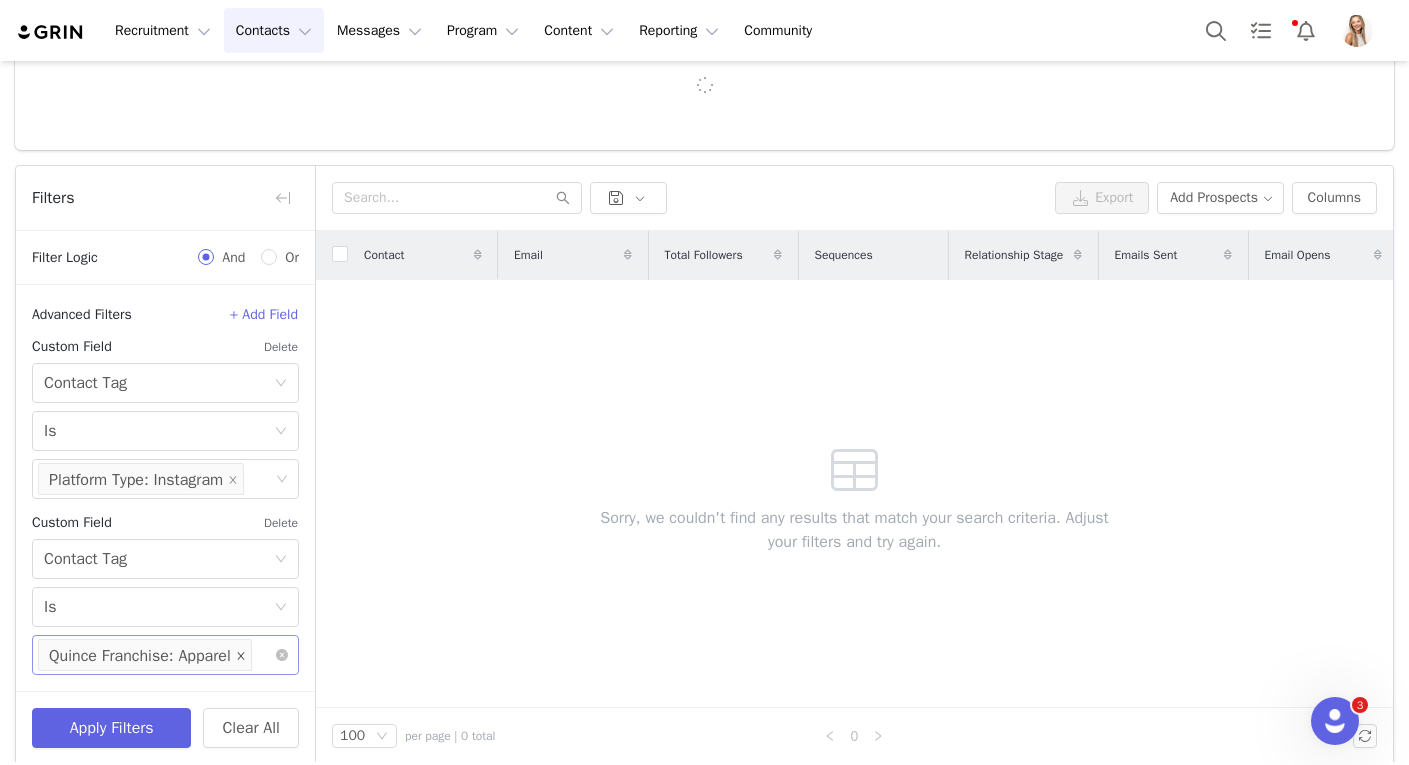 click 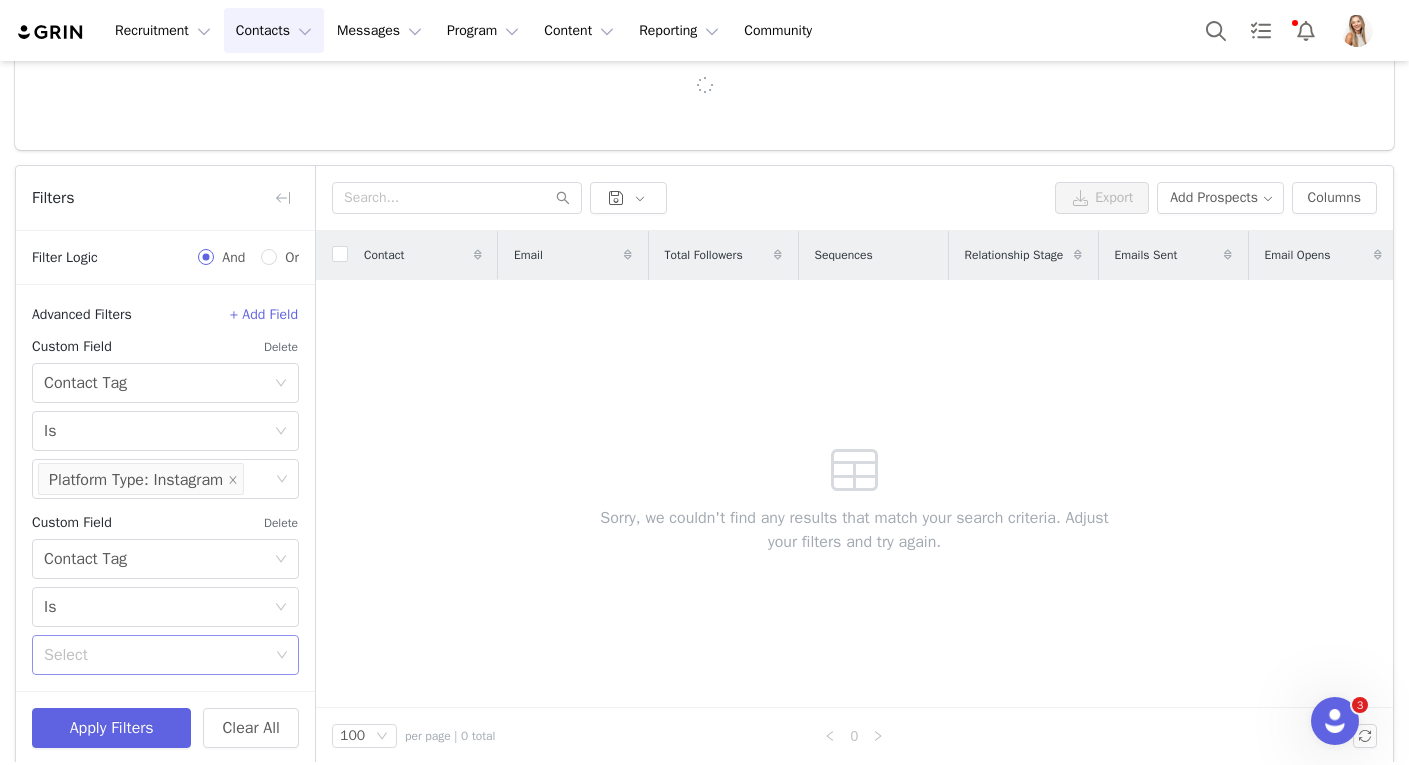 click on "Select" at bounding box center (156, 655) 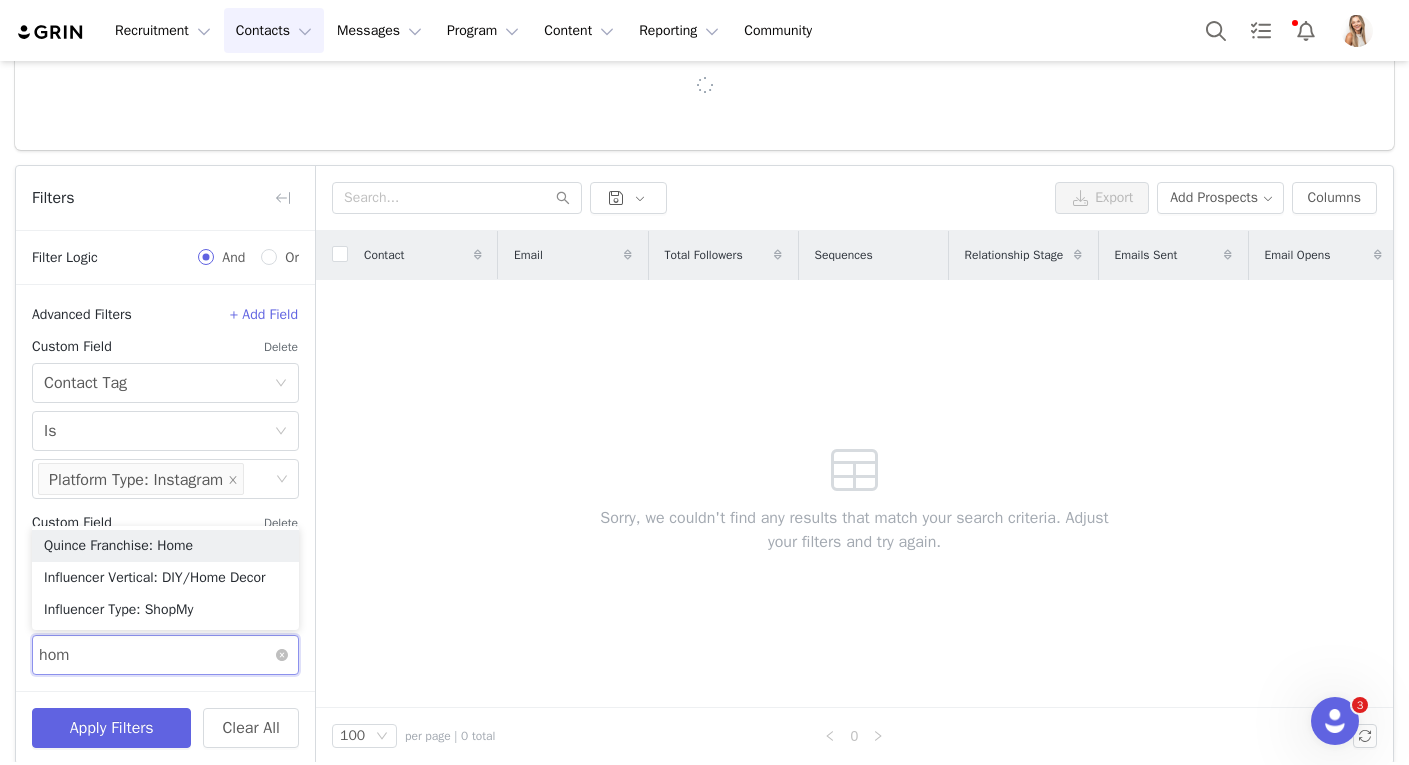 type on "home" 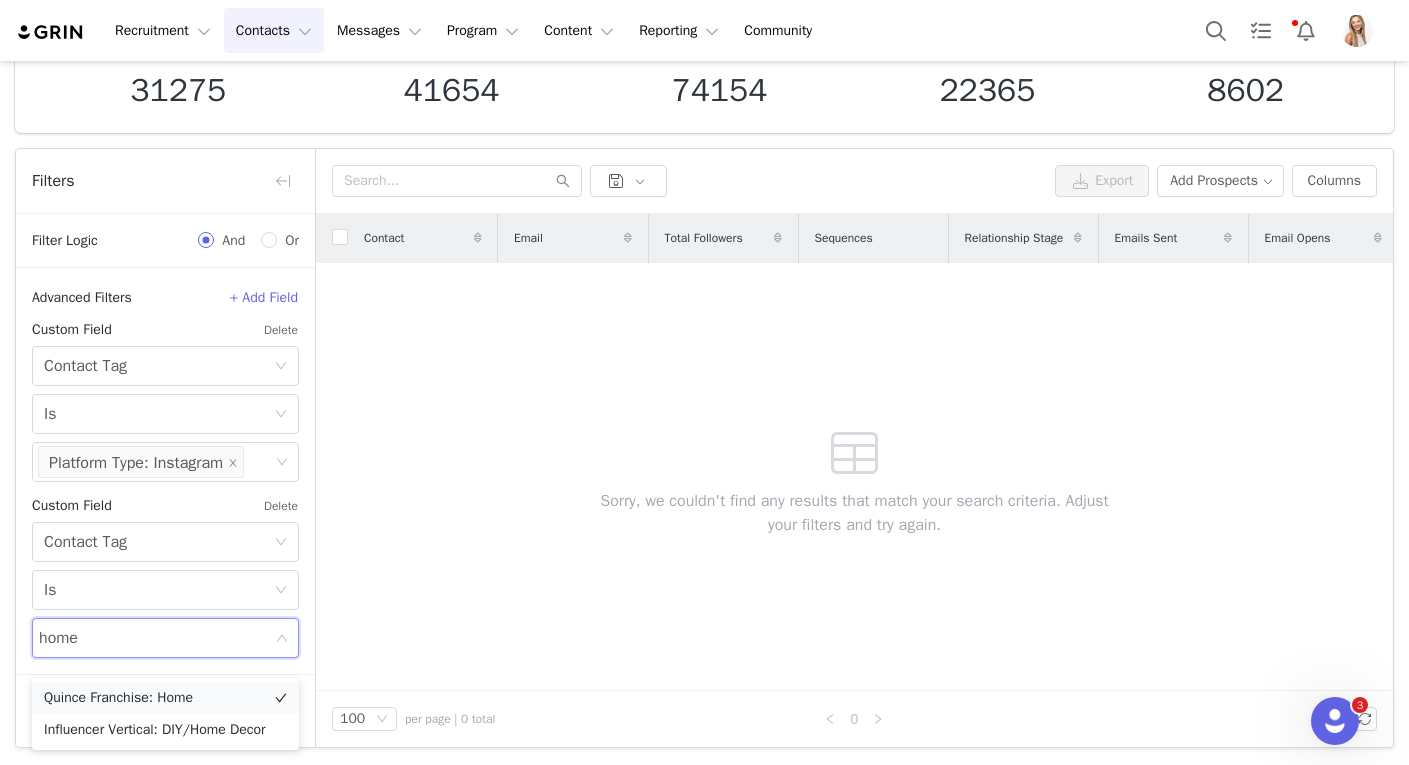 click on "Quince Franchise: Home" at bounding box center [165, 698] 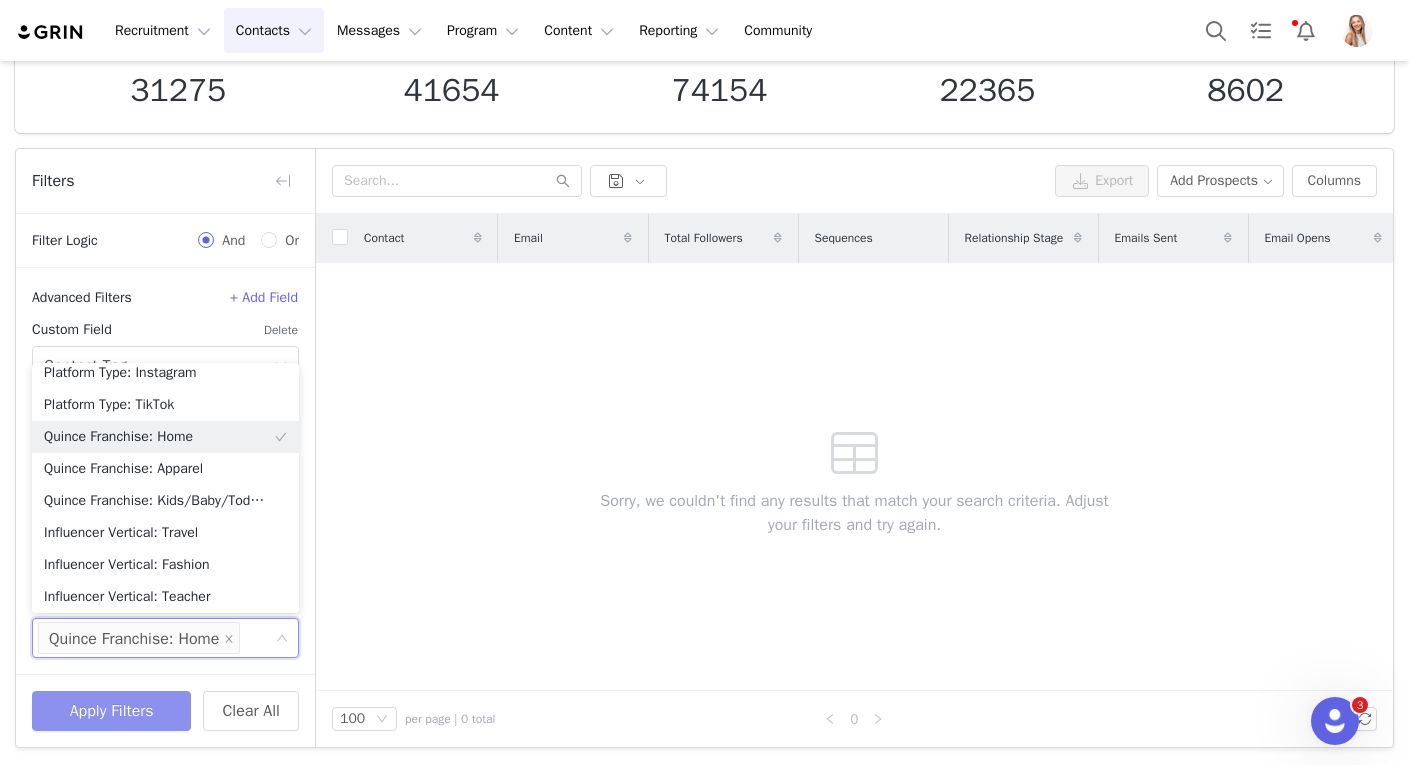 click on "Apply Filters" at bounding box center [111, 711] 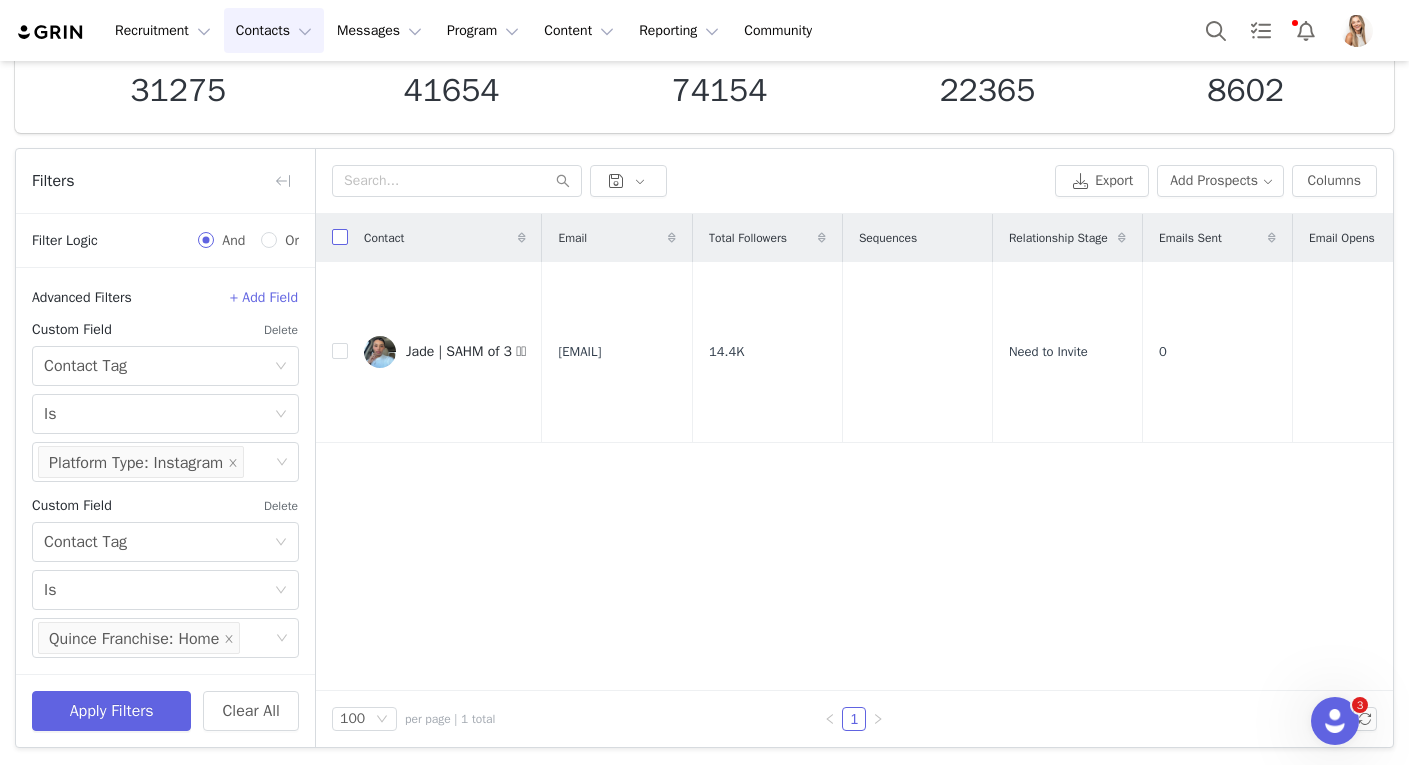 click at bounding box center (340, 237) 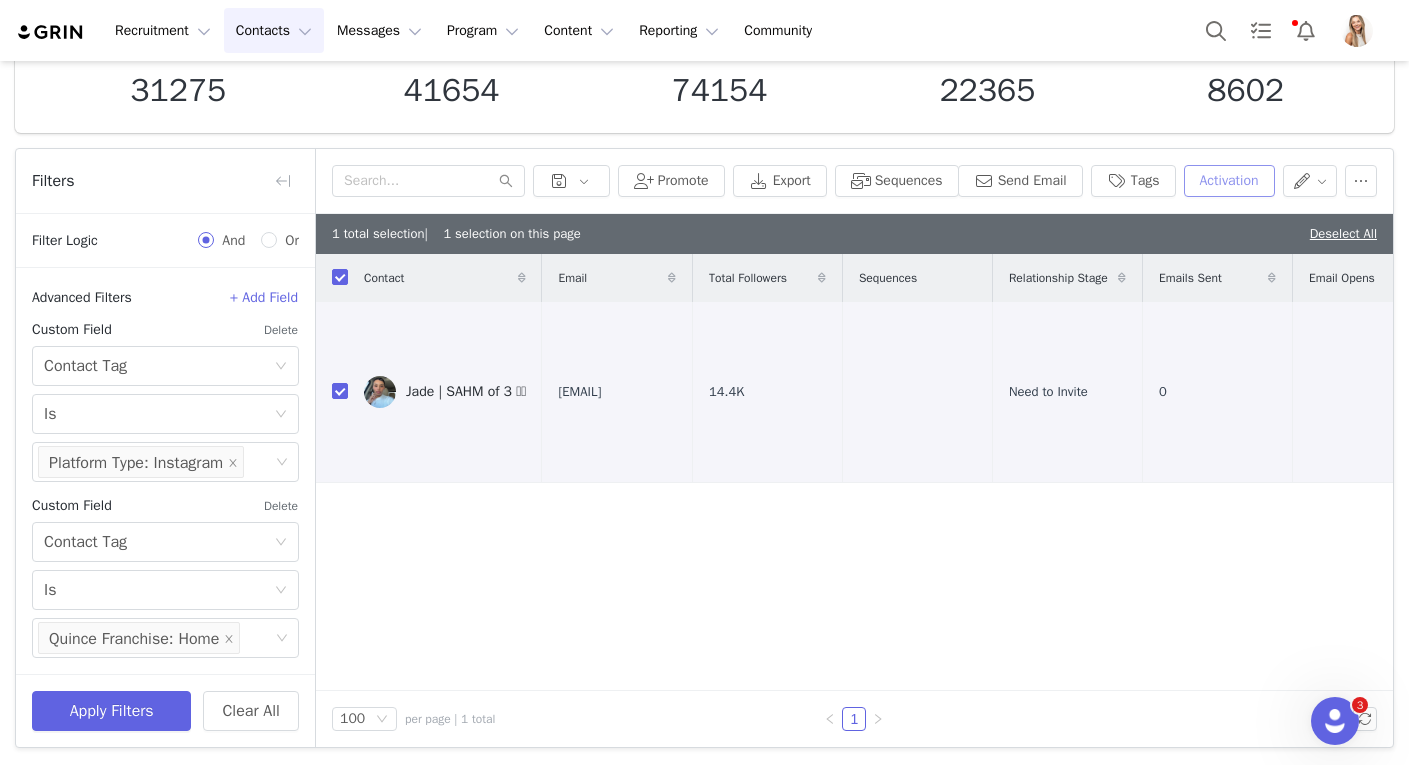click on "Activation" at bounding box center [1229, 181] 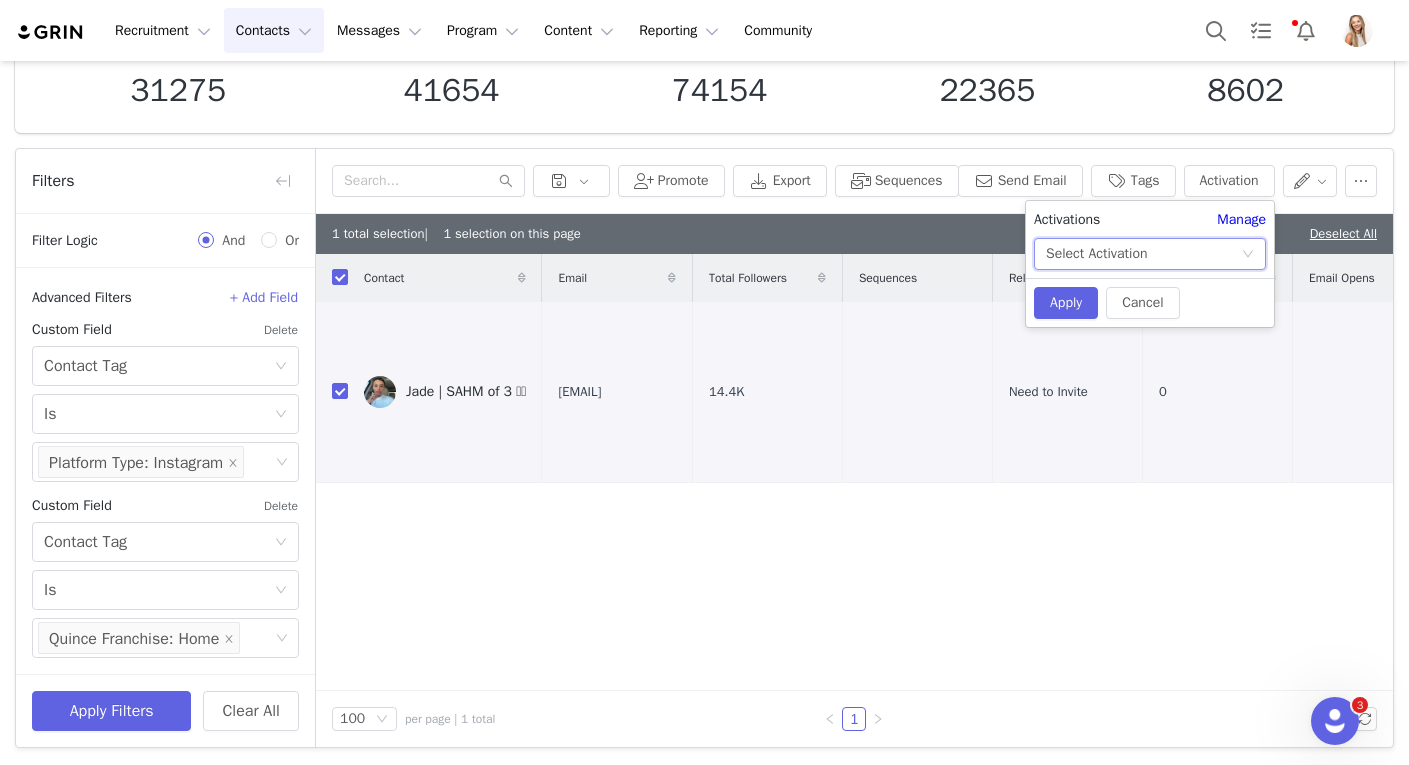 click on "Select Activation" at bounding box center (1143, 254) 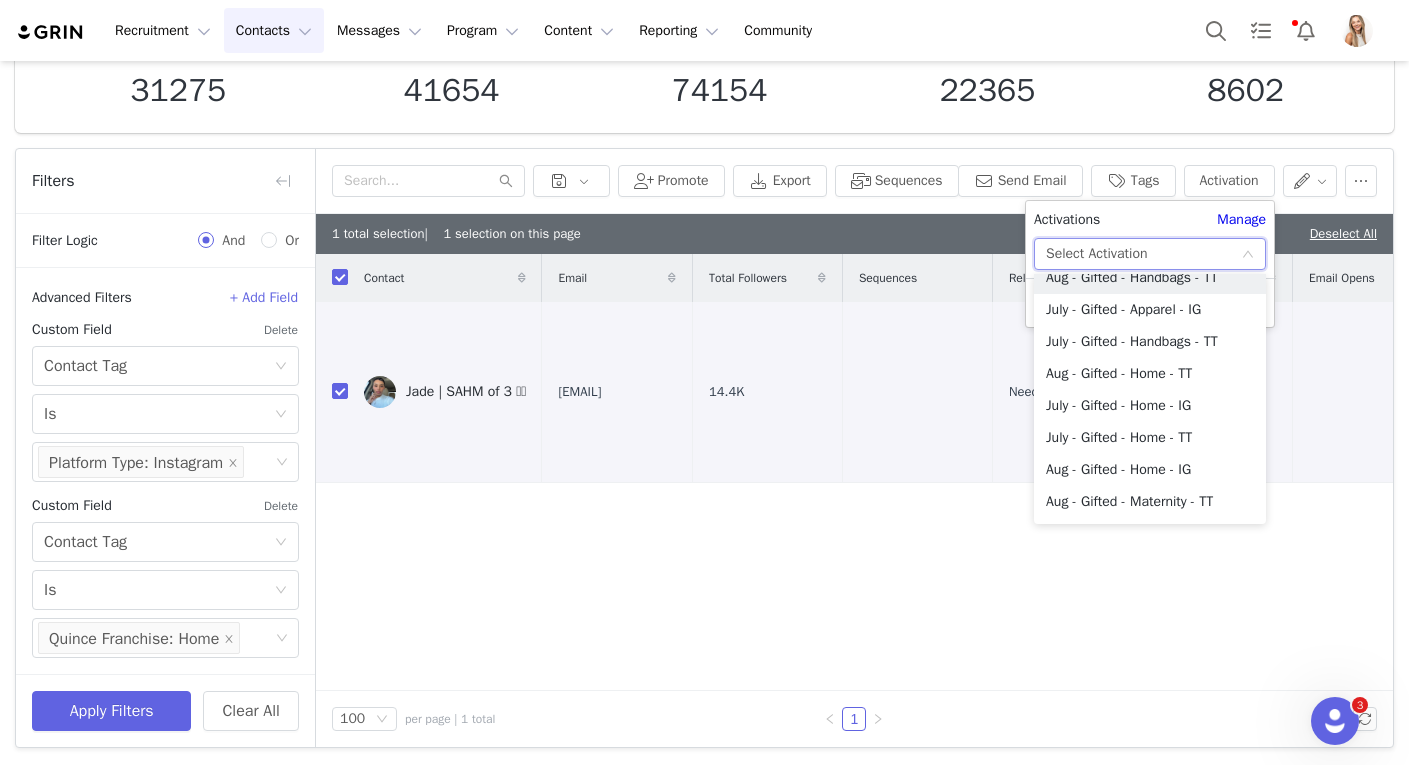 scroll, scrollTop: 270, scrollLeft: 0, axis: vertical 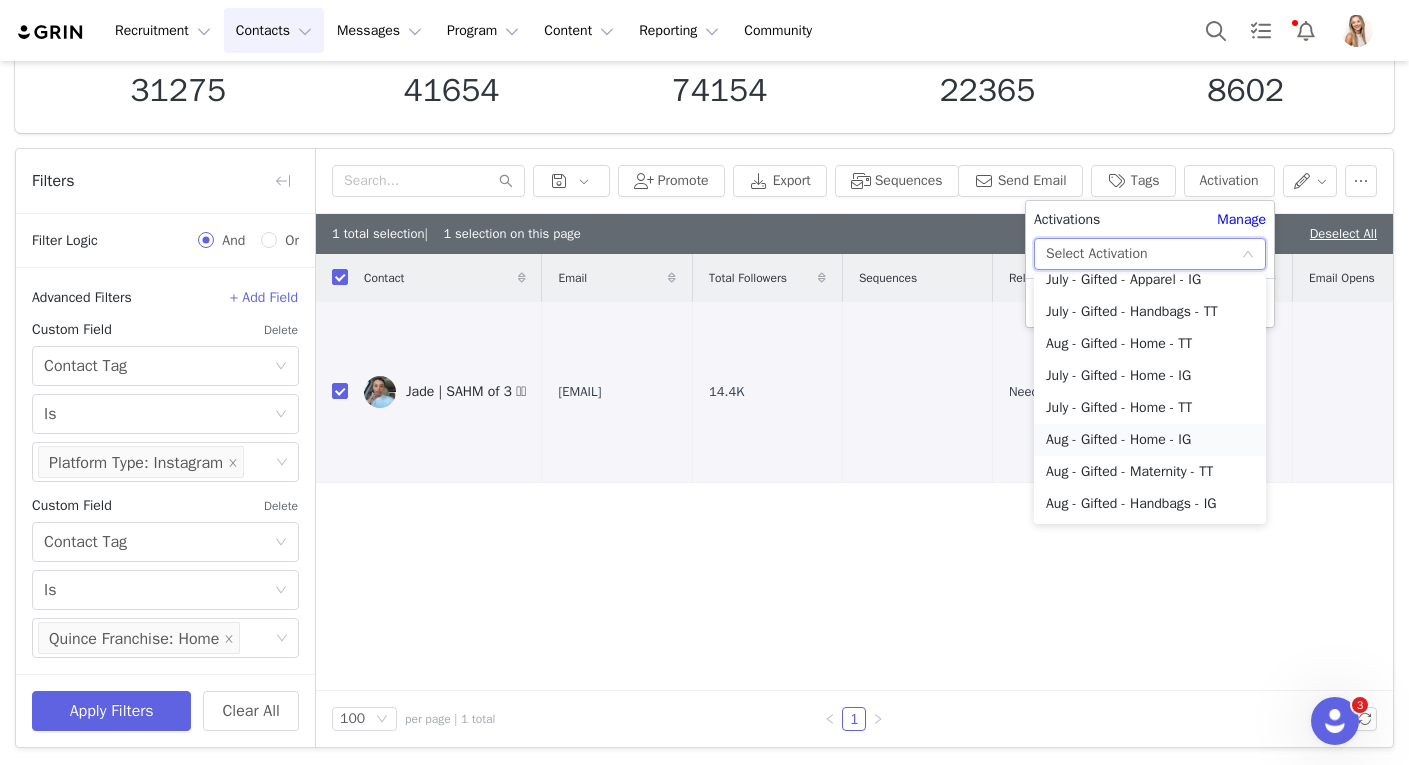 click on "Aug - Gifted - Home - IG" at bounding box center (1150, 440) 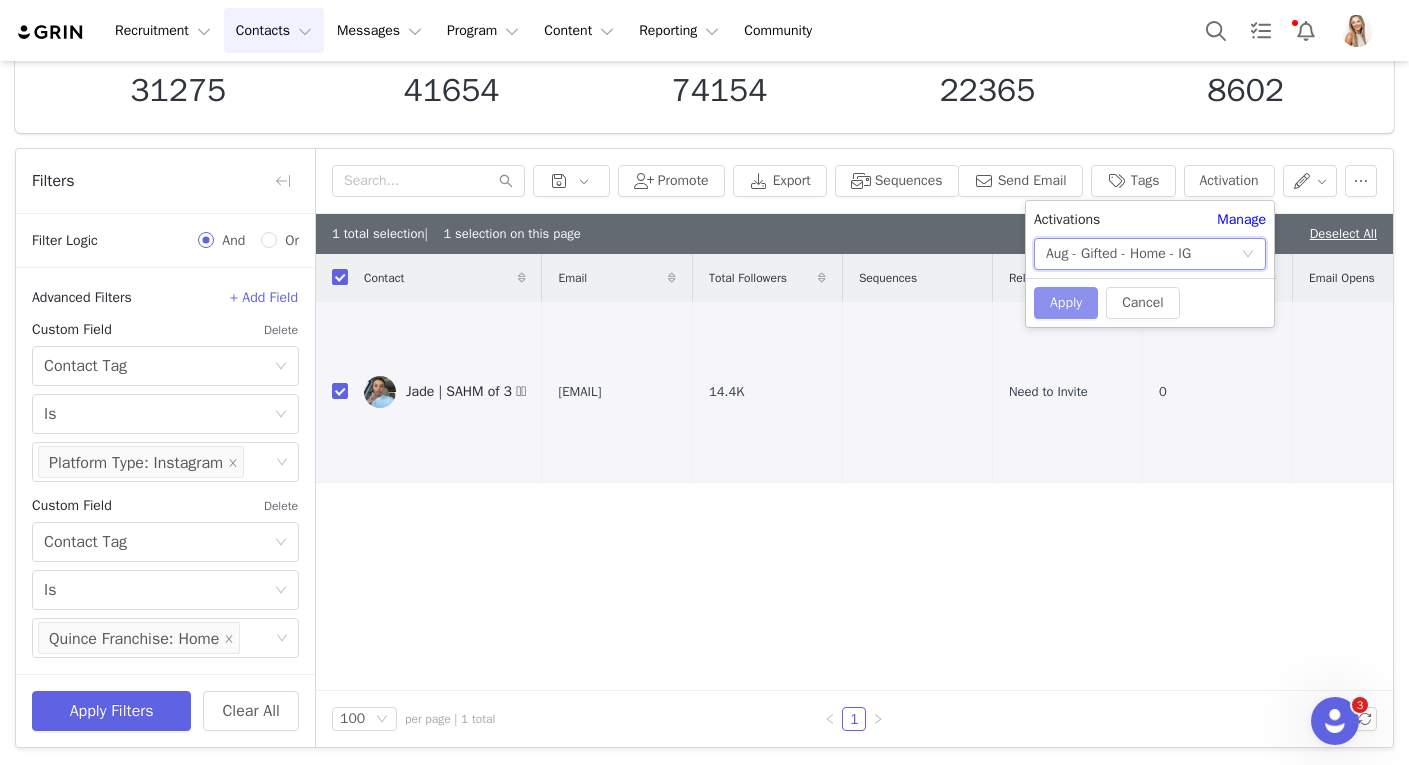 click on "Apply" at bounding box center [1066, 303] 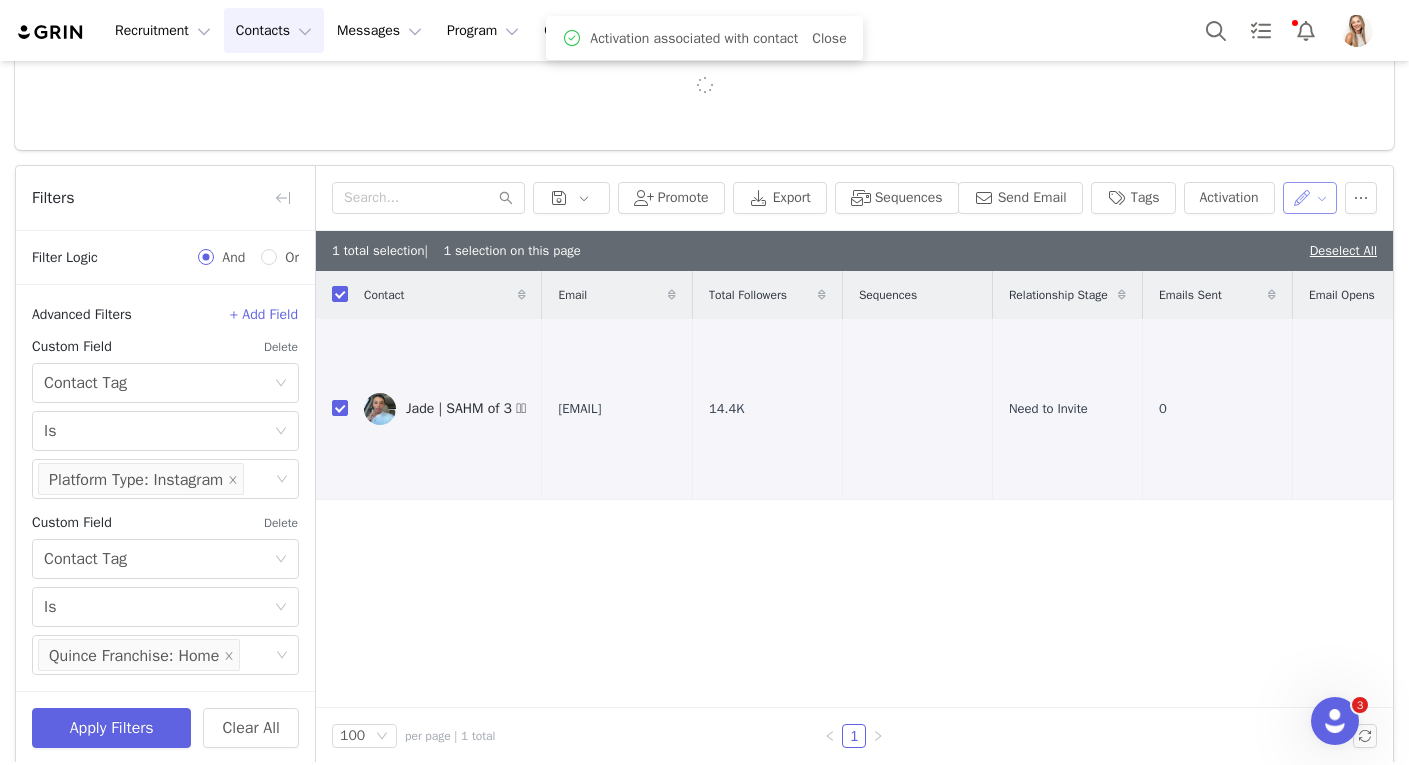 click at bounding box center [1310, 198] 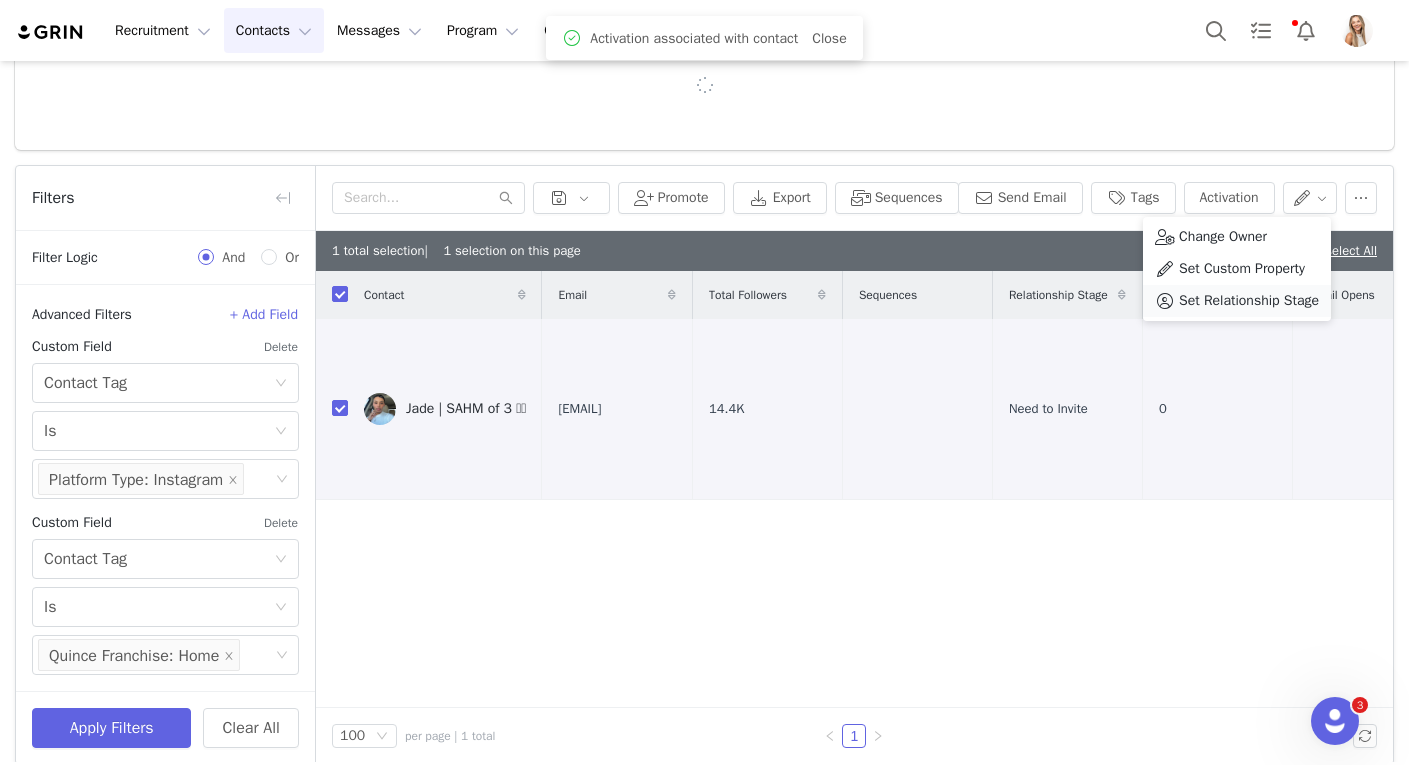 click on "Set Relationship Stage" at bounding box center [1249, 301] 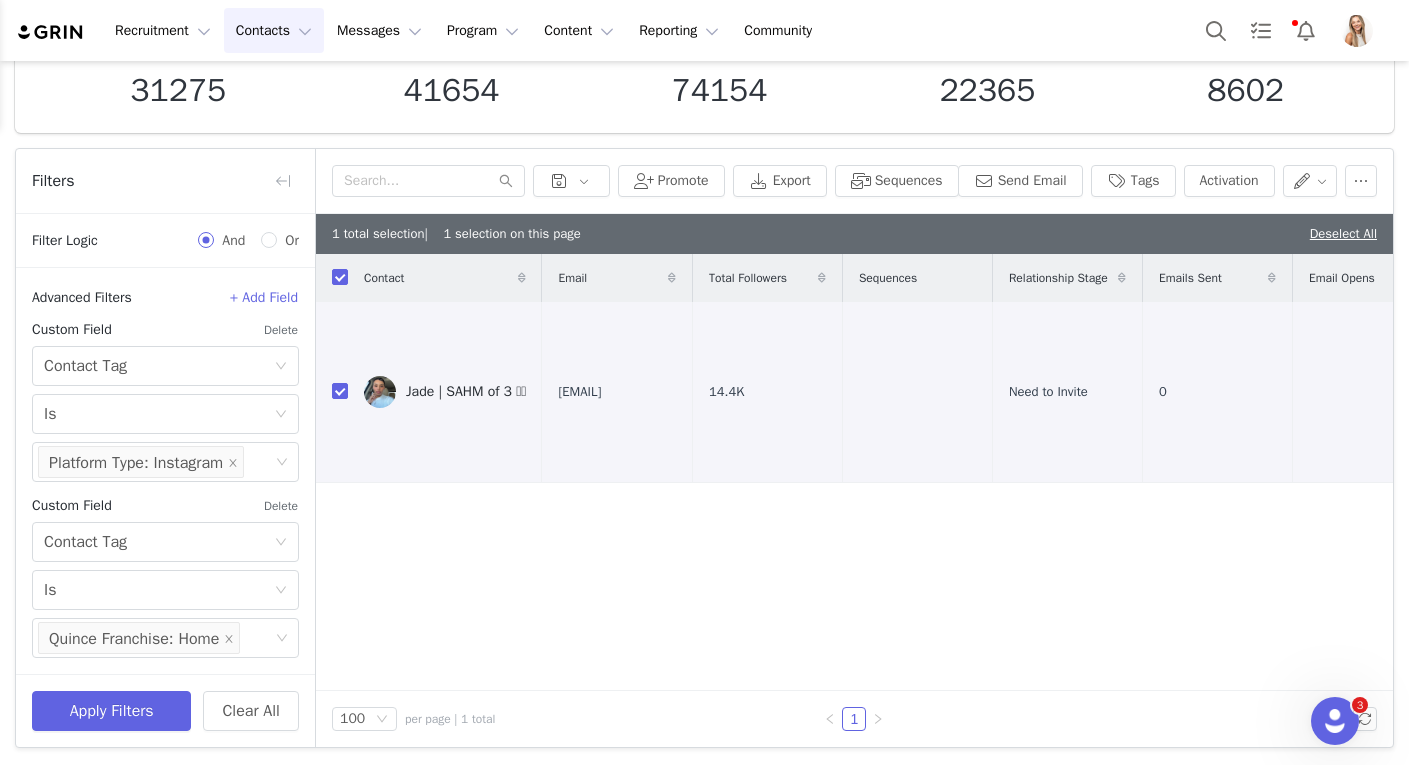 click on "1 total selection     |    1 selection on this page  Deselect All" at bounding box center (854, 234) 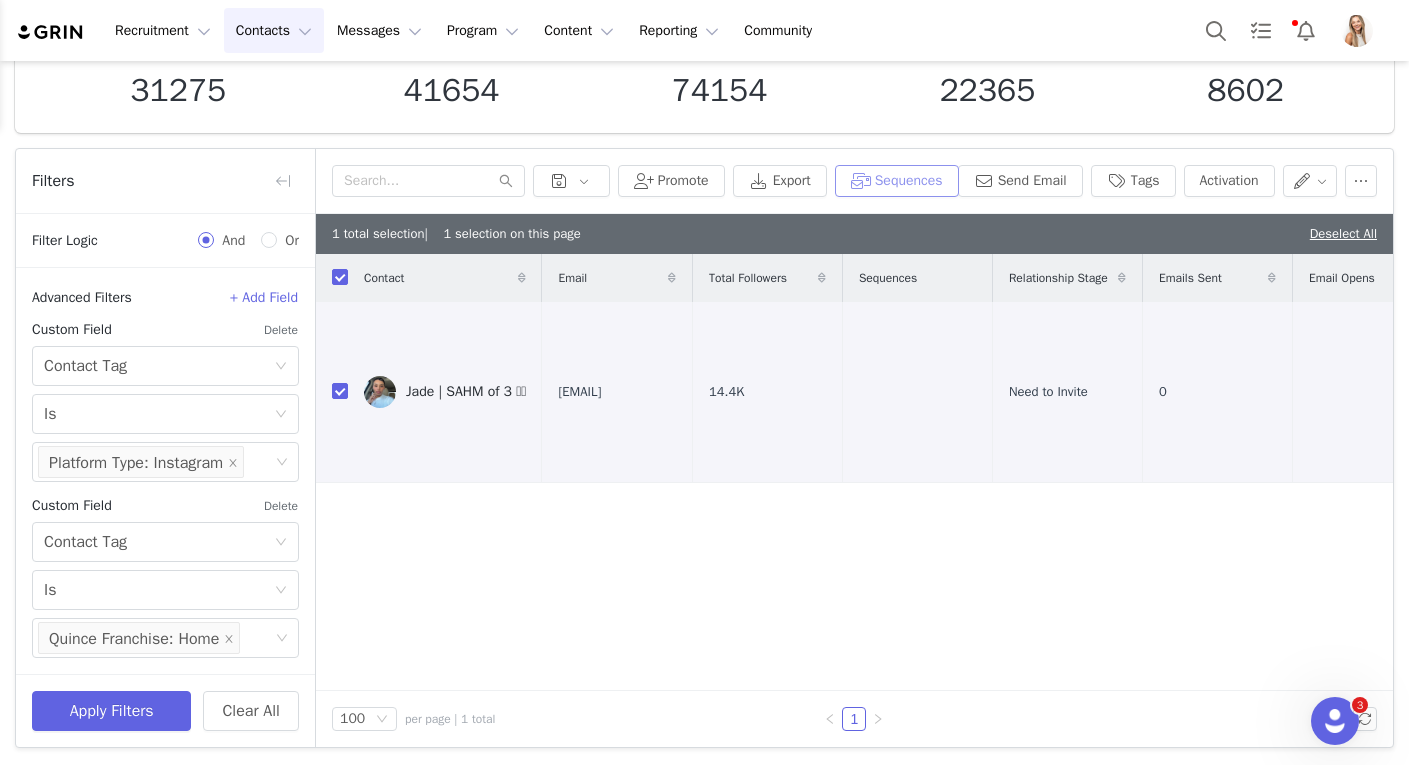click on "Sequences" at bounding box center (897, 181) 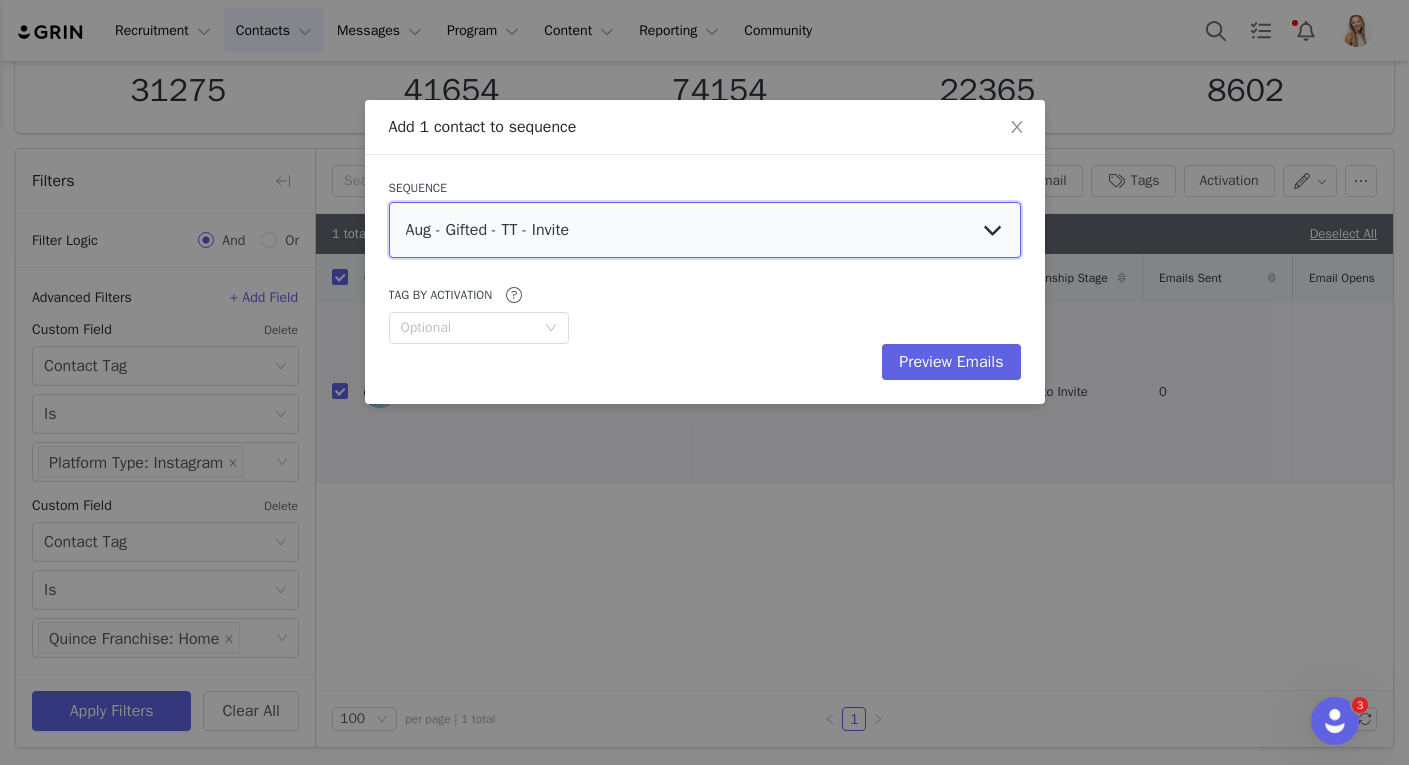 click on "Aug - Gifted - TT - Invite   Aug - Gifted - IG - Invite   Aug - Gifted - IG - Re-Invite (Past Partner)   Aug - Gifted - TT - Re-Invite (Past Partner)" at bounding box center [705, 230] 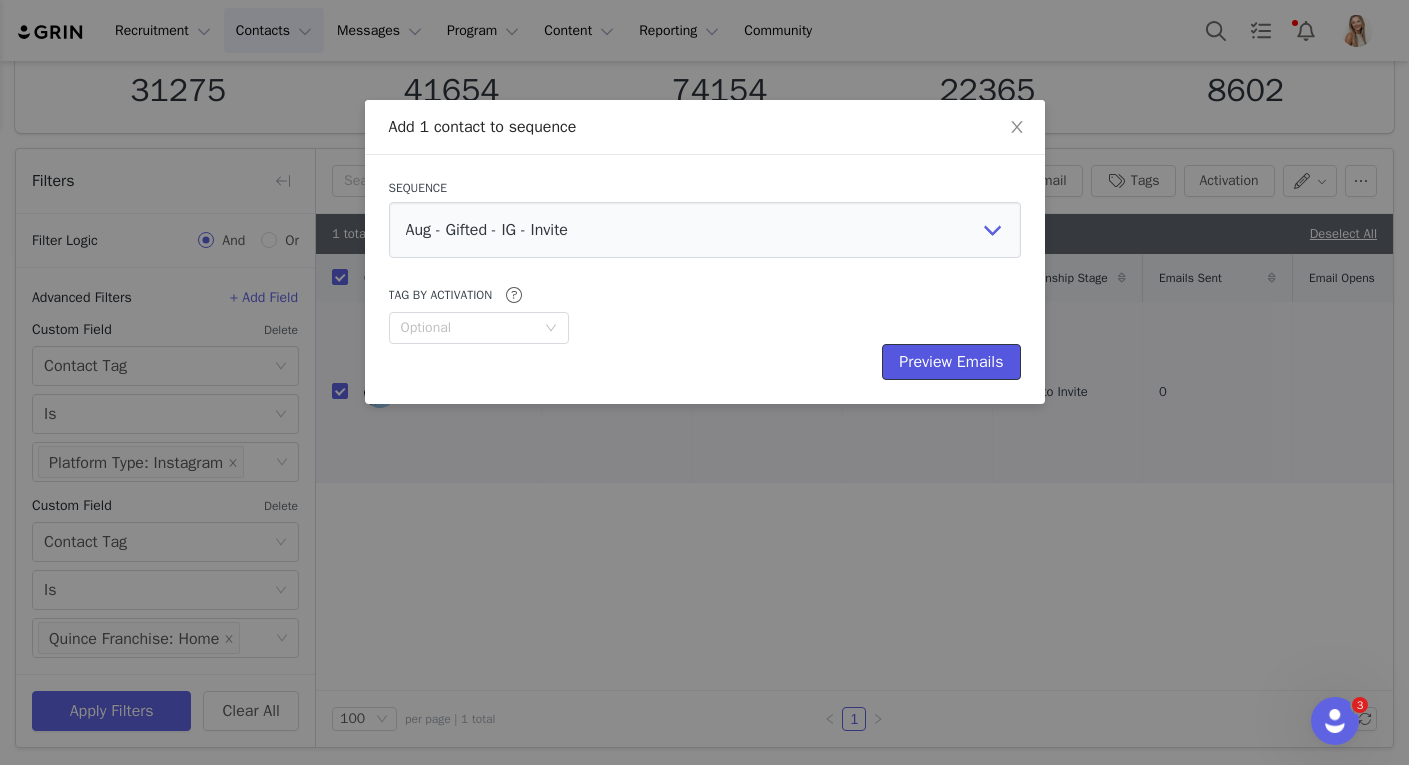 click on "Preview Emails" at bounding box center [951, 362] 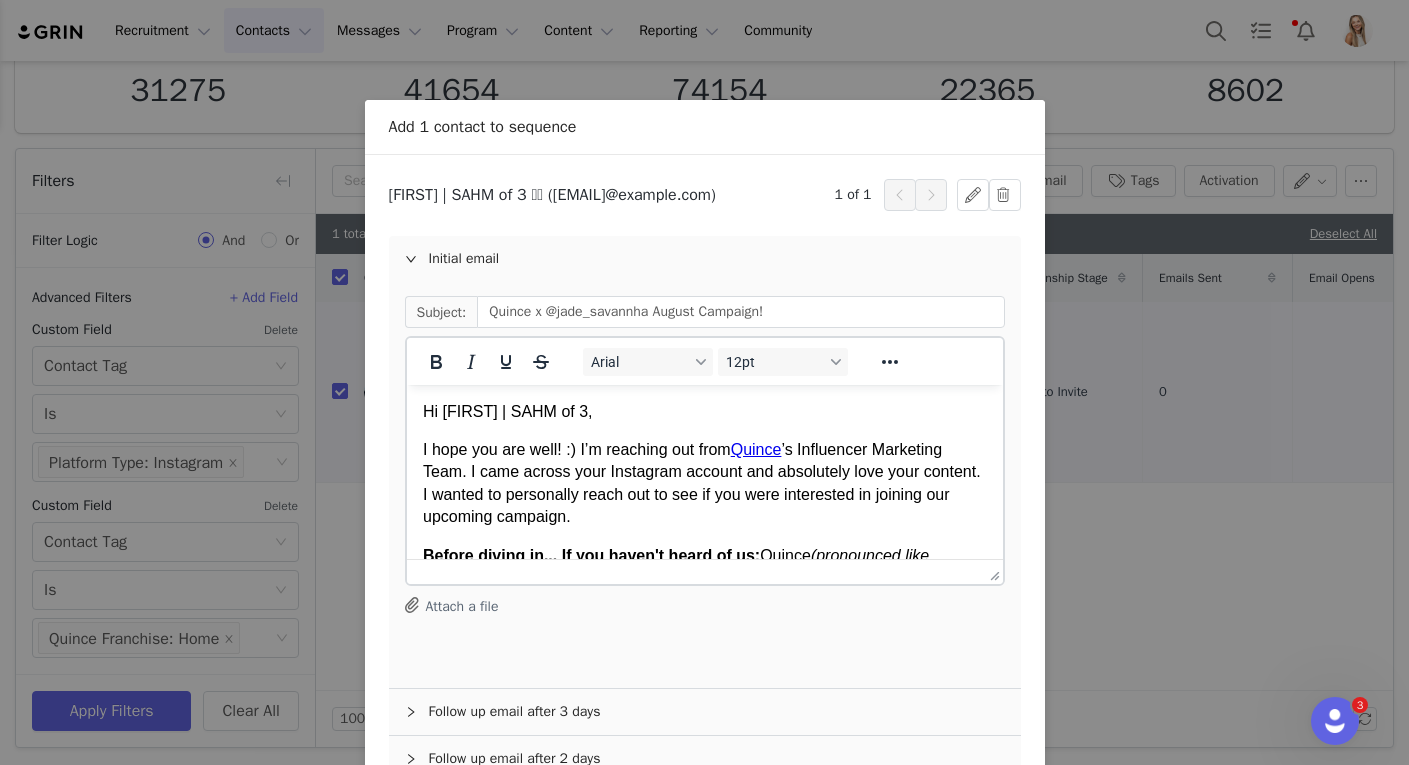 scroll, scrollTop: 0, scrollLeft: 0, axis: both 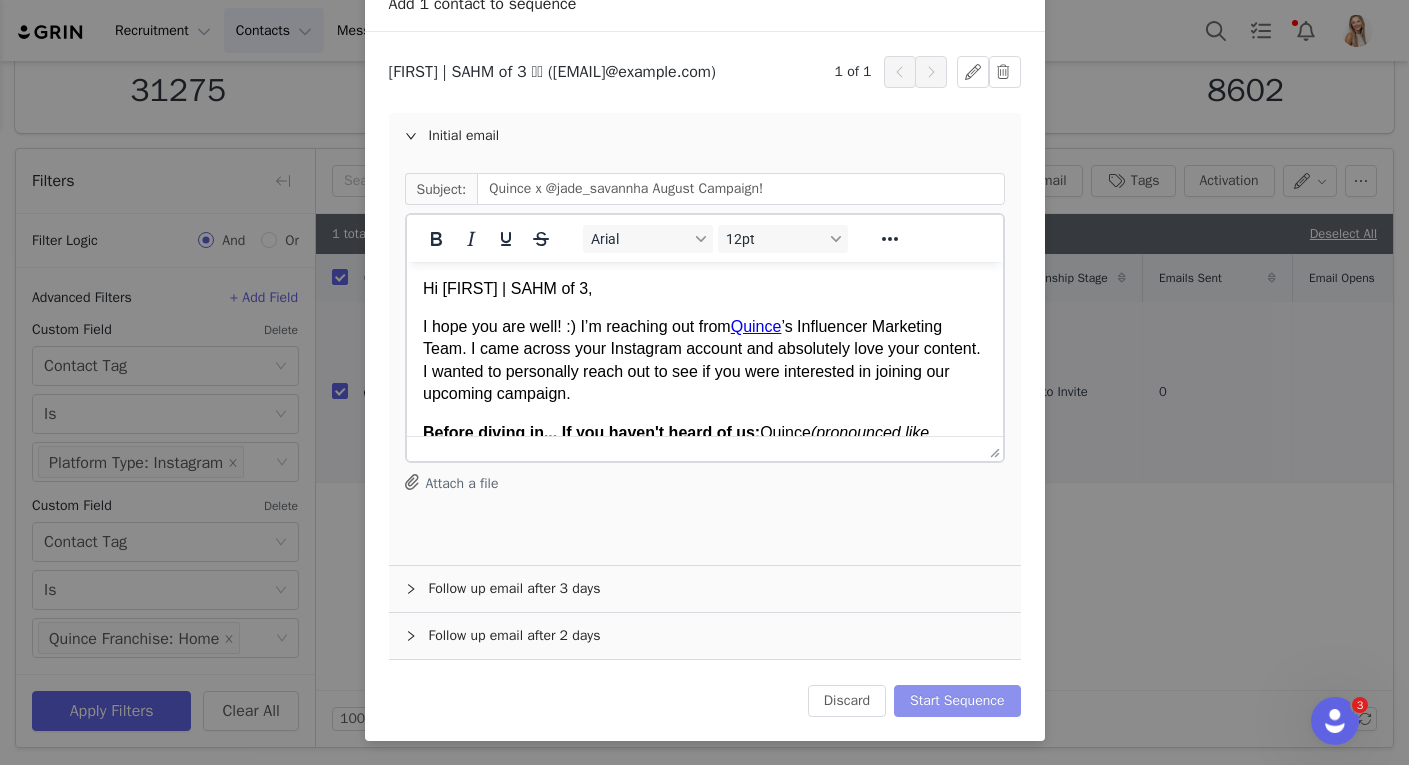 click on "Start Sequence" at bounding box center (957, 701) 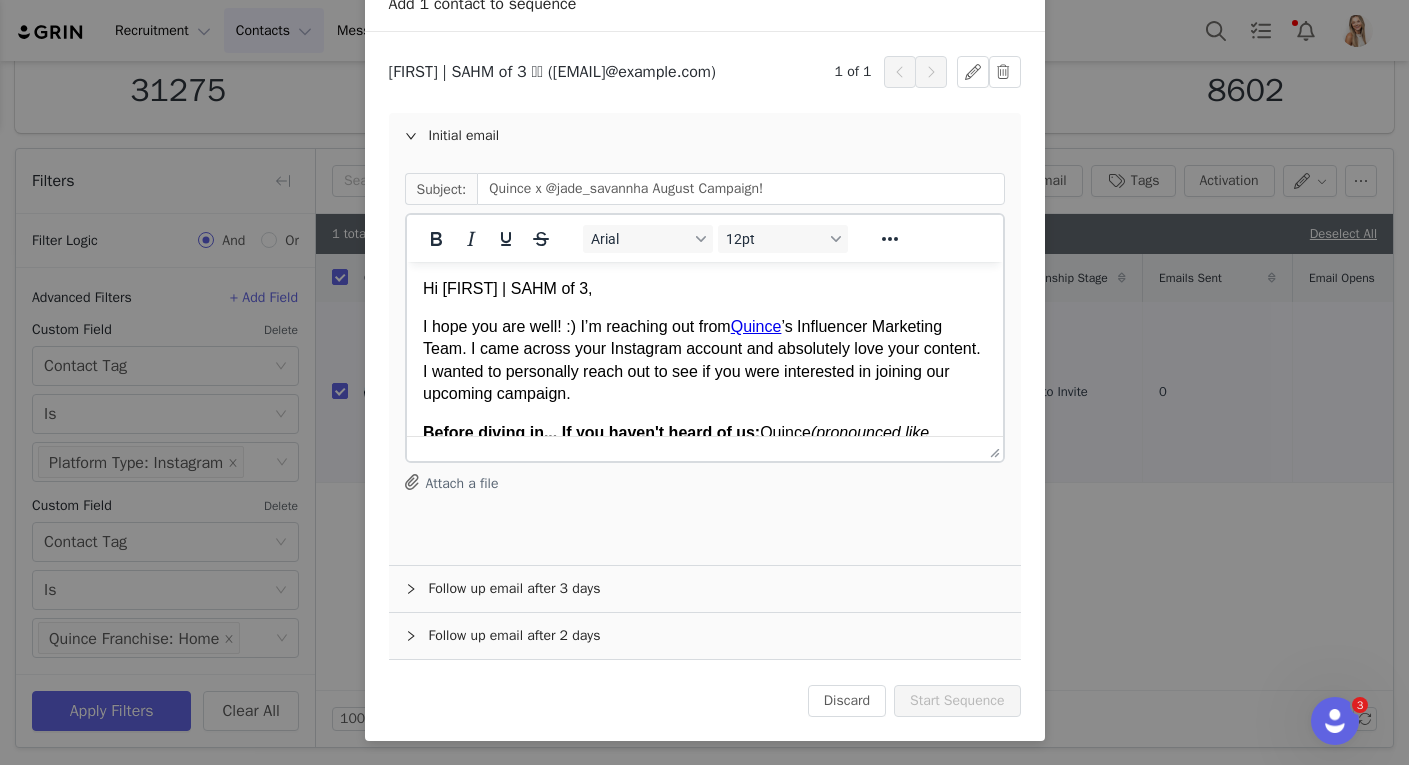 scroll, scrollTop: 0, scrollLeft: 0, axis: both 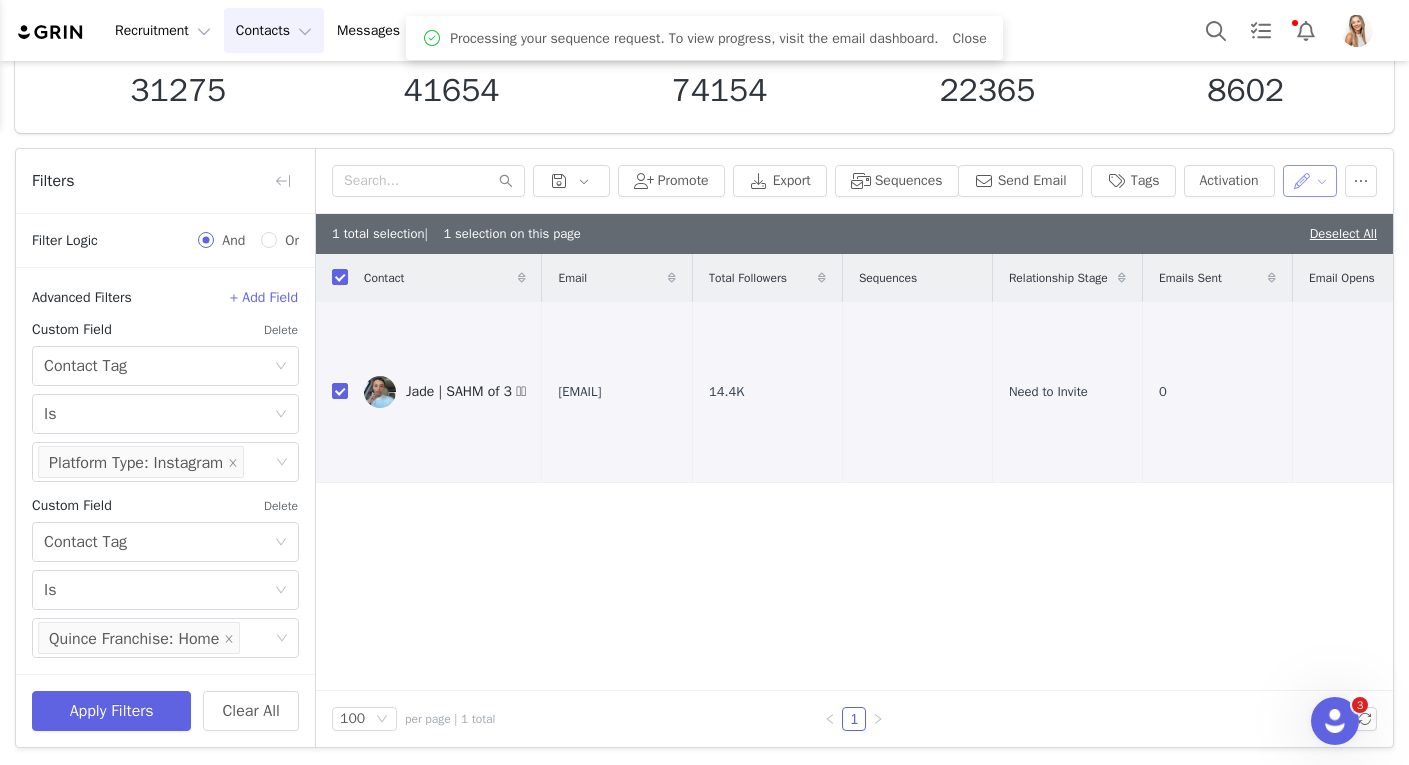 click at bounding box center (1310, 181) 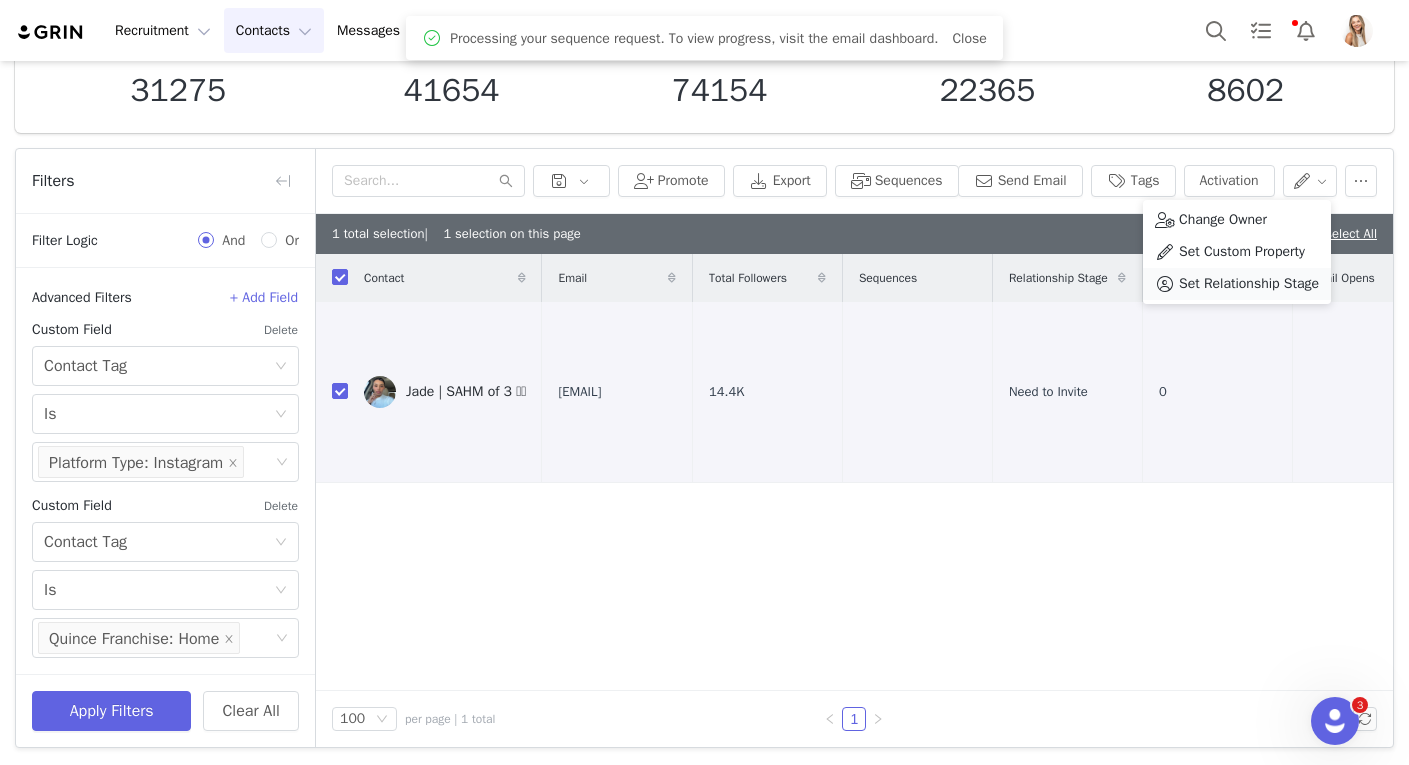 click on "Set Relationship Stage" at bounding box center [1249, 284] 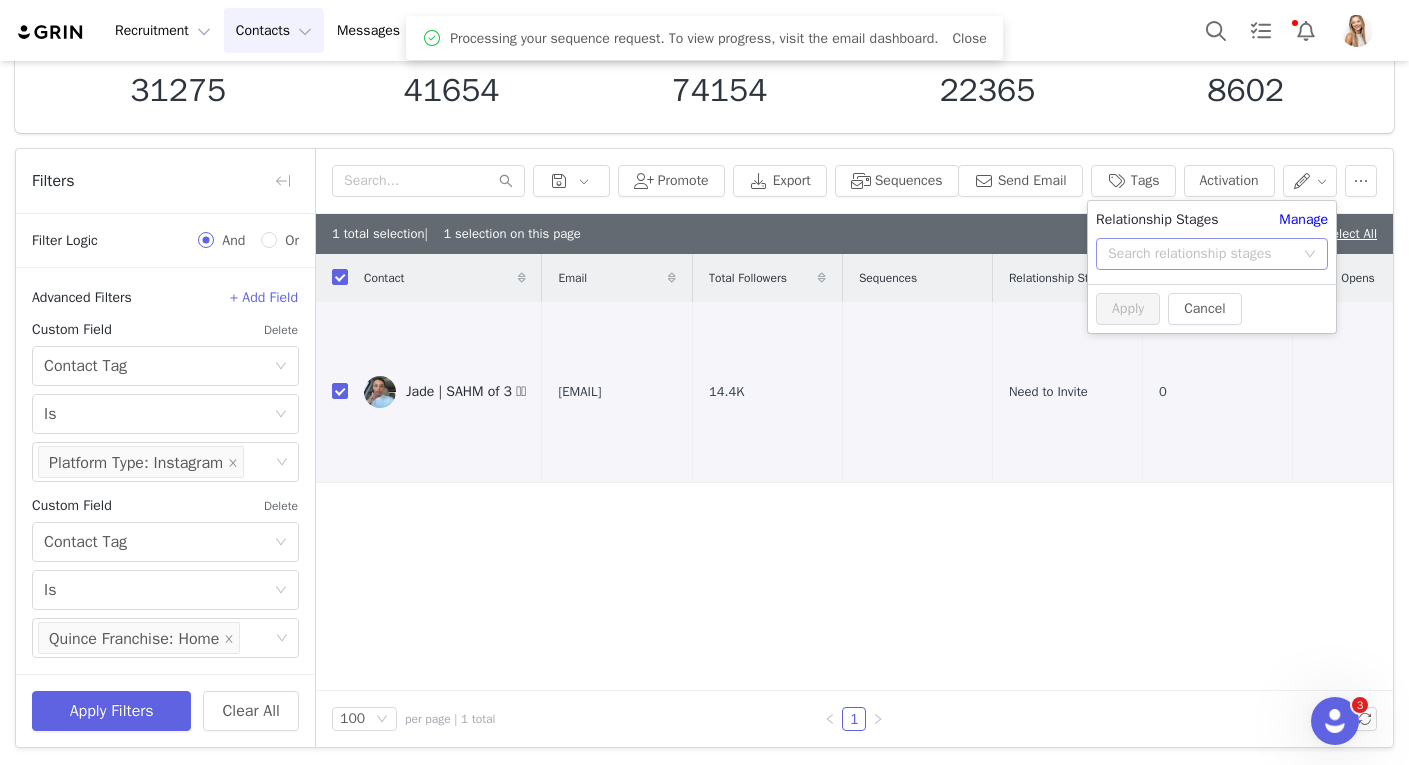 click on "Search relationship stages" at bounding box center (1201, 254) 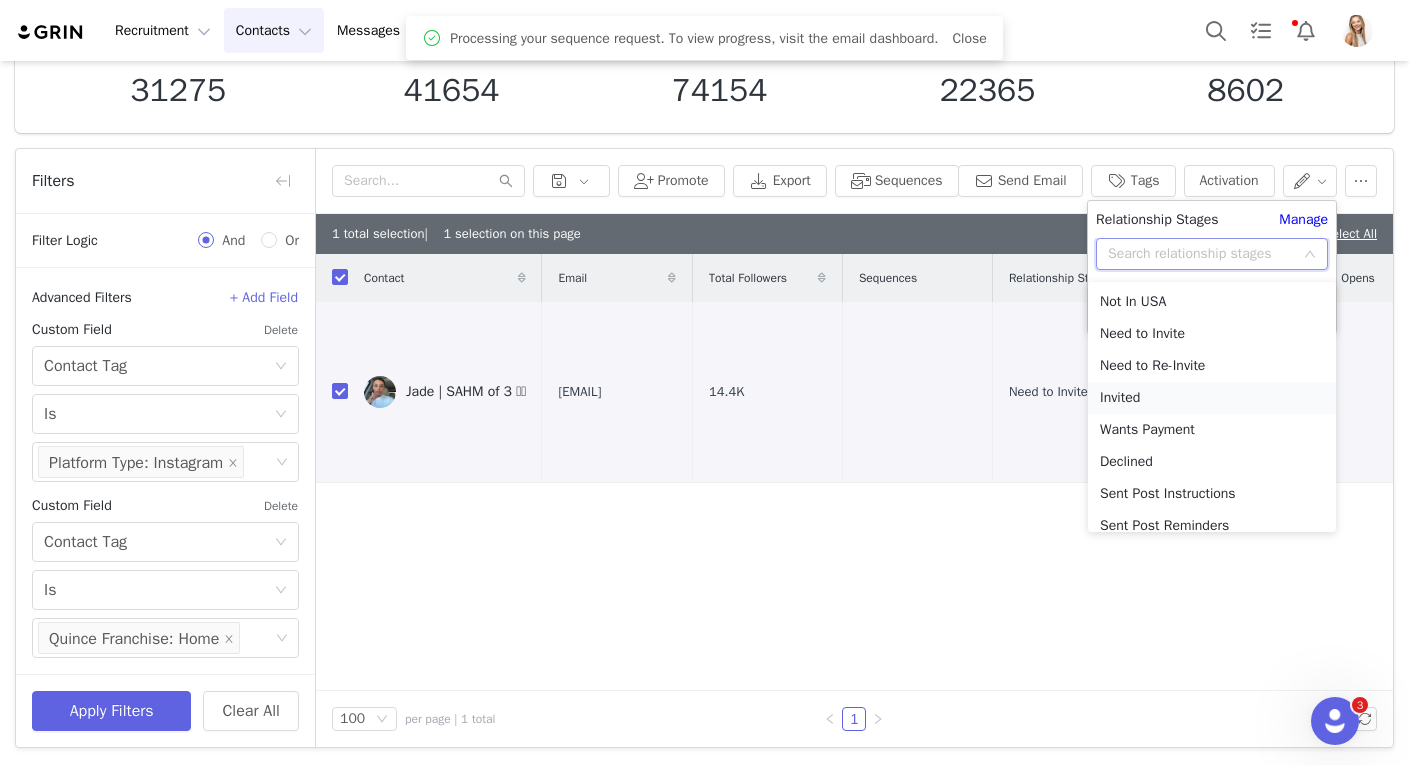 click on "Invited" at bounding box center (1212, 398) 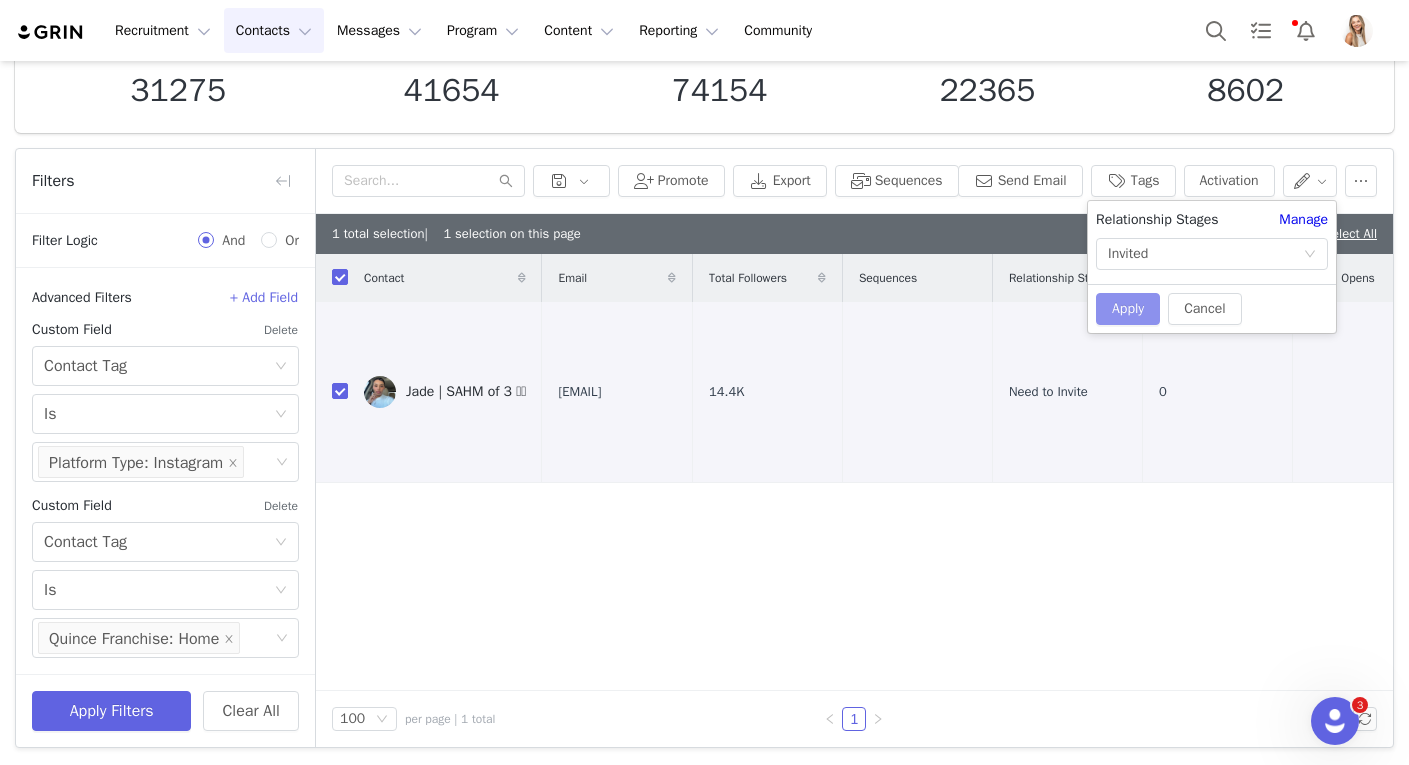 click on "Apply" at bounding box center [1128, 309] 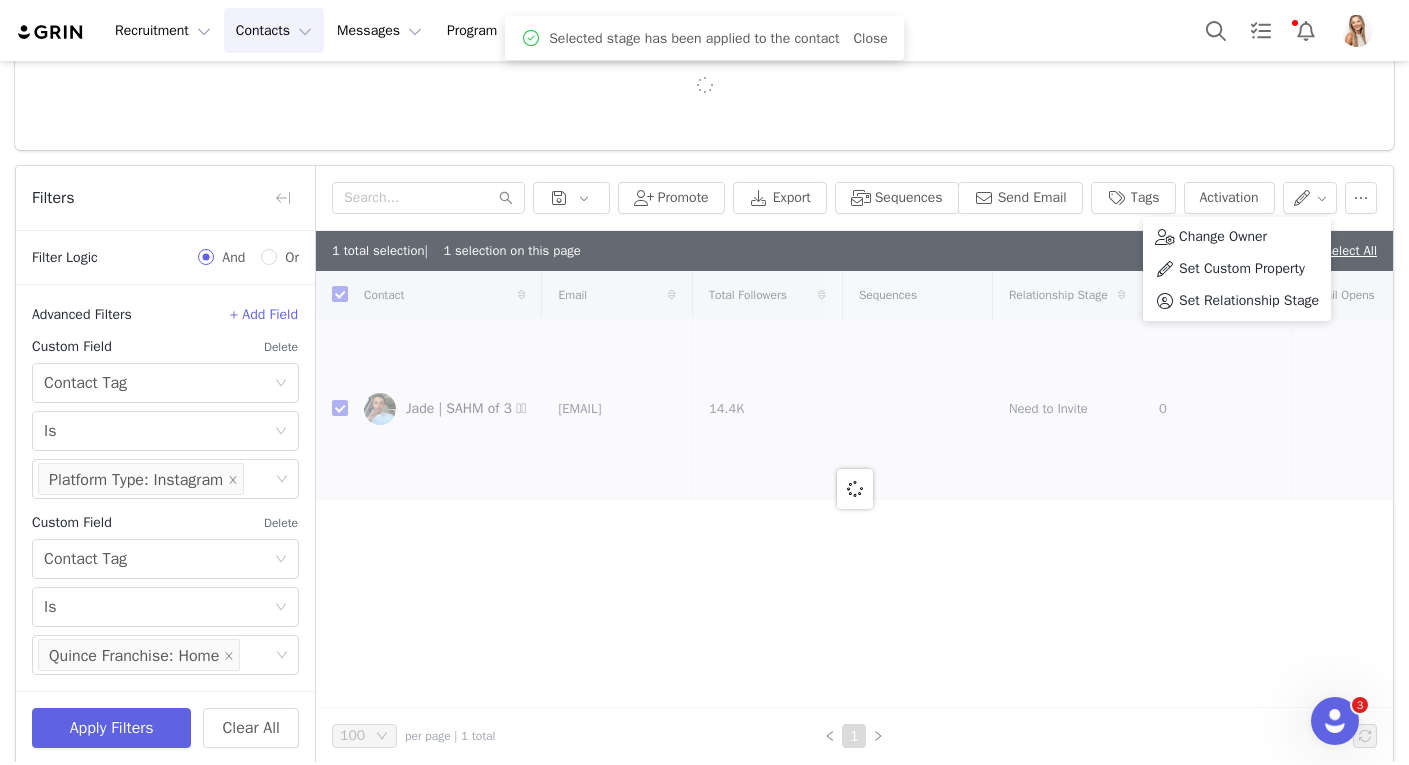 checkbox on "false" 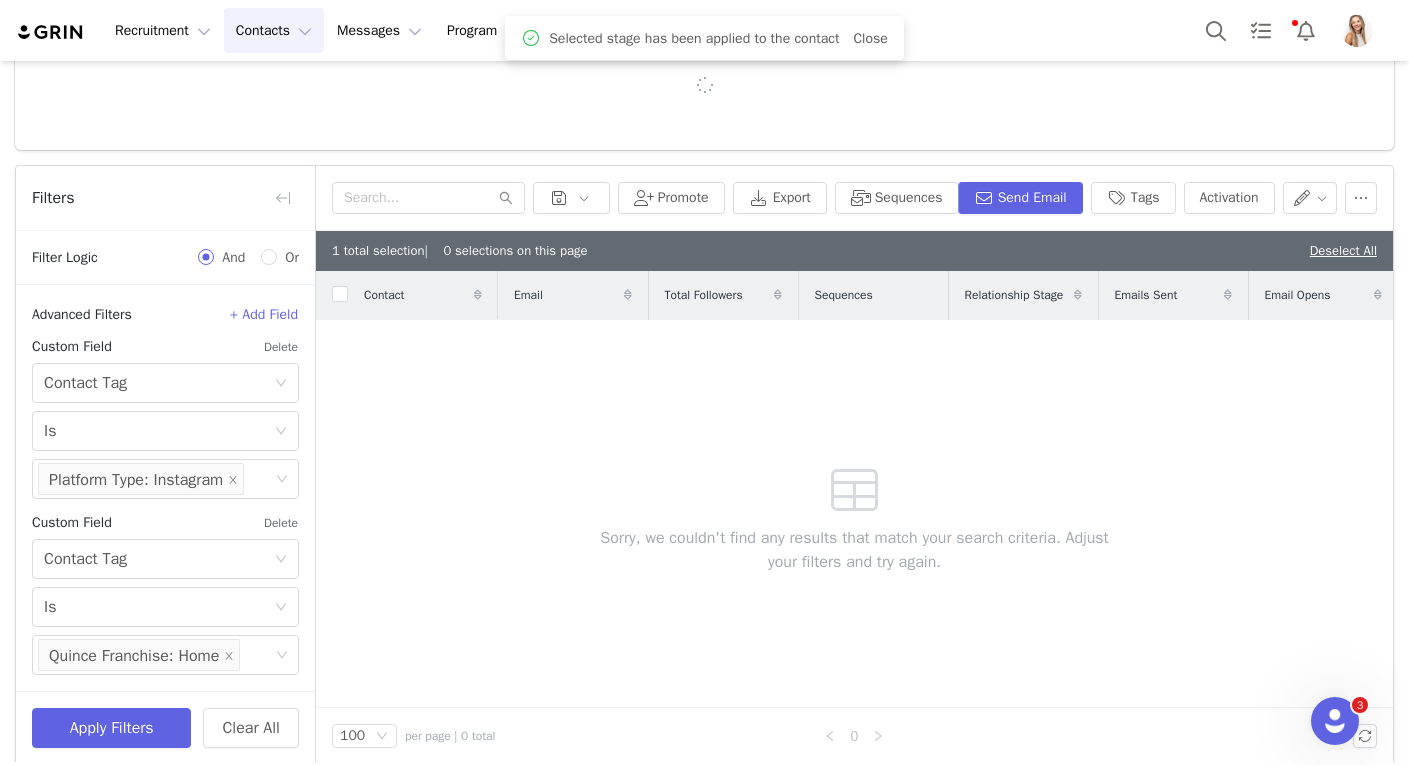 click on "1 total selection     |    0 selections on this page  Deselect All" at bounding box center [854, 251] 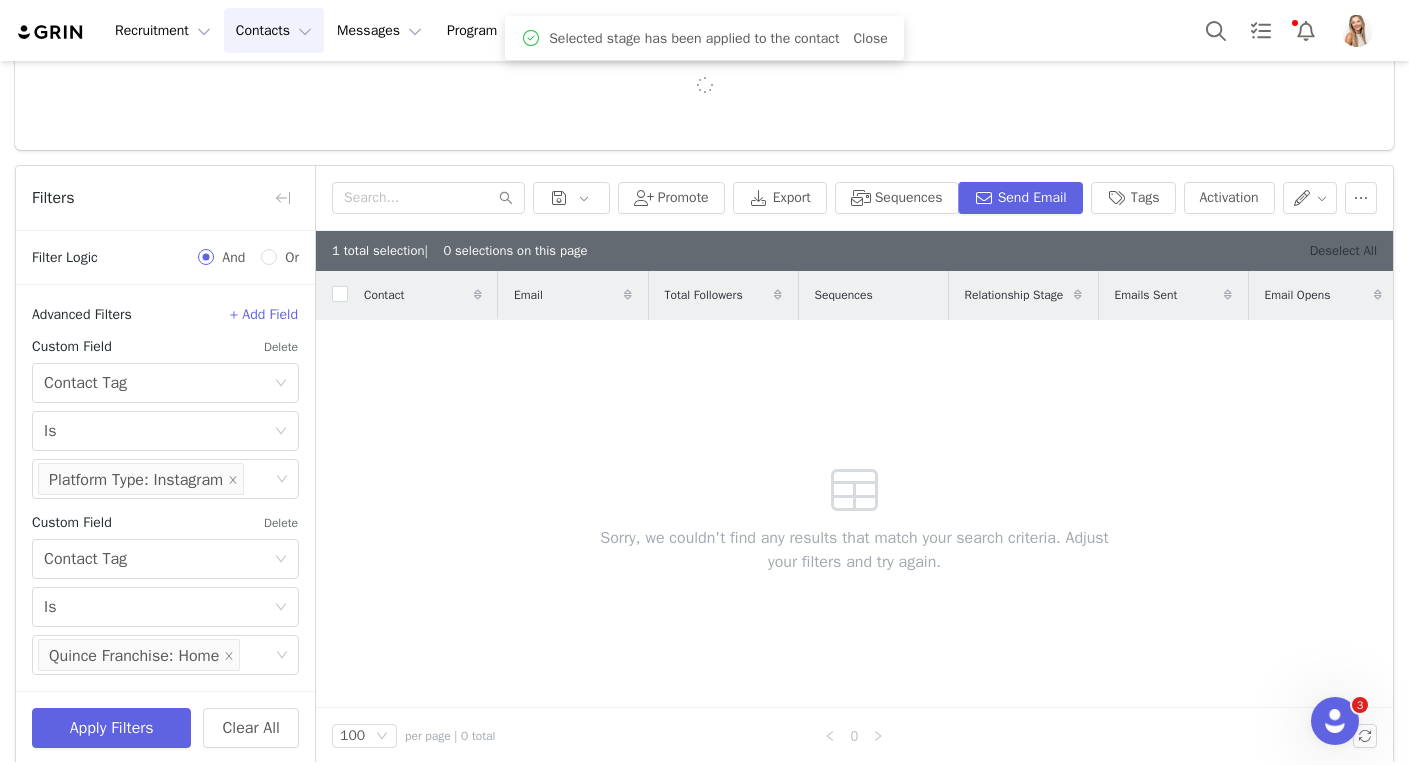 click on "Deselect All" at bounding box center (1343, 250) 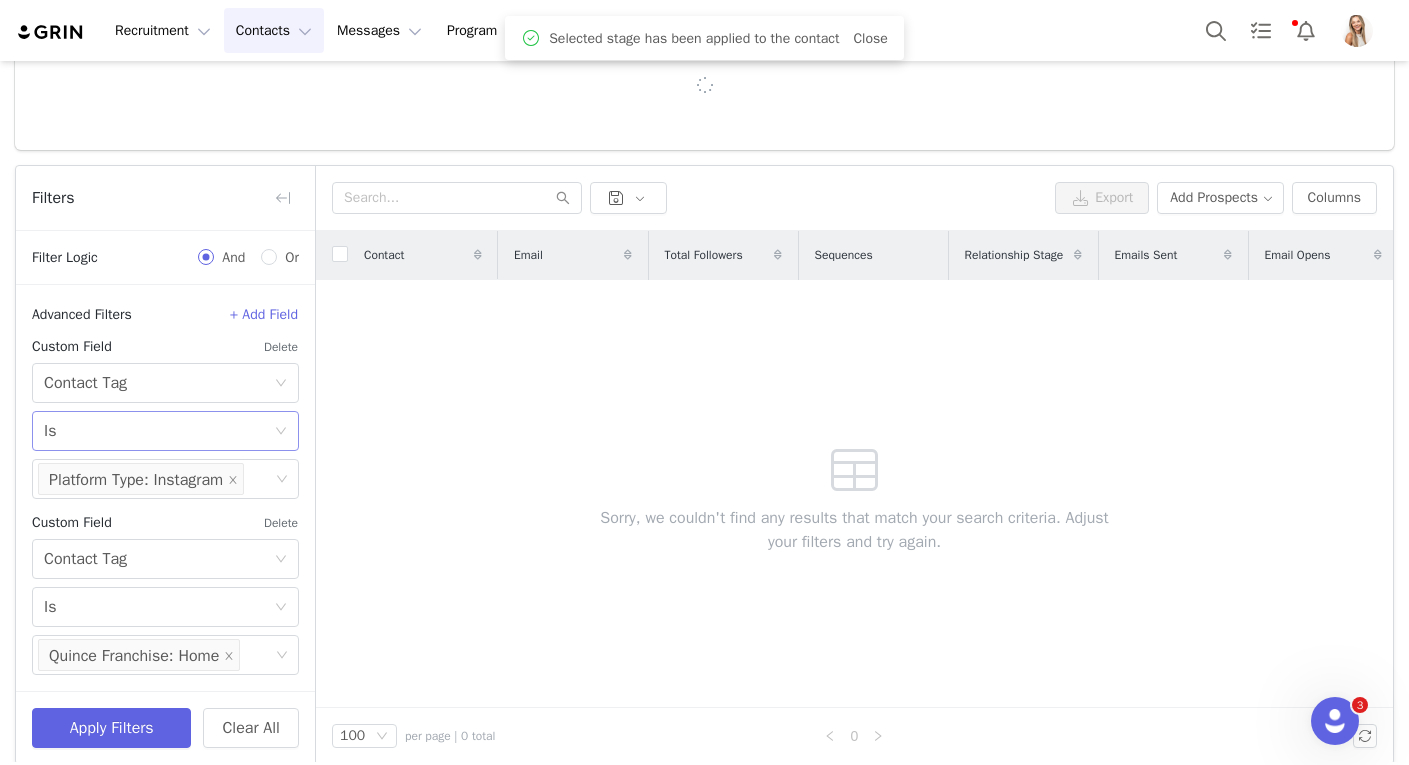 scroll, scrollTop: 151, scrollLeft: 0, axis: vertical 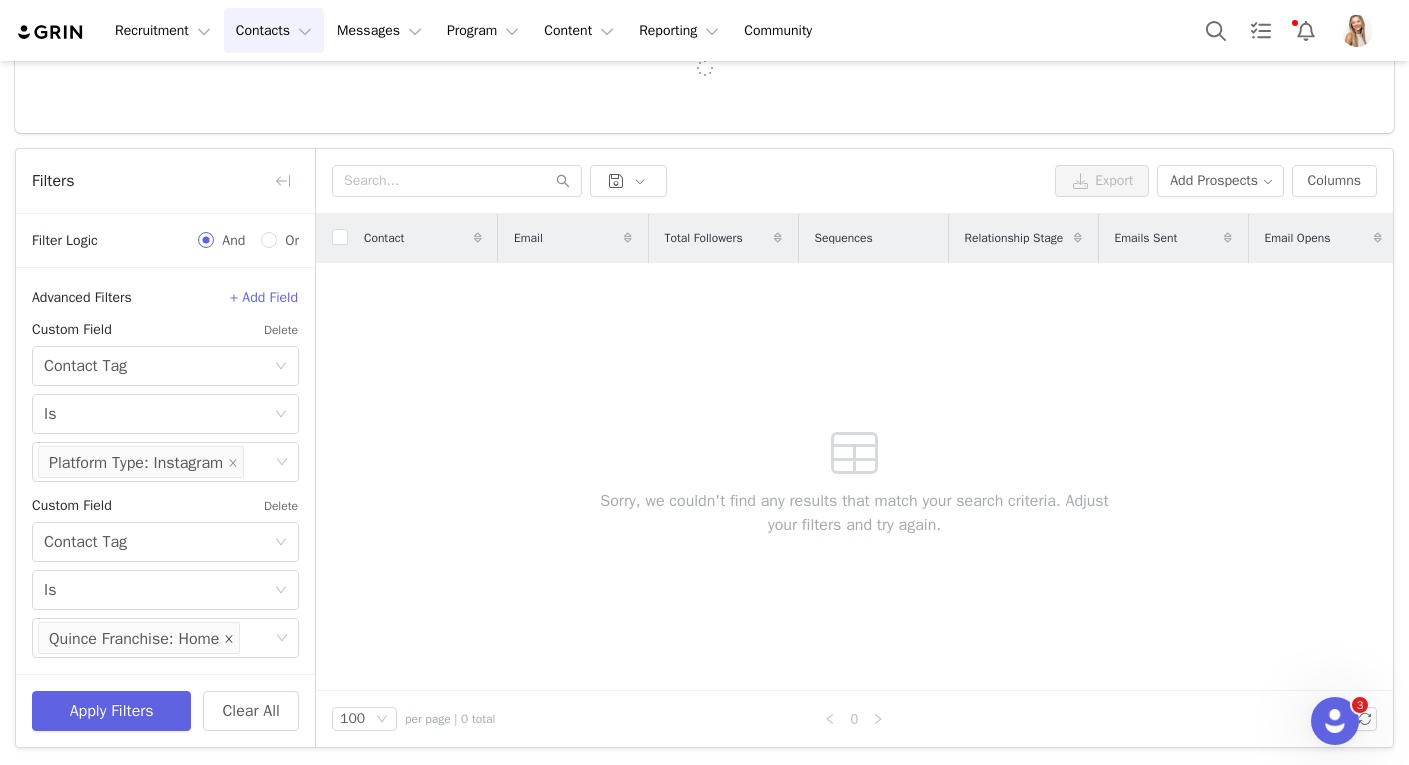 click 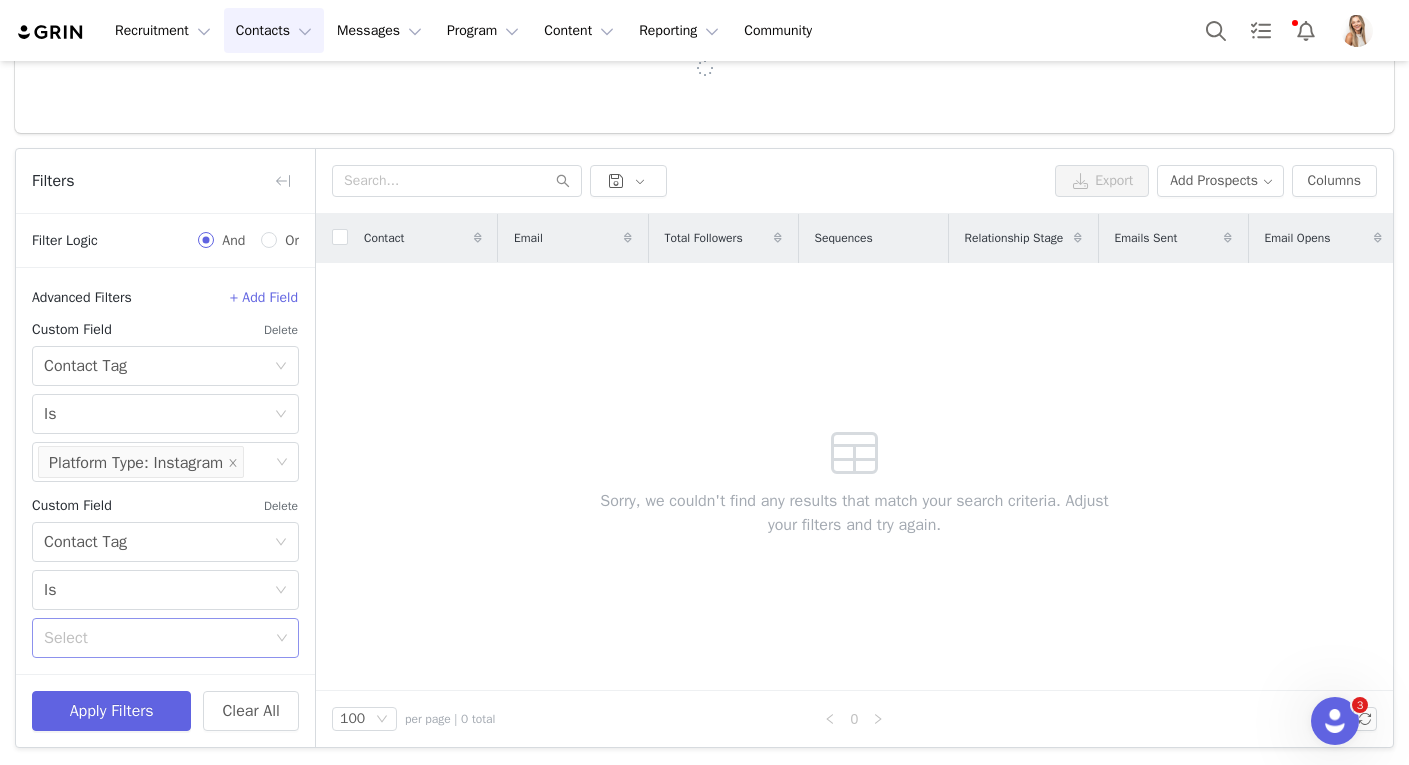 click on "Select" at bounding box center (156, 638) 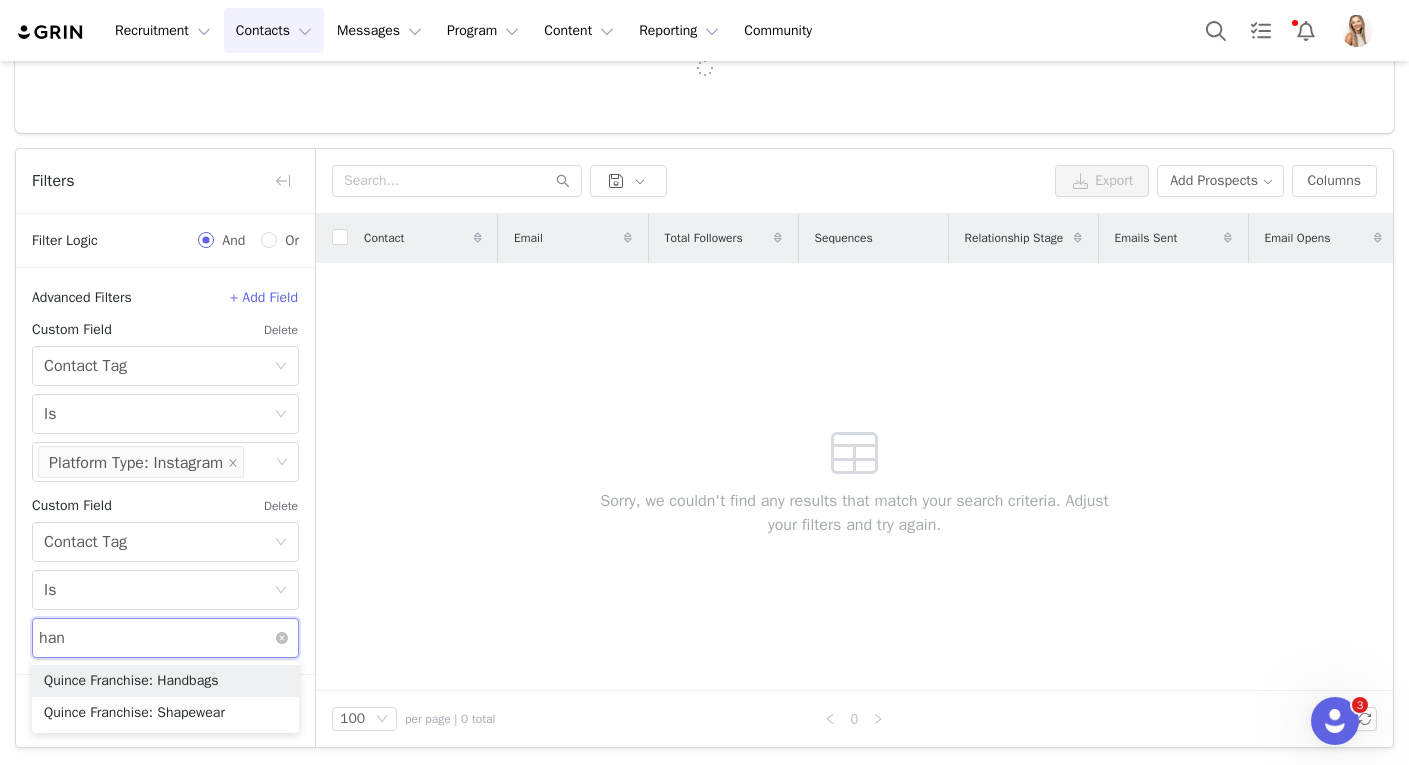 scroll, scrollTop: 134, scrollLeft: 0, axis: vertical 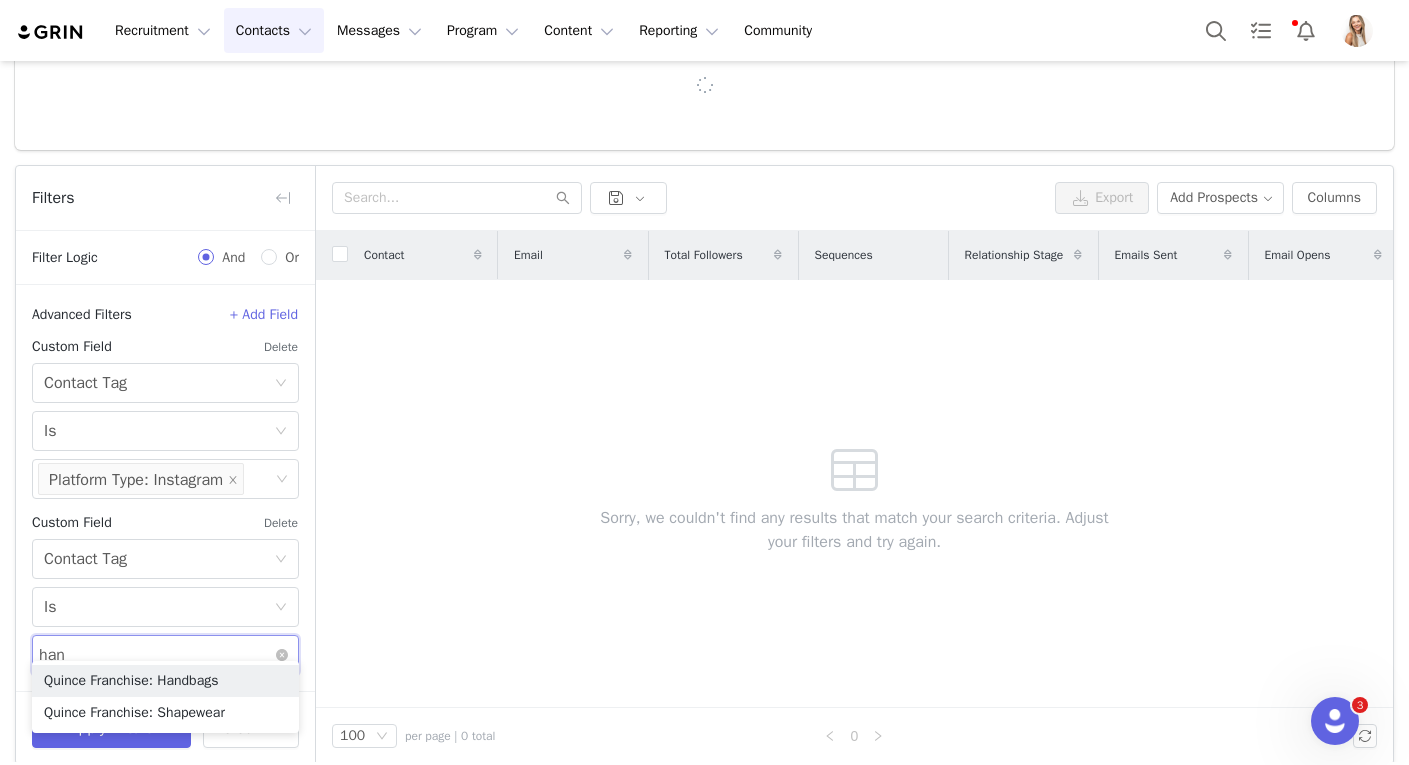 type on "hand" 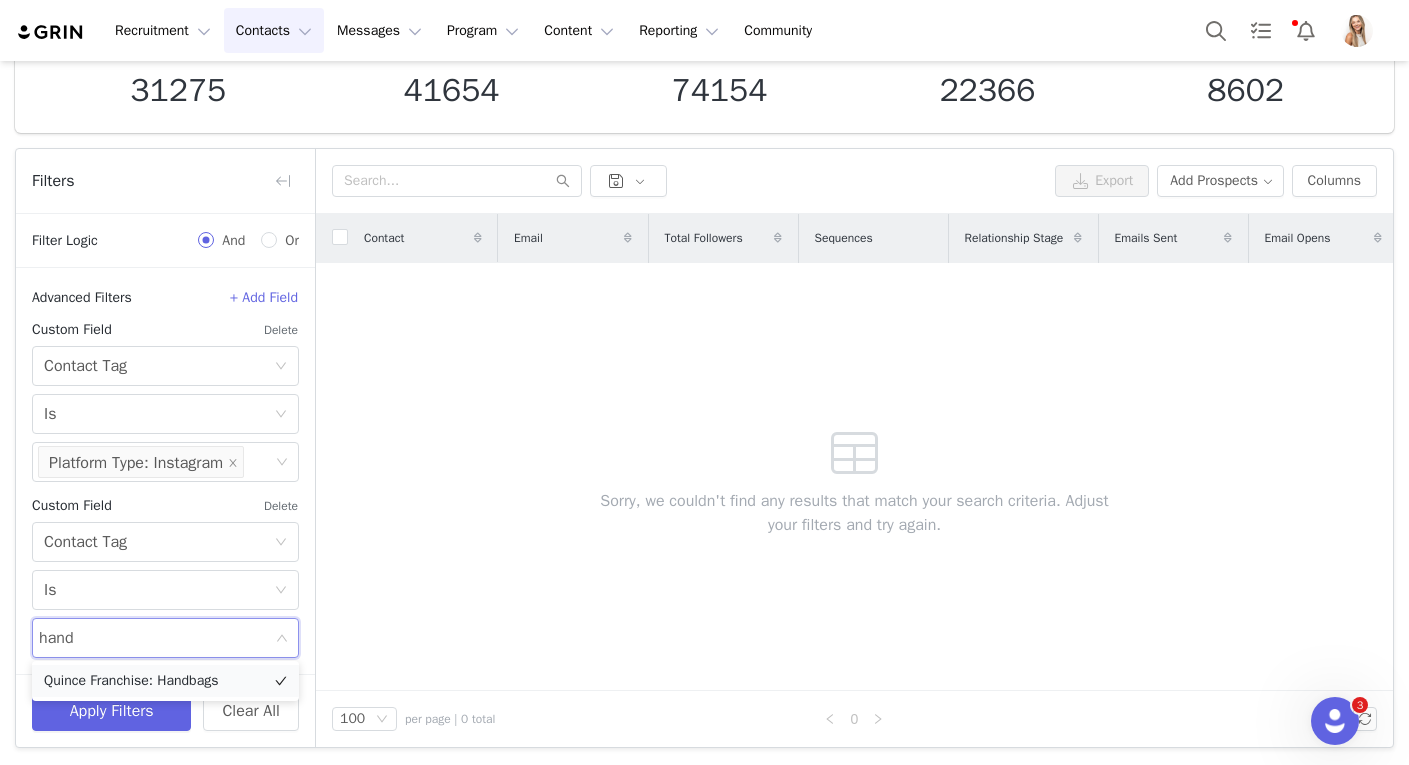 click on "Quince Franchise: Handbags" at bounding box center [165, 681] 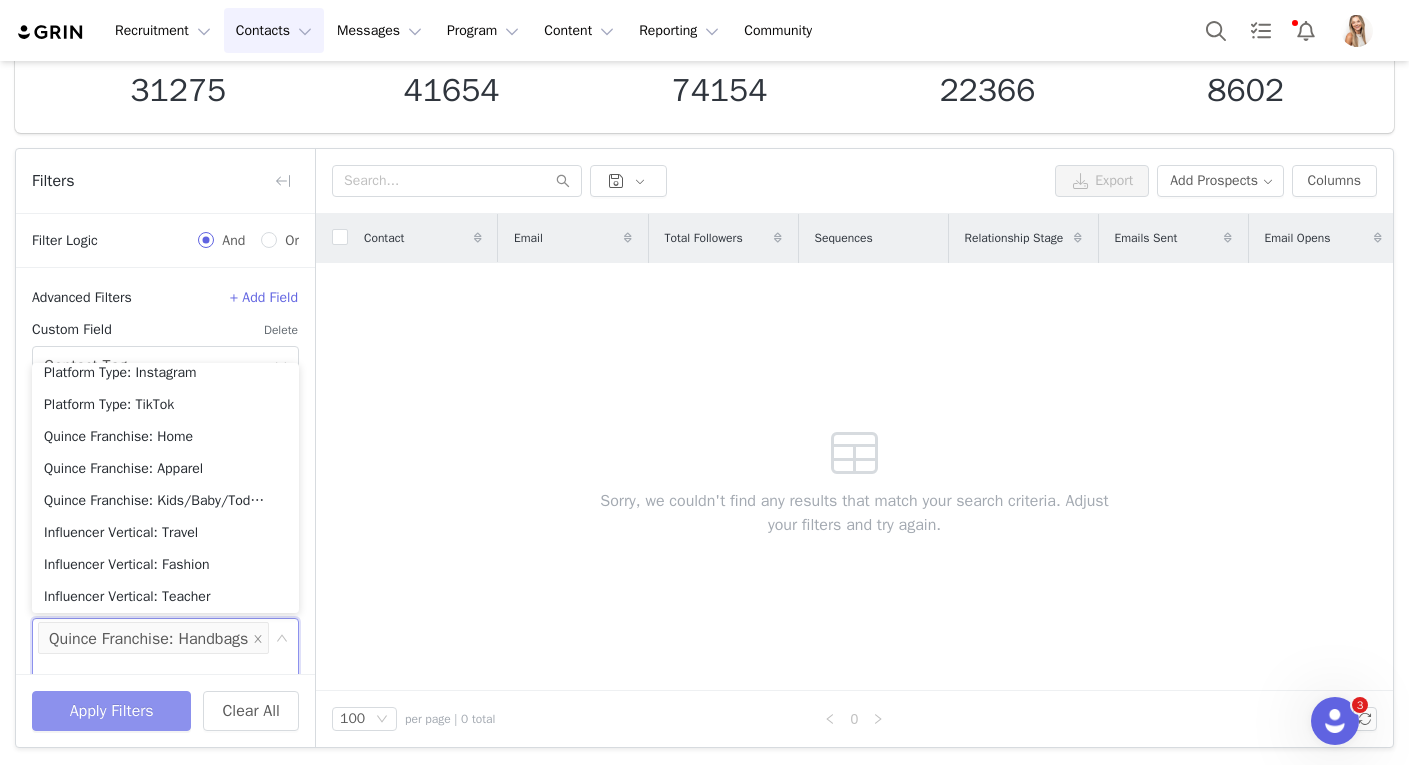 click on "Apply Filters" at bounding box center [111, 711] 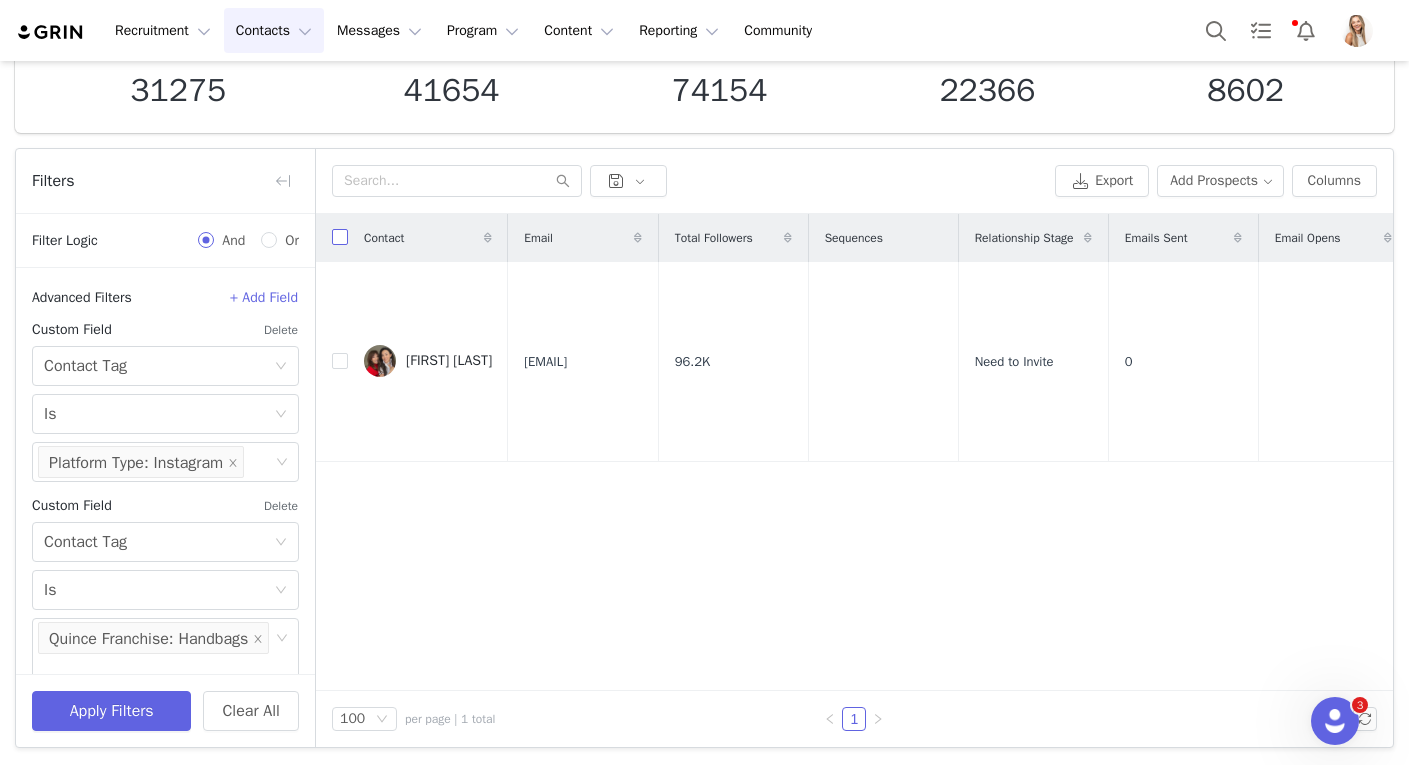 click at bounding box center (340, 237) 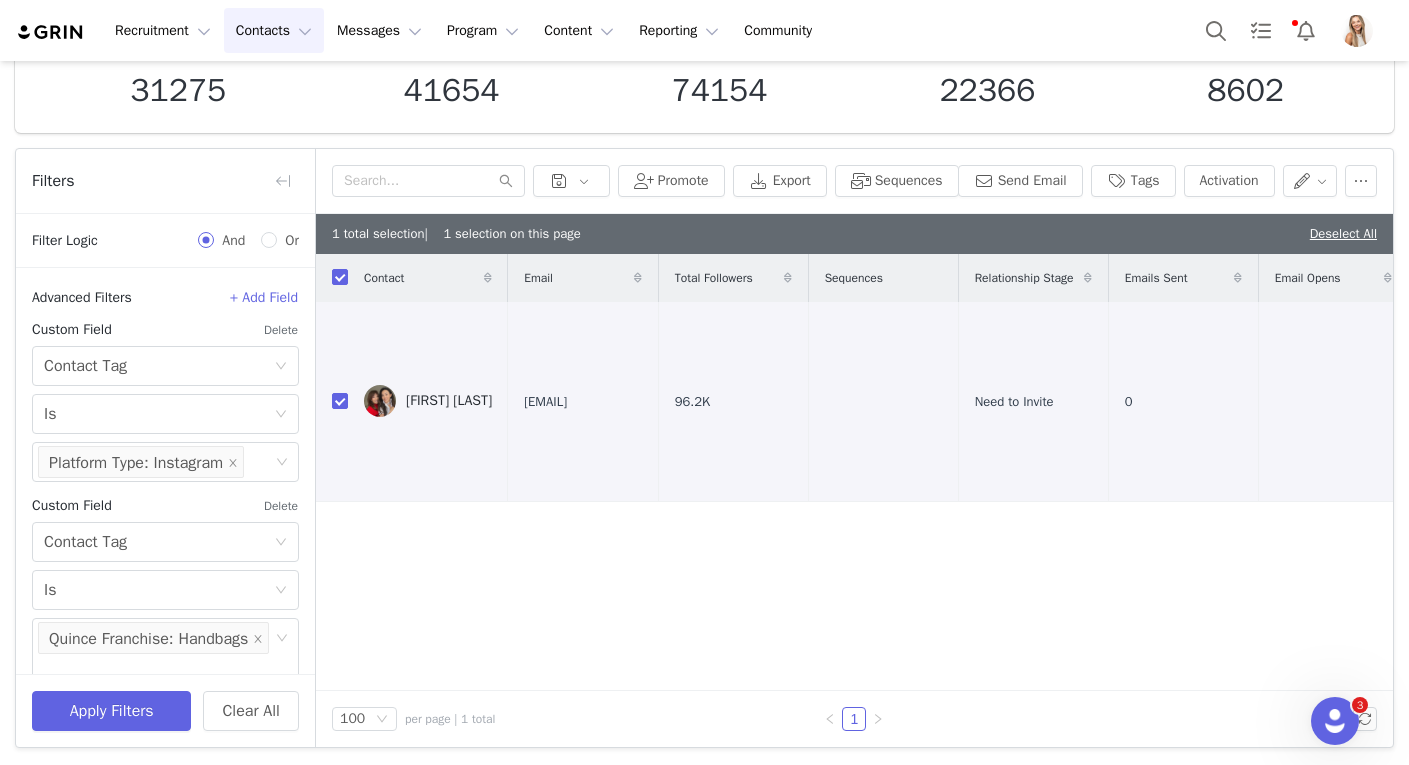 click on "Promote Export Sequences Send Email Tags Activation" at bounding box center (854, 181) 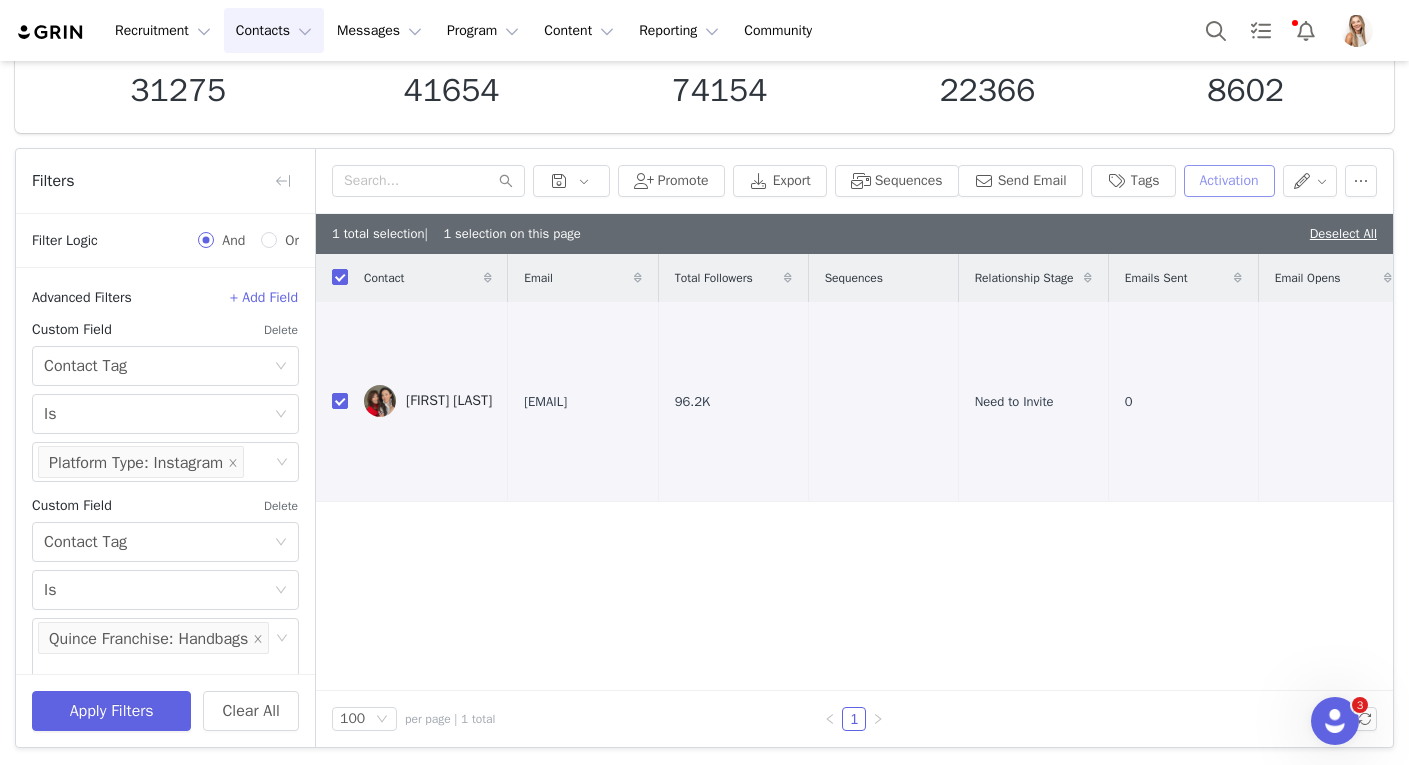 click on "Activation" at bounding box center (1229, 181) 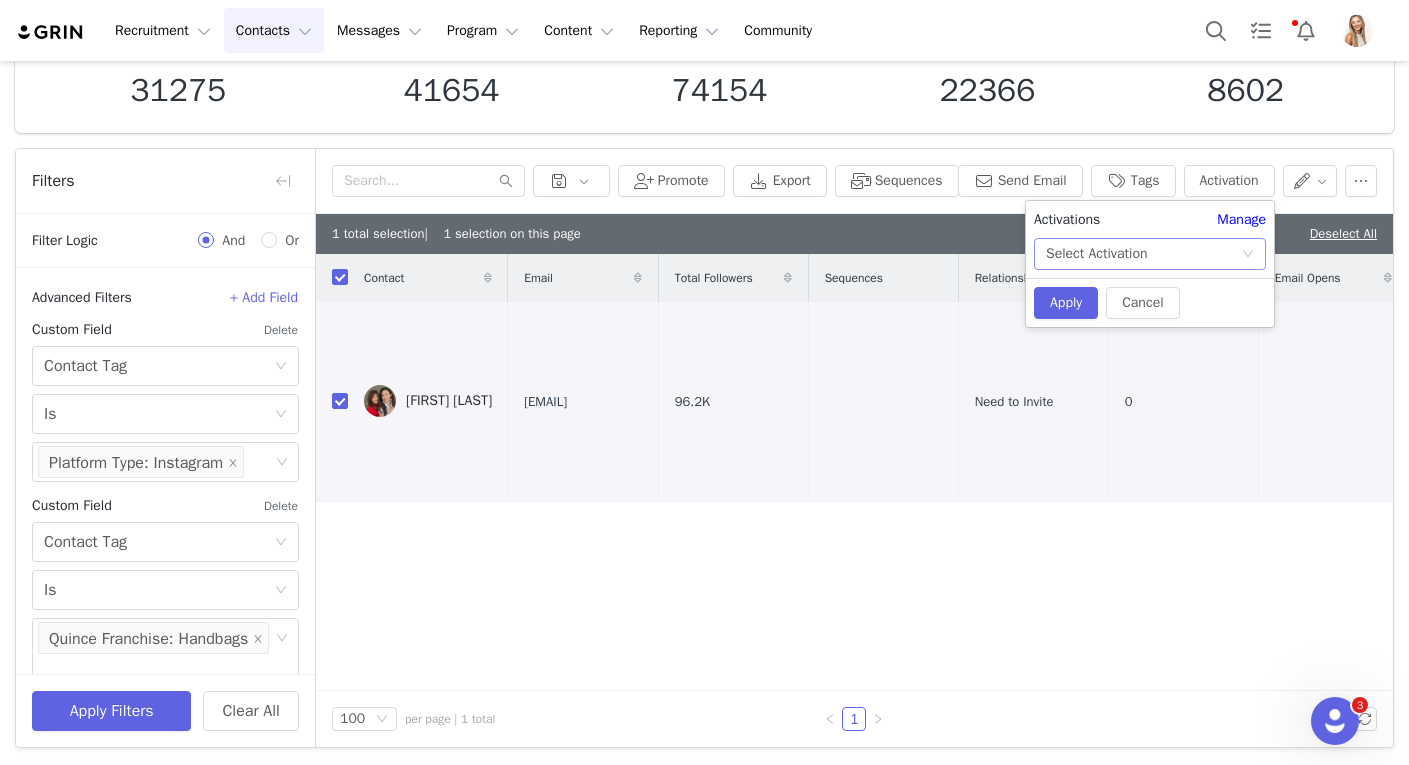 click on "Select Activation" at bounding box center (1143, 254) 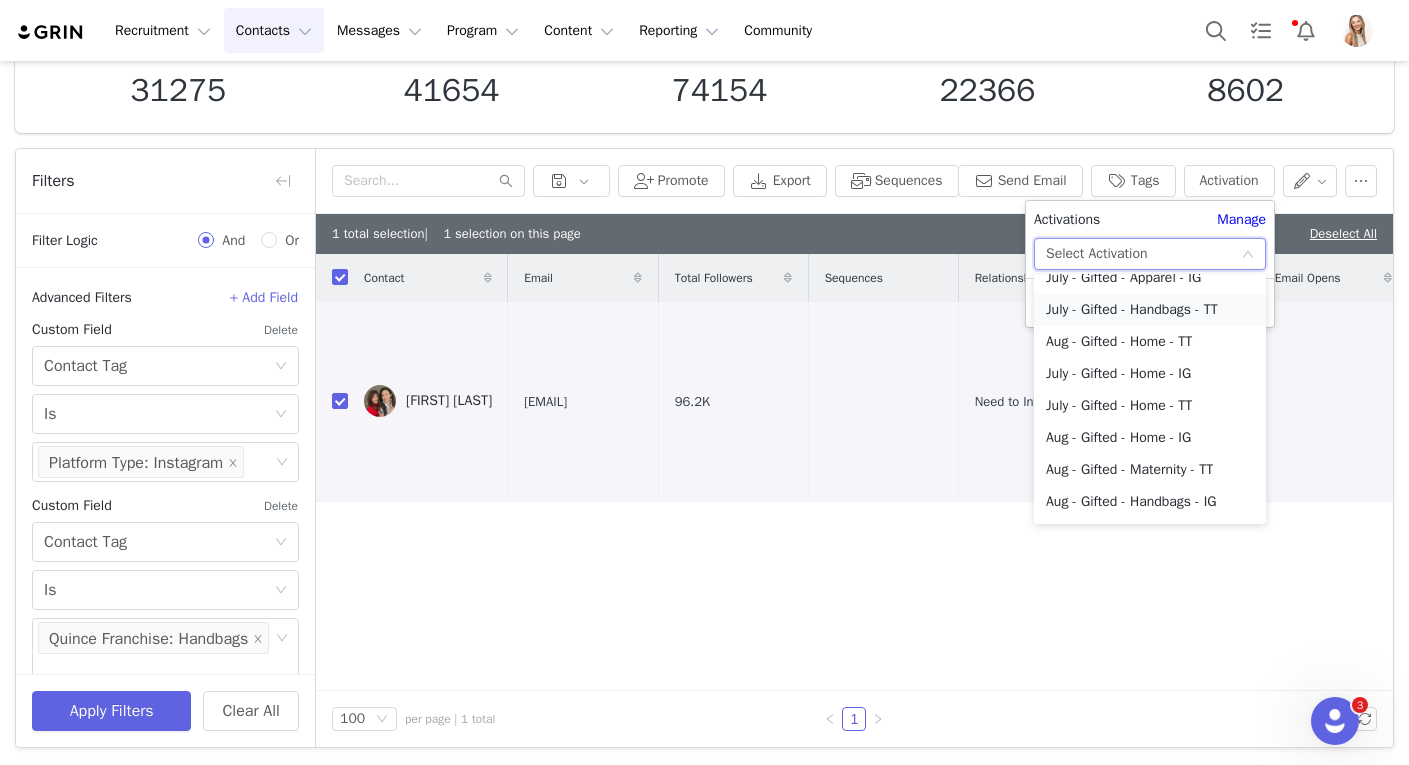 scroll, scrollTop: 334, scrollLeft: 0, axis: vertical 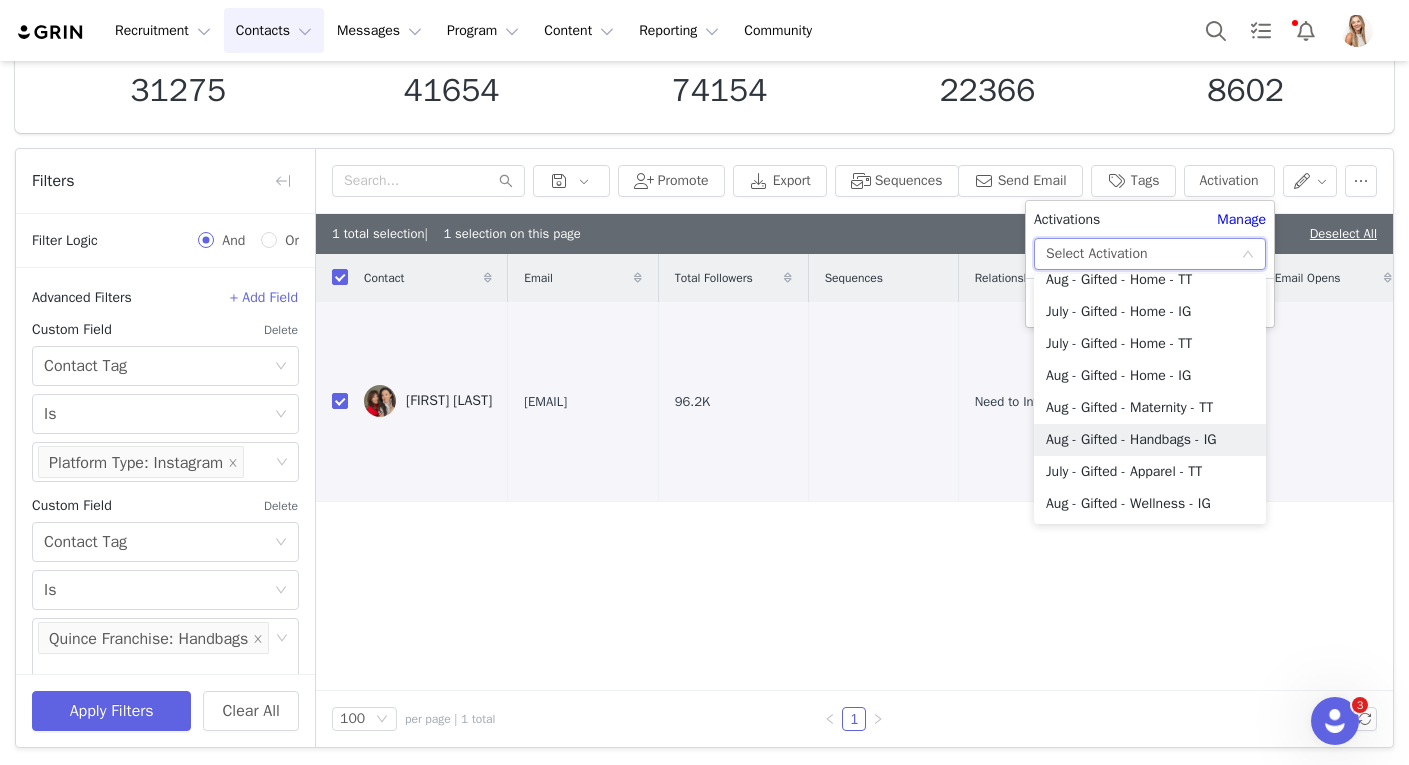 click on "Aug - Gifted - Handbags - IG" at bounding box center [1150, 440] 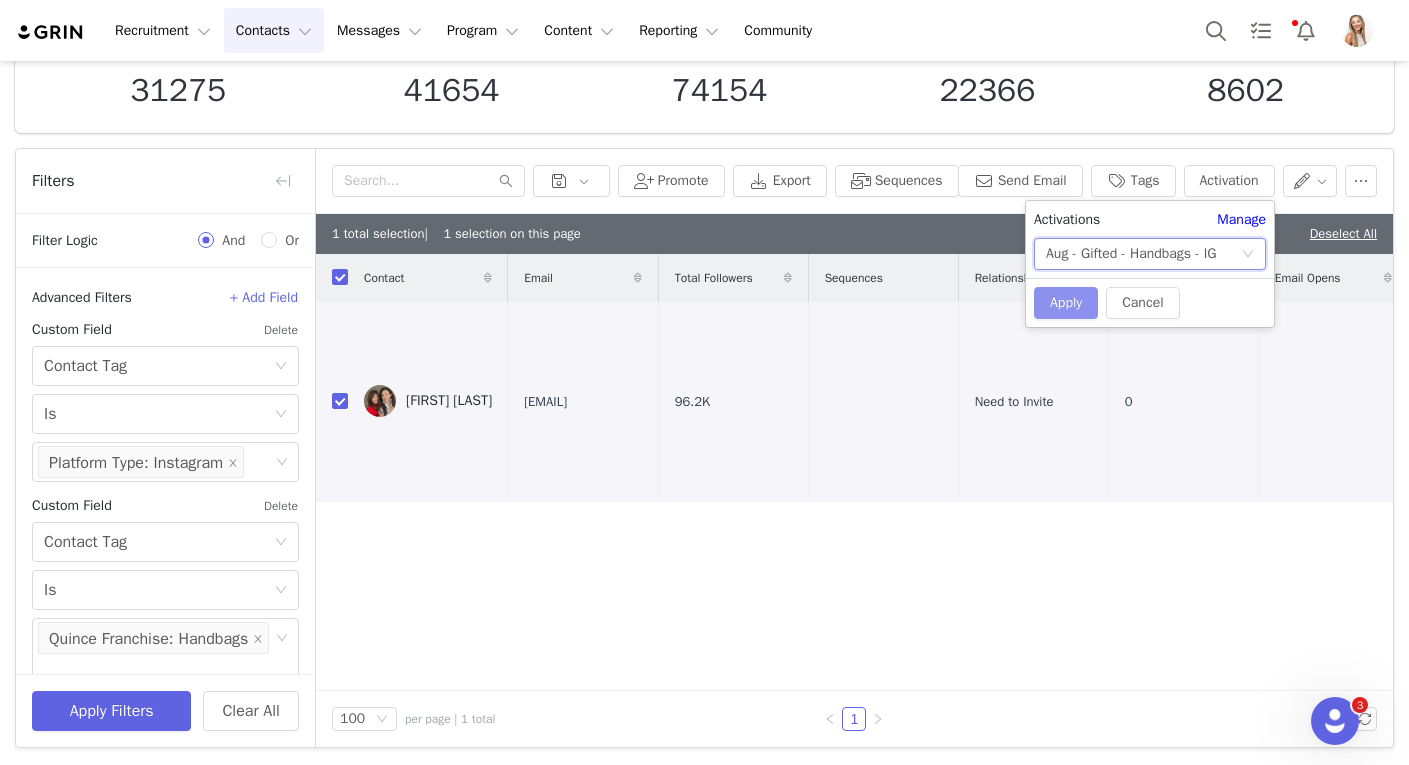 click on "Apply" at bounding box center [1066, 303] 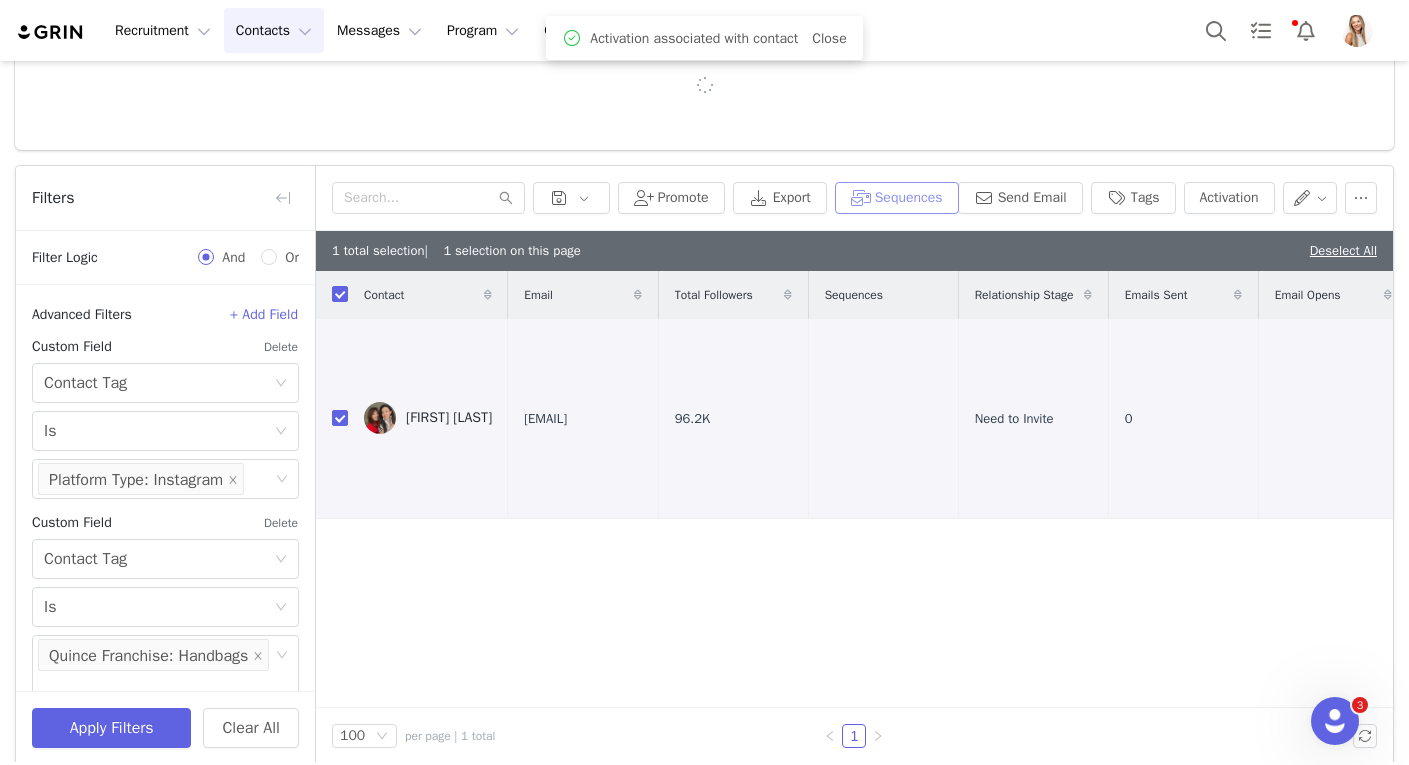 click on "Sequences" at bounding box center [897, 198] 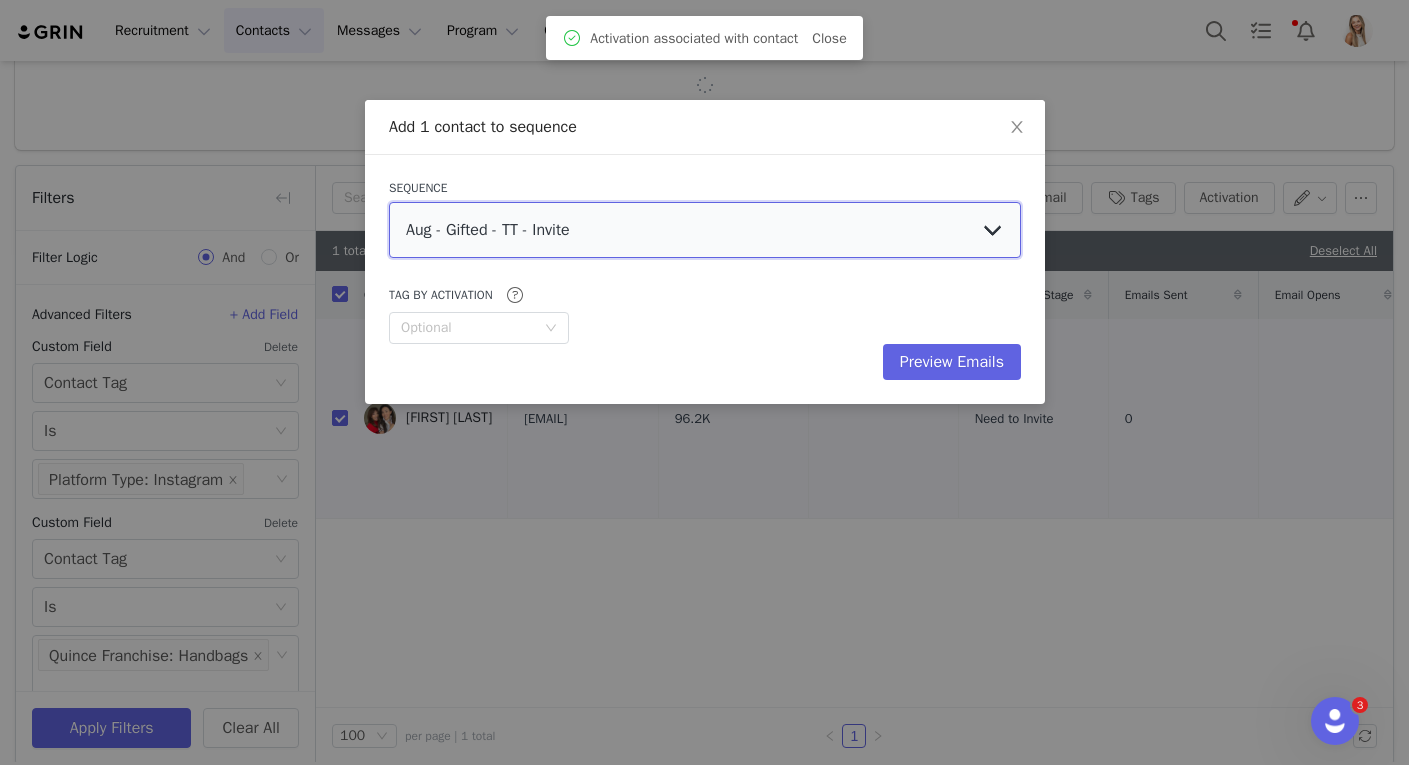 click on "Aug - Gifted - TT - Invite   Aug - Gifted - IG - Invite   Aug - Gifted - IG - Re-Invite (Past Partner)   Aug - Gifted - TT - Re-Invite (Past Partner)" at bounding box center (705, 230) 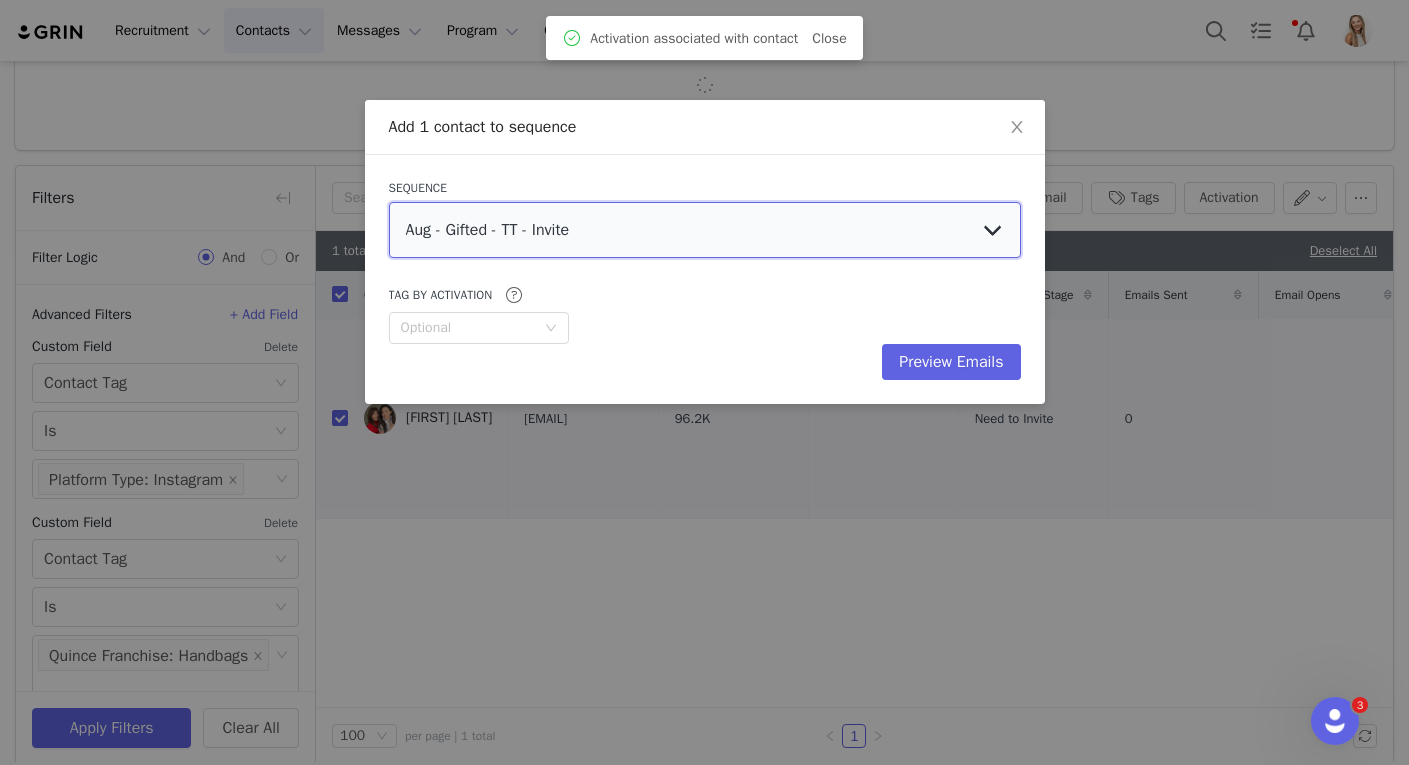 select on "9f9bdde4-8ee0-4fee-b6f3-db46565325d5" 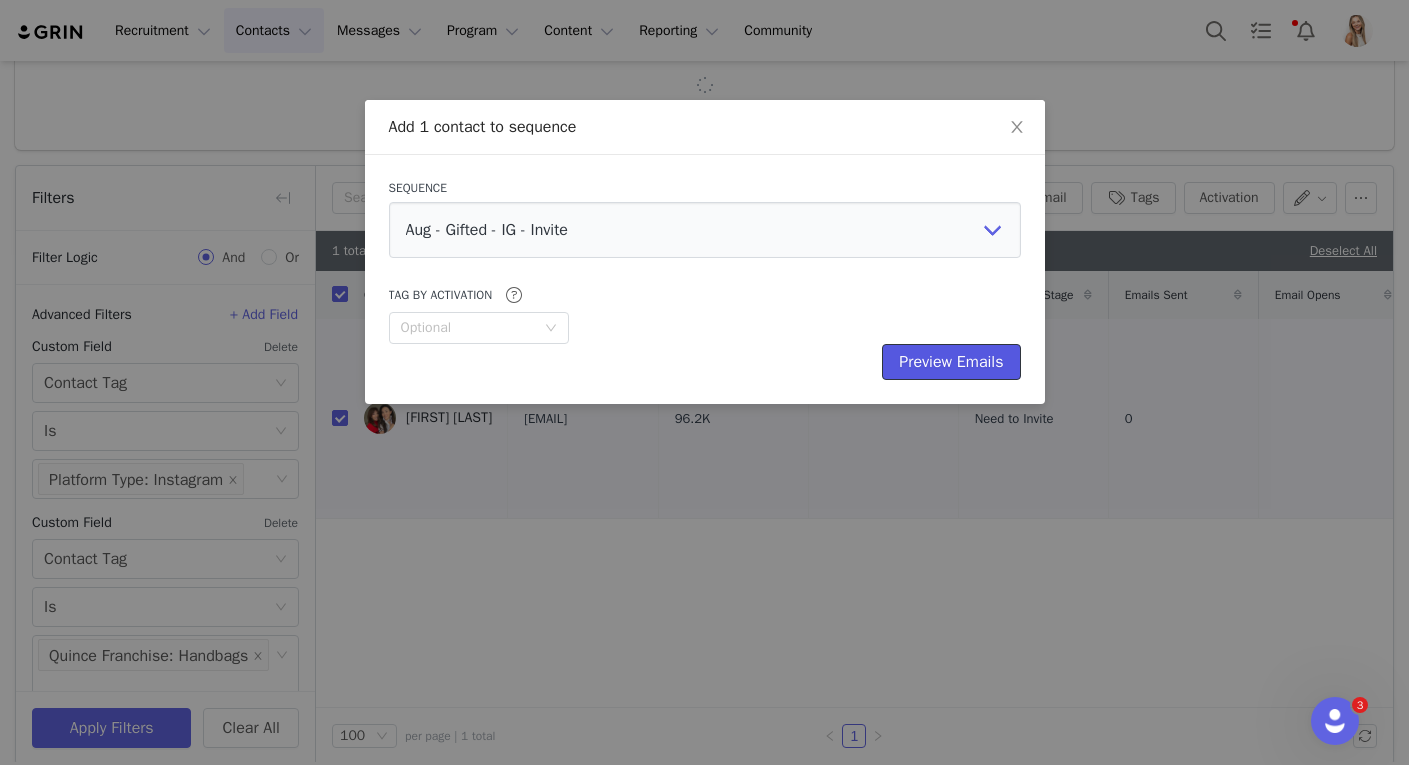 click on "Preview Emails" at bounding box center [951, 362] 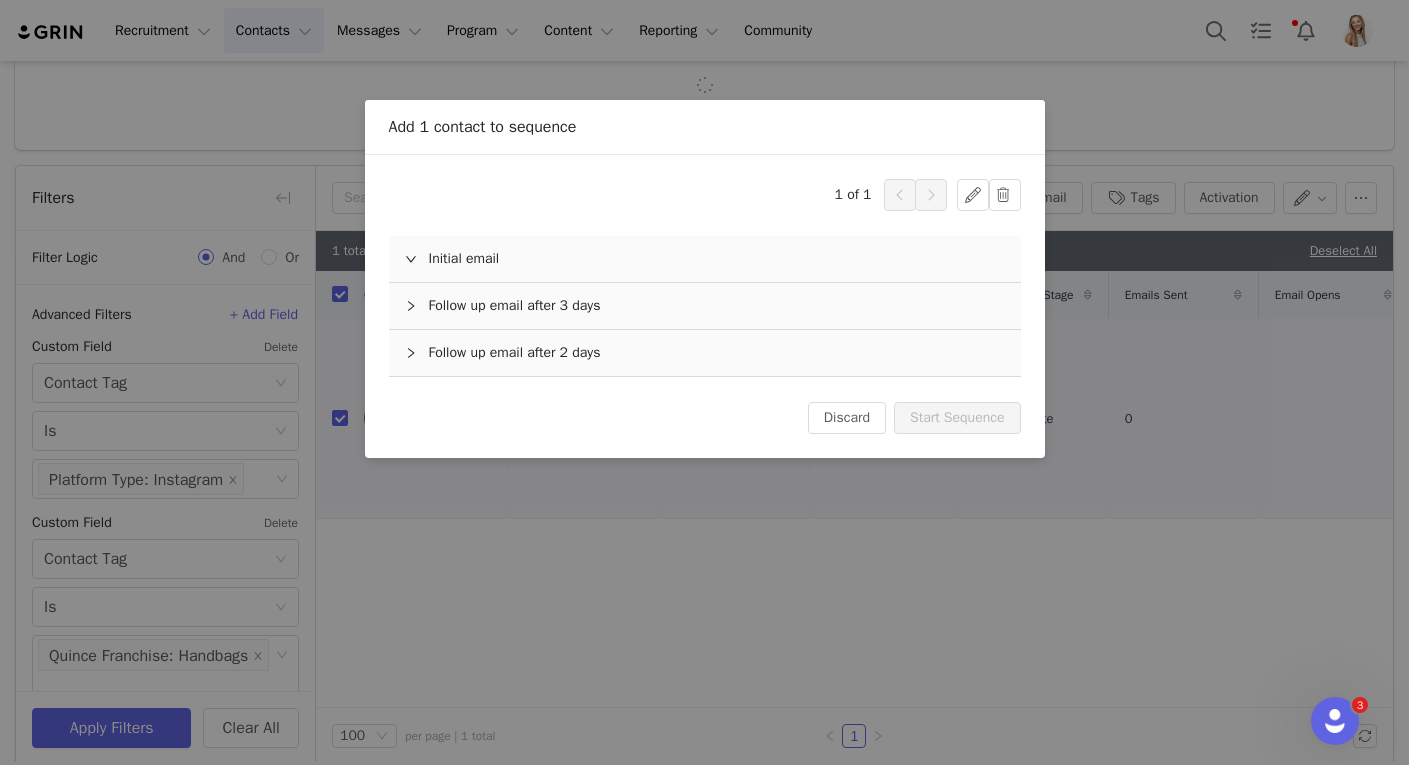 scroll, scrollTop: 0, scrollLeft: 0, axis: both 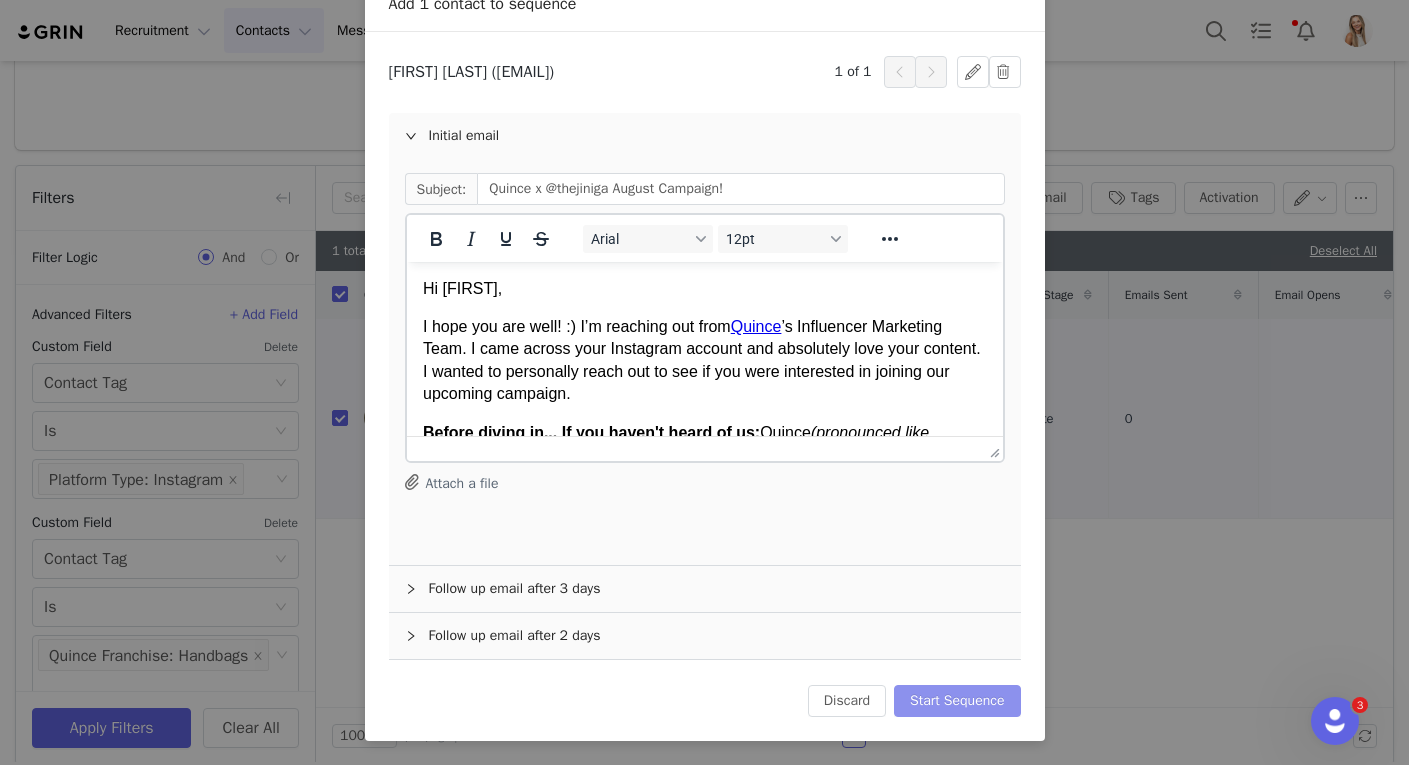 click on "Start Sequence" at bounding box center (957, 701) 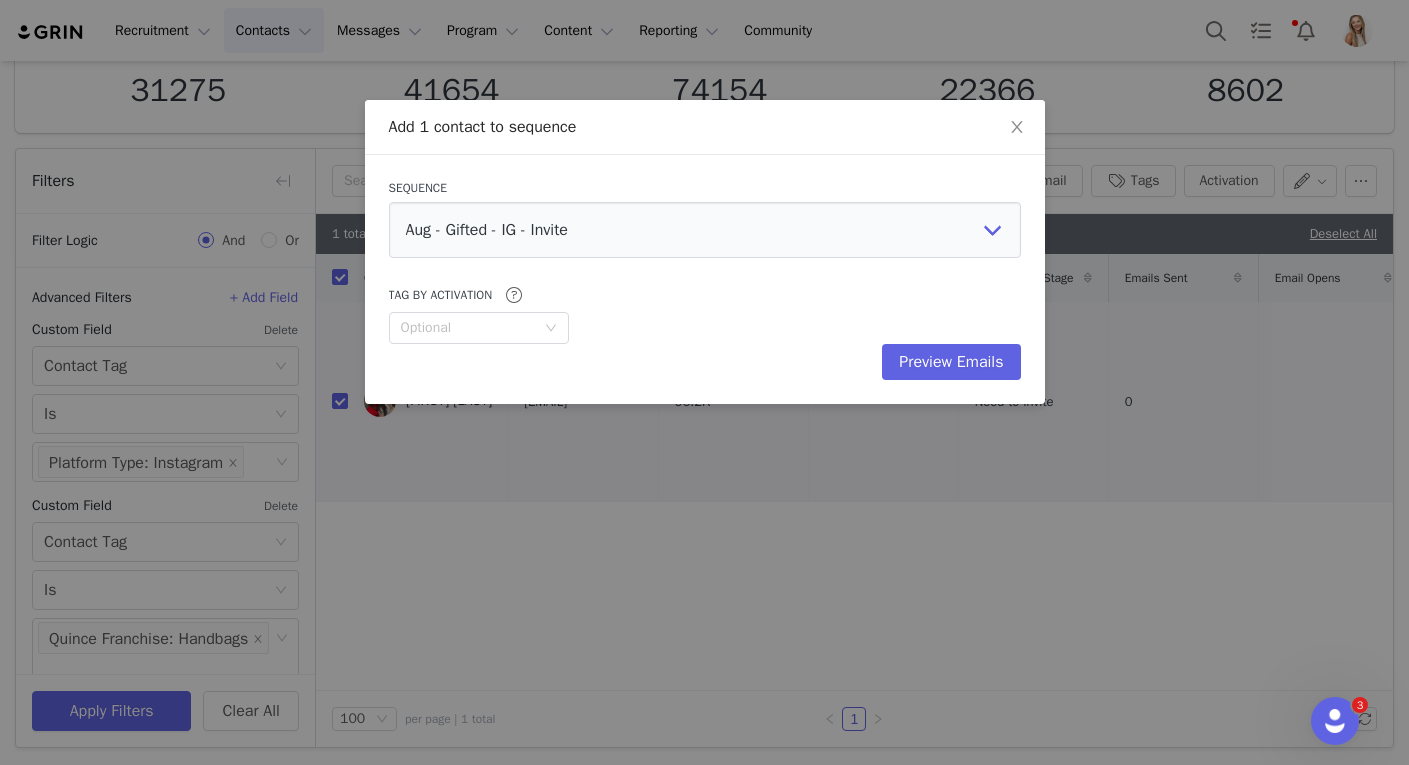 scroll, scrollTop: 0, scrollLeft: 0, axis: both 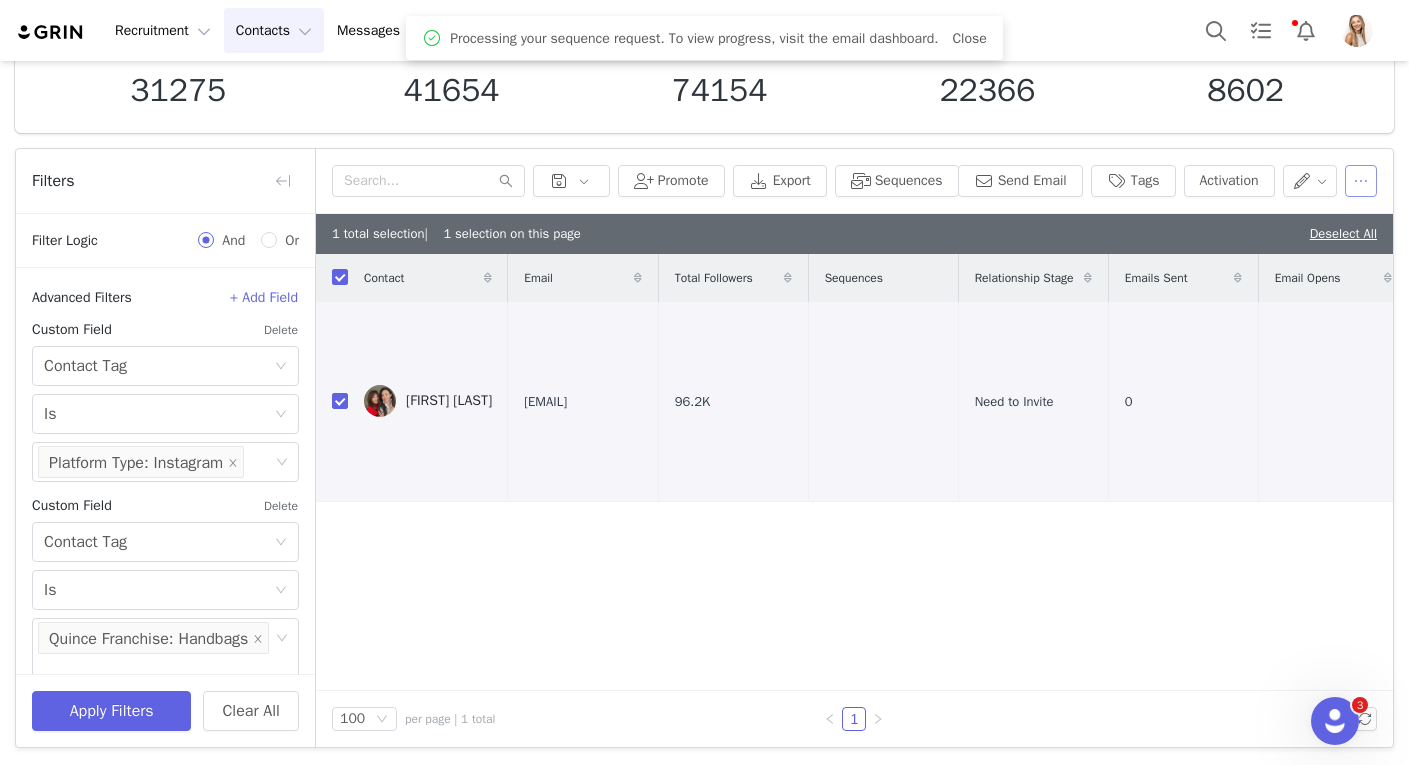 click at bounding box center [1361, 181] 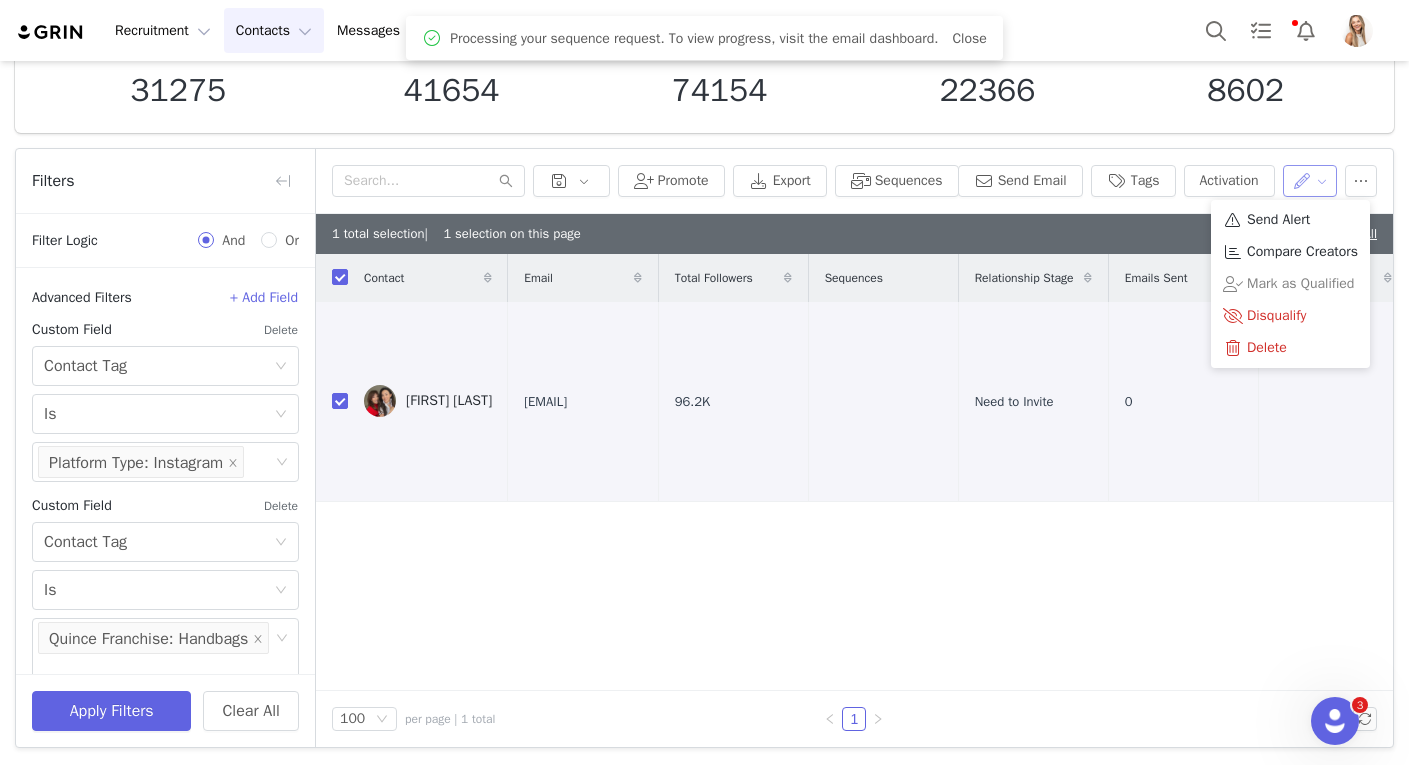 click at bounding box center (1310, 181) 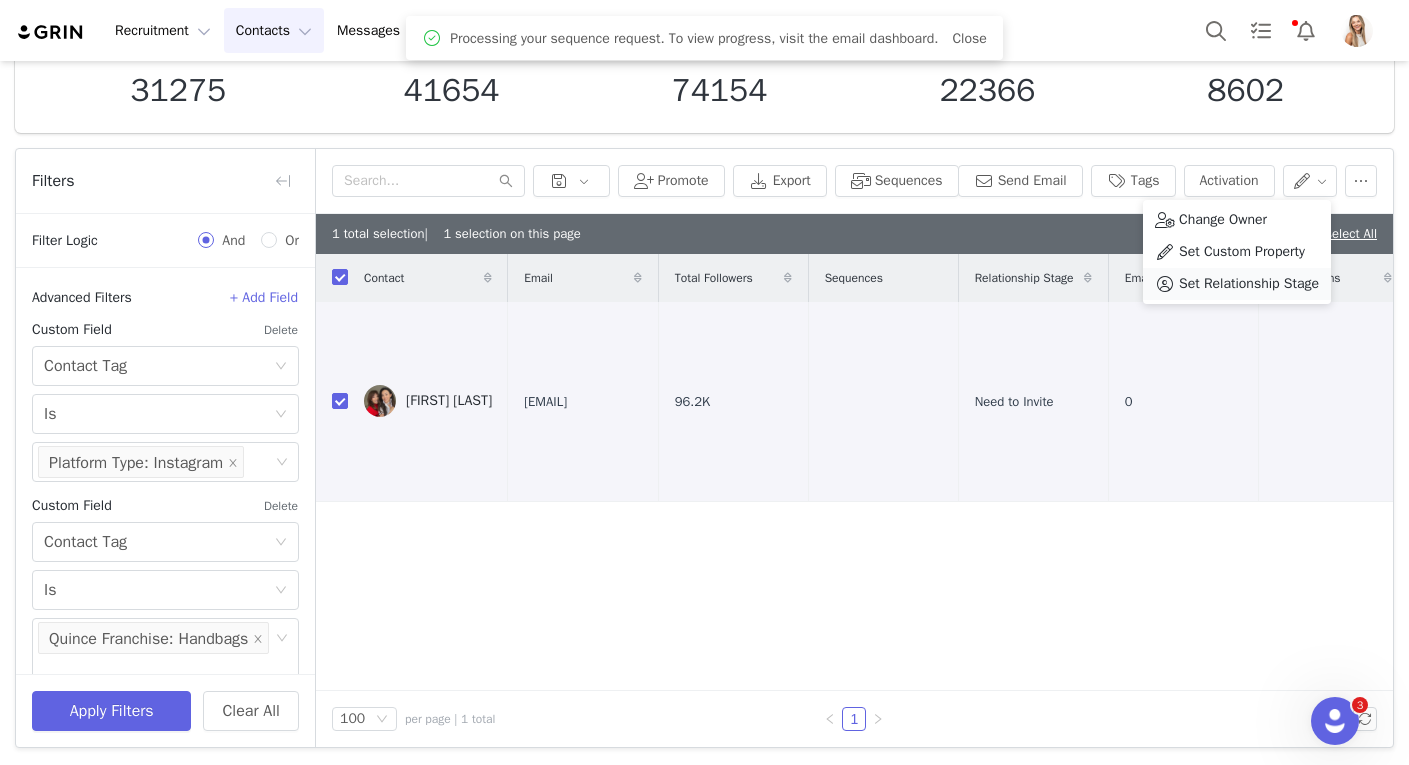 click on "Set Relationship Stage" at bounding box center [1249, 284] 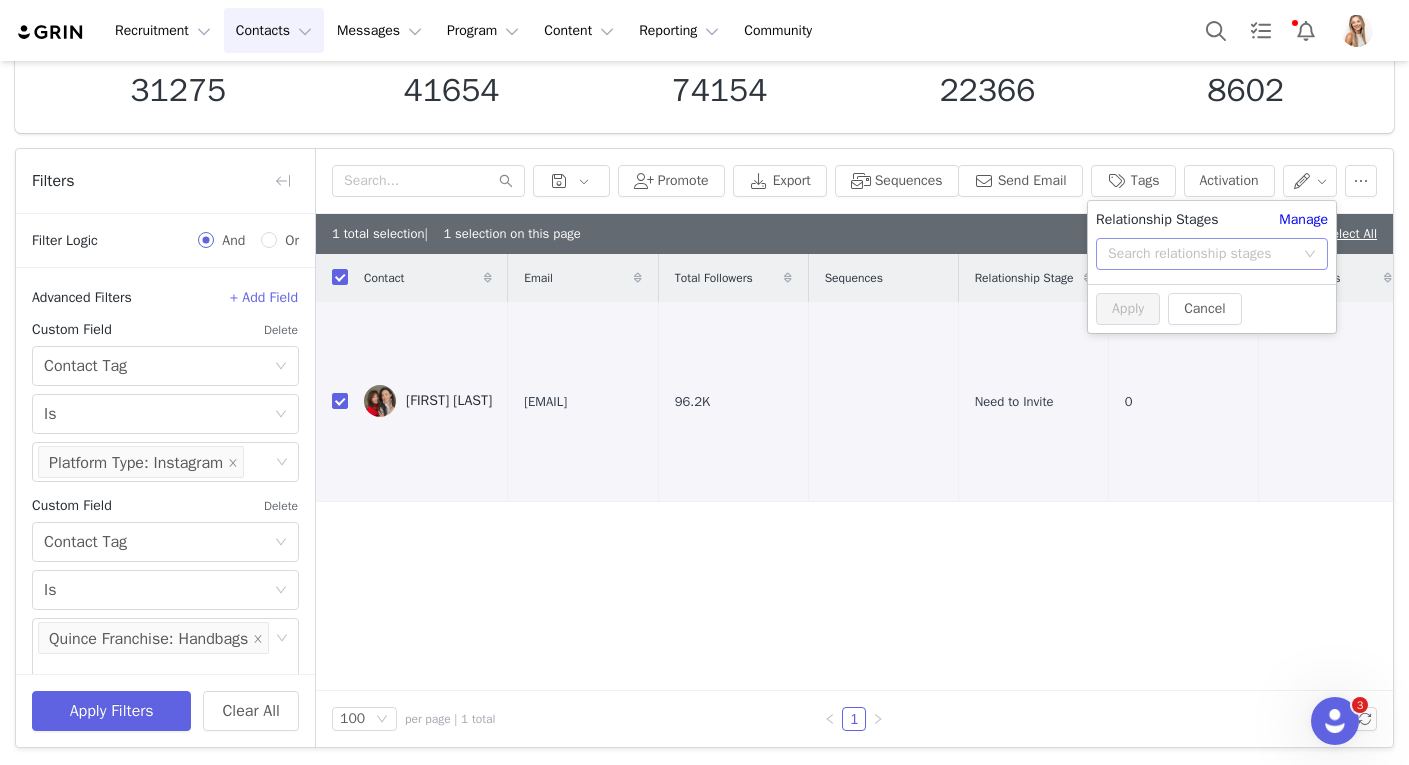 click on "Search relationship stages" at bounding box center [1205, 254] 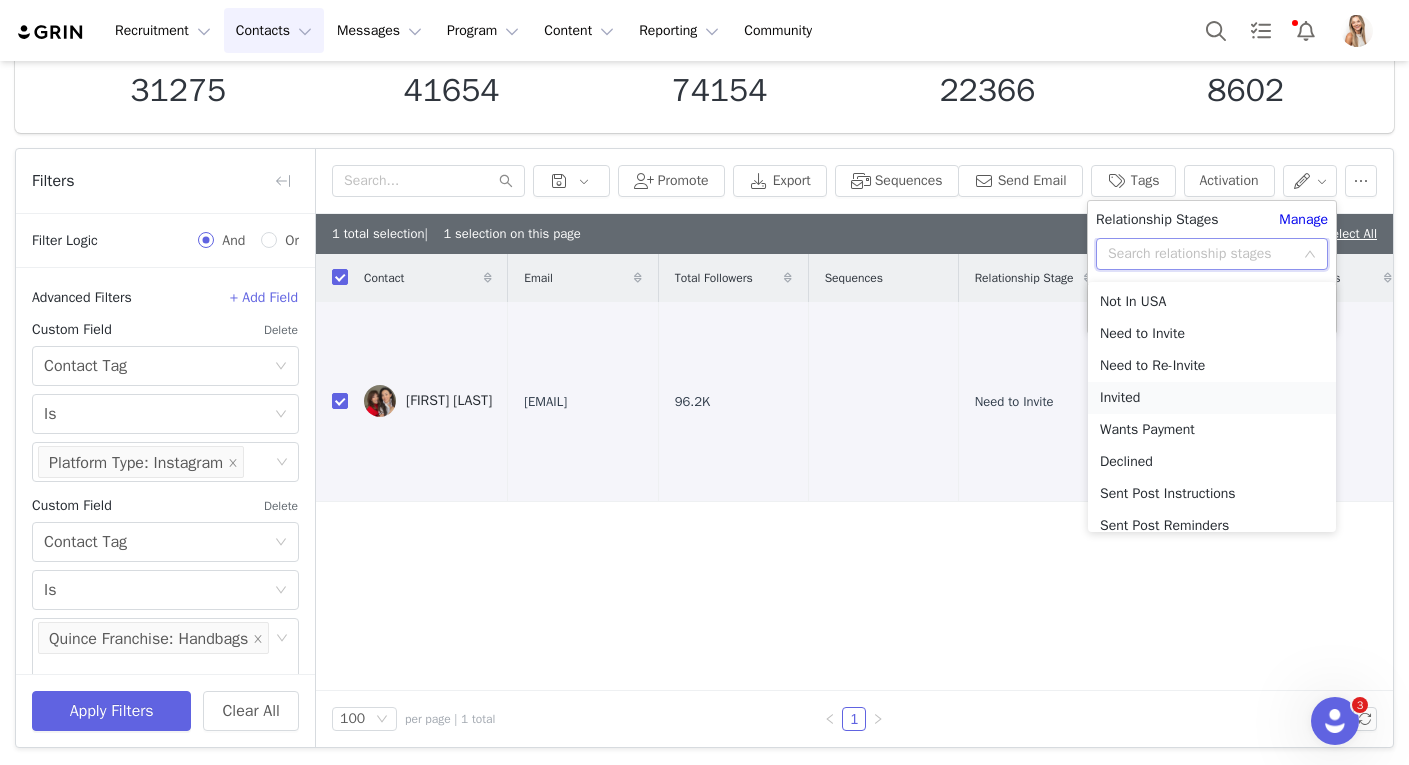 click on "Invited" at bounding box center (1212, 398) 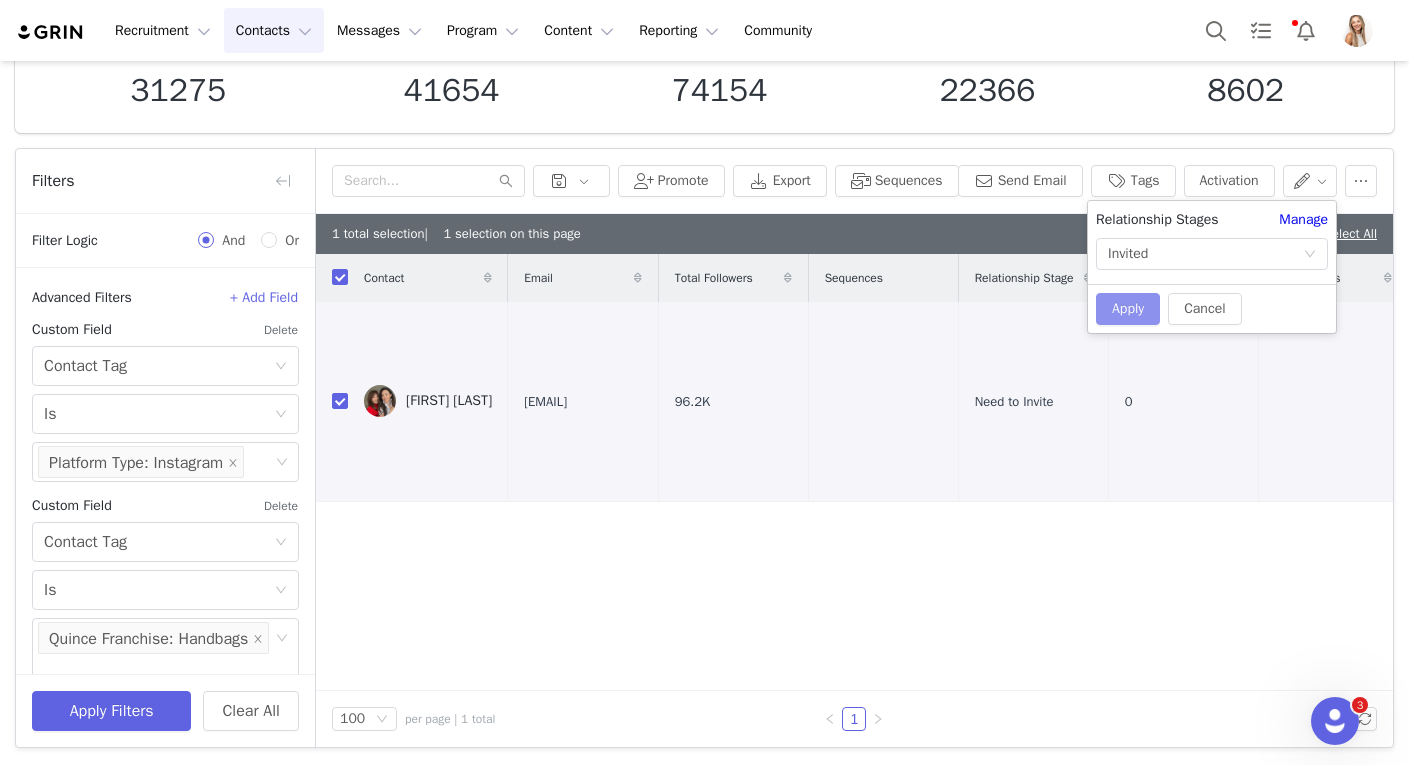 click on "Apply" at bounding box center [1128, 309] 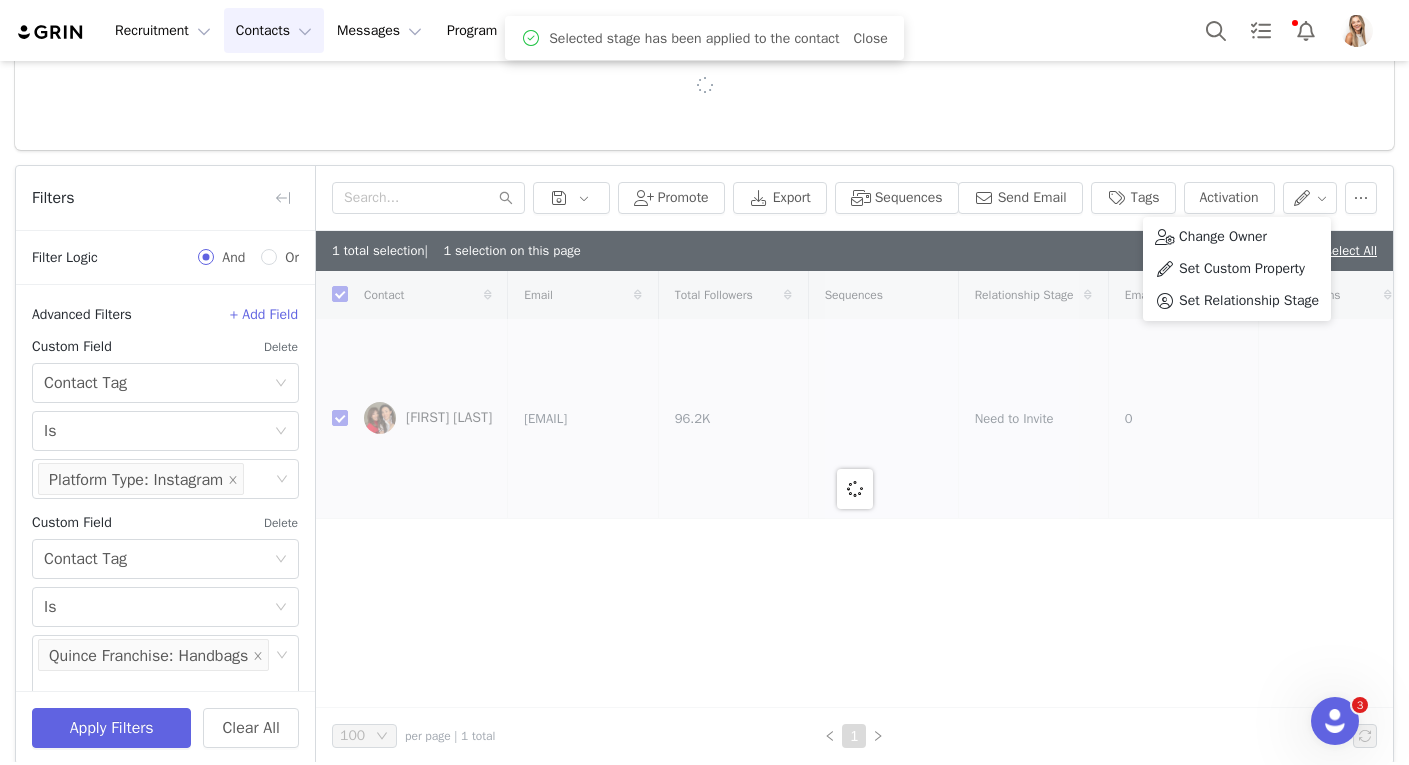 checkbox on "false" 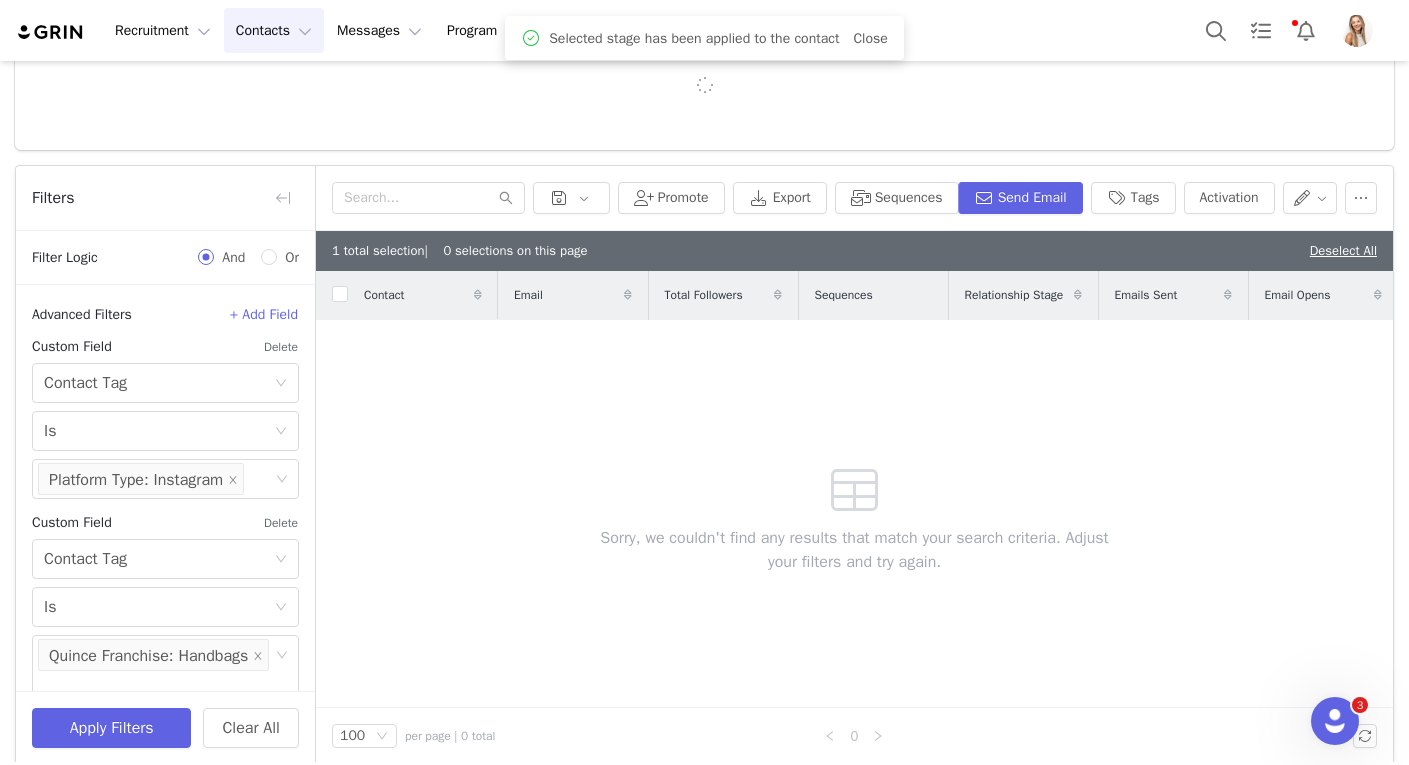 click on "1 total selection     |    0 selections on this page  Deselect All" at bounding box center [854, 251] 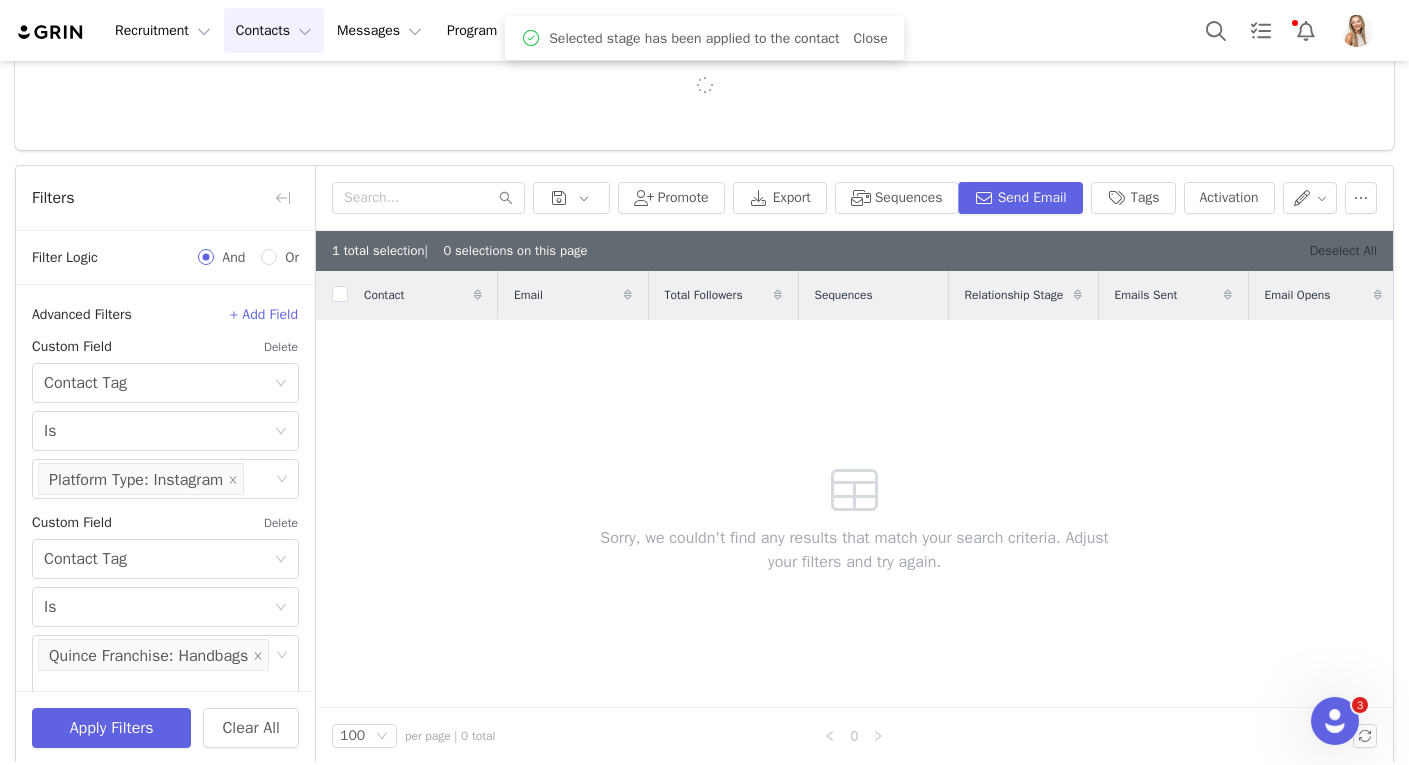 click on "Deselect All" at bounding box center [1343, 250] 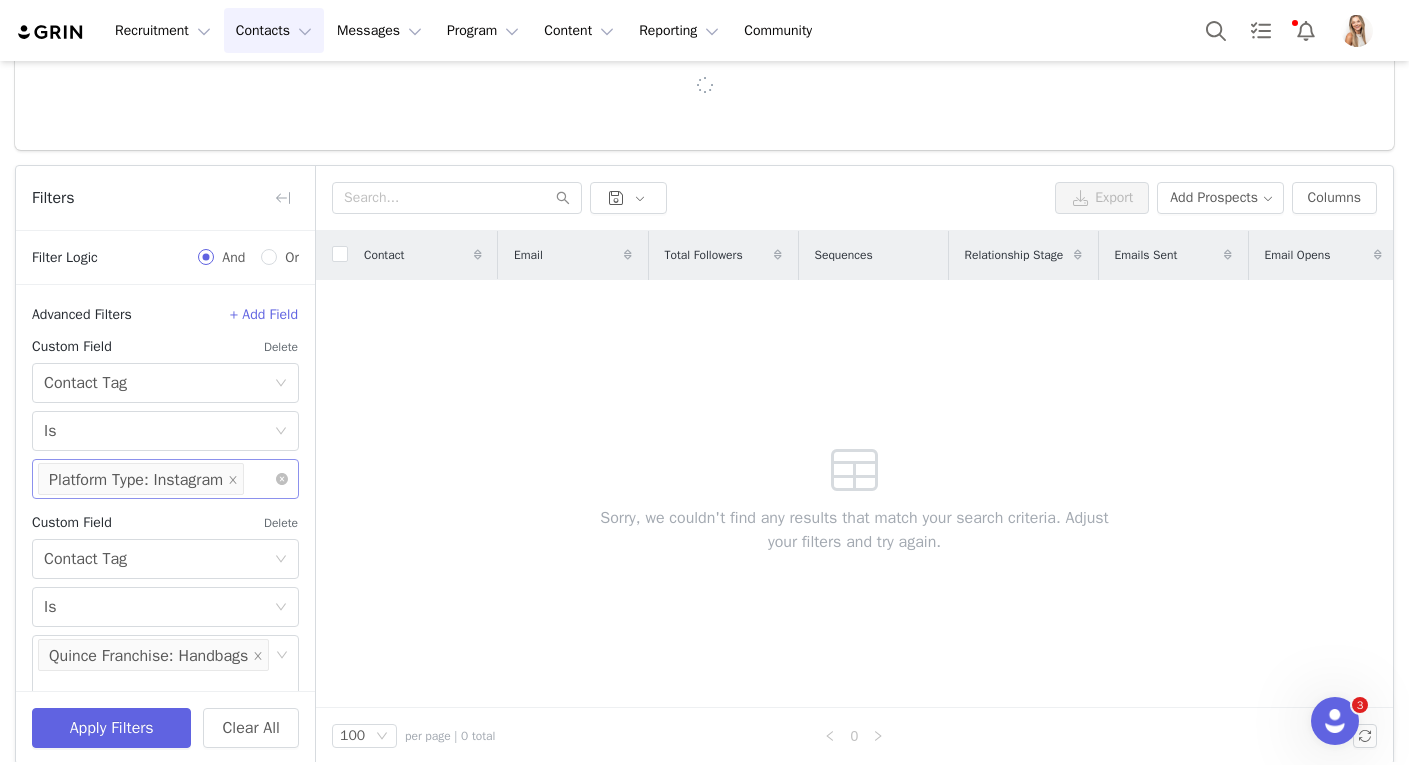 scroll, scrollTop: 662, scrollLeft: 0, axis: vertical 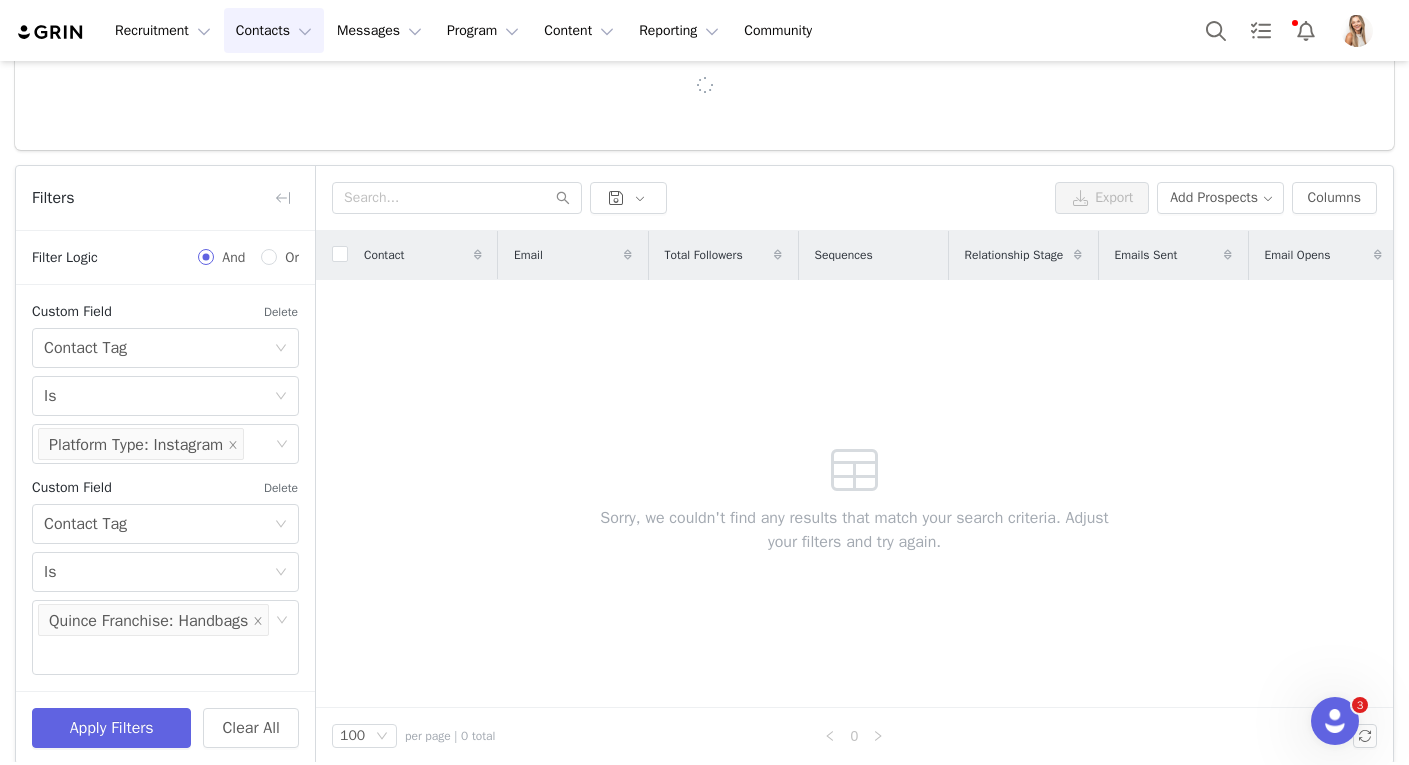 click on "Quince Franchise: Handbags" at bounding box center (153, 620) 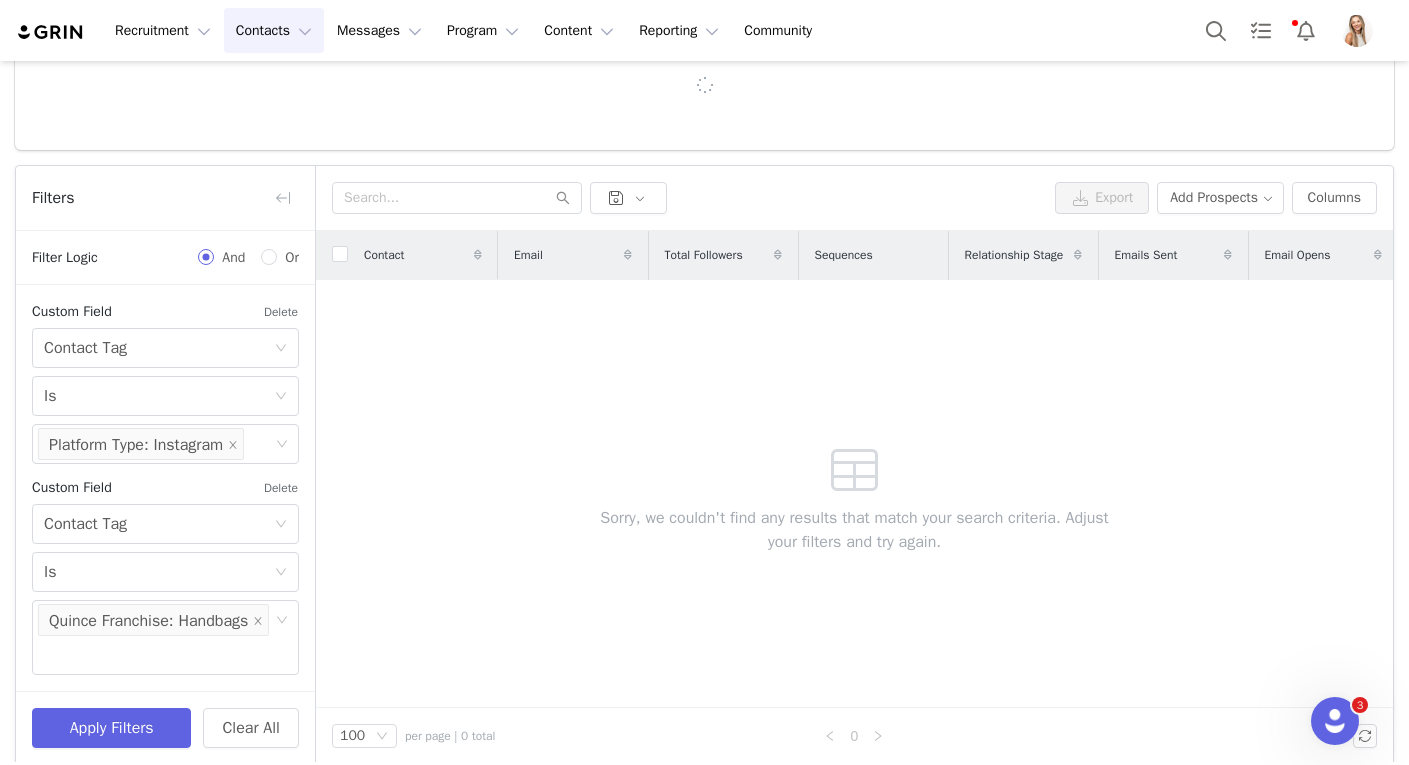 scroll, scrollTop: 554, scrollLeft: 0, axis: vertical 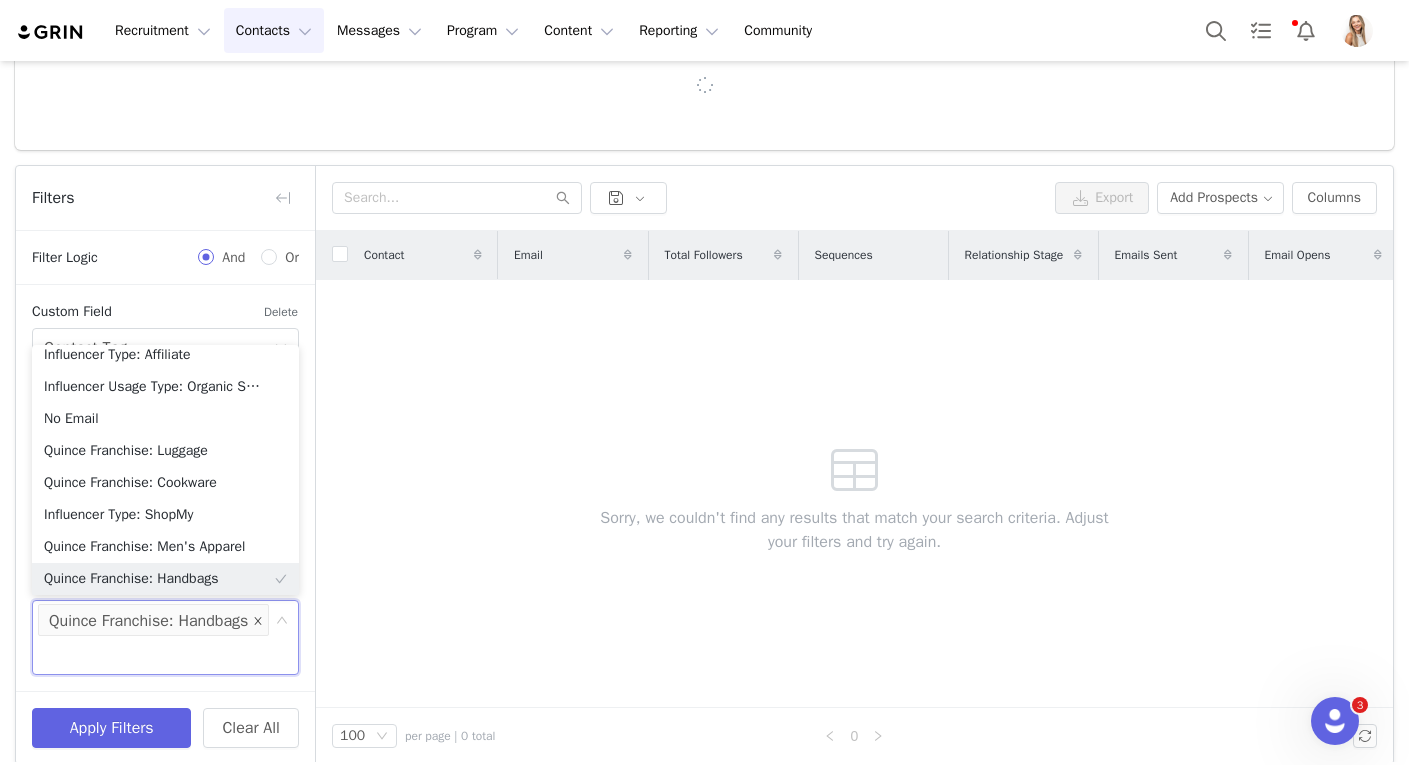 click 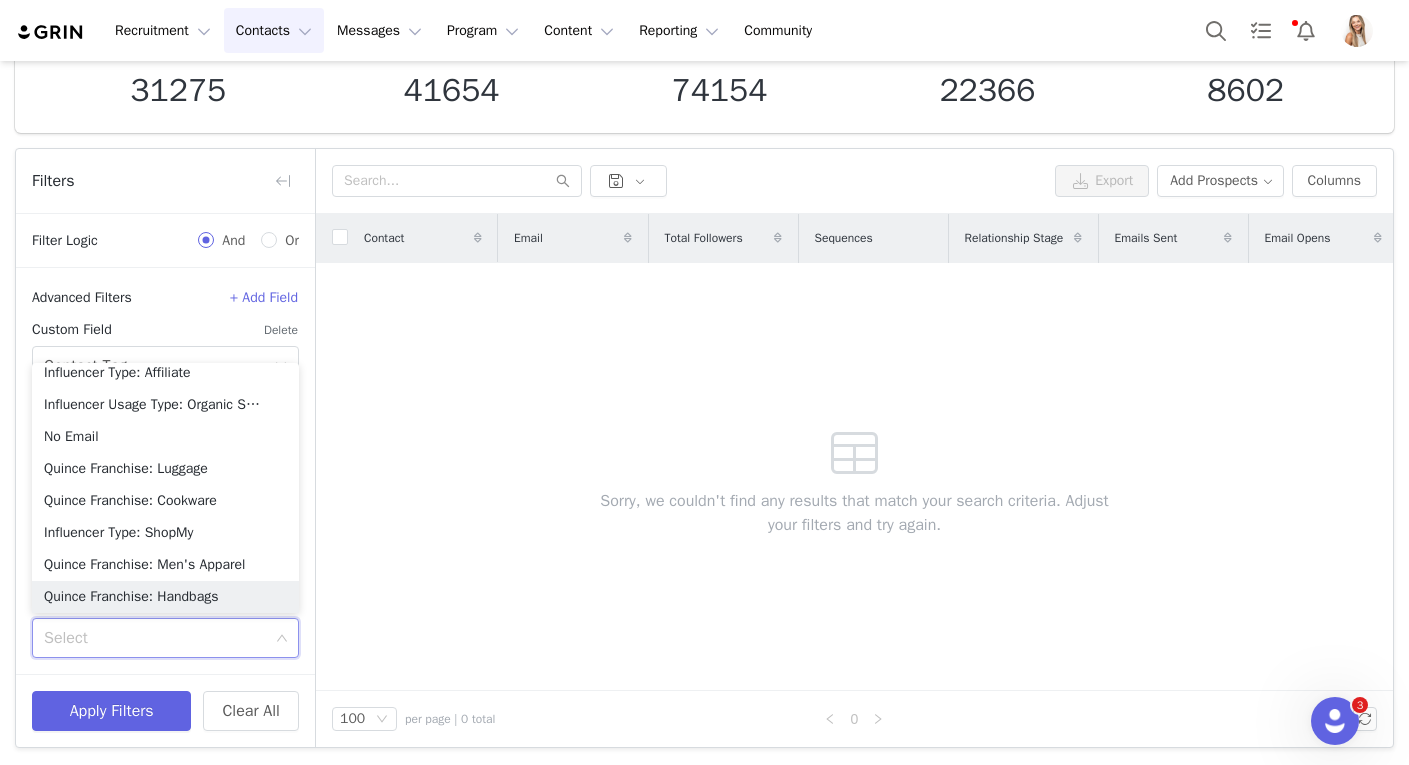 scroll, scrollTop: 627, scrollLeft: 0, axis: vertical 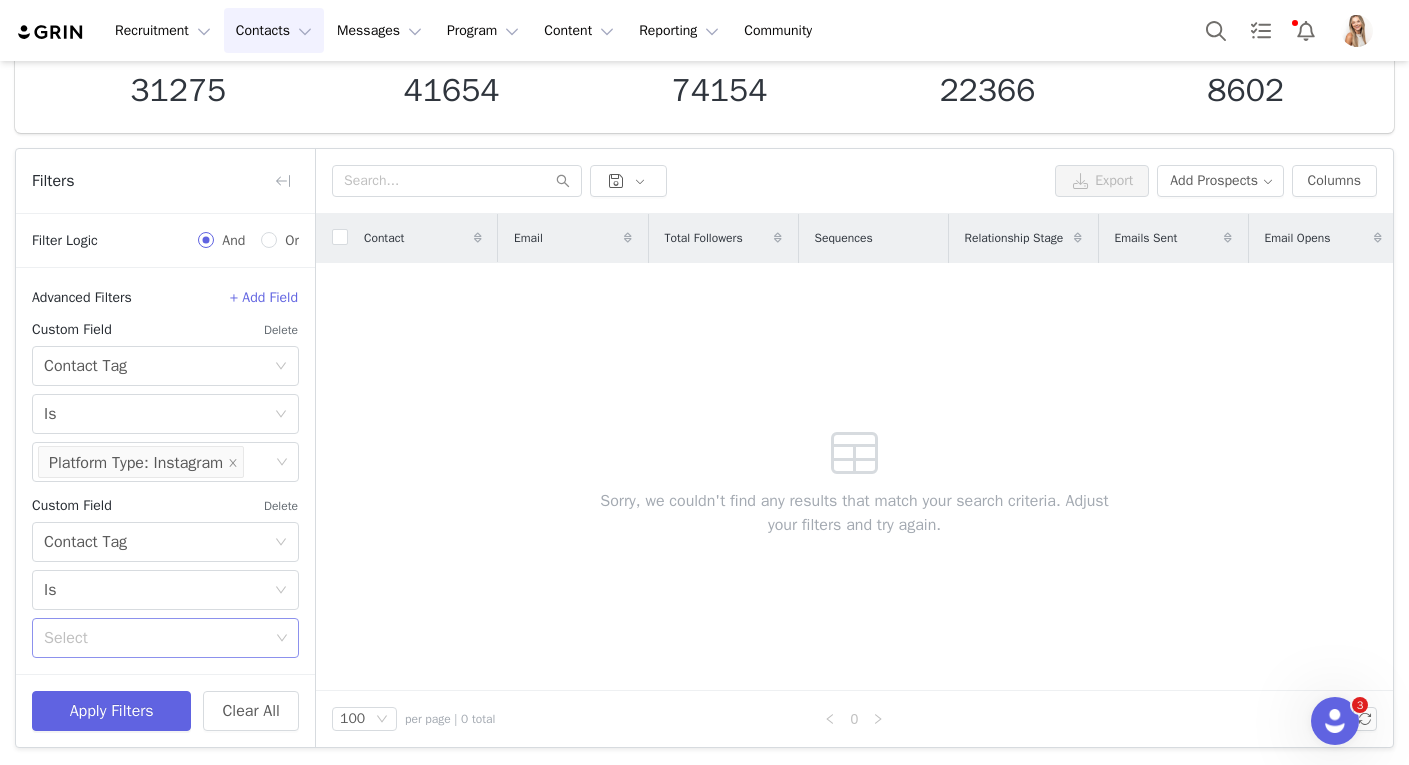 click on "Select" at bounding box center [156, 638] 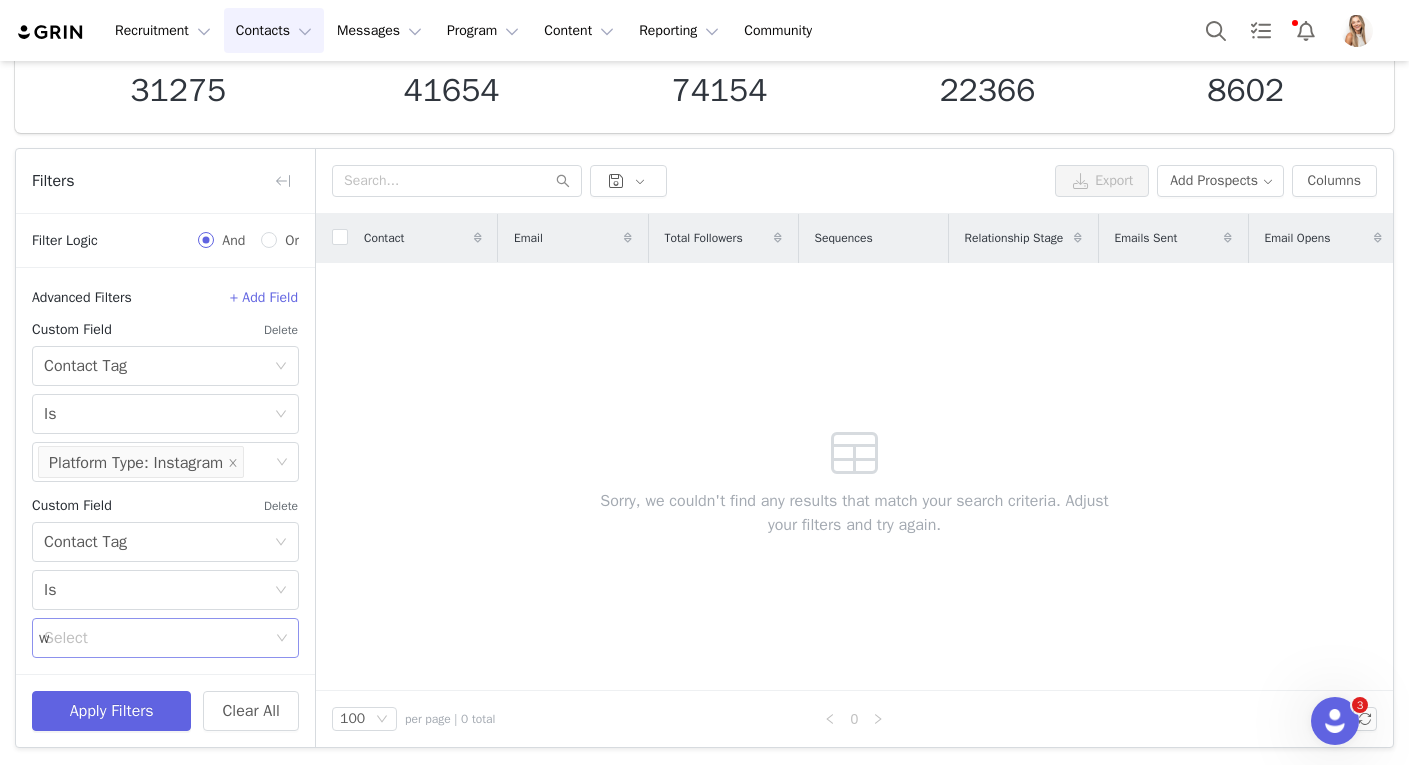 scroll, scrollTop: 0, scrollLeft: 0, axis: both 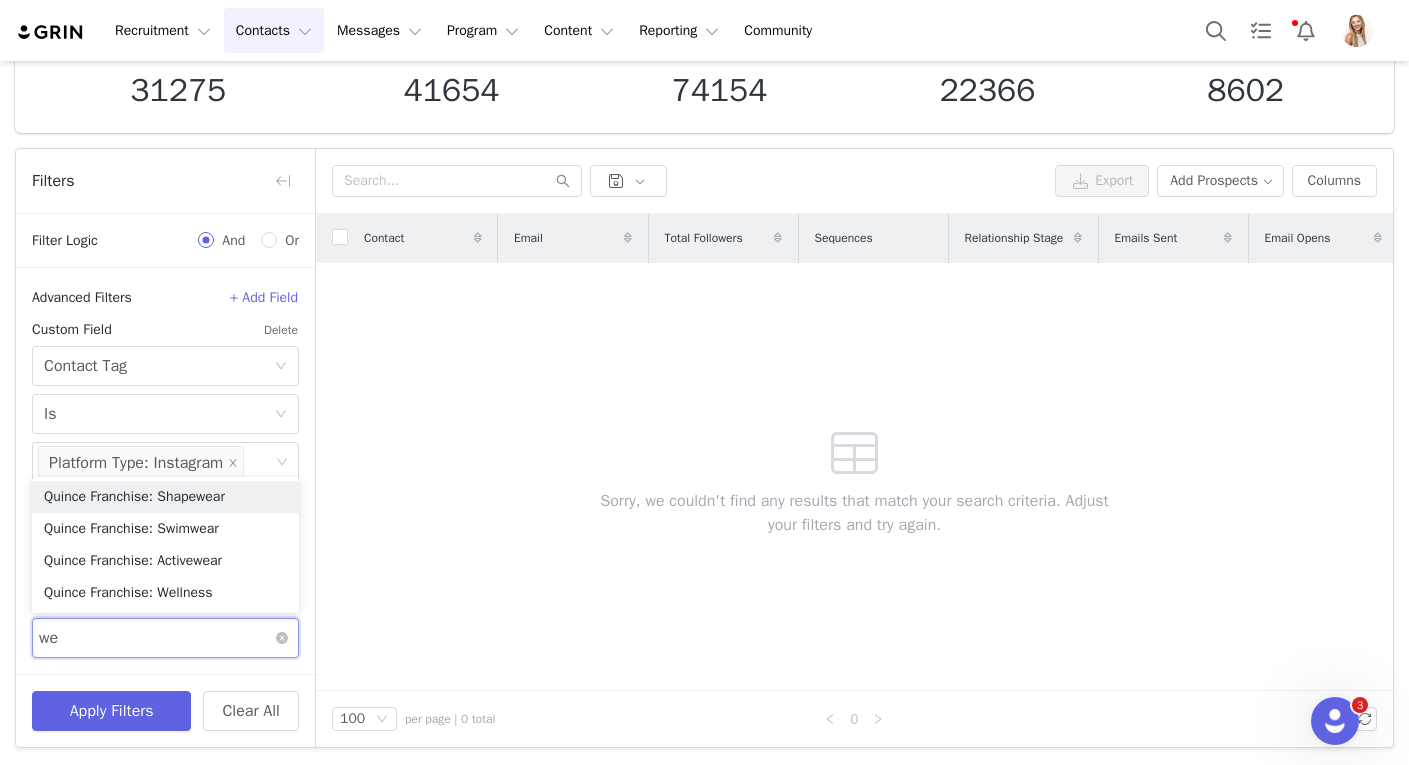 type on "wel" 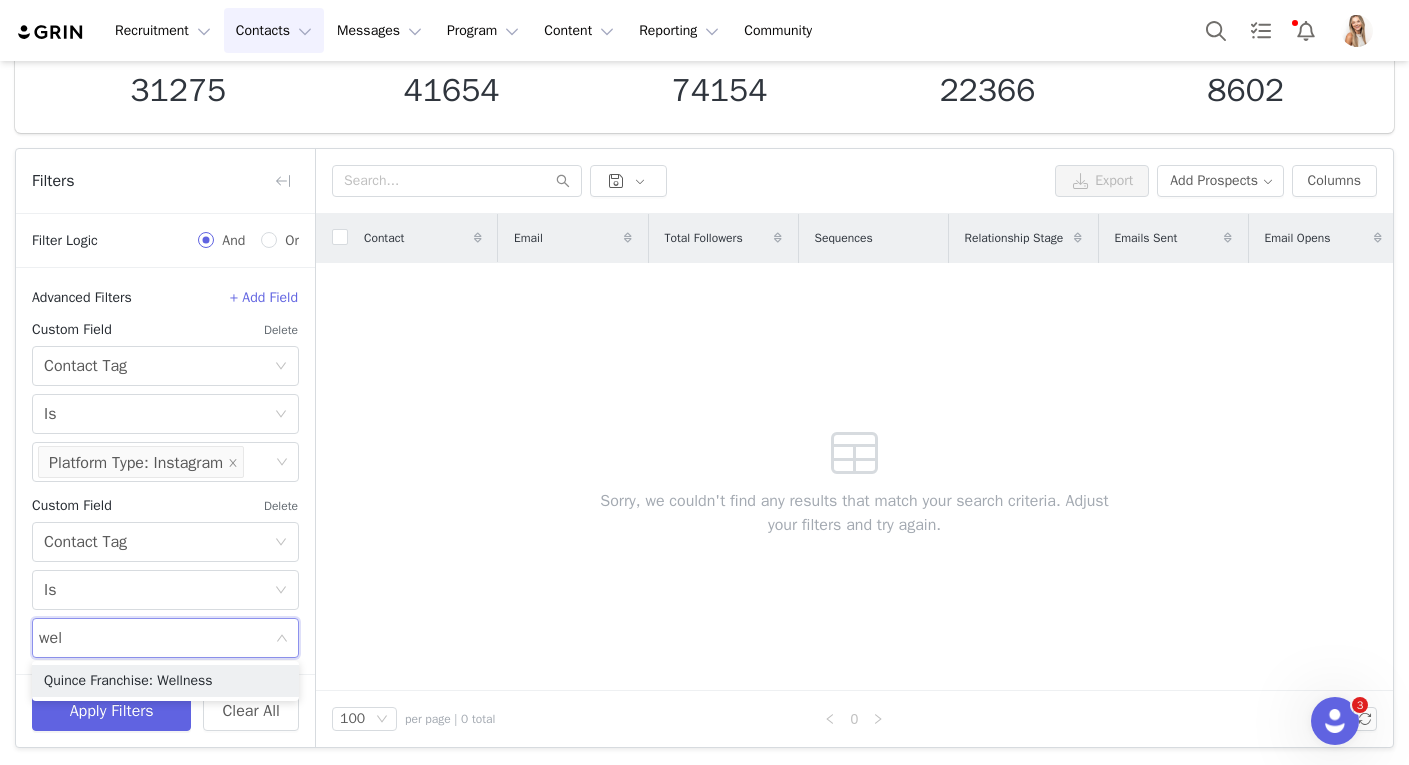 click on "Quince Franchise: Wellness" at bounding box center (165, 681) 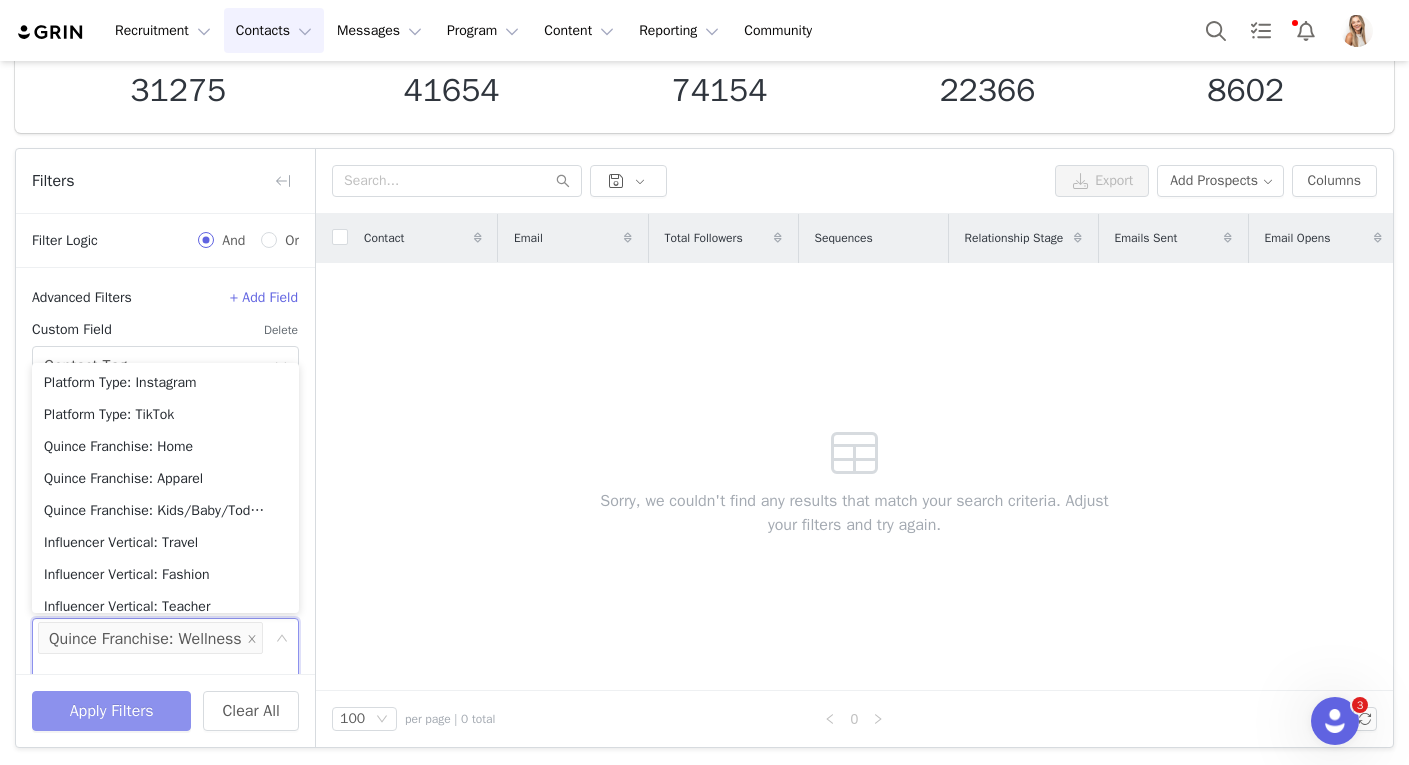 click on "Apply Filters" at bounding box center [111, 711] 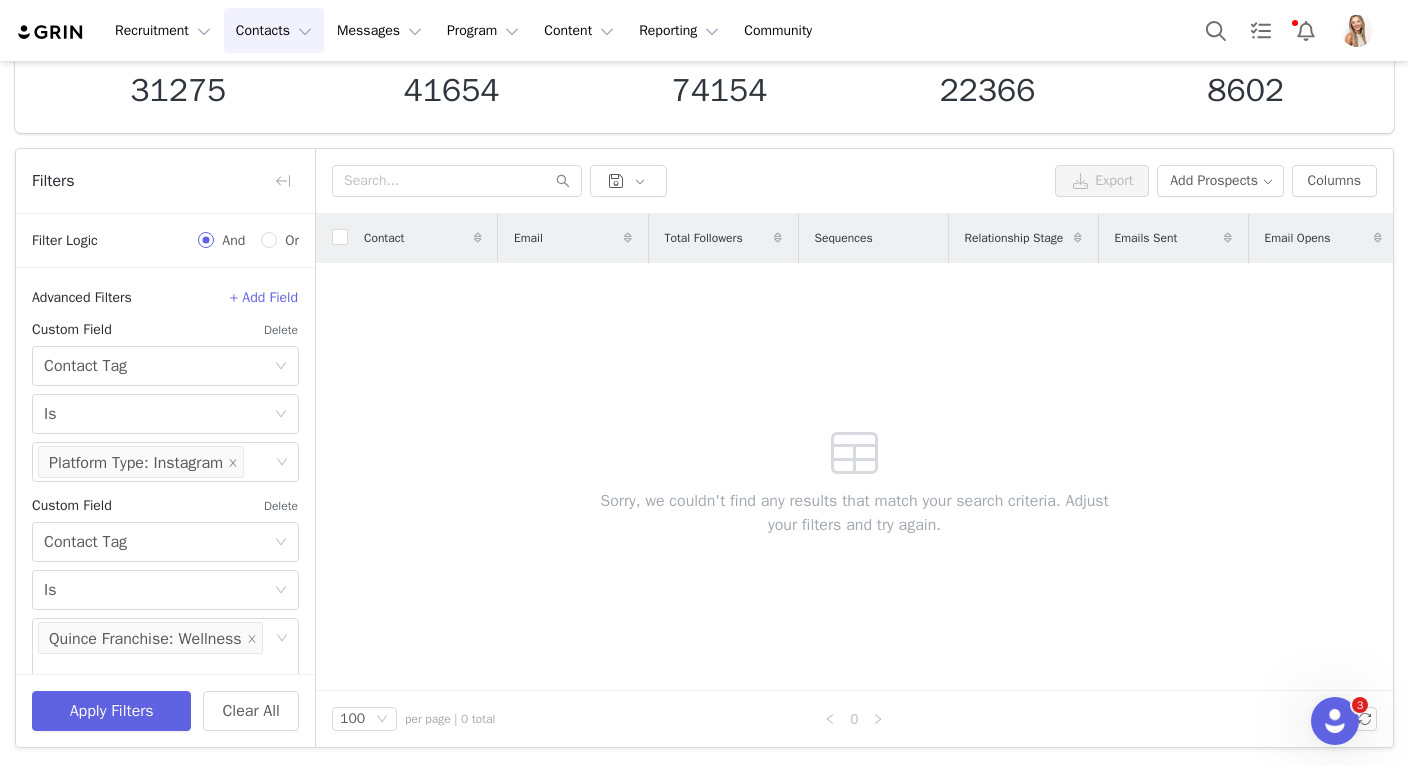 click on "Delete" at bounding box center (281, 506) 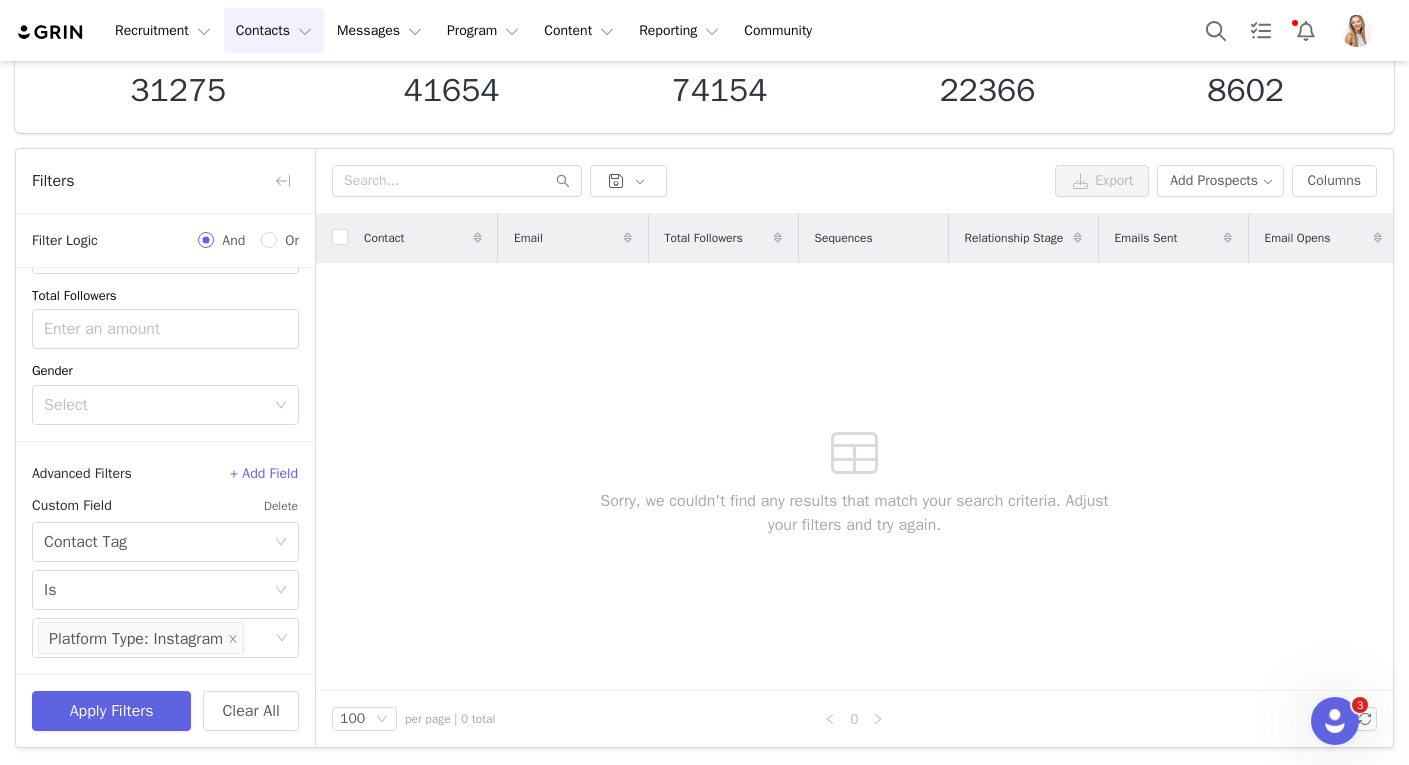 click on "Delete" at bounding box center [281, 506] 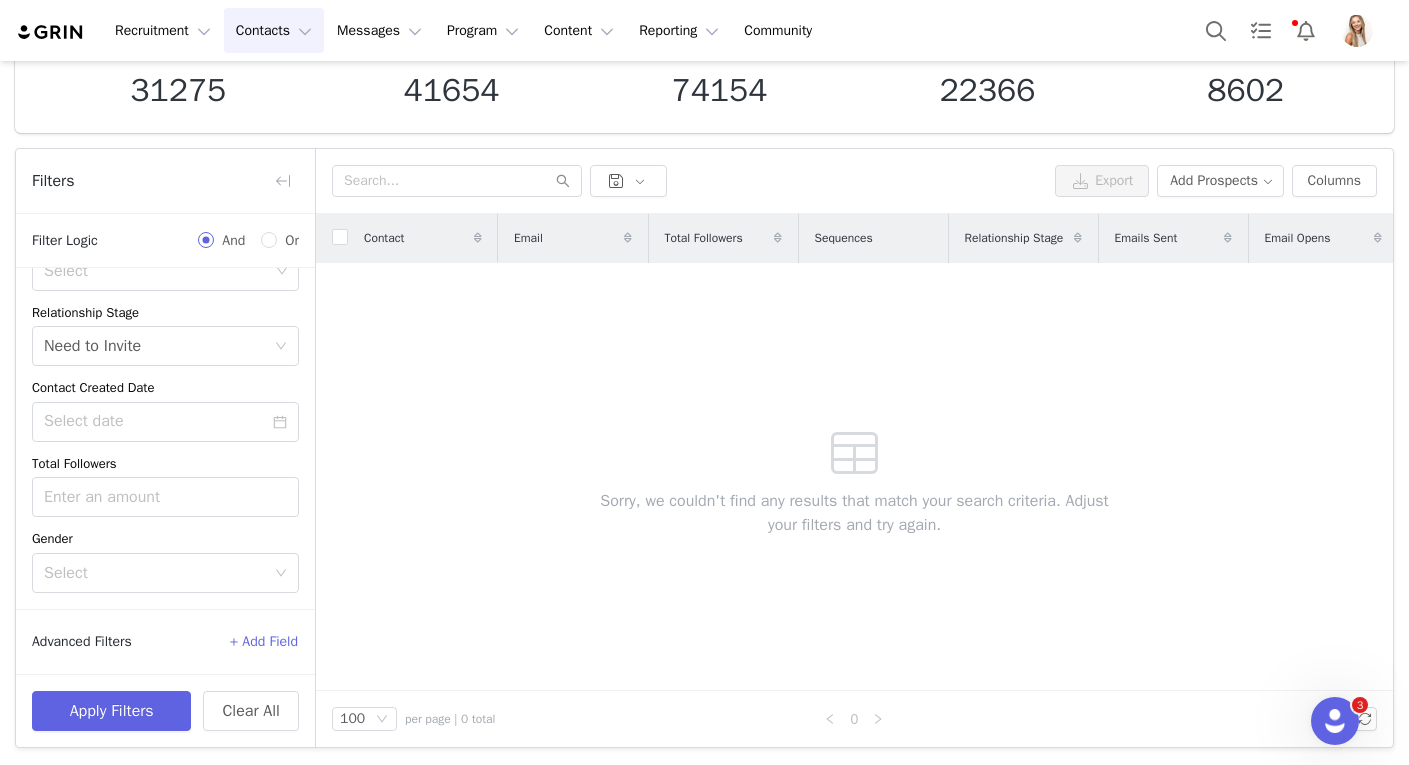 scroll, scrollTop: 283, scrollLeft: 0, axis: vertical 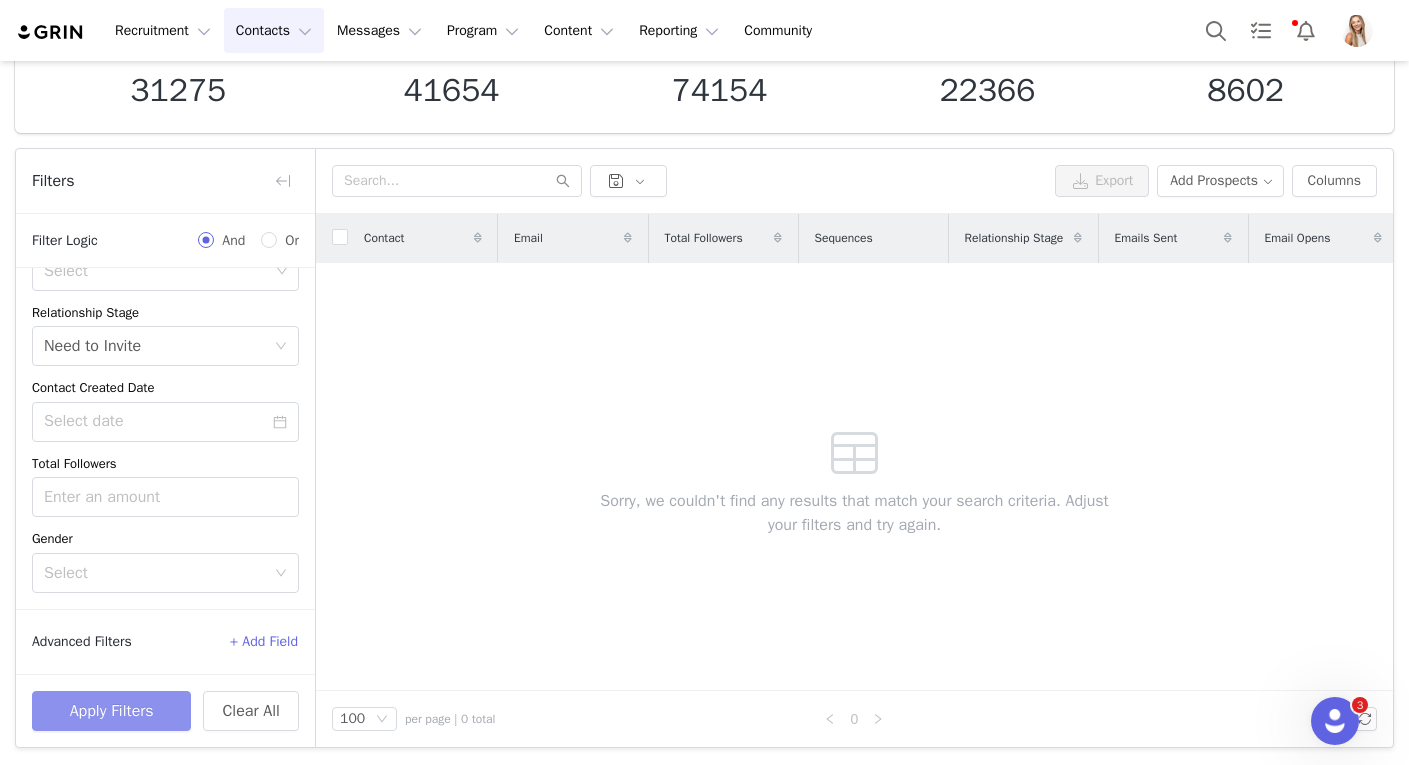 click on "Apply Filters" at bounding box center [111, 711] 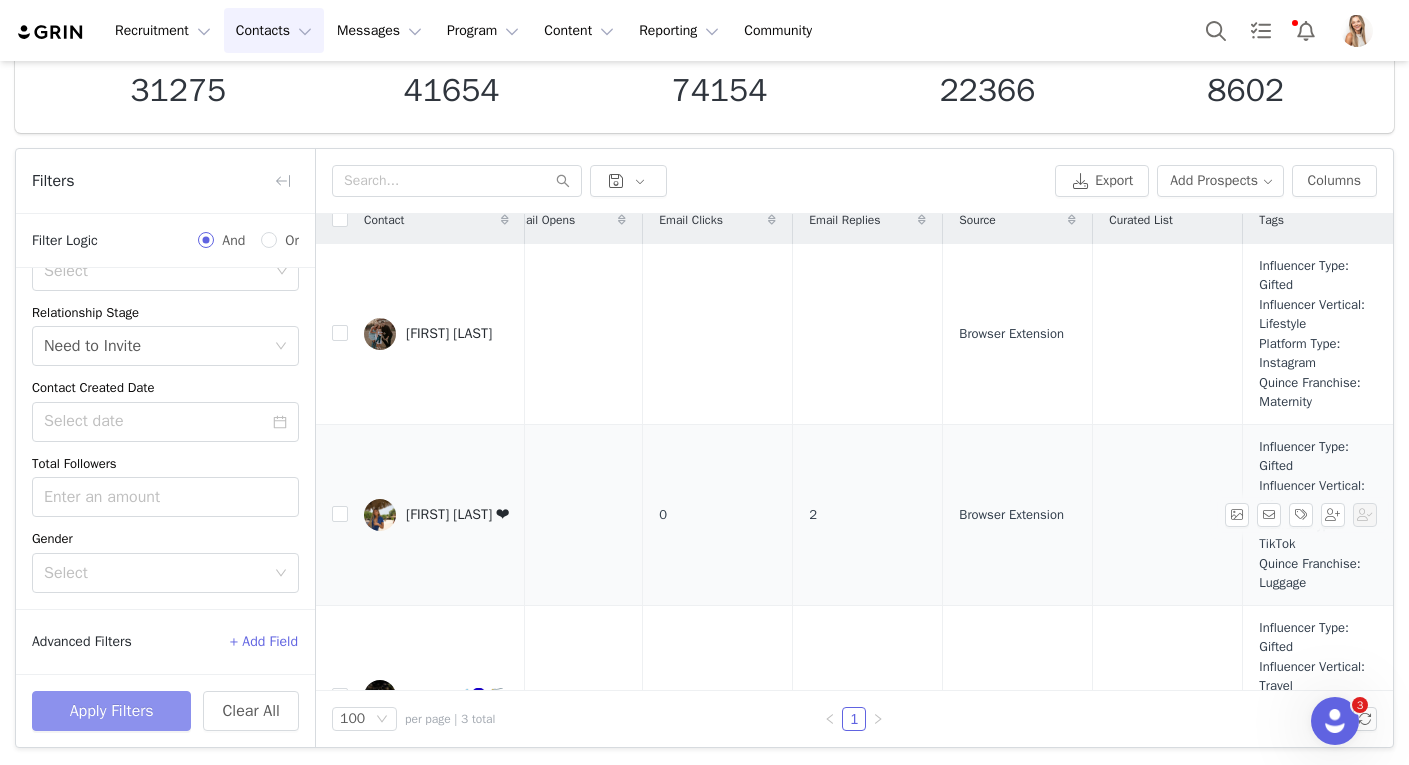 scroll, scrollTop: 0, scrollLeft: 871, axis: horizontal 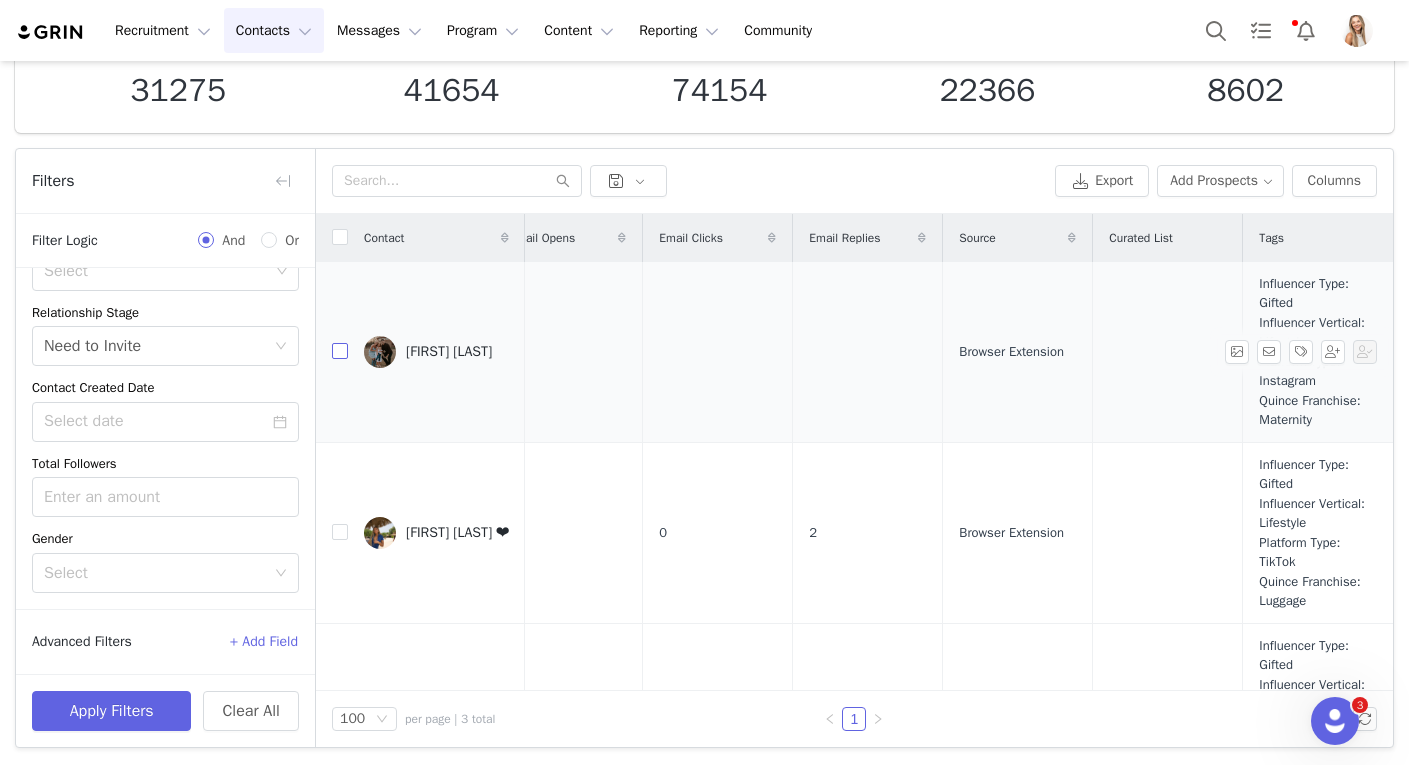 click at bounding box center (340, 351) 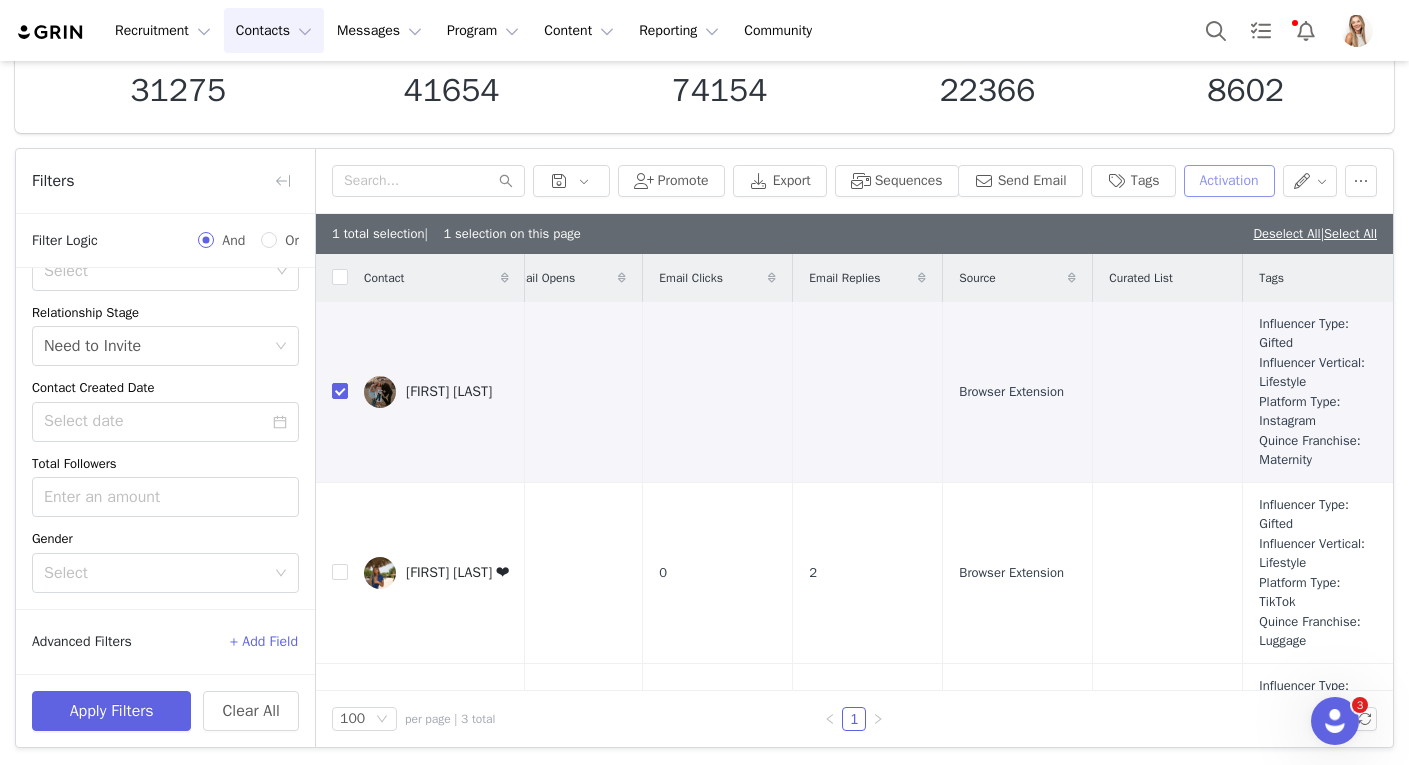 click on "Activation" at bounding box center [1229, 181] 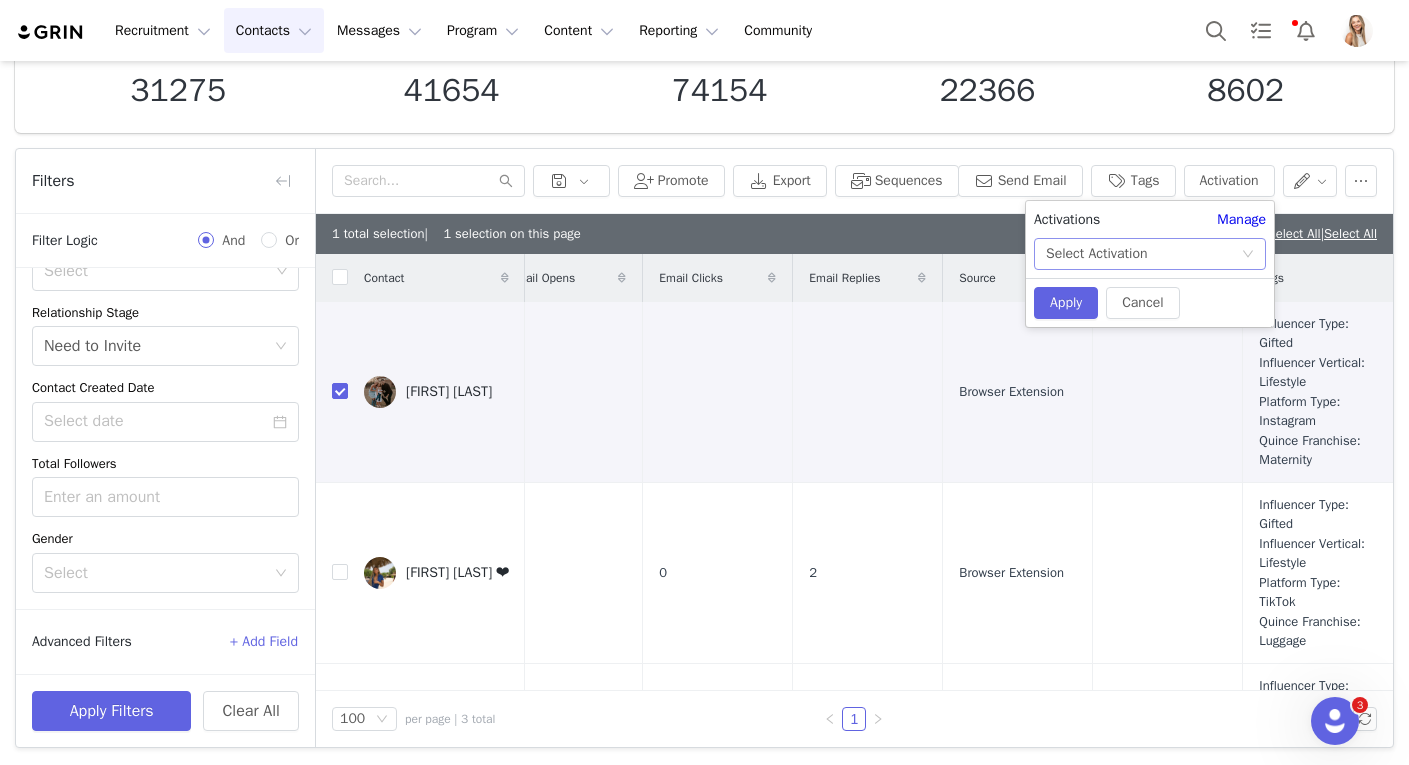 click on "Select Activation" at bounding box center (1143, 254) 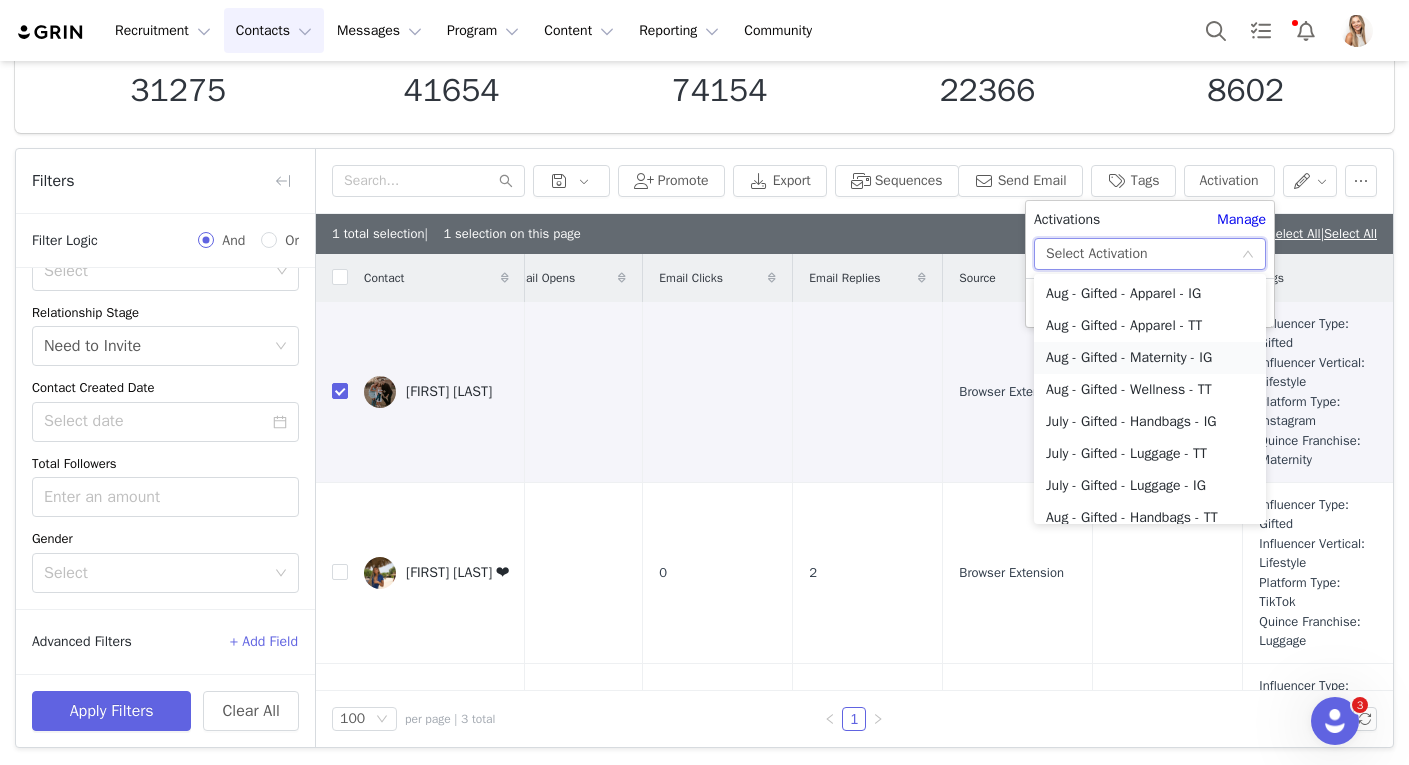click on "Aug - Gifted - Maternity - IG" at bounding box center [1150, 358] 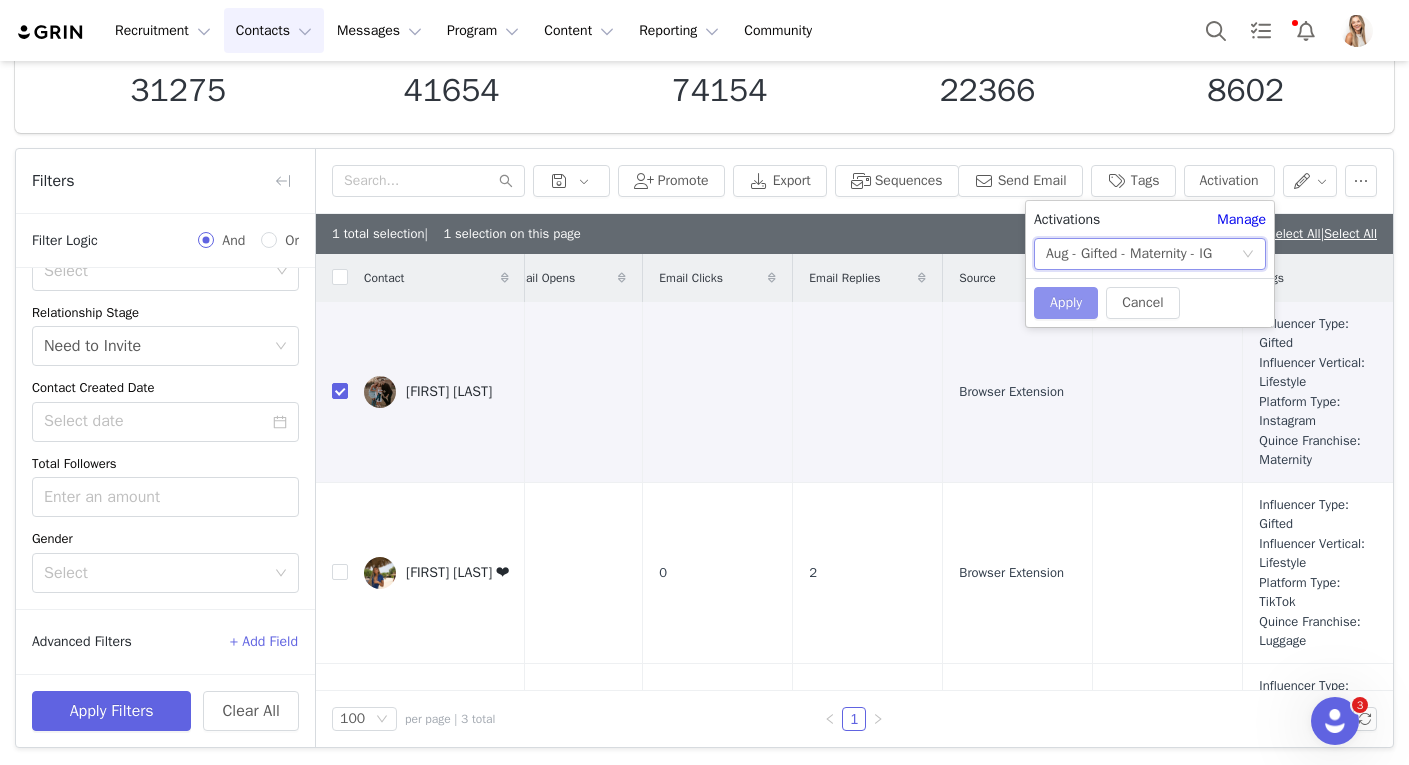 click on "Apply" at bounding box center (1066, 303) 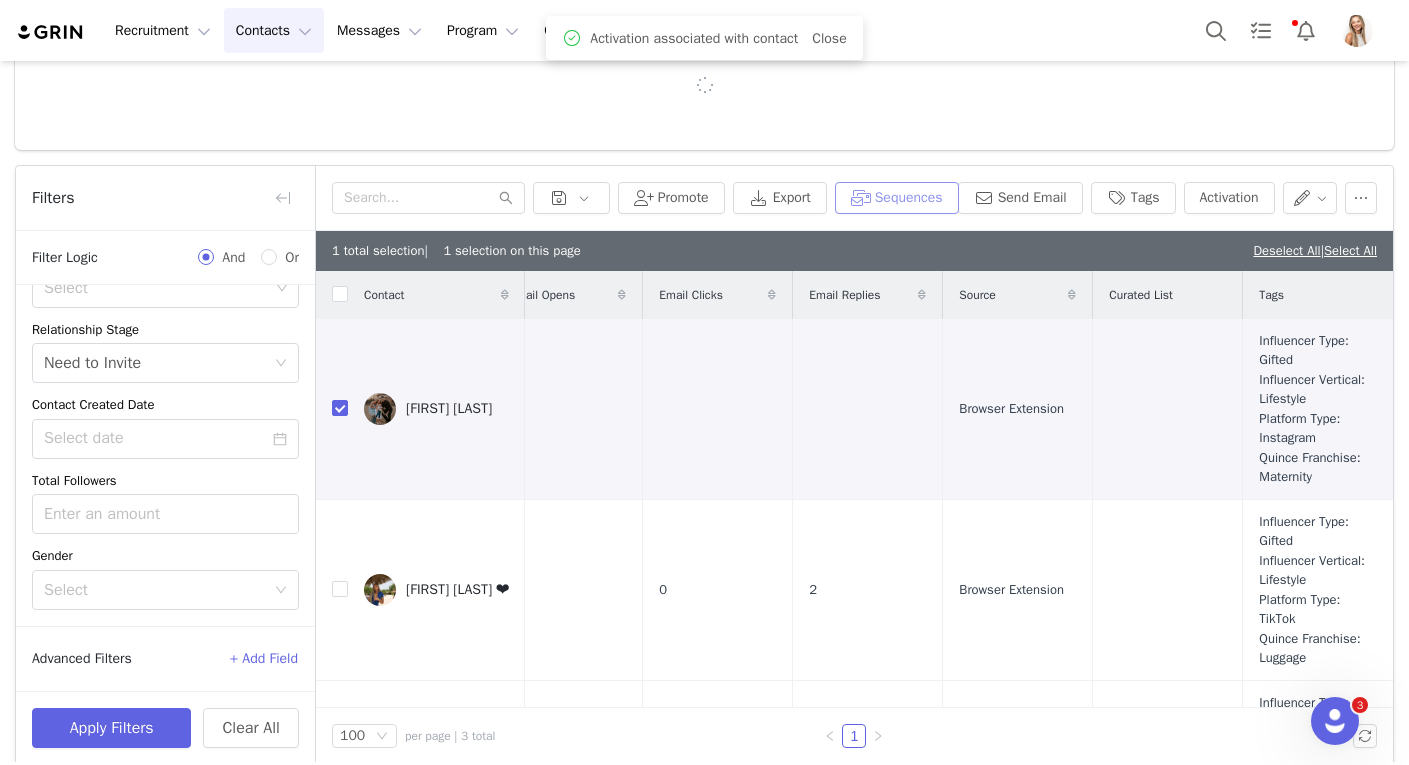scroll, scrollTop: 0, scrollLeft: 0, axis: both 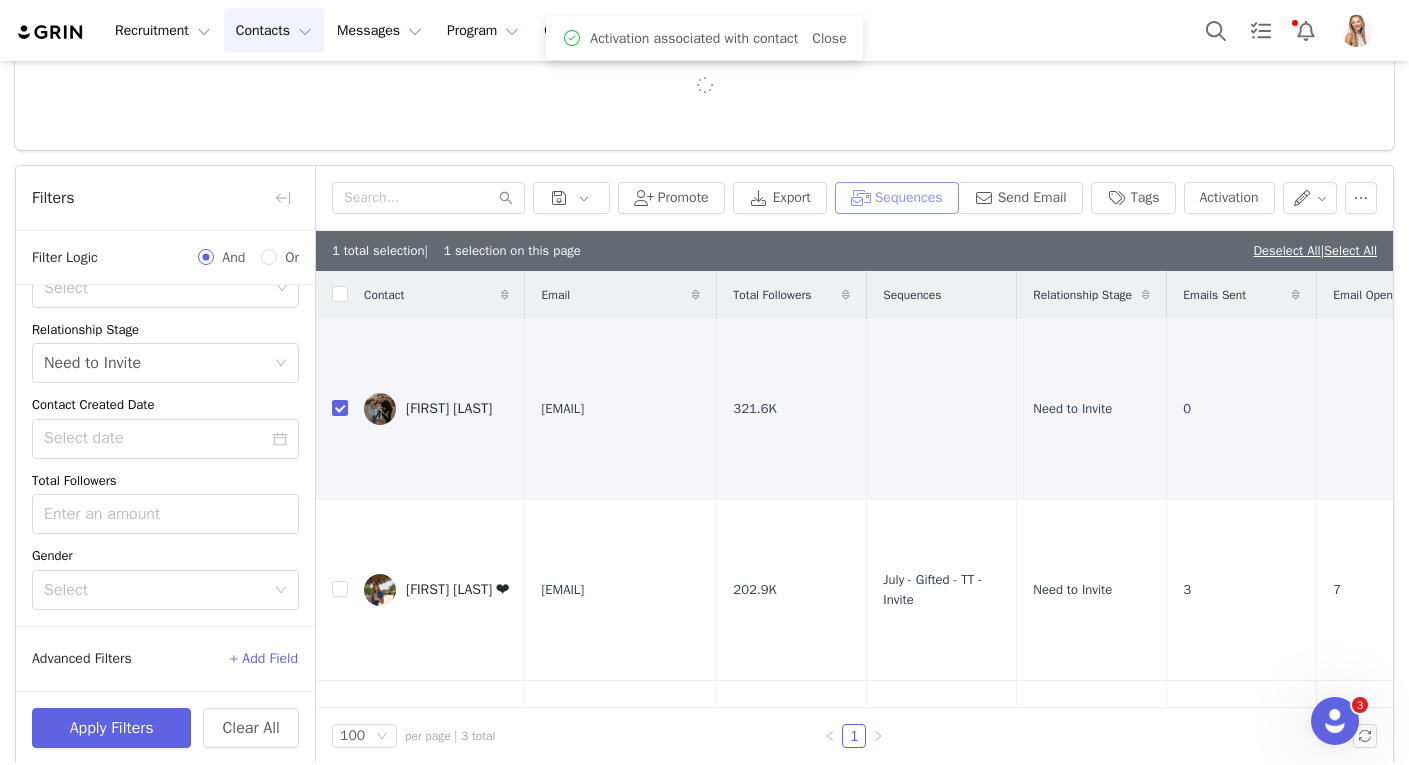 click on "Sequences" at bounding box center (897, 198) 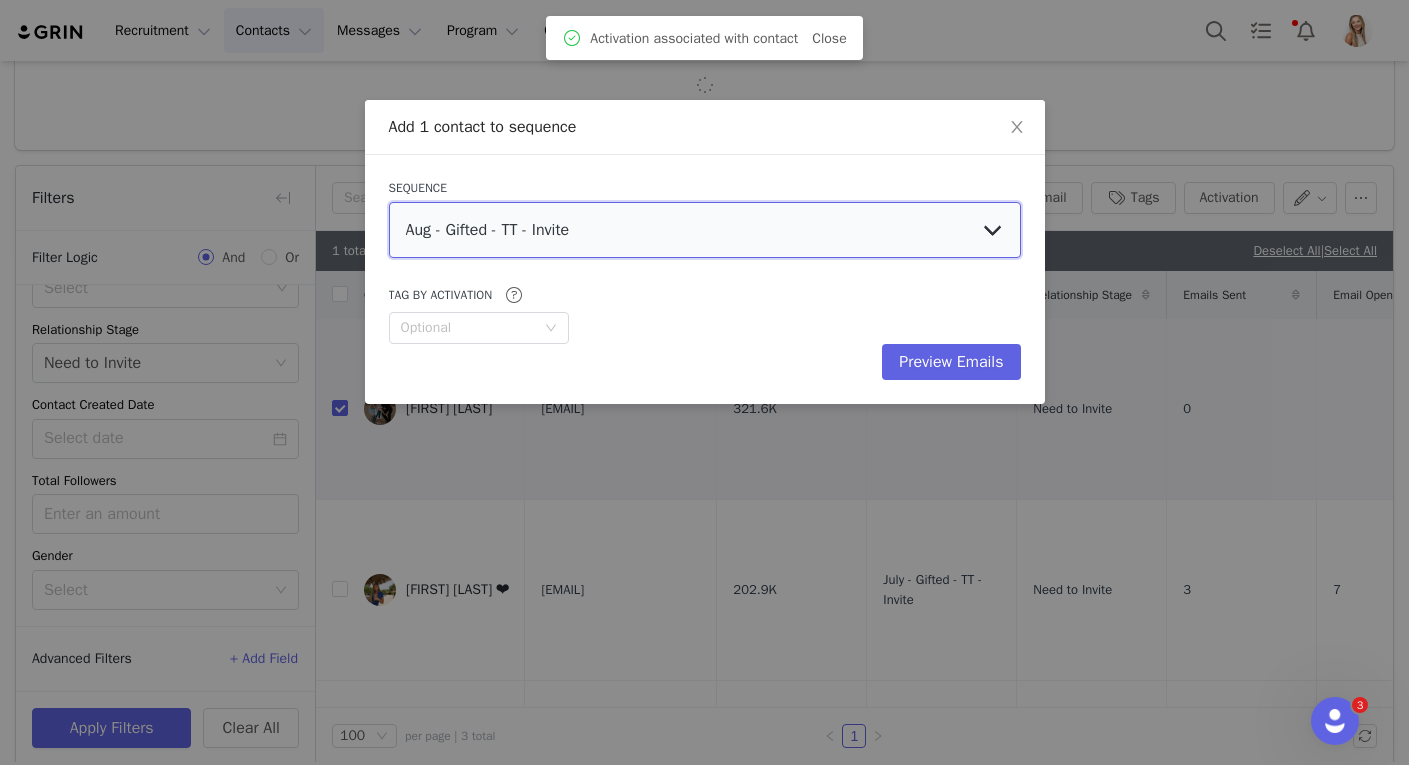 click on "Aug - Gifted - TT - Invite   Aug - Gifted - IG - Invite   Aug - Gifted - IG - Re-Invite (Past Partner)   Aug - Gifted - TT - Re-Invite (Past Partner)" at bounding box center [705, 230] 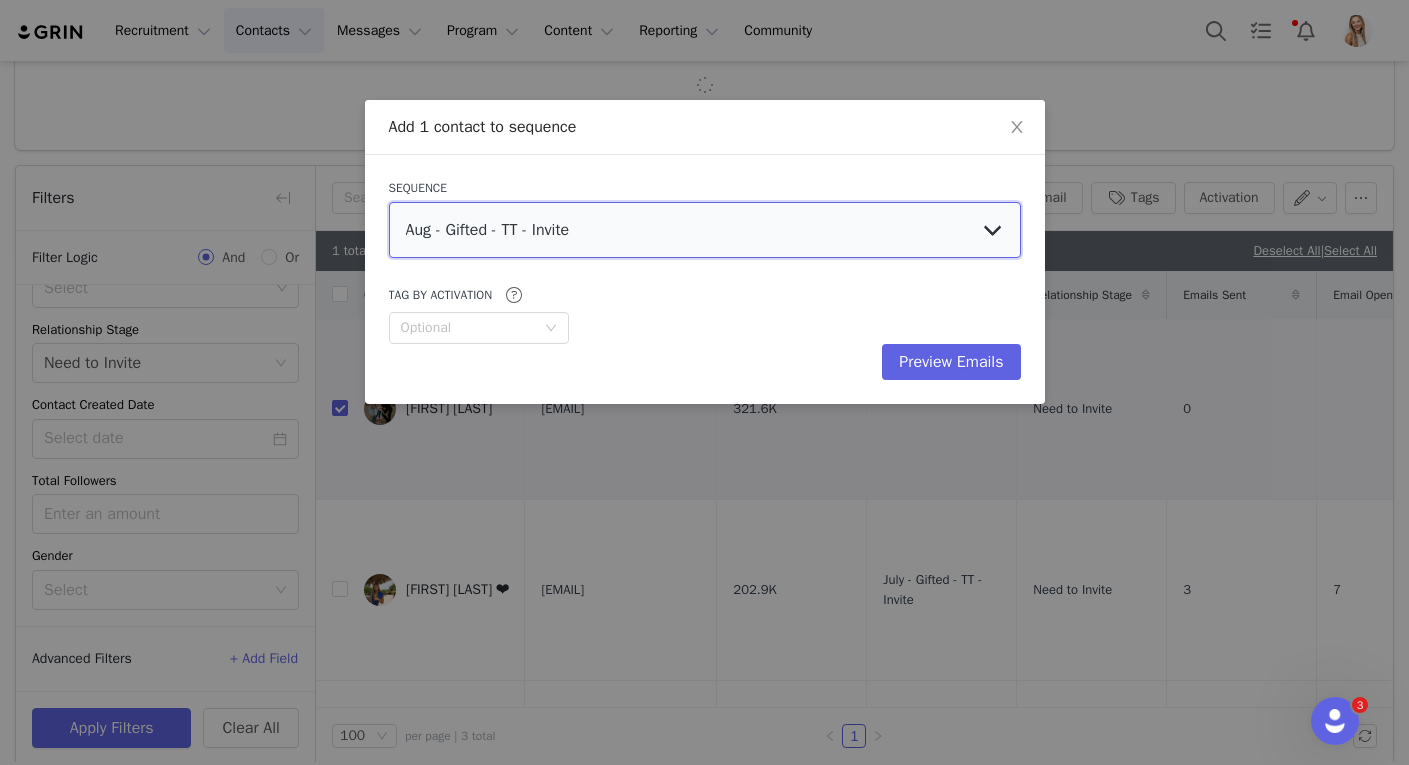 select on "9f9bdde4-8ee0-4fee-b6f3-db46565325d5" 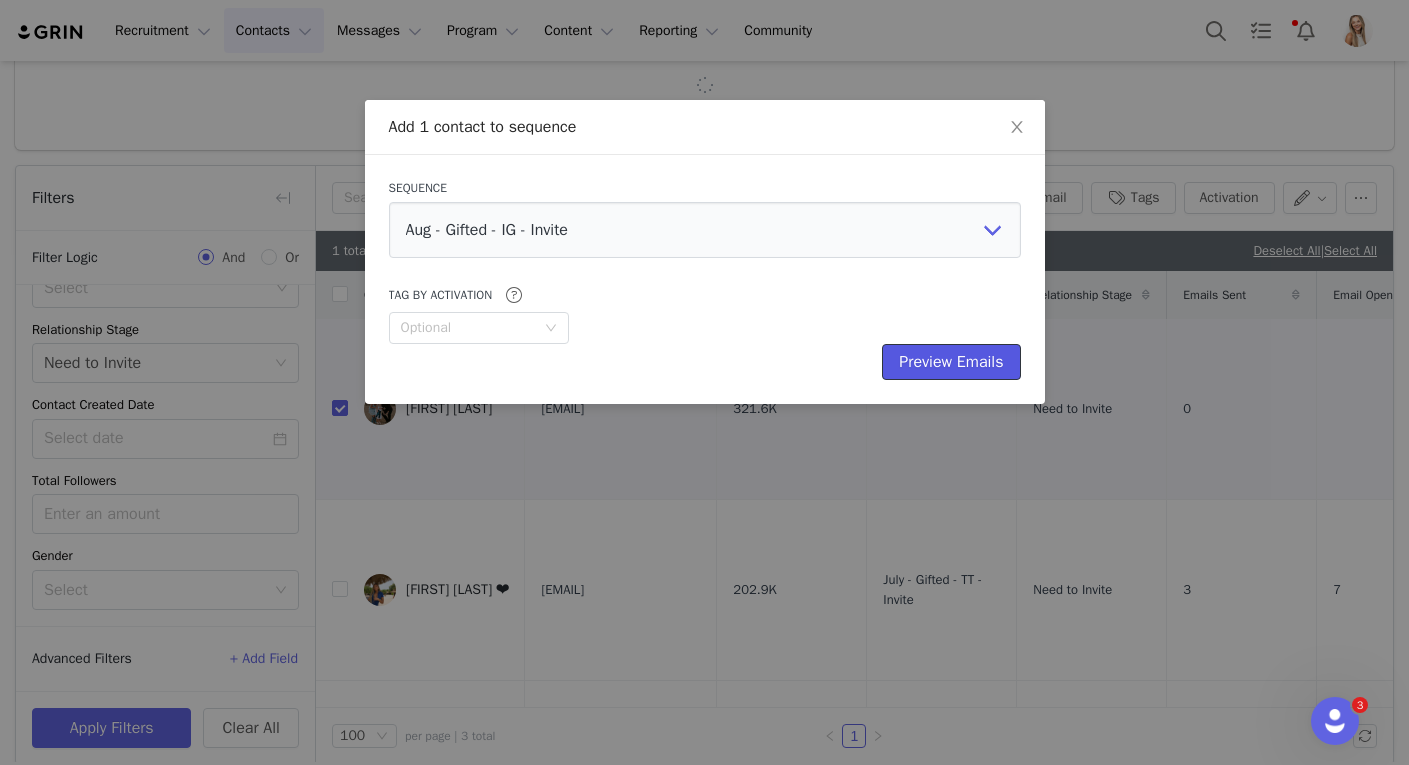 click on "Preview Emails" at bounding box center (951, 362) 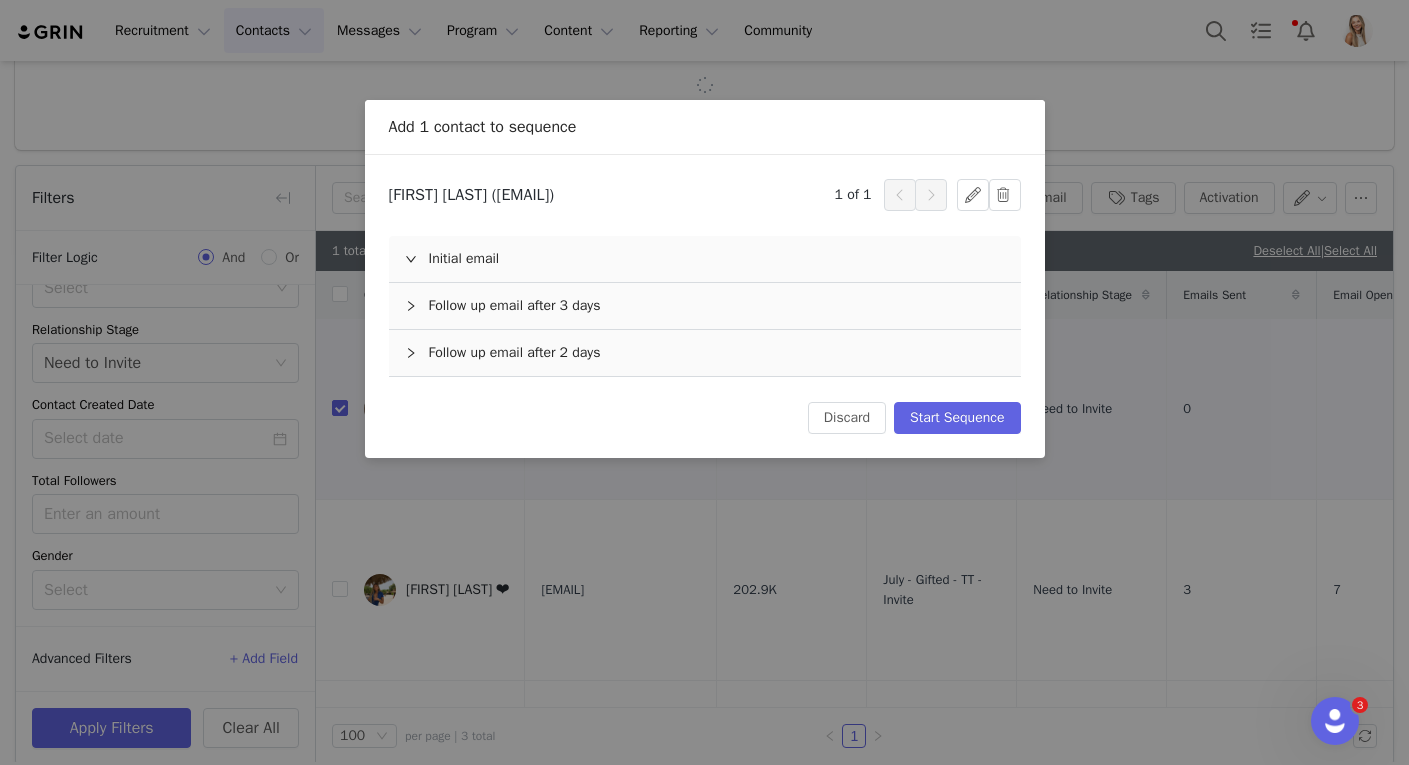 scroll, scrollTop: 0, scrollLeft: 0, axis: both 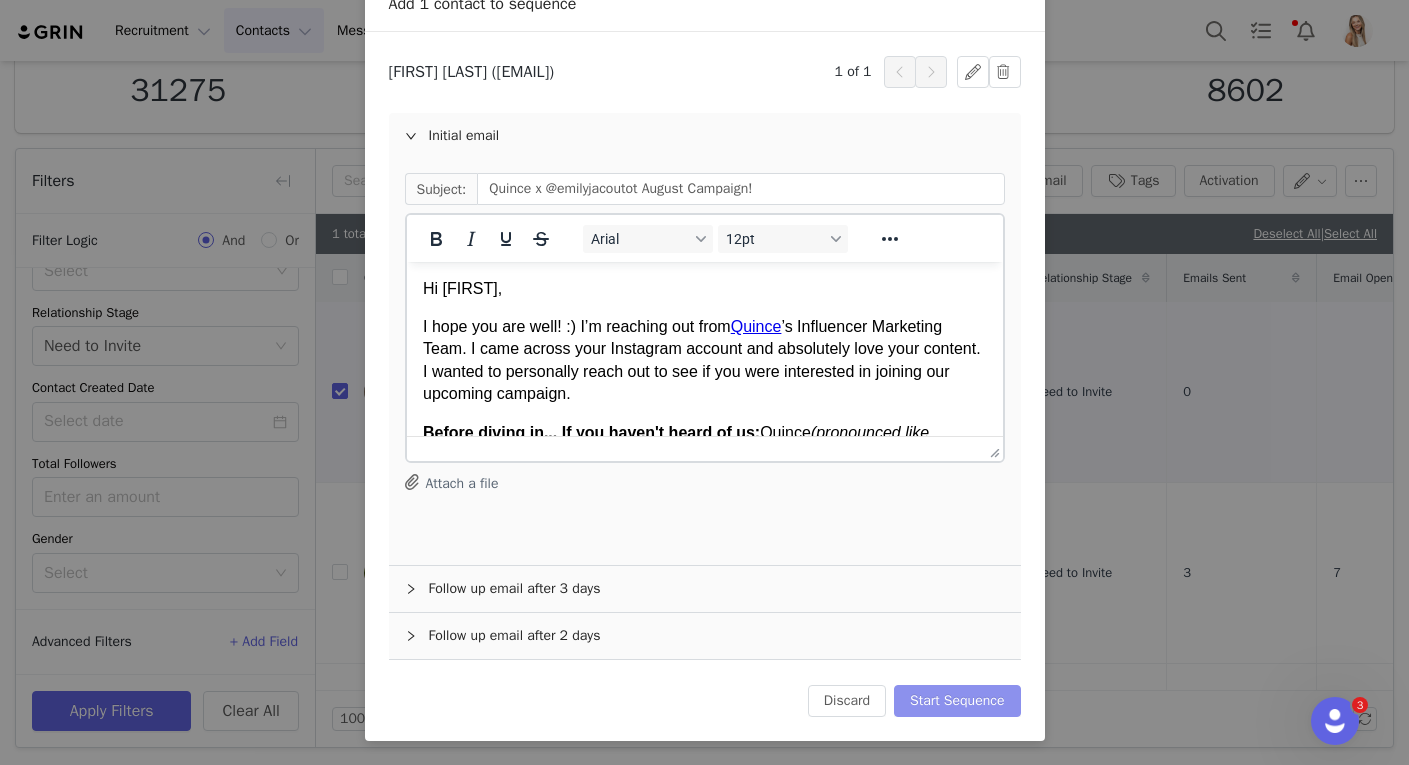 click on "Start Sequence" at bounding box center (957, 701) 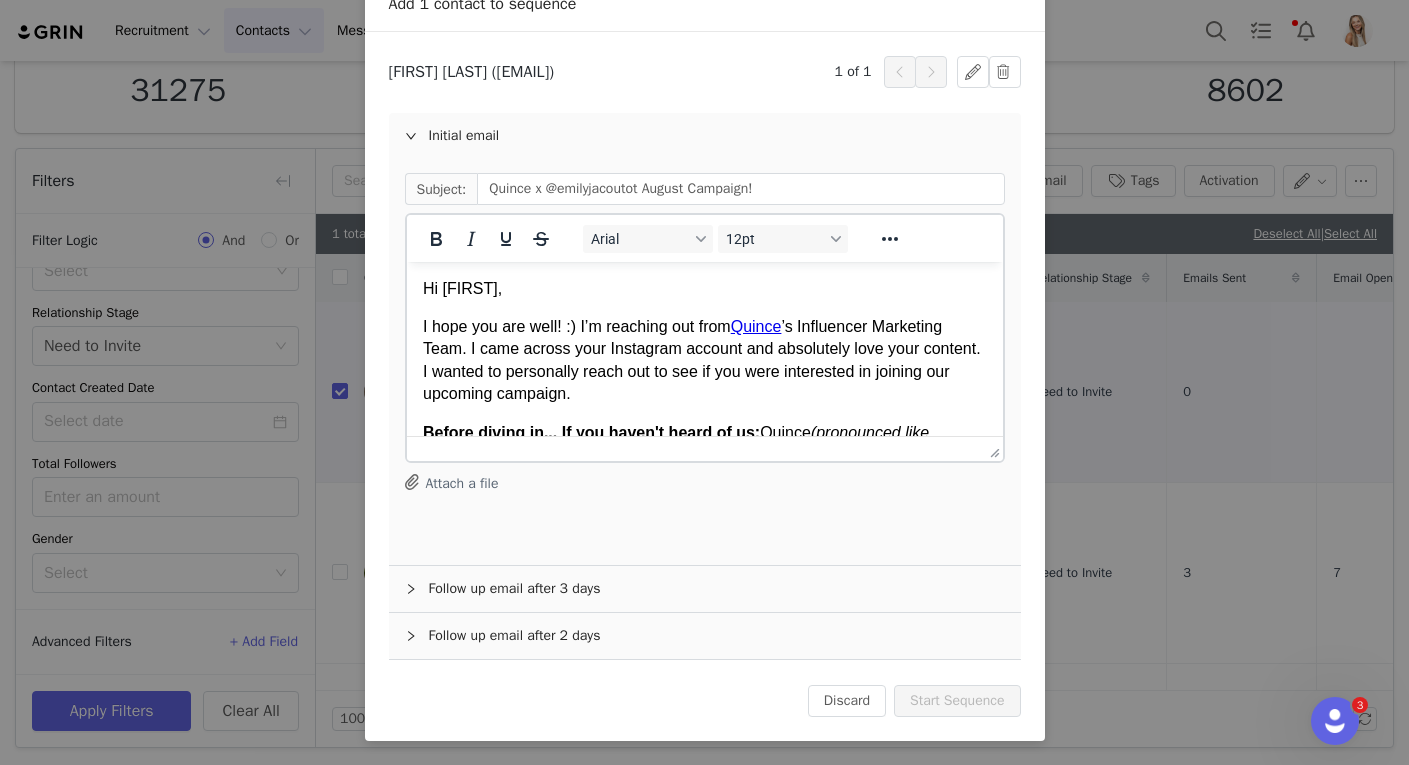 scroll, scrollTop: 0, scrollLeft: 0, axis: both 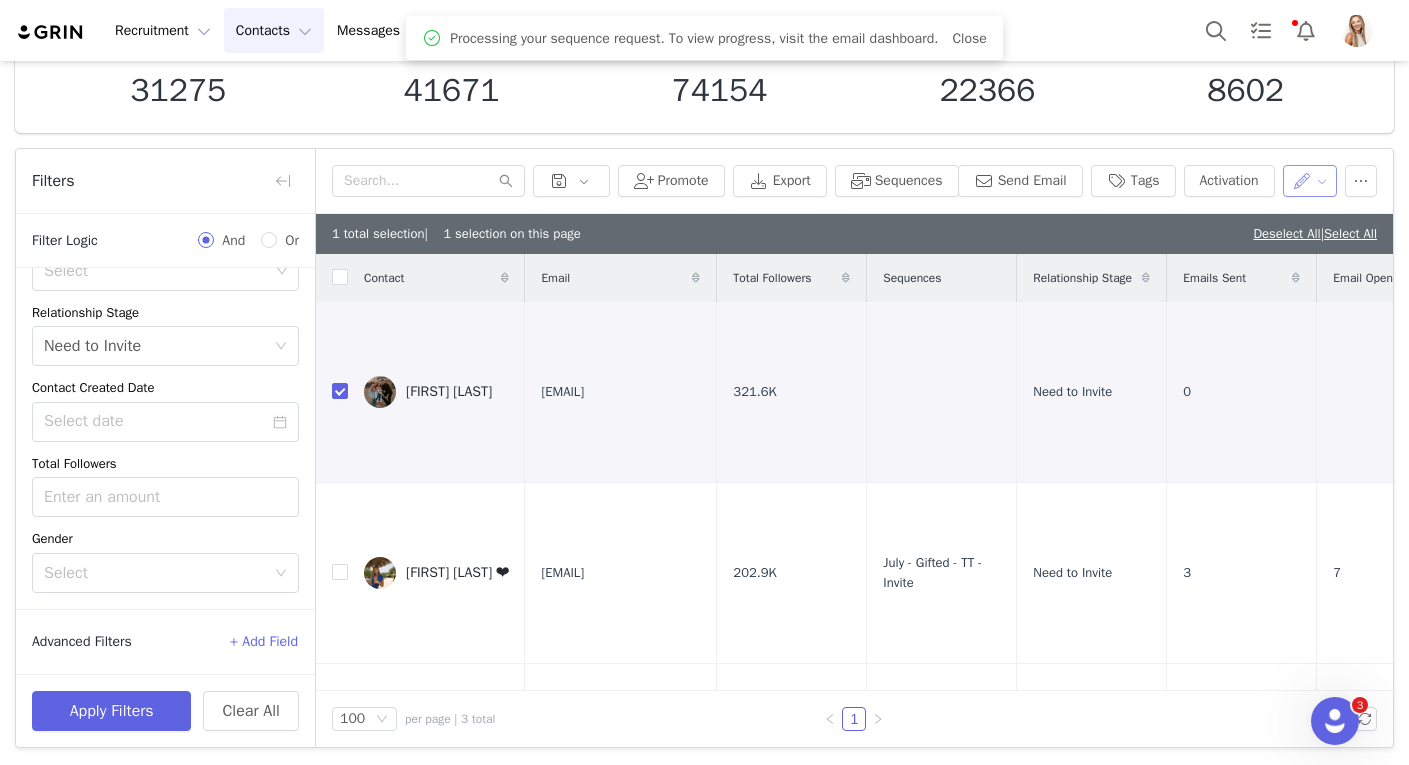click at bounding box center [1310, 181] 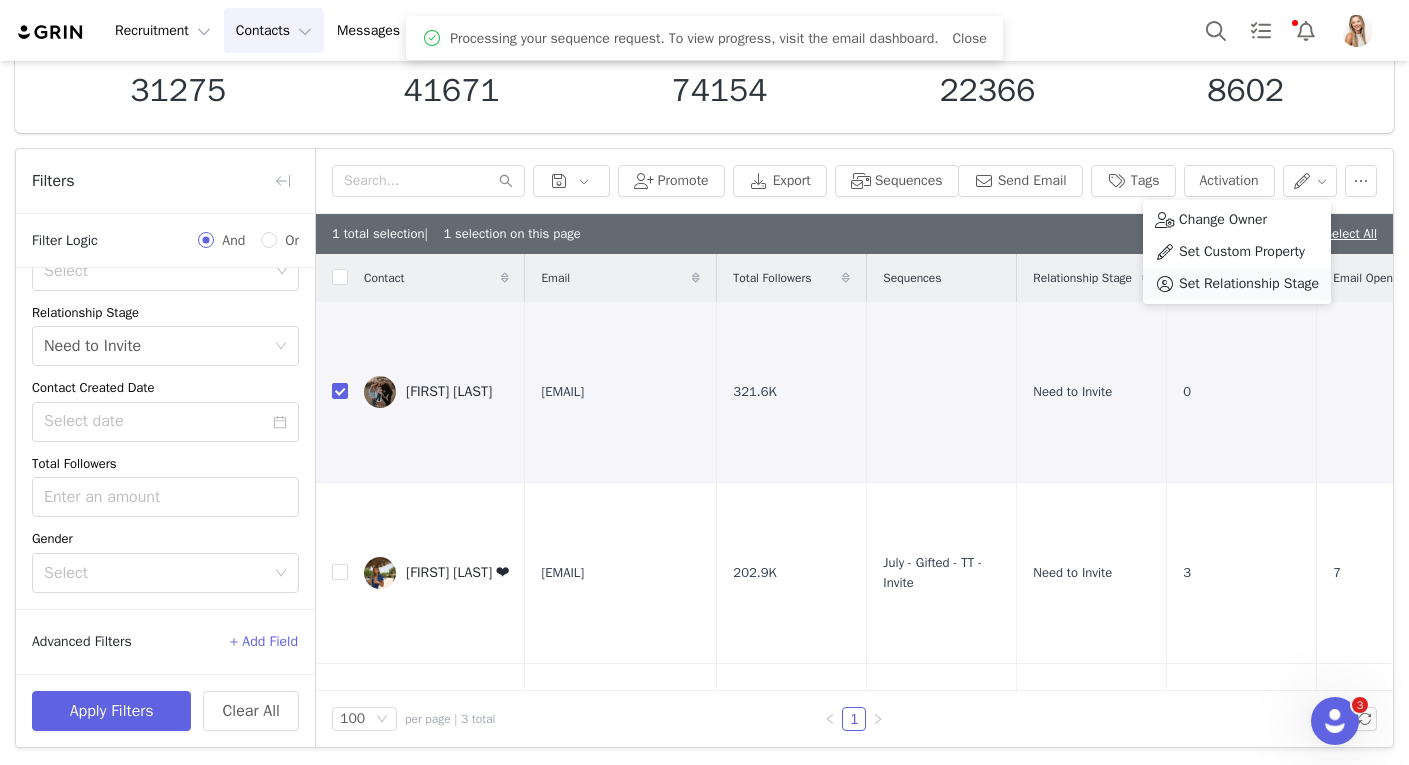 click on "Set Relationship Stage" at bounding box center [1249, 284] 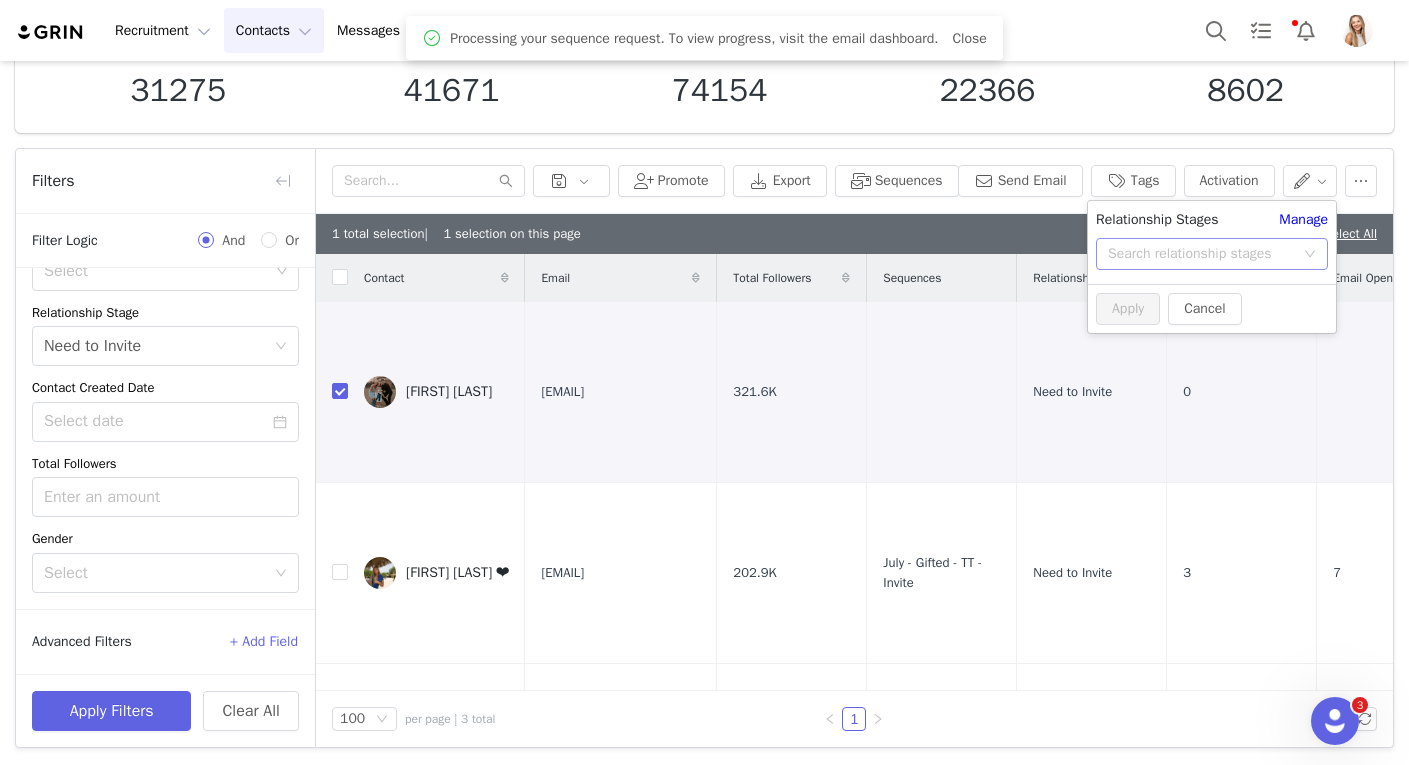 click on "Search relationship stages" at bounding box center [1201, 254] 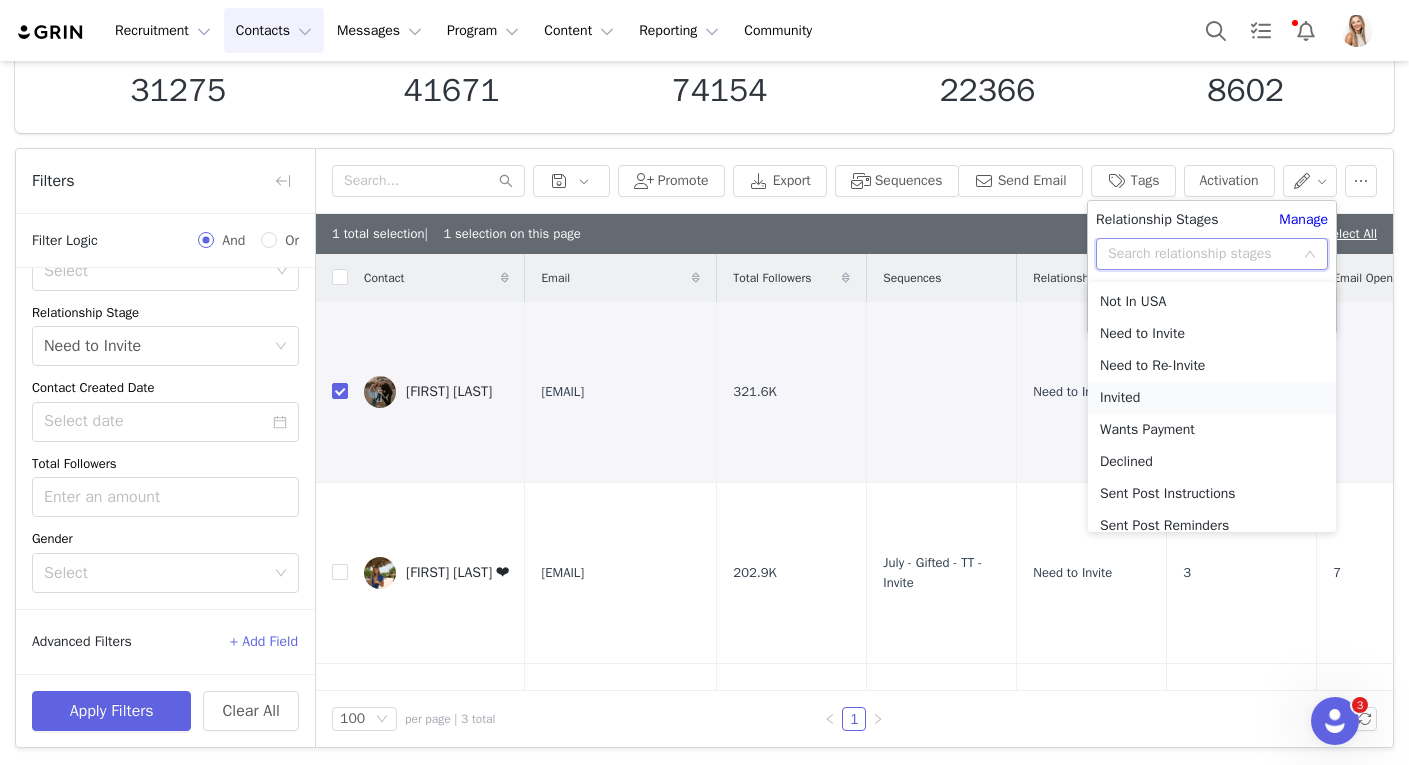 click on "Invited" at bounding box center [1212, 398] 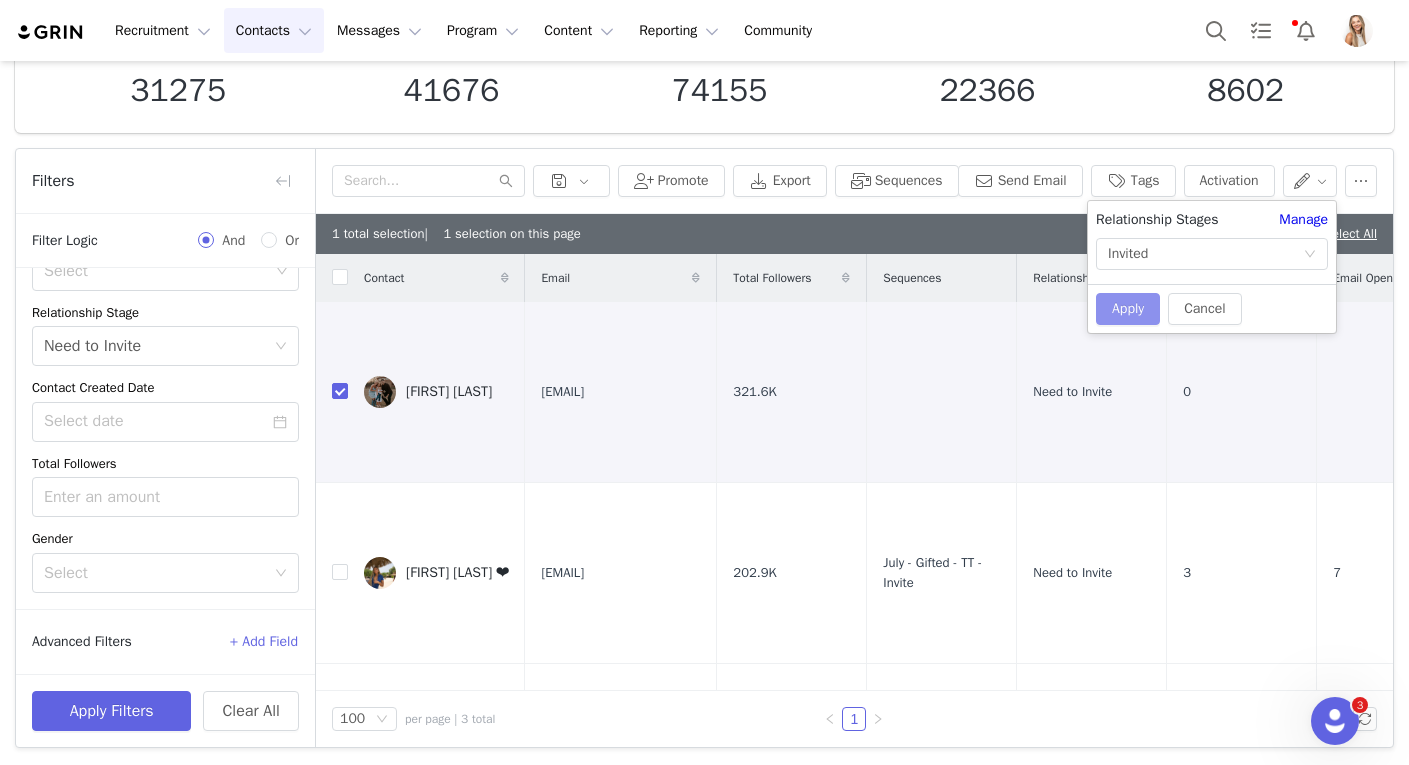 click on "Apply" at bounding box center [1128, 309] 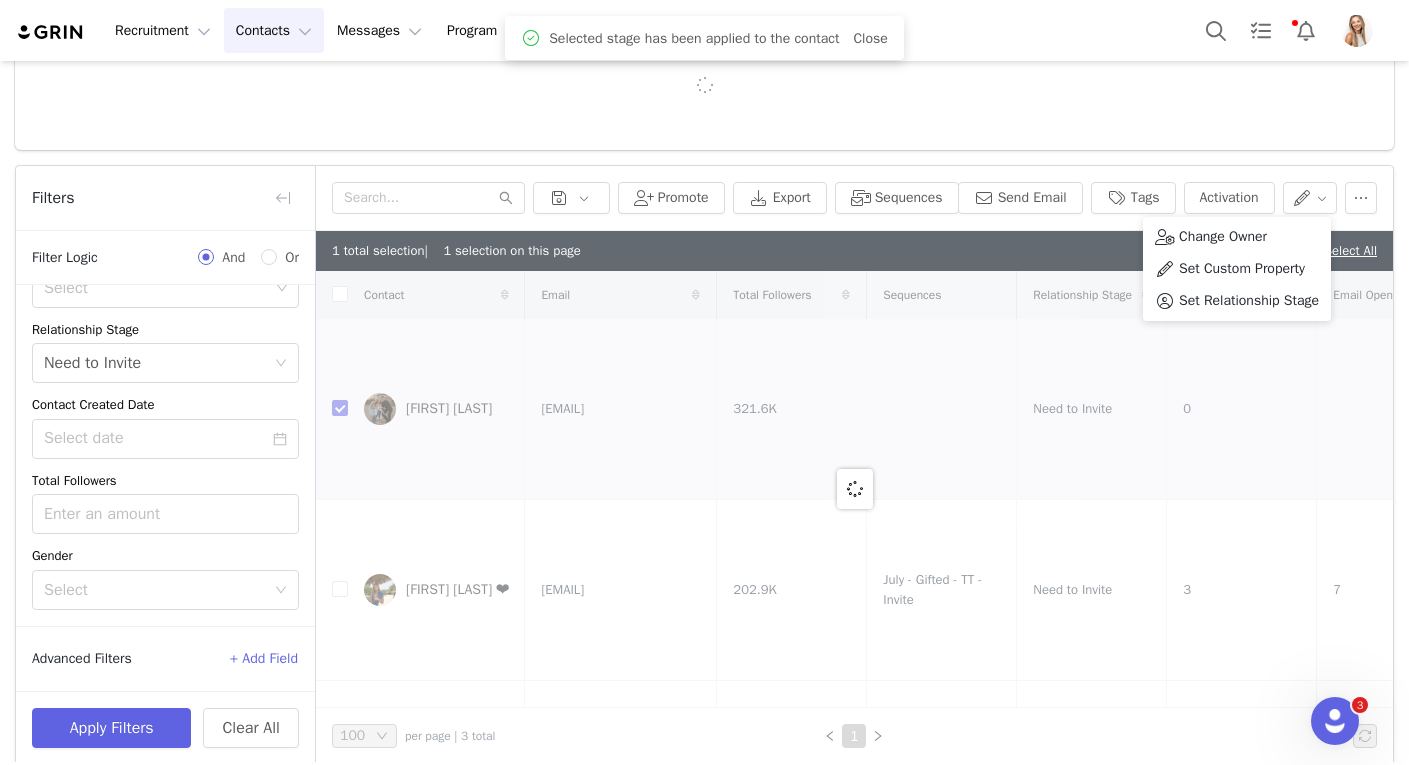 checkbox on "false" 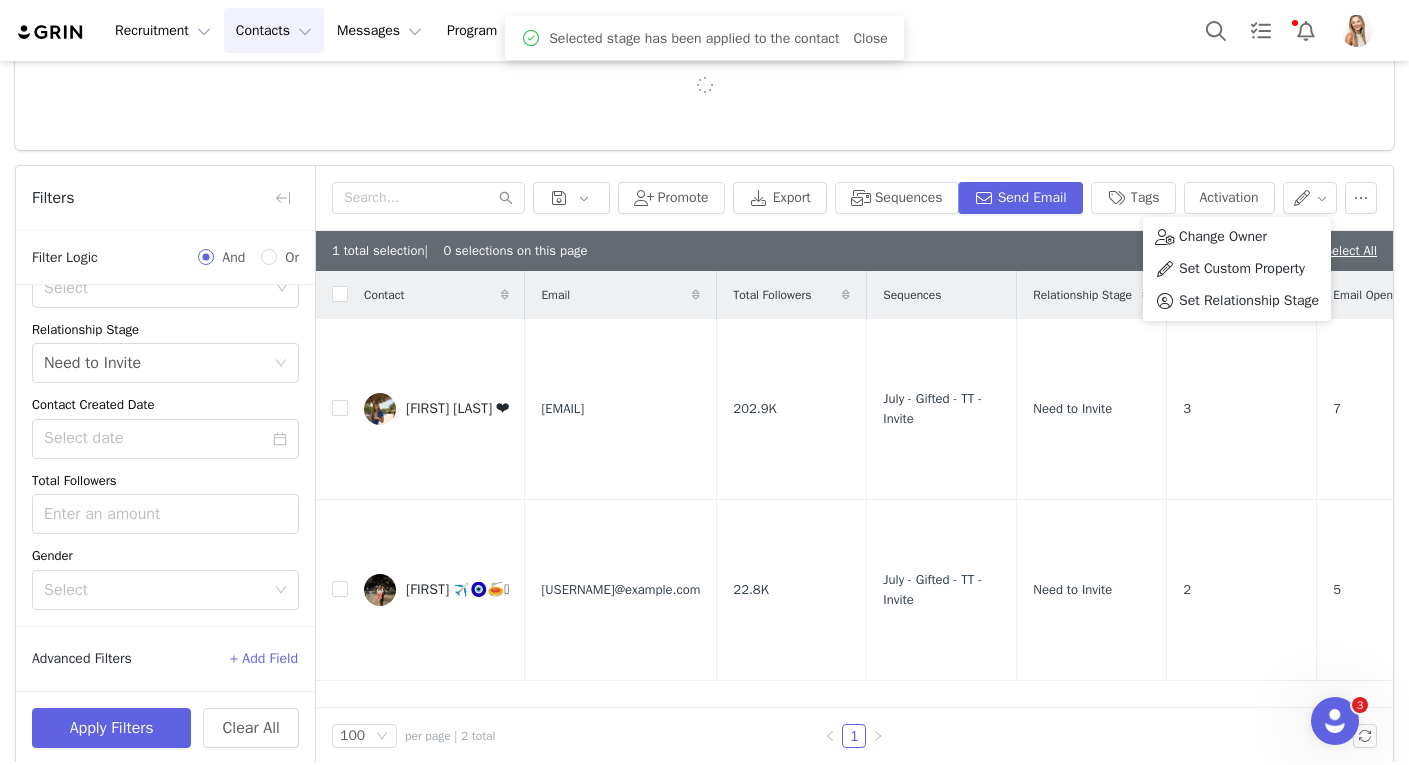 click on "1 total selection     |    0 selections on this page  Deselect All     |     Select All" at bounding box center (854, 251) 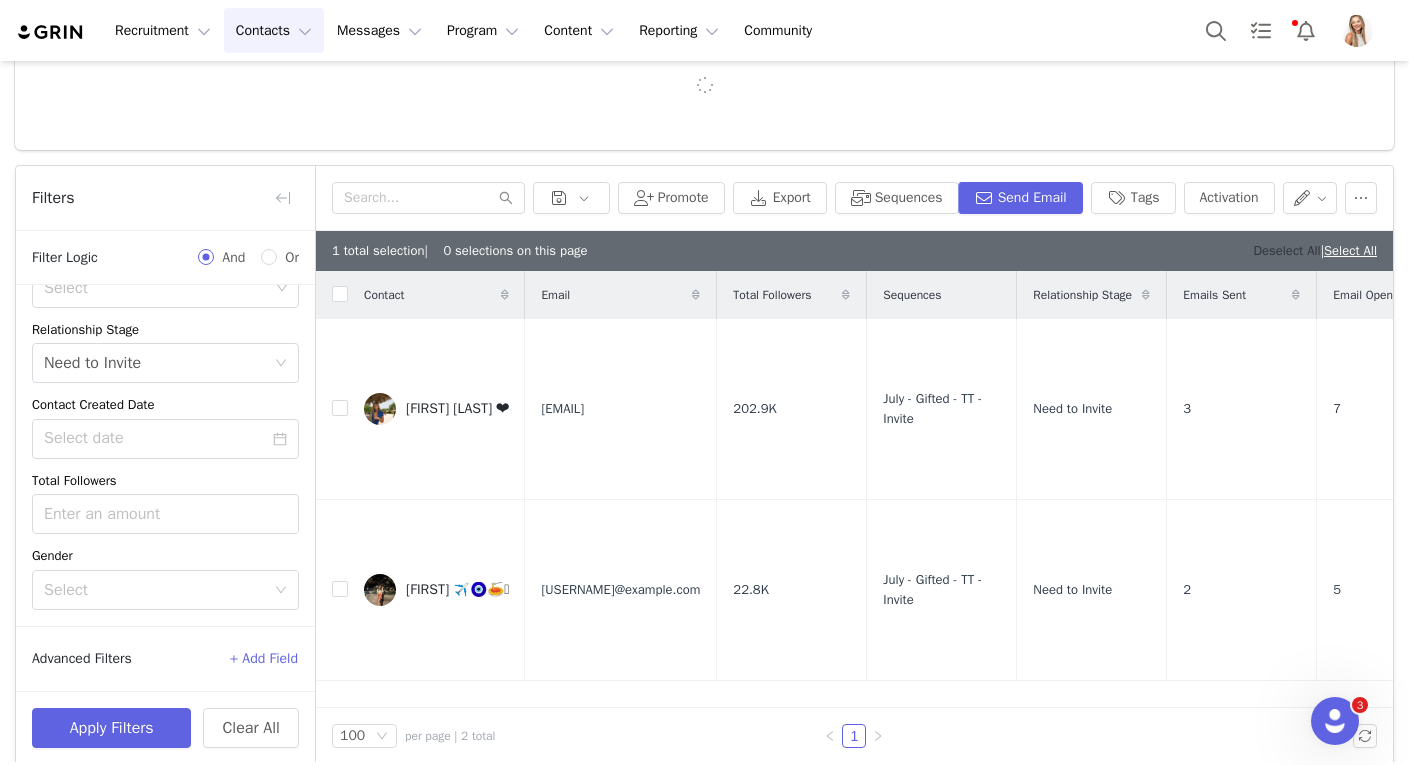 click on "Deselect All" at bounding box center (1286, 250) 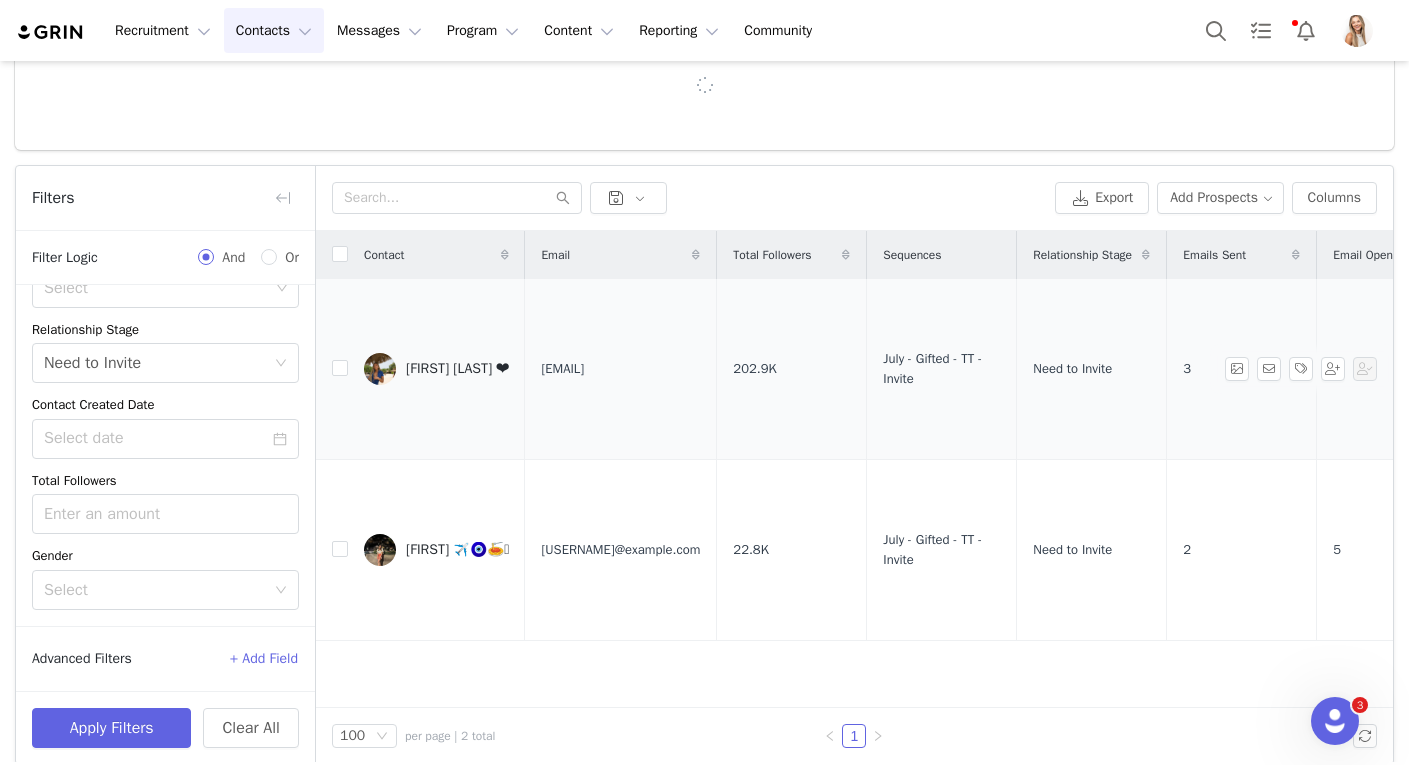 scroll, scrollTop: 151, scrollLeft: 0, axis: vertical 